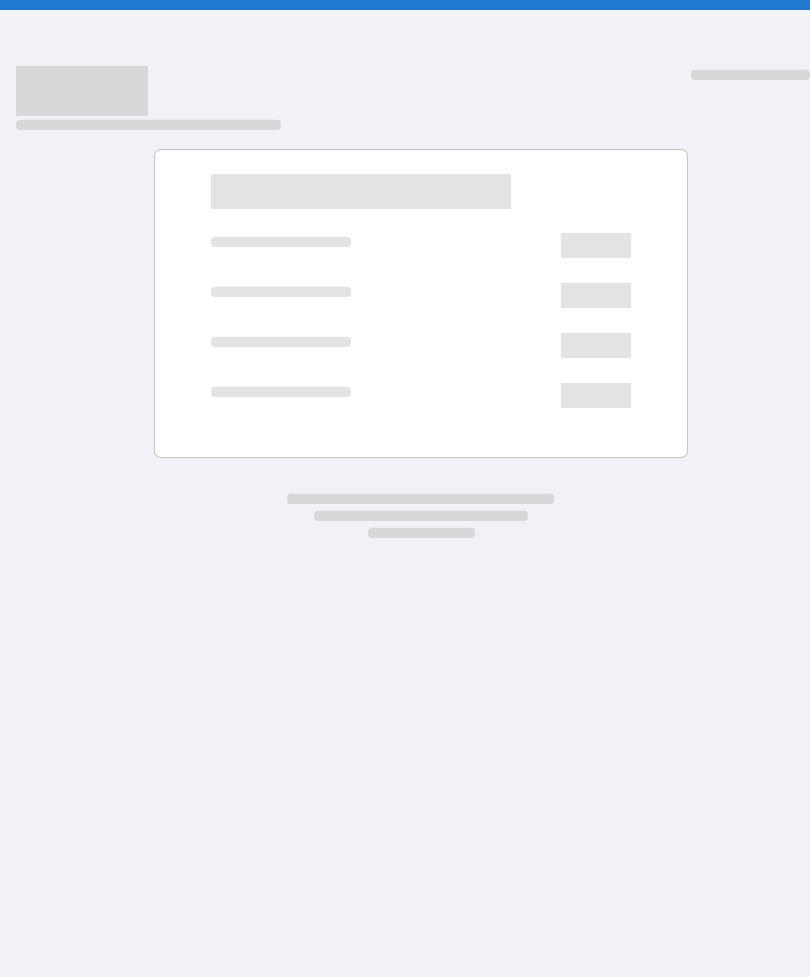 scroll, scrollTop: 0, scrollLeft: 0, axis: both 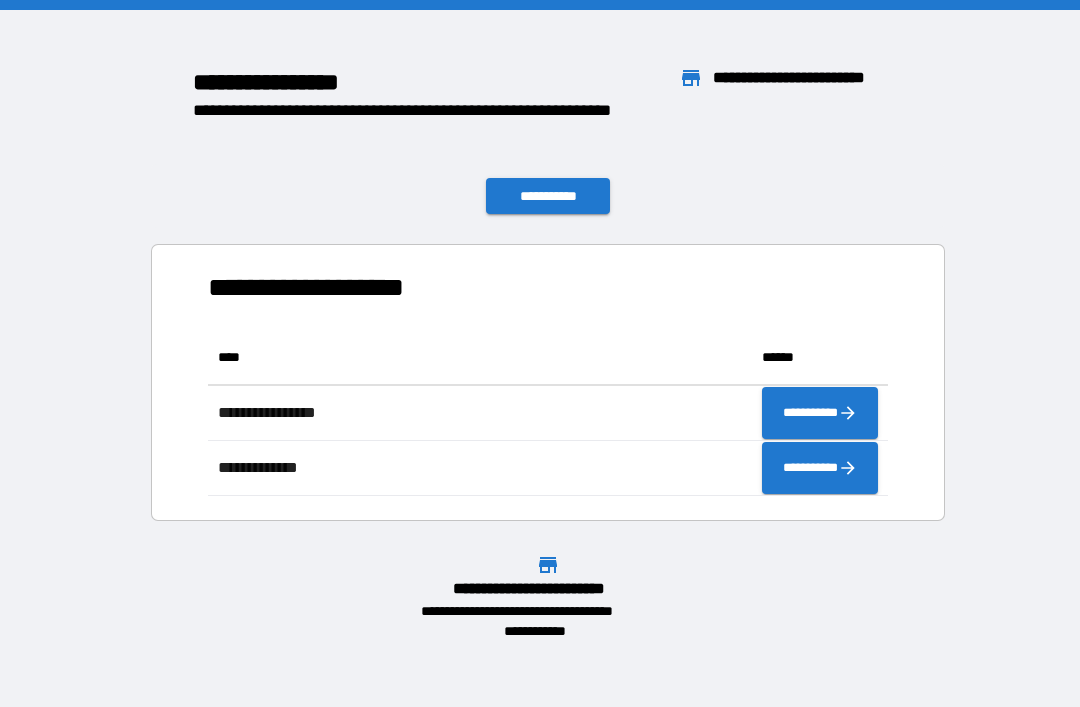click on "**********" at bounding box center [548, 196] 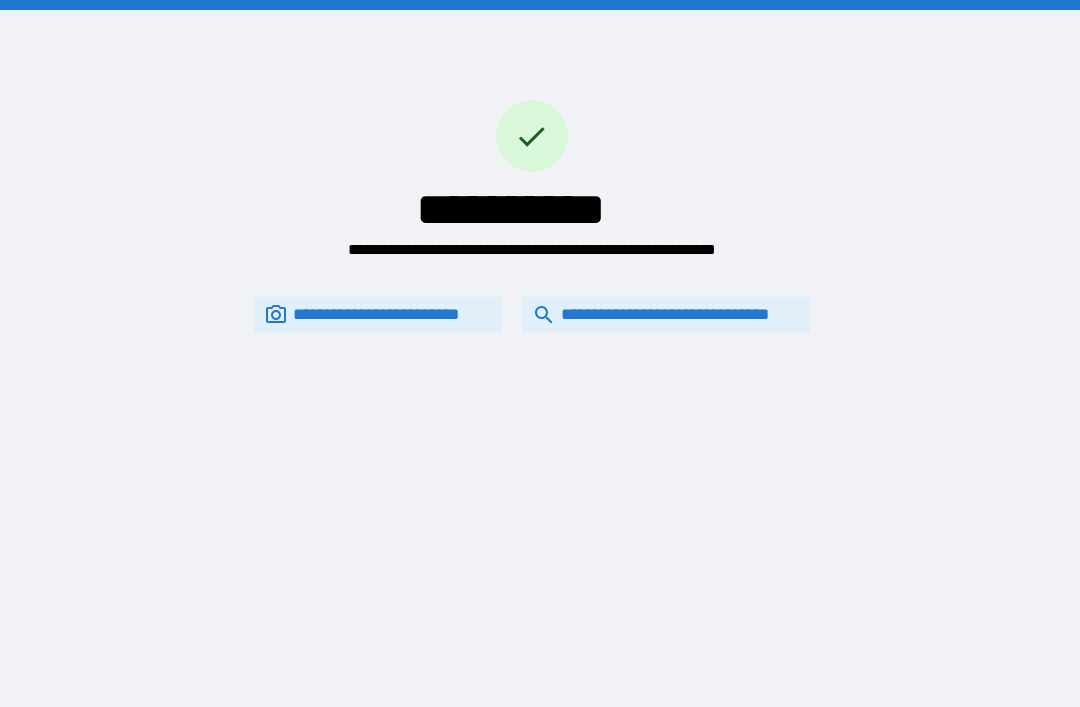 click on "**********" at bounding box center [666, 314] 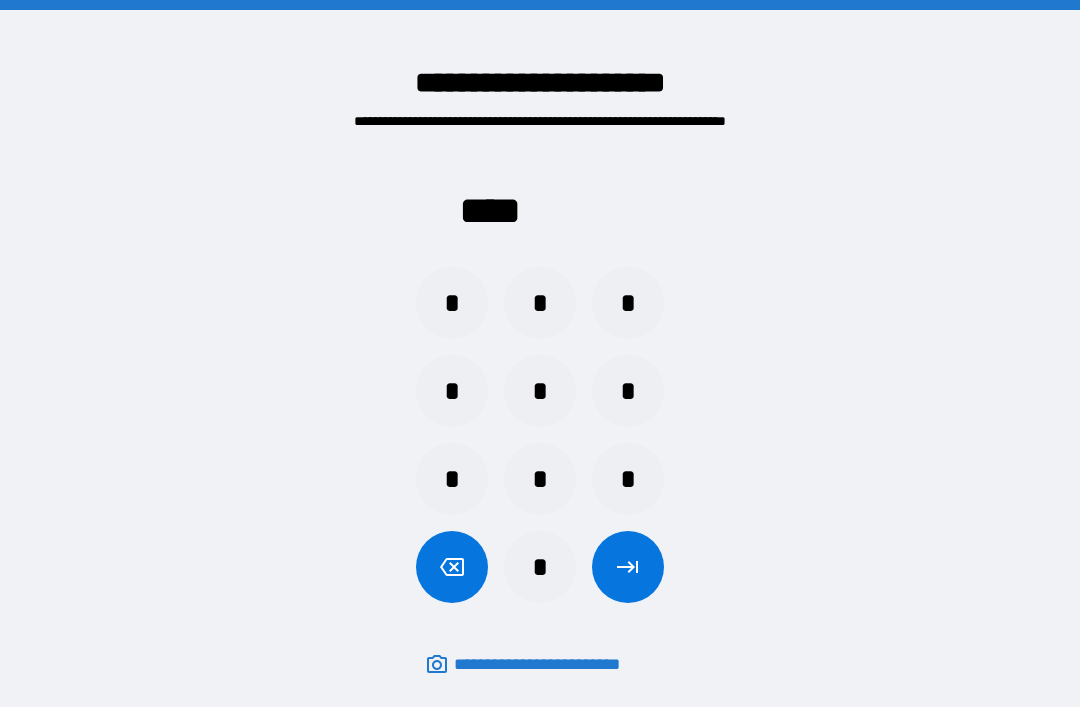 click on "*" at bounding box center [540, 479] 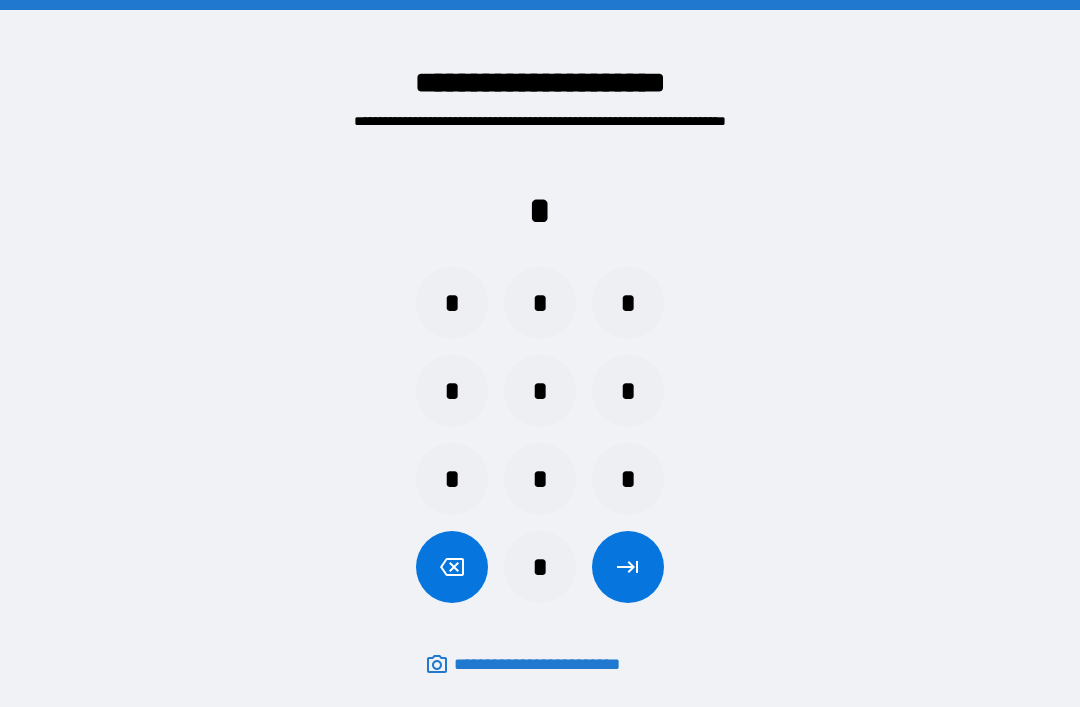 click on "*" at bounding box center [540, 391] 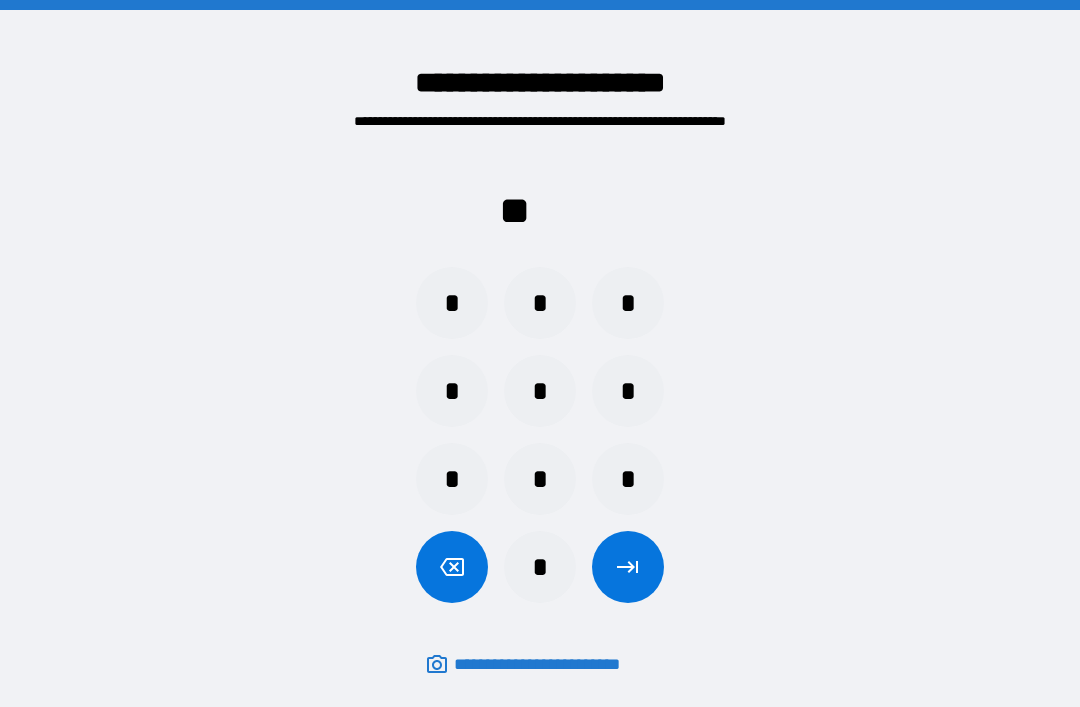 click on "** * * * * * * * * * *" at bounding box center (540, 371) 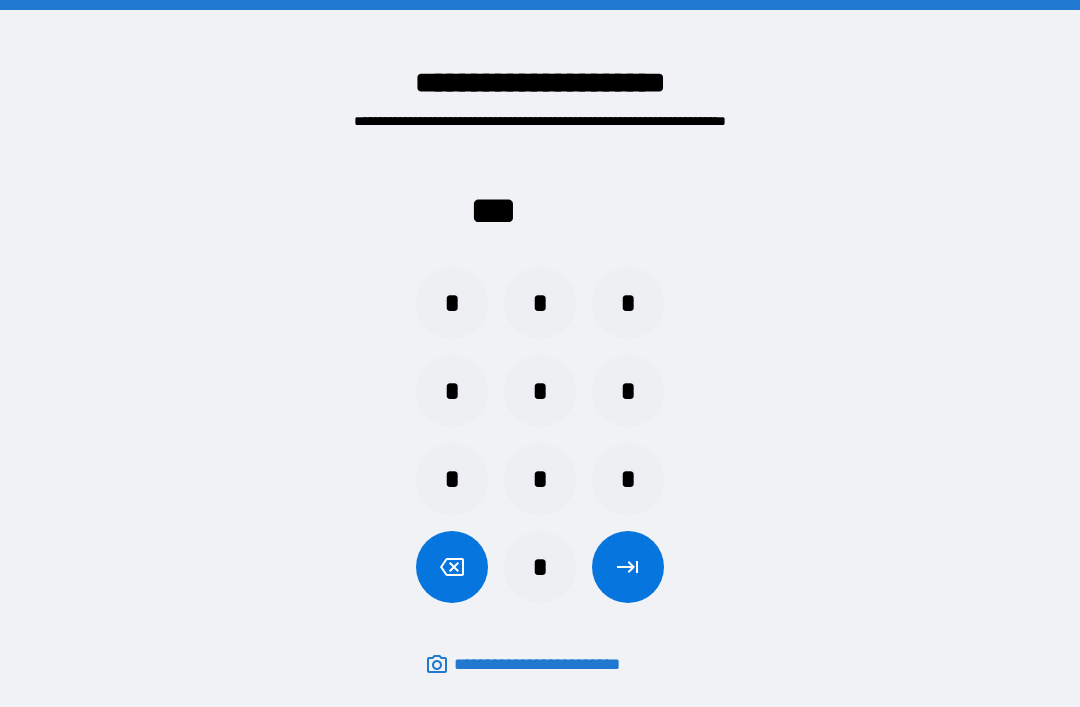 click at bounding box center [452, 567] 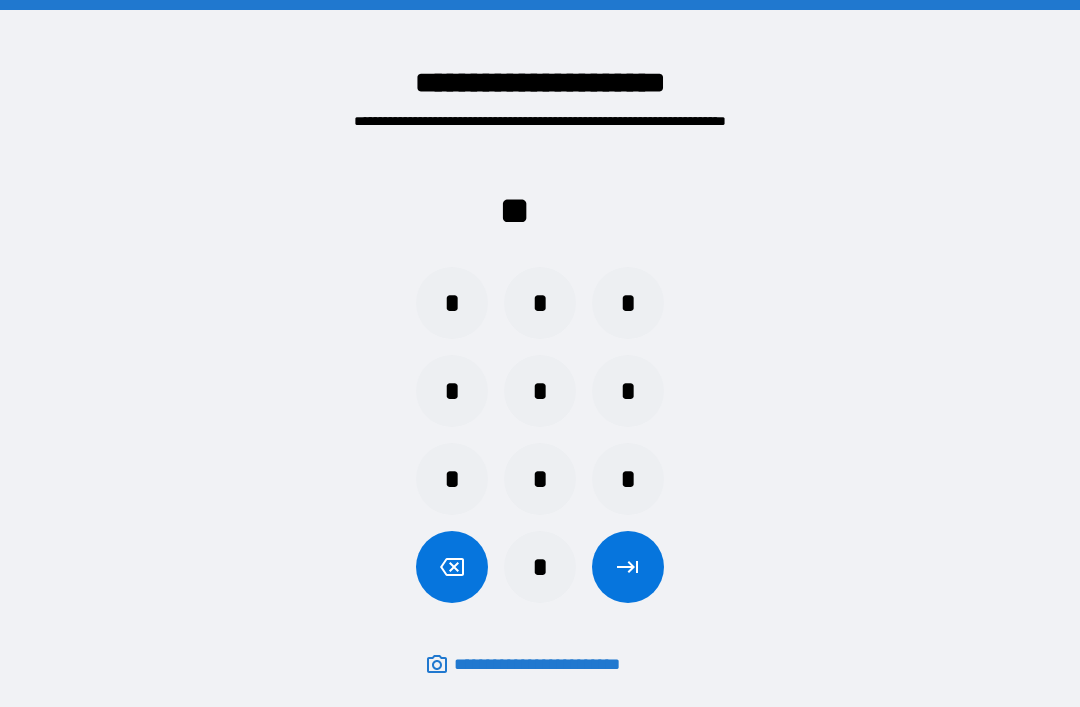 click on "*" at bounding box center (452, 479) 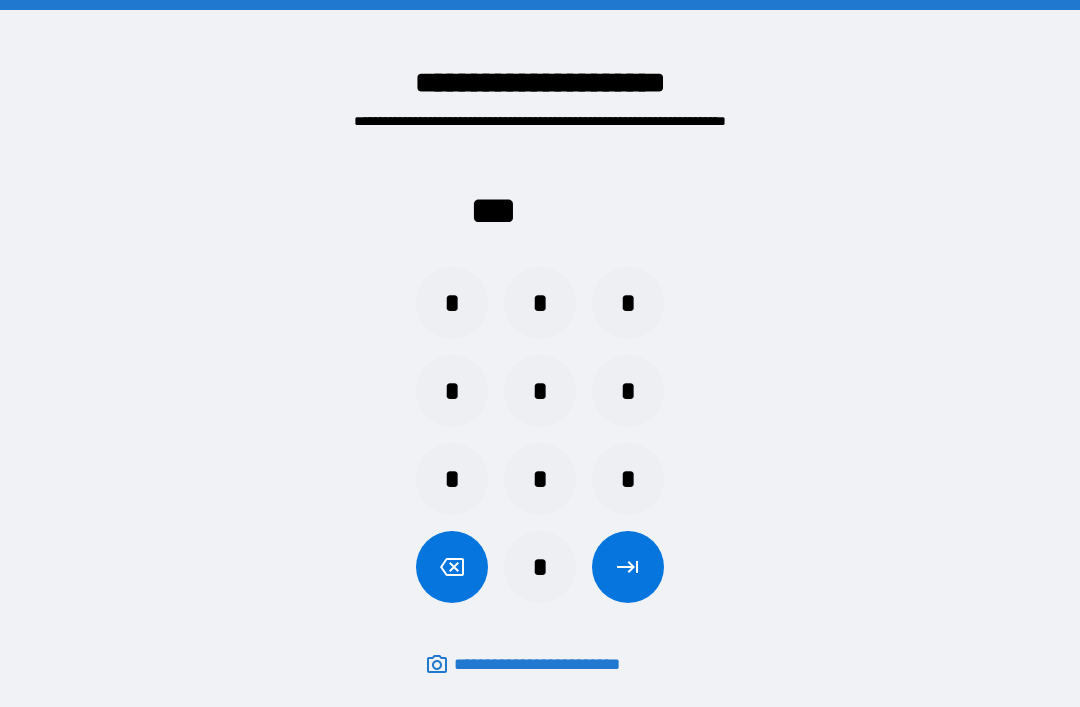click on "*" at bounding box center (628, 391) 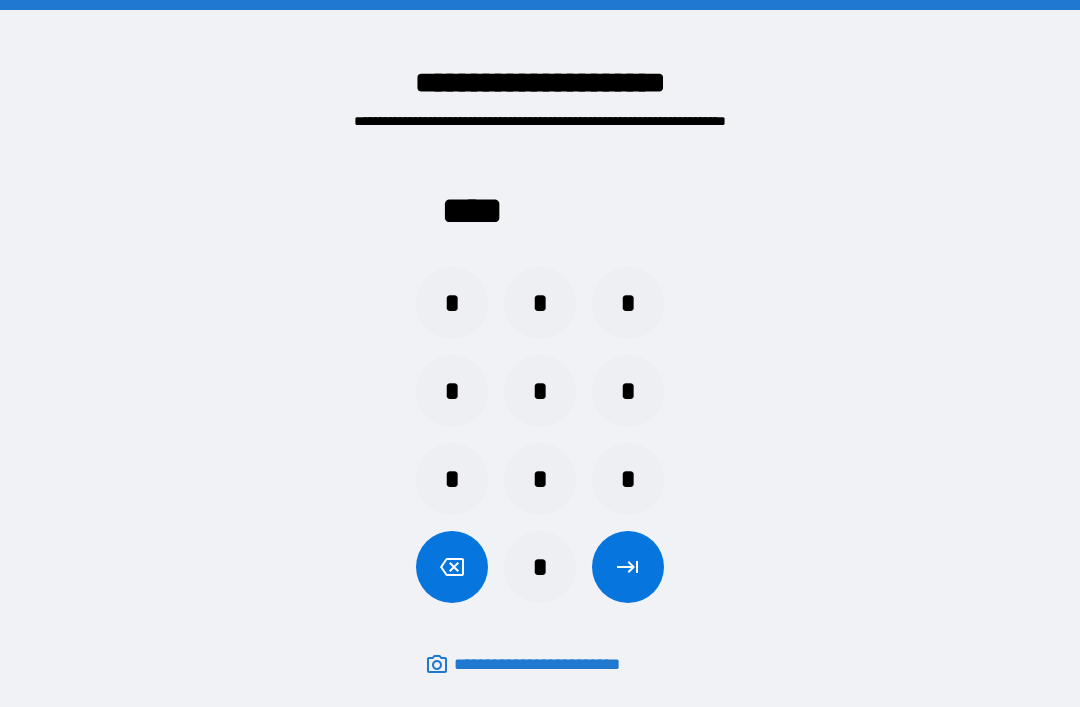 click at bounding box center [628, 567] 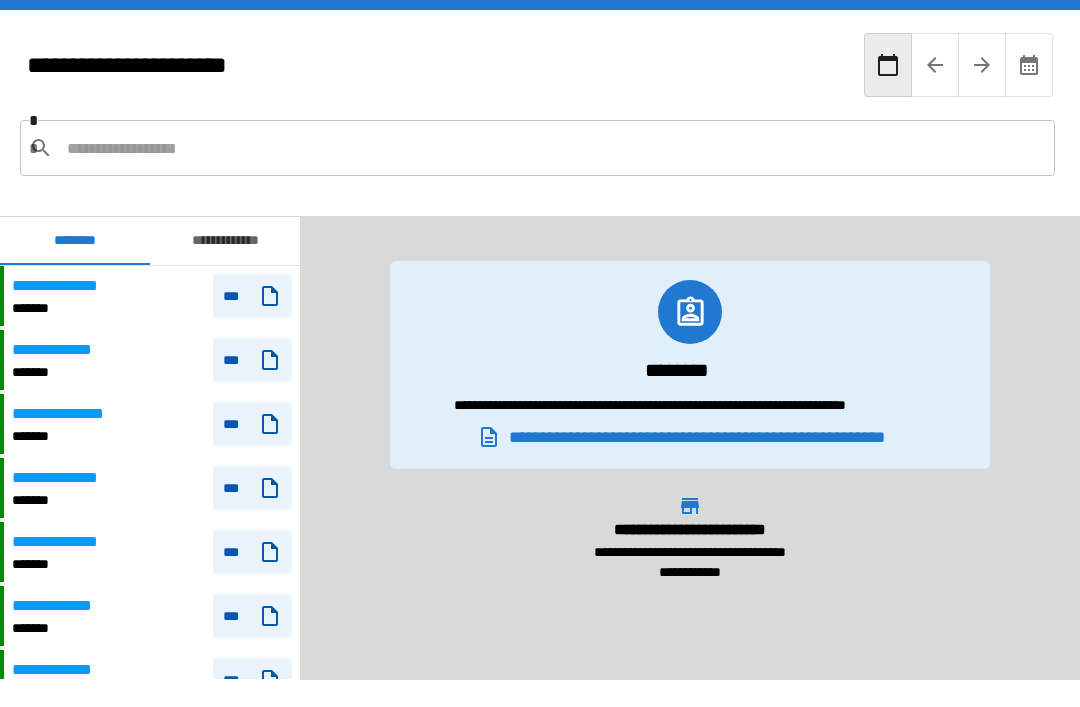 click on "**********" at bounding box center (225, 241) 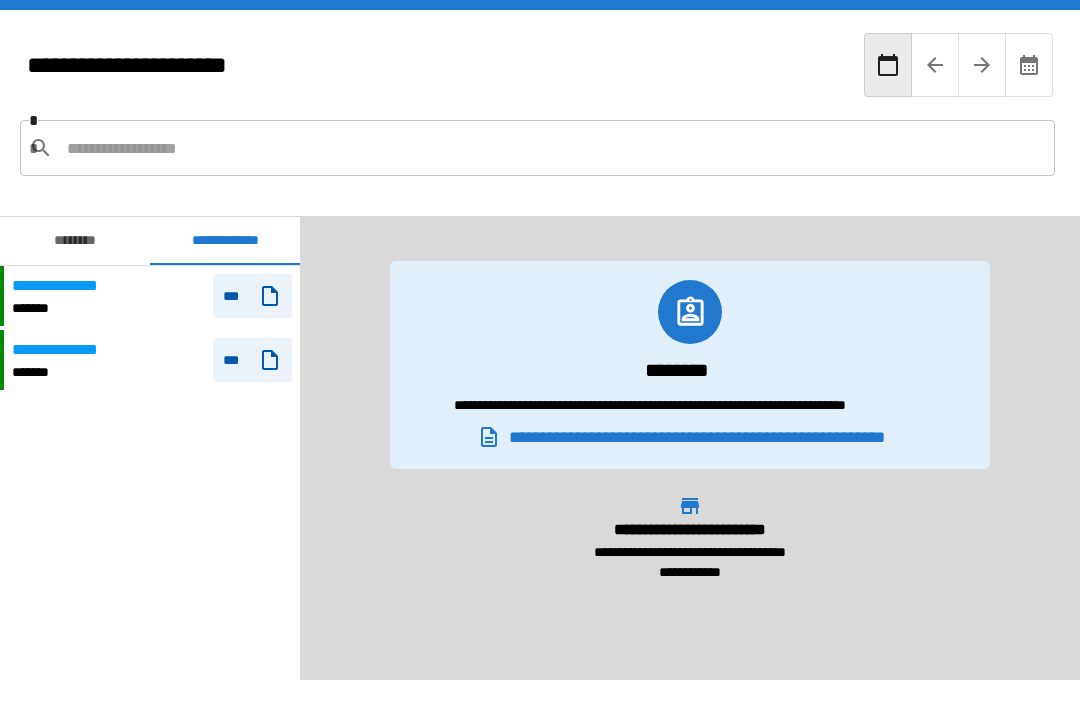 click at bounding box center (553, 148) 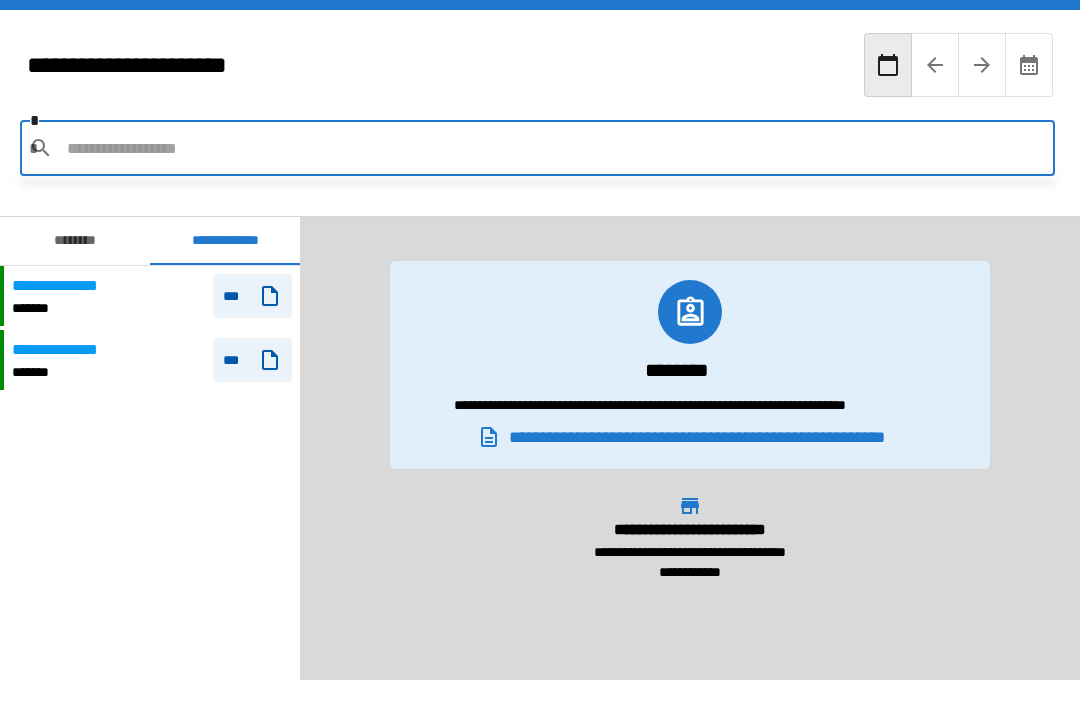 click on "**********" at bounding box center (690, 448) 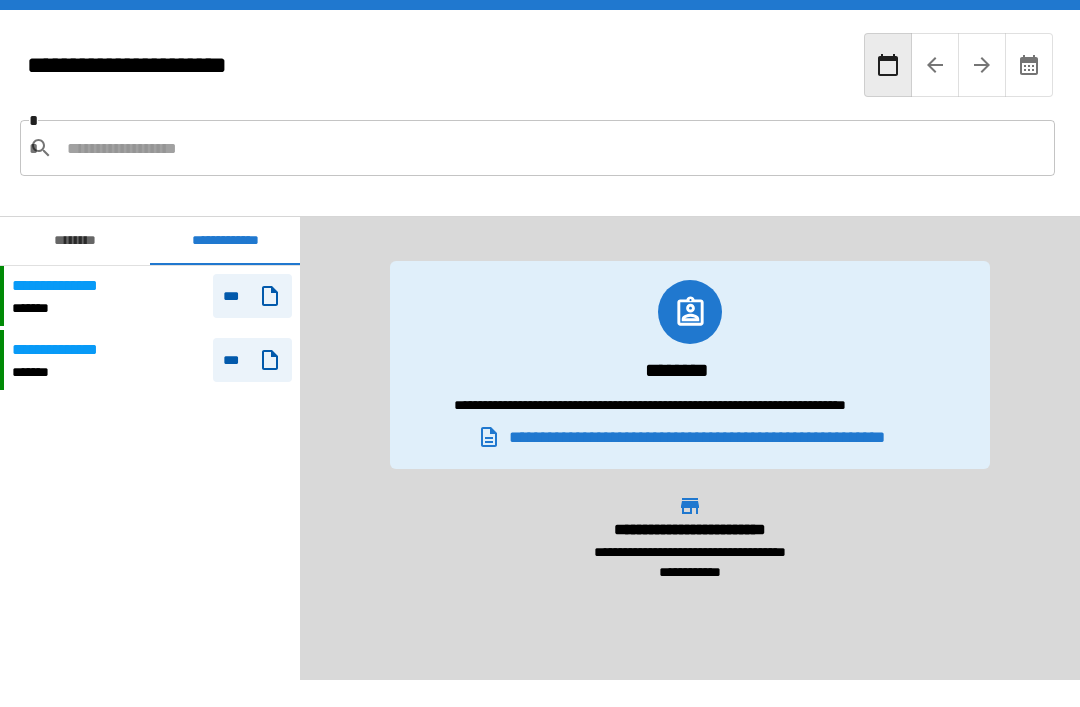 click at bounding box center [553, 148] 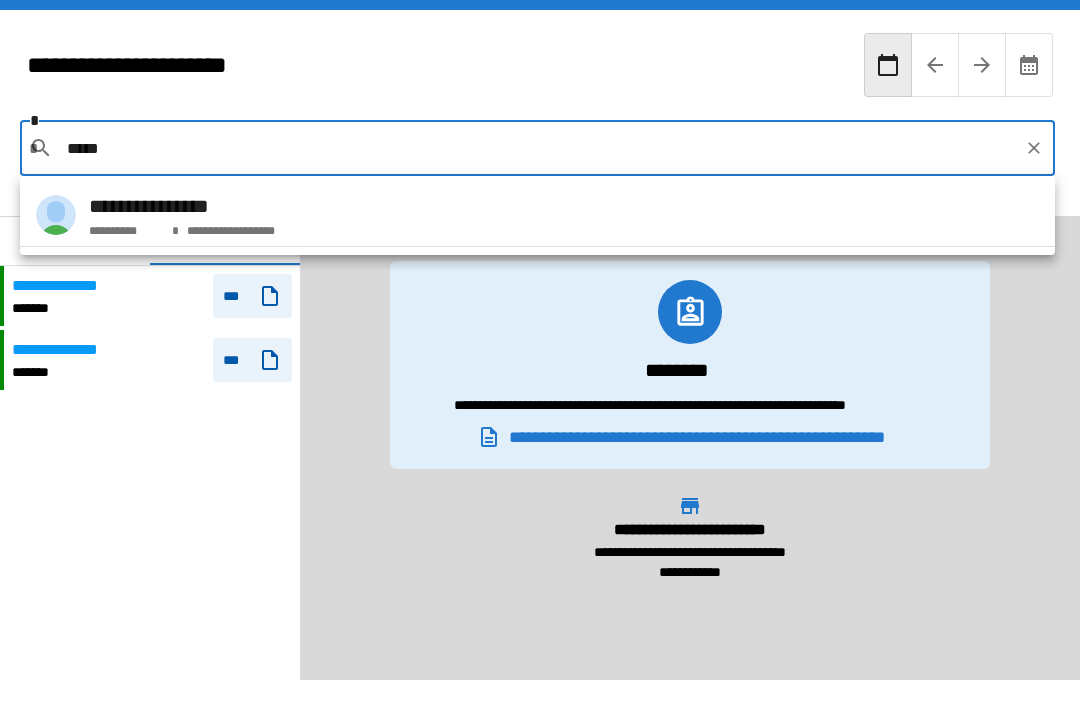 click on "**********" at bounding box center (537, 215) 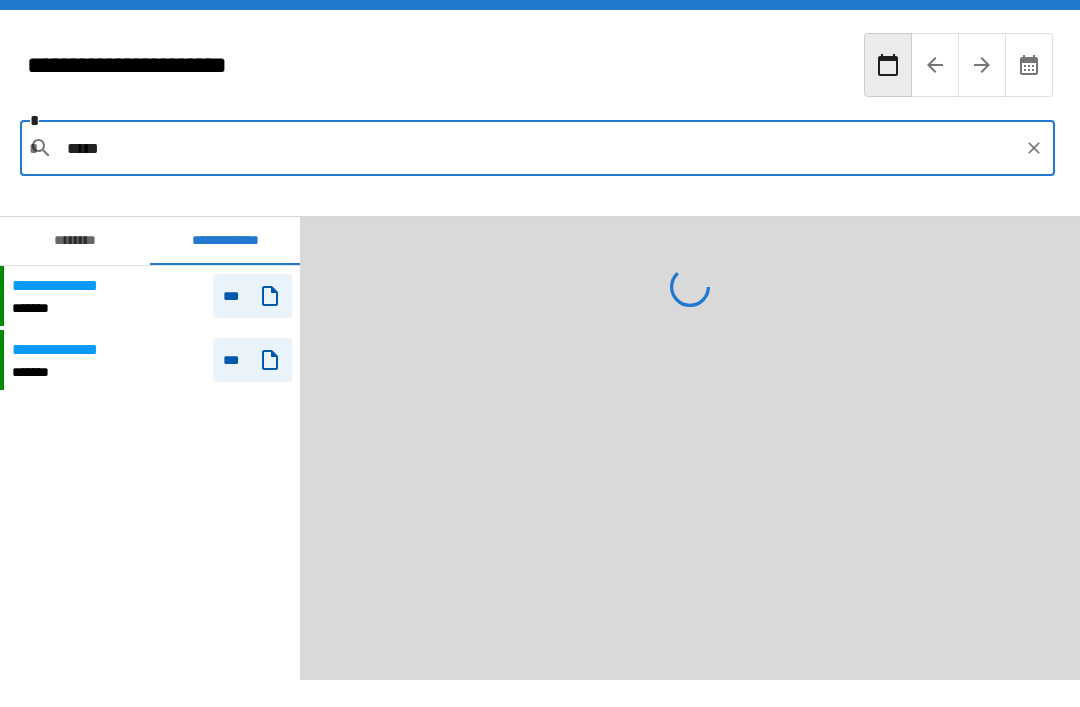 type on "**********" 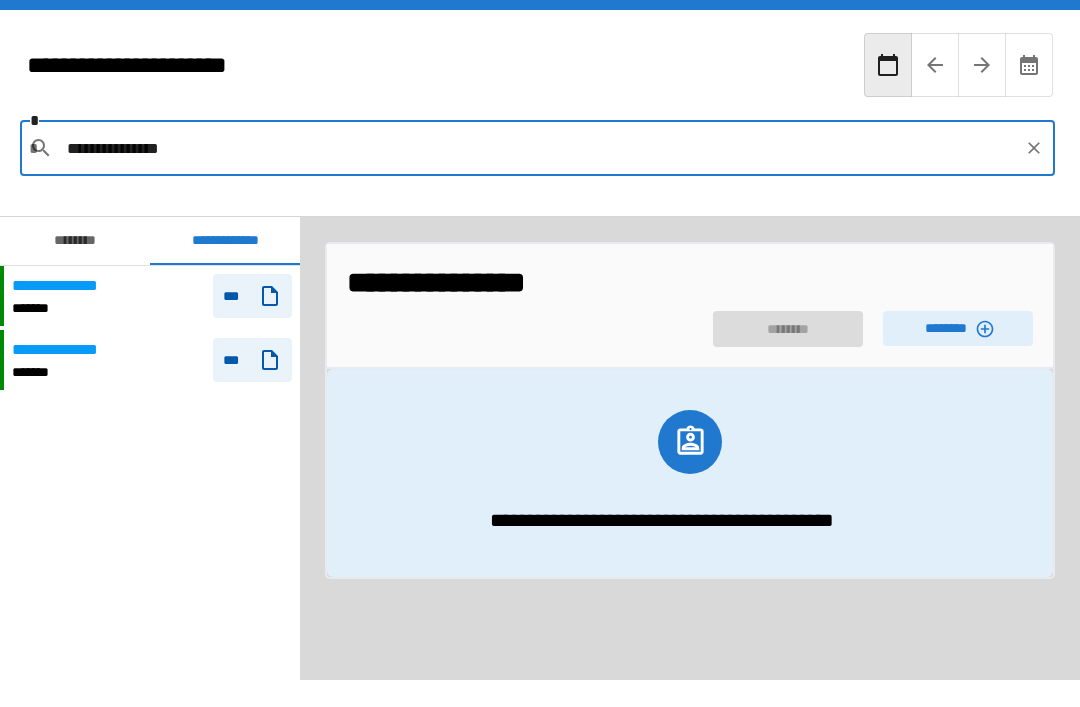click on "**********" at bounding box center [604, 282] 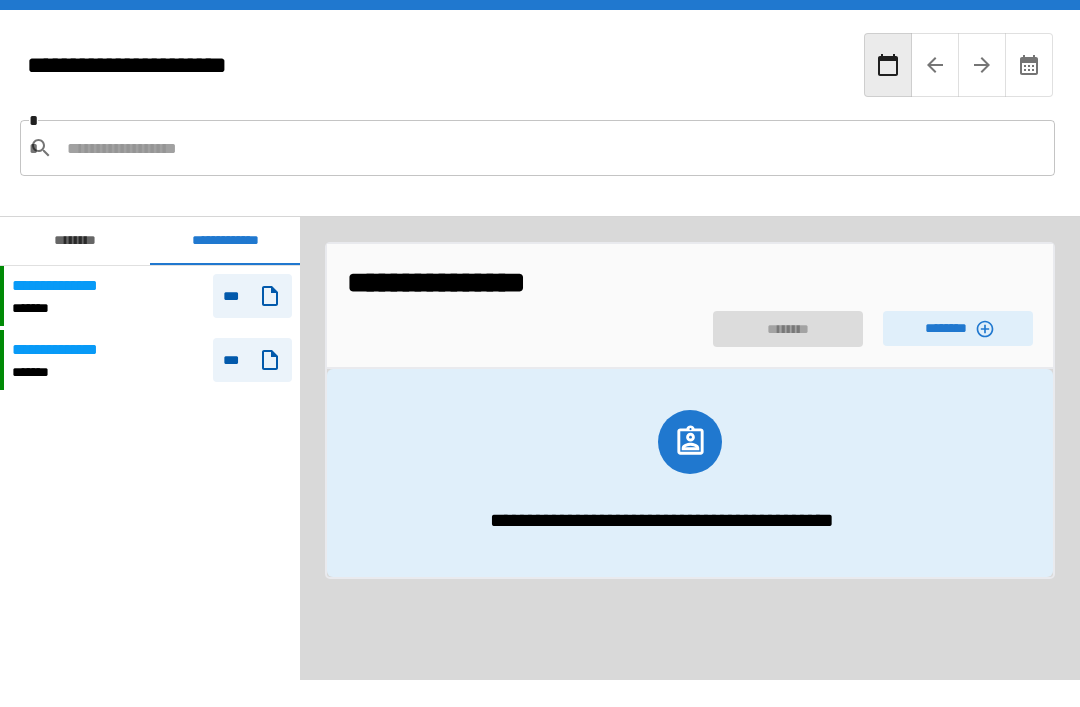 click on "********" at bounding box center (958, 328) 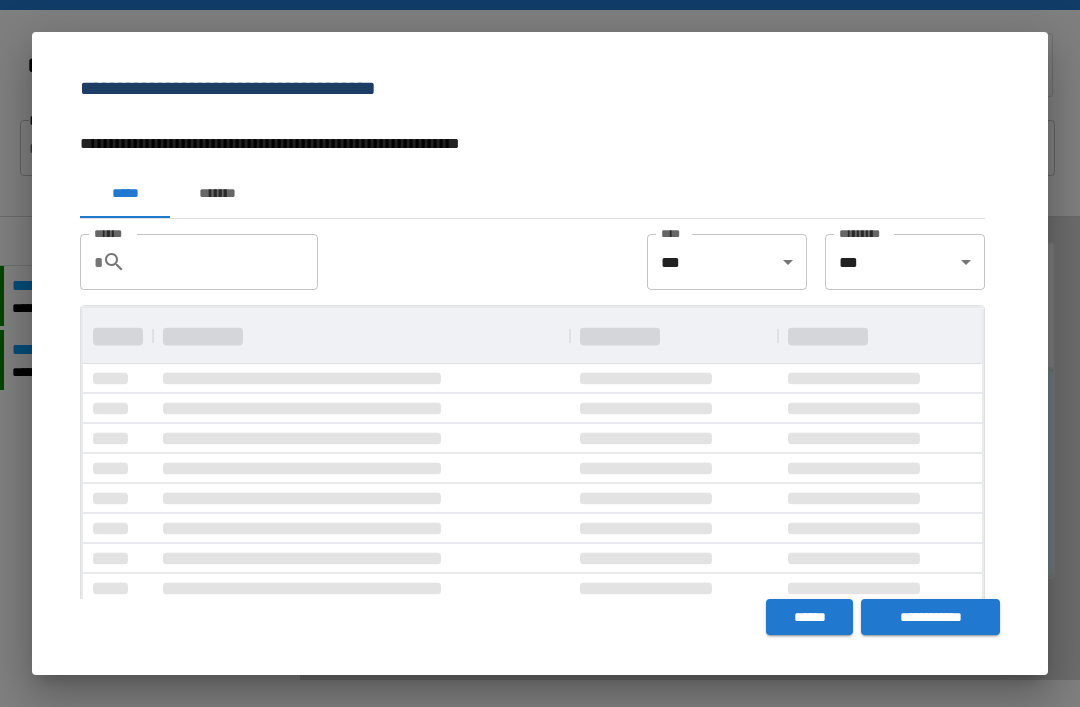 scroll, scrollTop: 0, scrollLeft: 0, axis: both 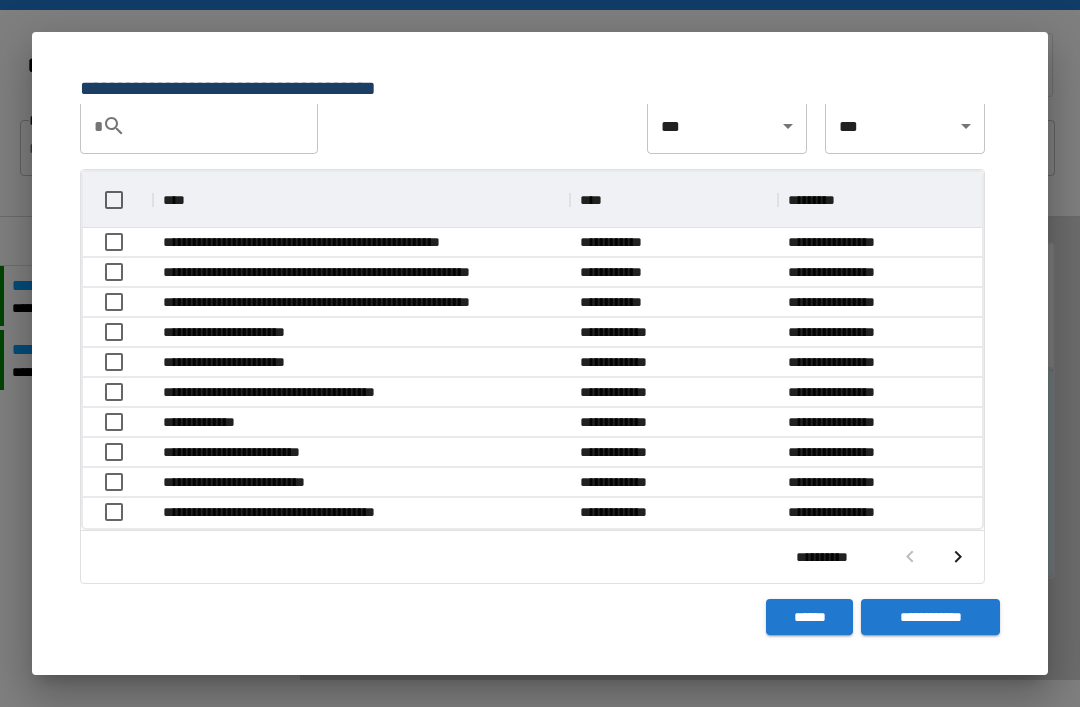 click 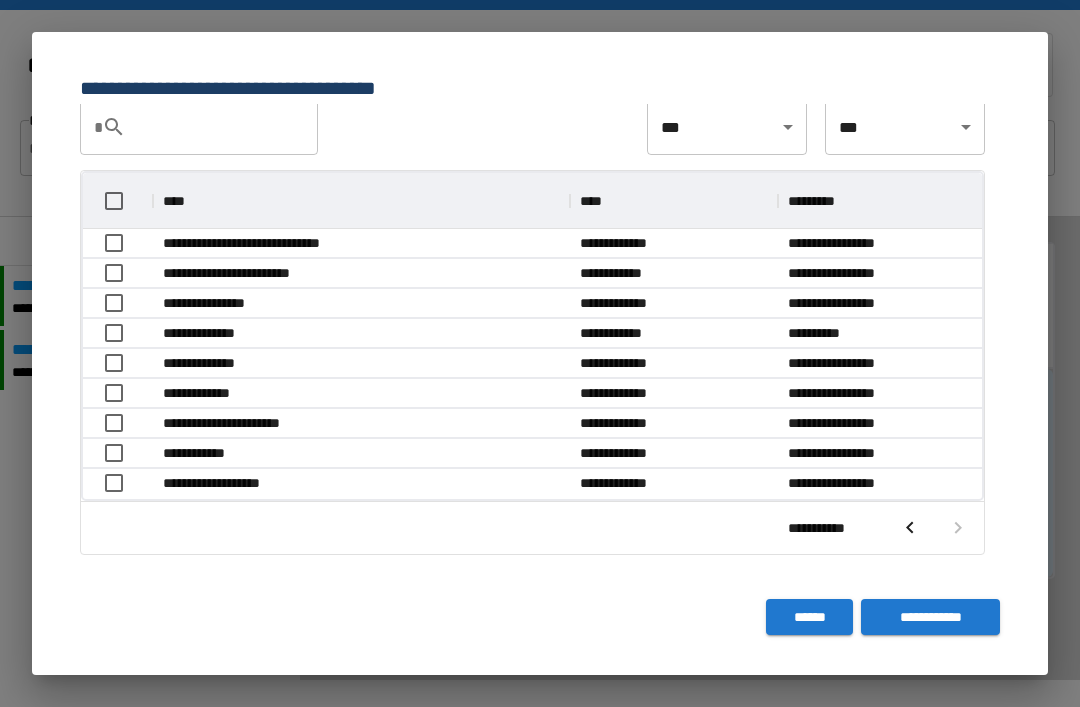 scroll, scrollTop: 1, scrollLeft: 1, axis: both 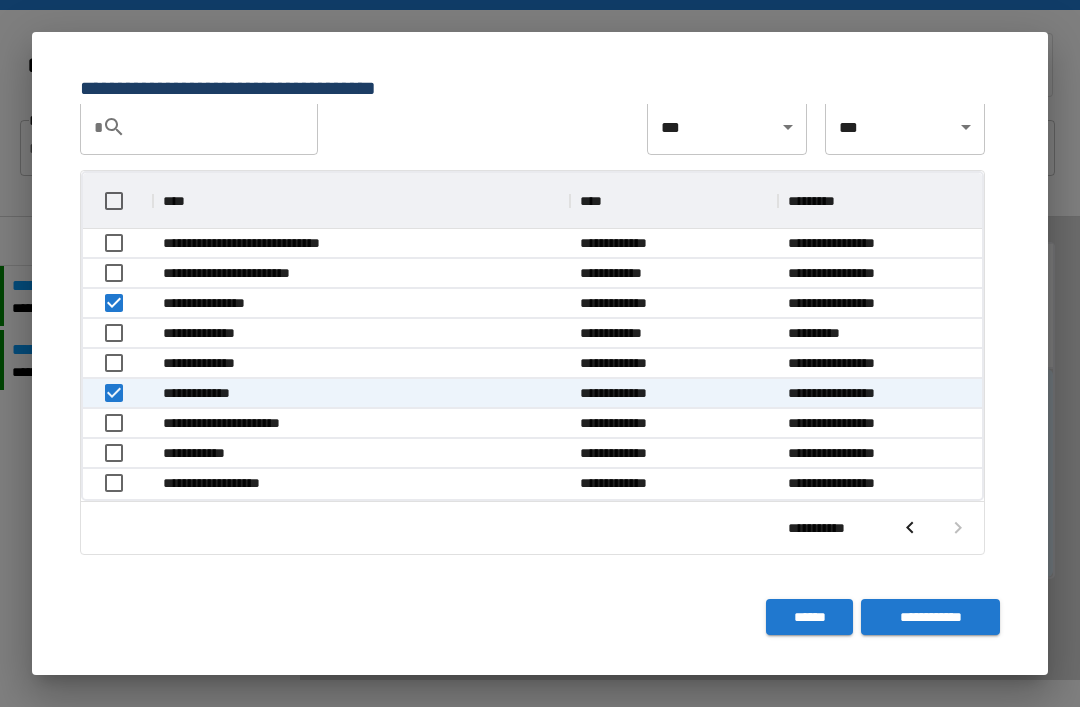 click on "******" at bounding box center [809, 617] 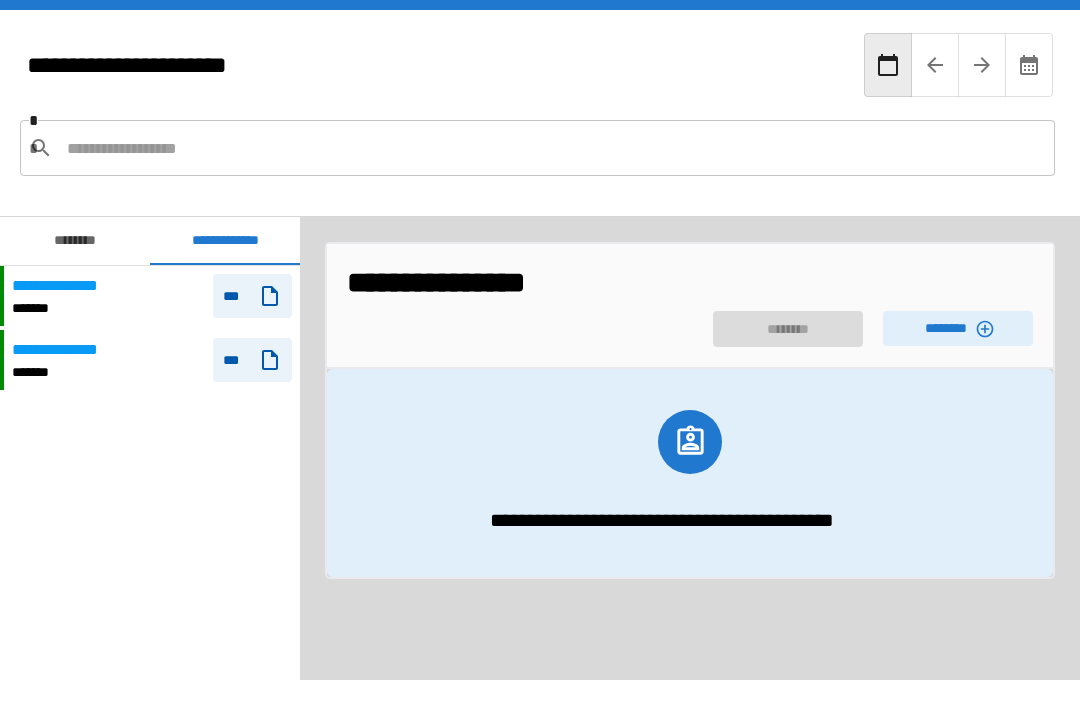 click on "********" at bounding box center [958, 328] 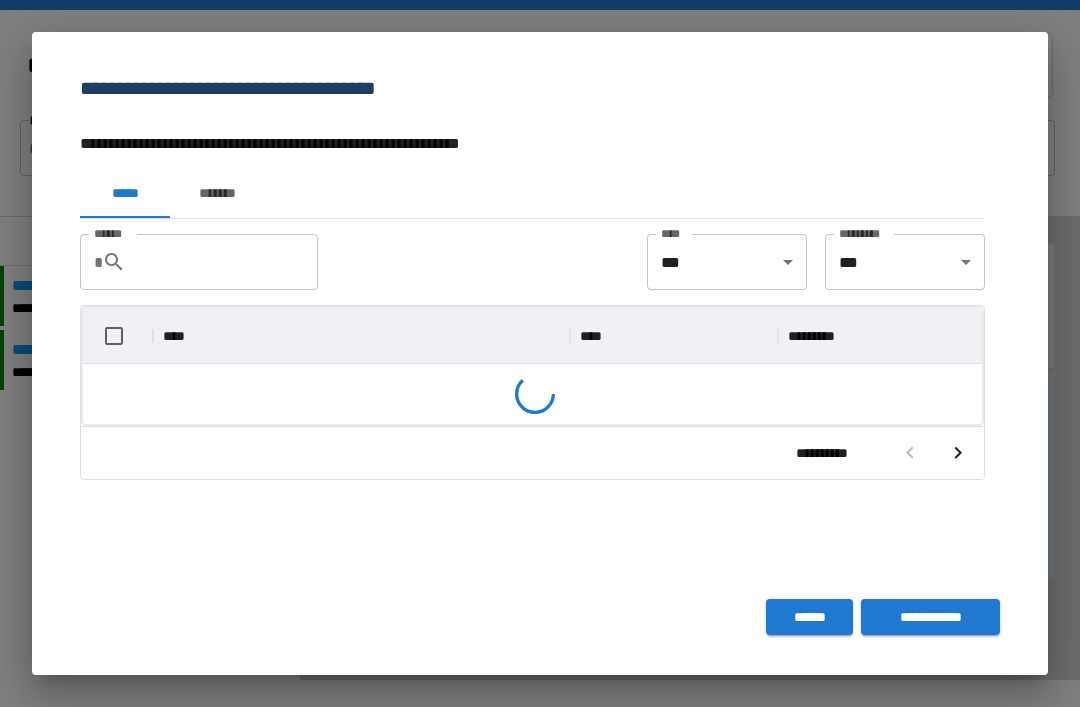 scroll, scrollTop: 1, scrollLeft: 1, axis: both 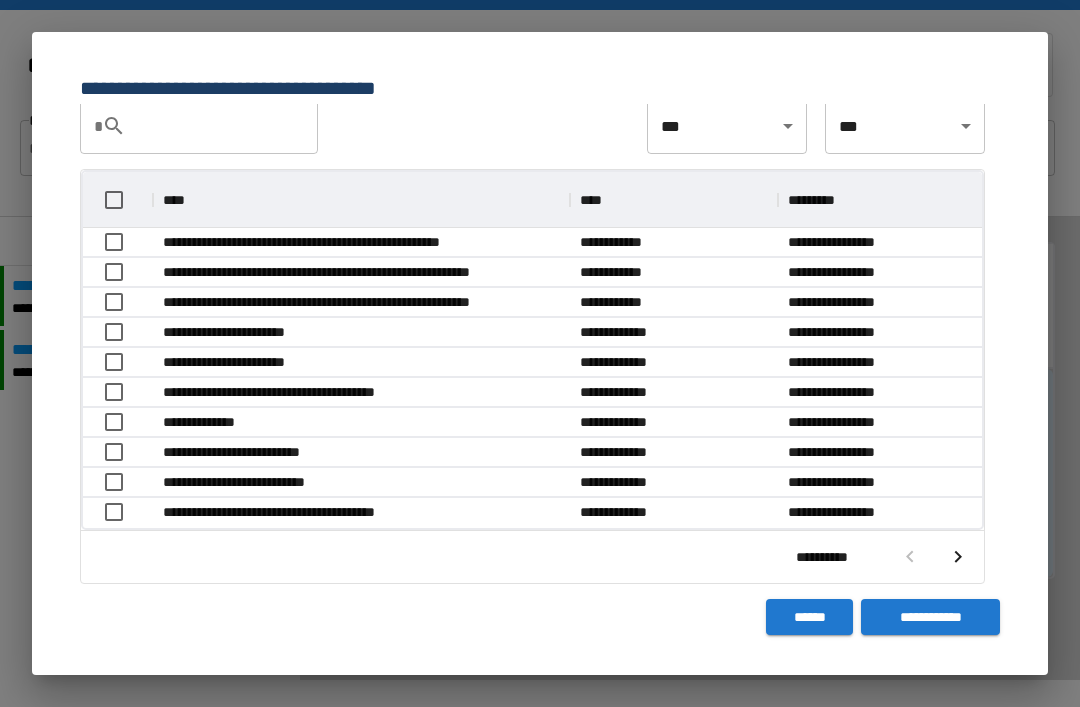 click 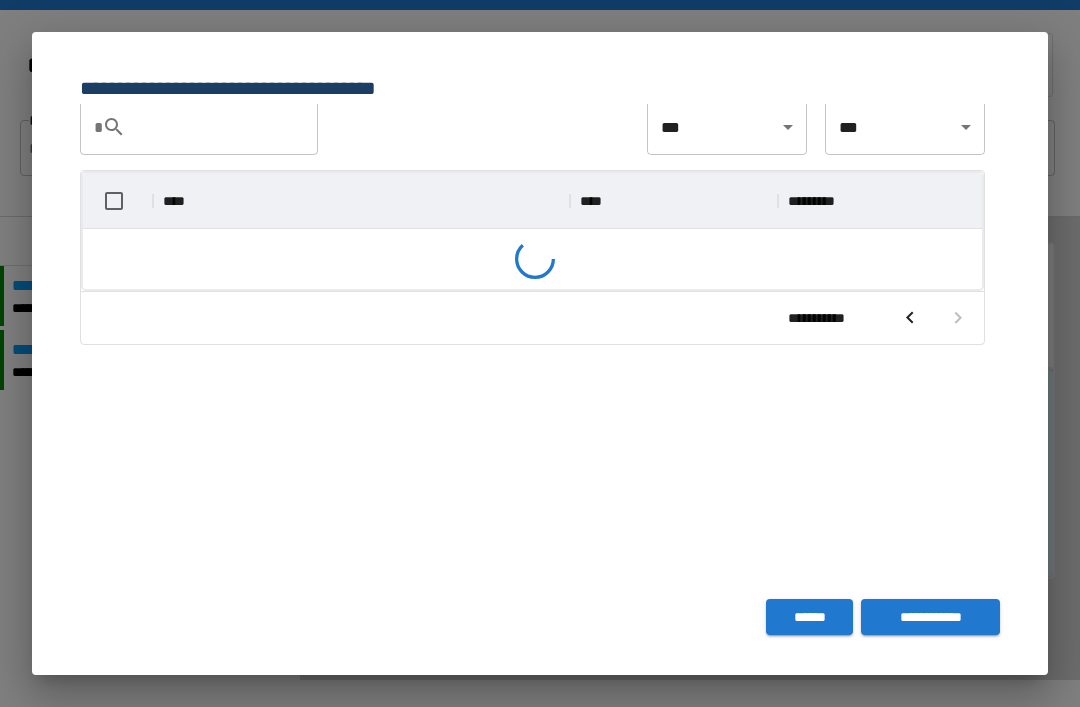 scroll, scrollTop: 326, scrollLeft: 899, axis: both 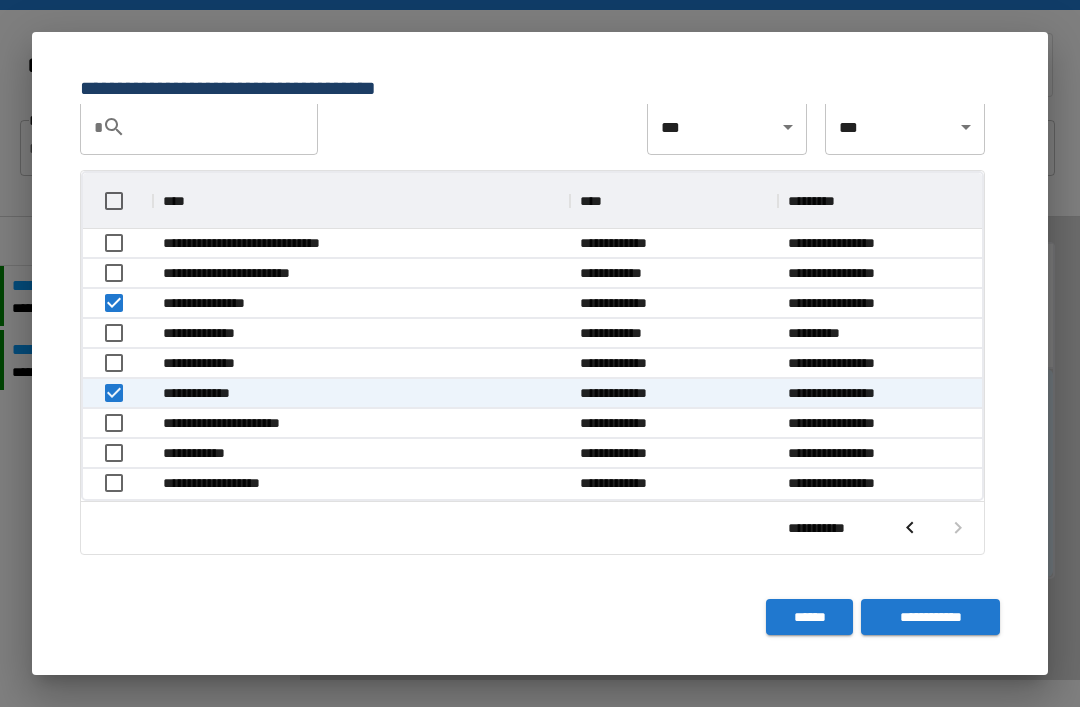 click on "**********" at bounding box center [930, 617] 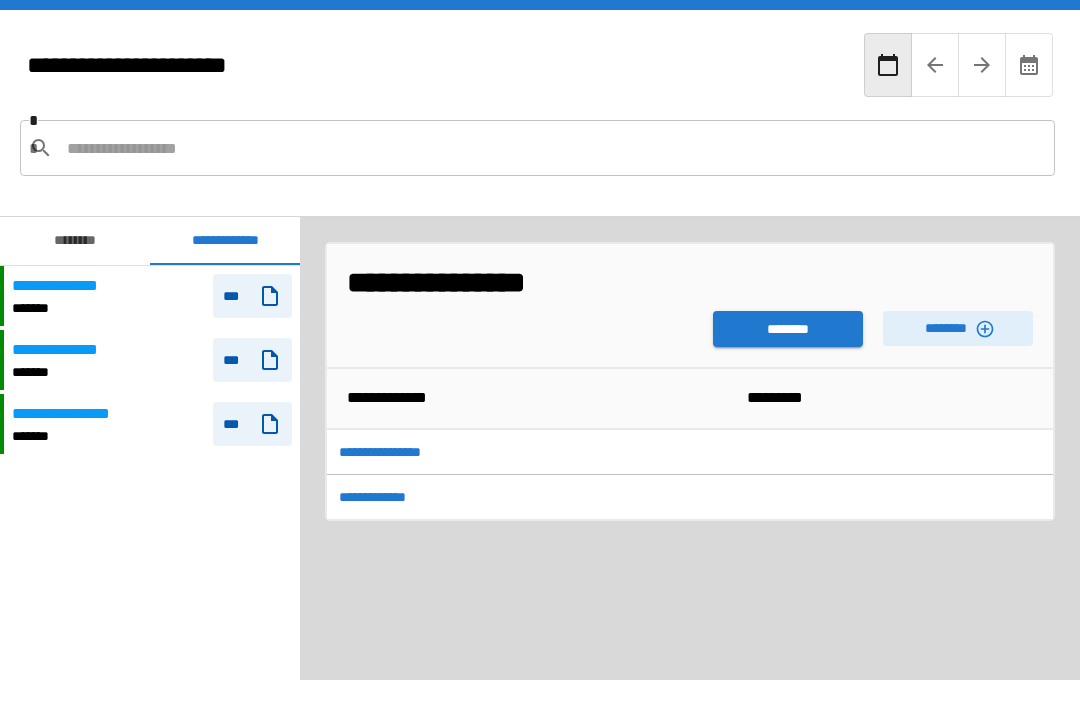 click on "********" at bounding box center [788, 329] 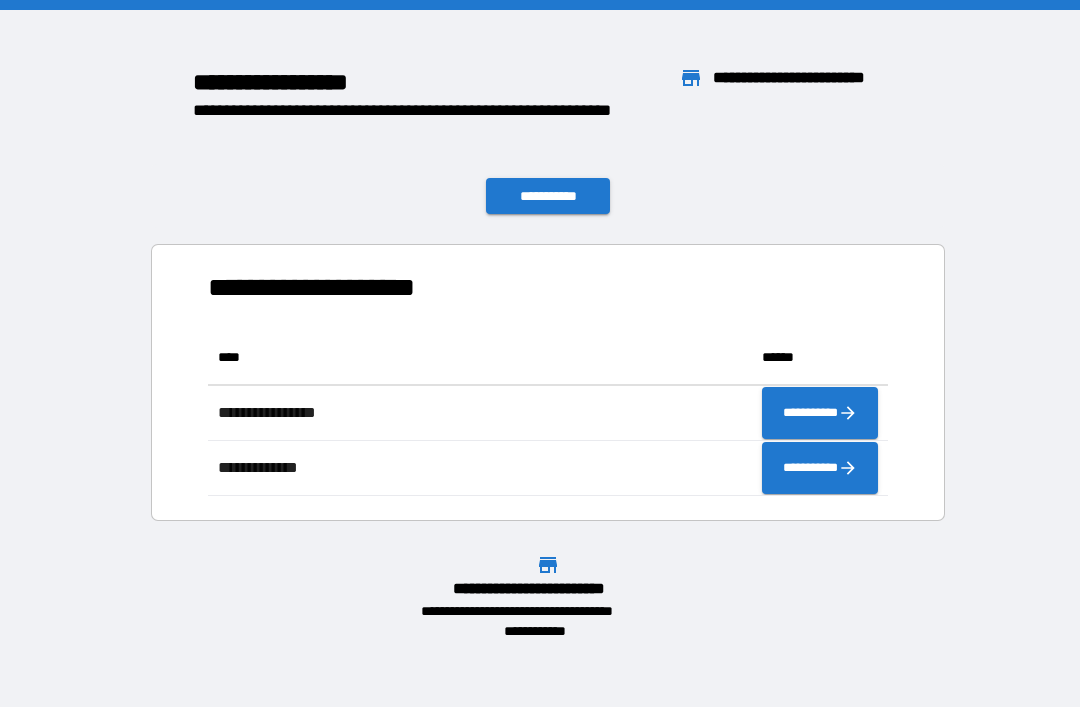 scroll, scrollTop: 1, scrollLeft: 1, axis: both 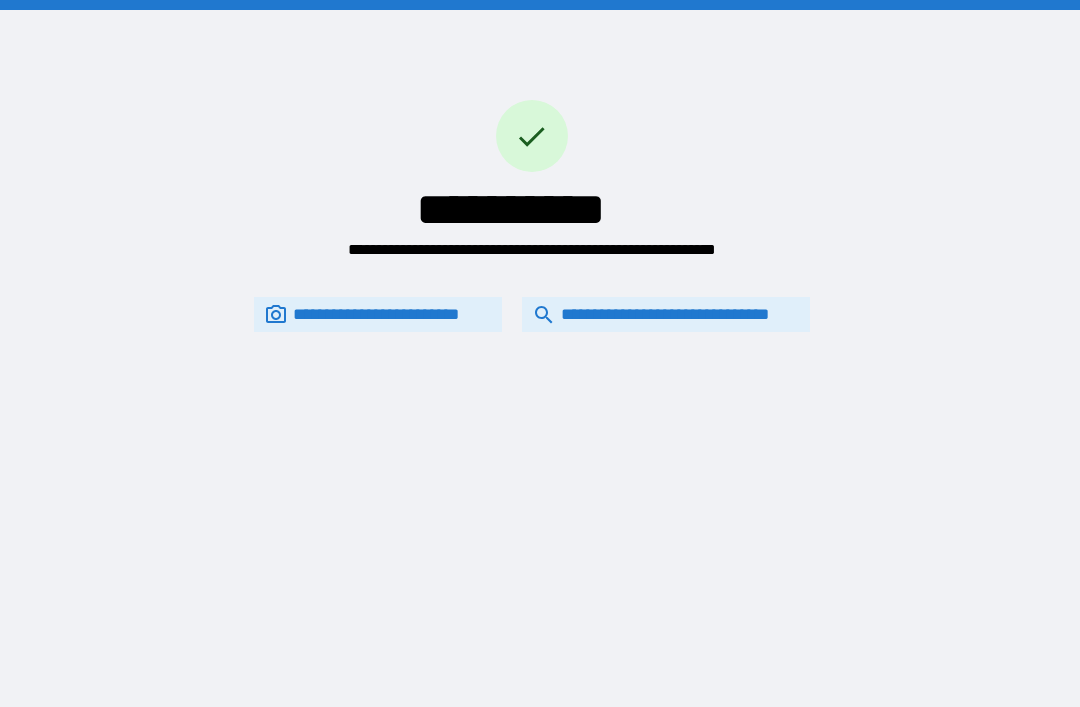 click on "**********" at bounding box center [666, 314] 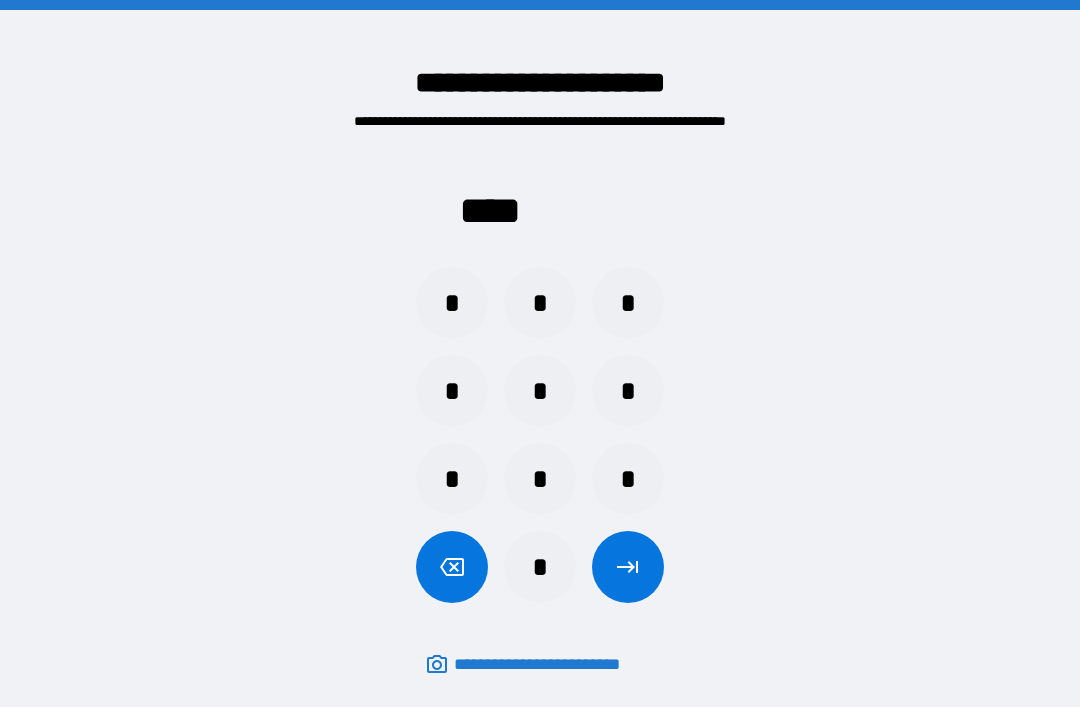 click on "*" at bounding box center [540, 479] 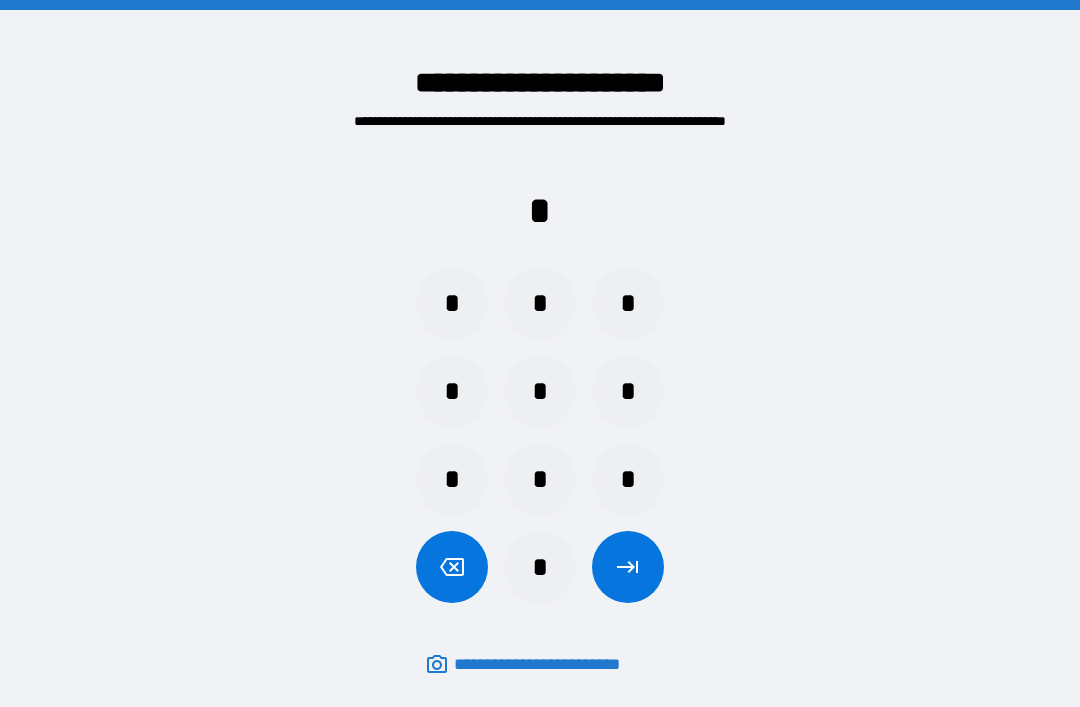 click on "*" at bounding box center (540, 391) 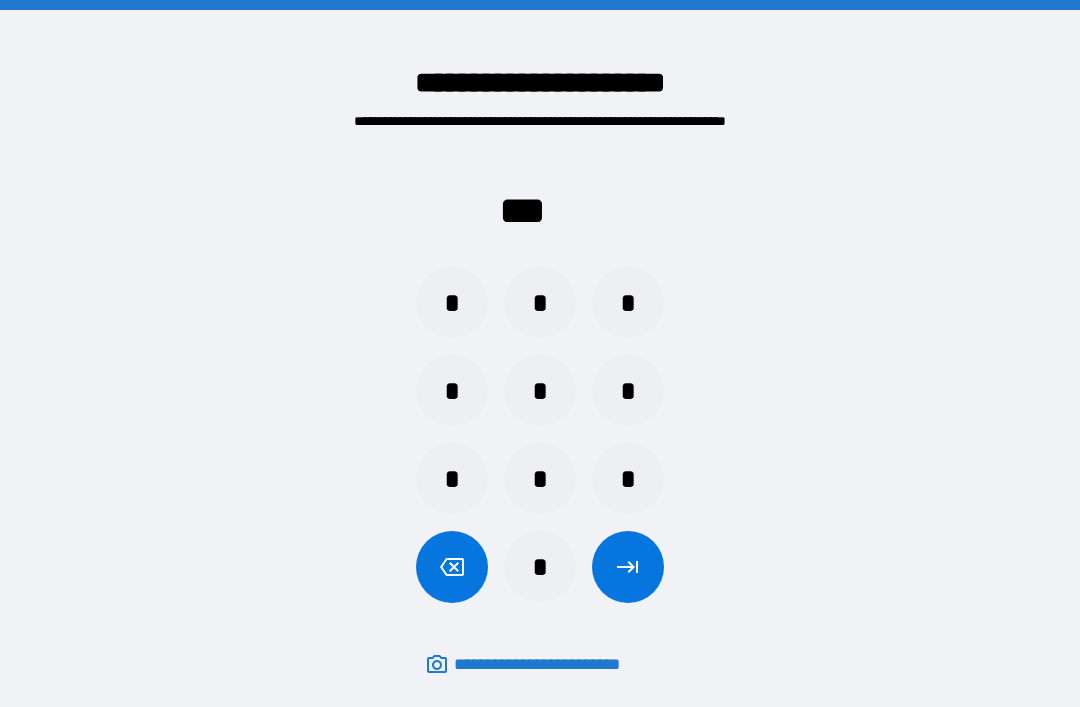 click on "*" at bounding box center (628, 391) 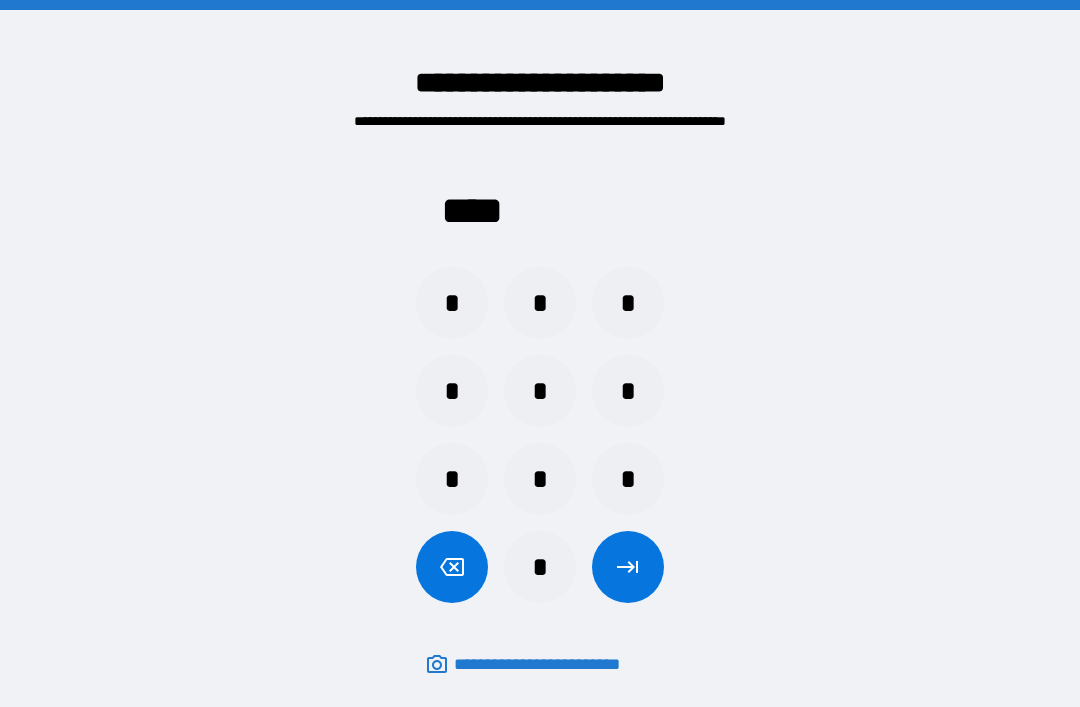 click at bounding box center [628, 567] 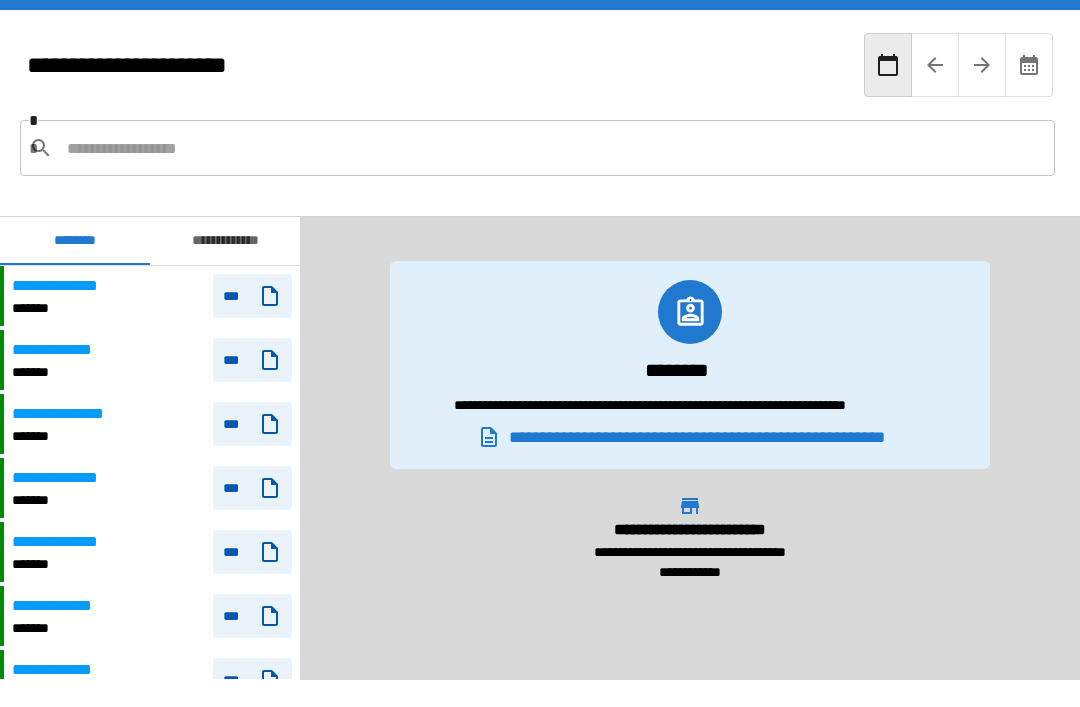 click on "**********" at bounding box center (225, 241) 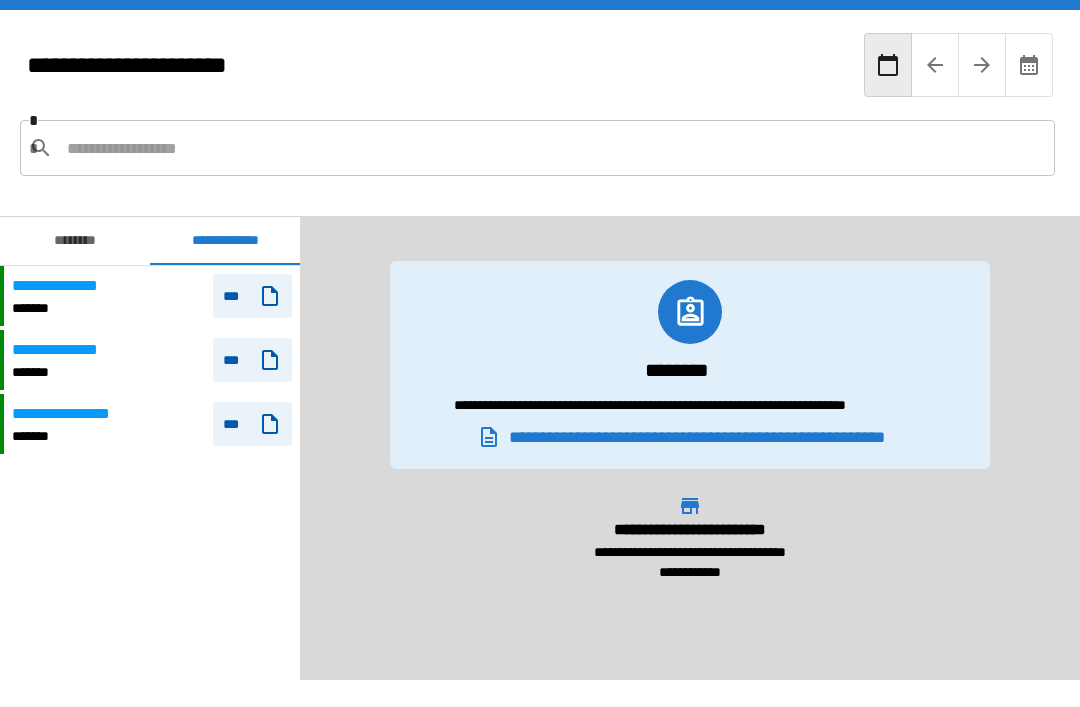 click at bounding box center [553, 148] 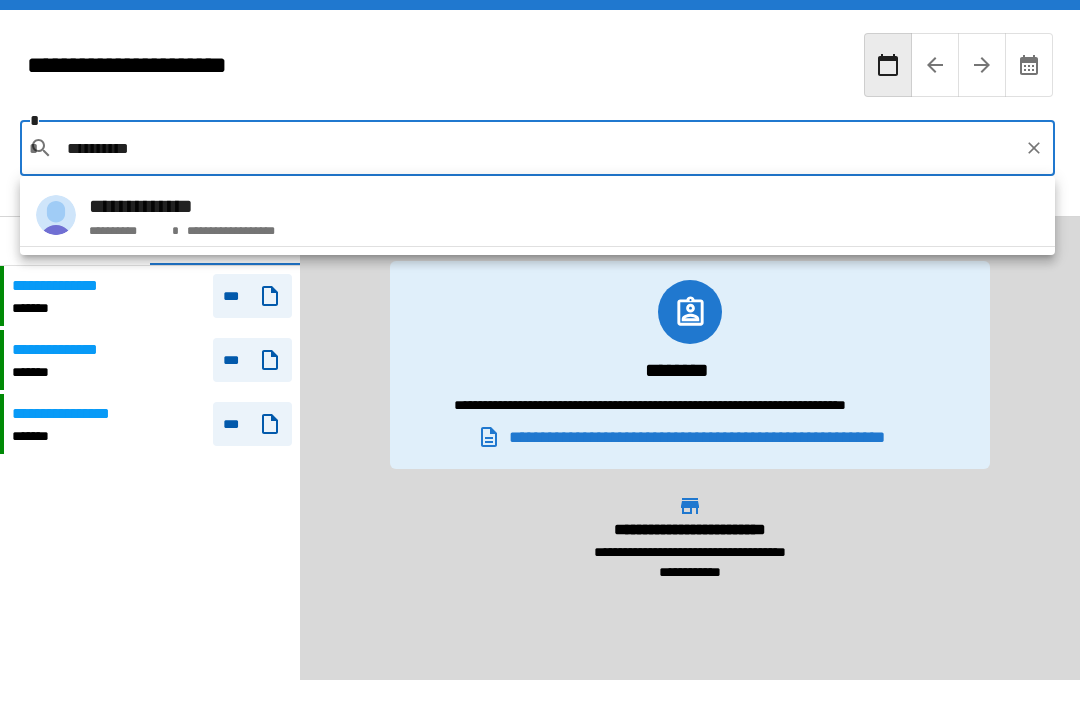 click on "**********" at bounding box center (537, 215) 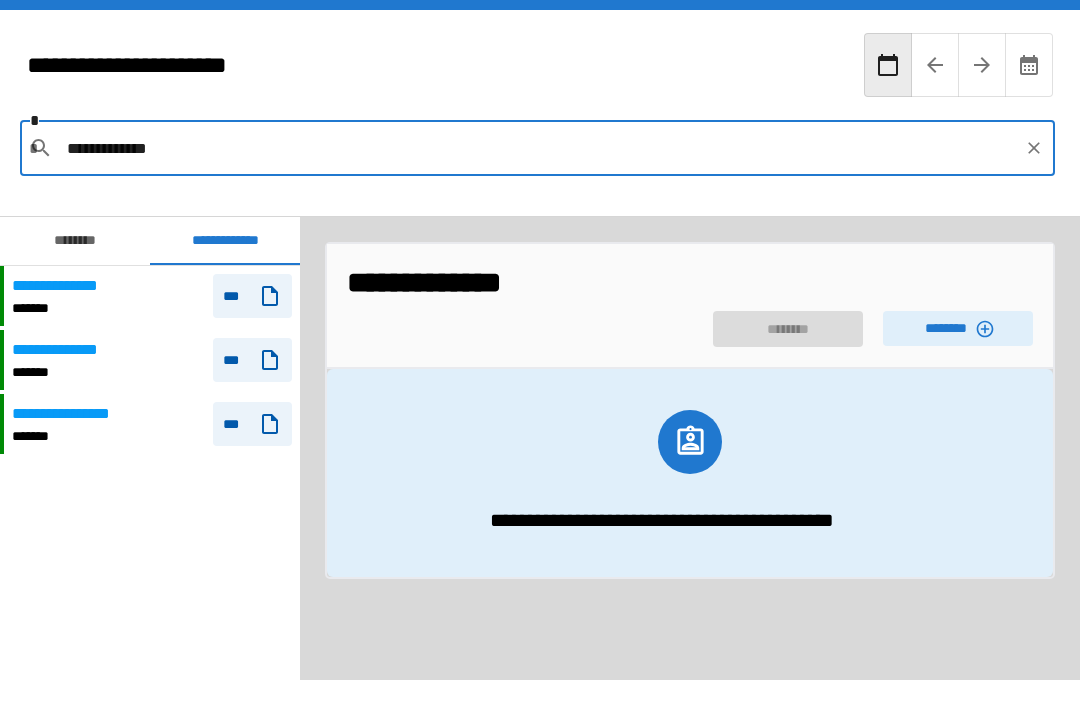 click on "**********" at bounding box center (690, 306) 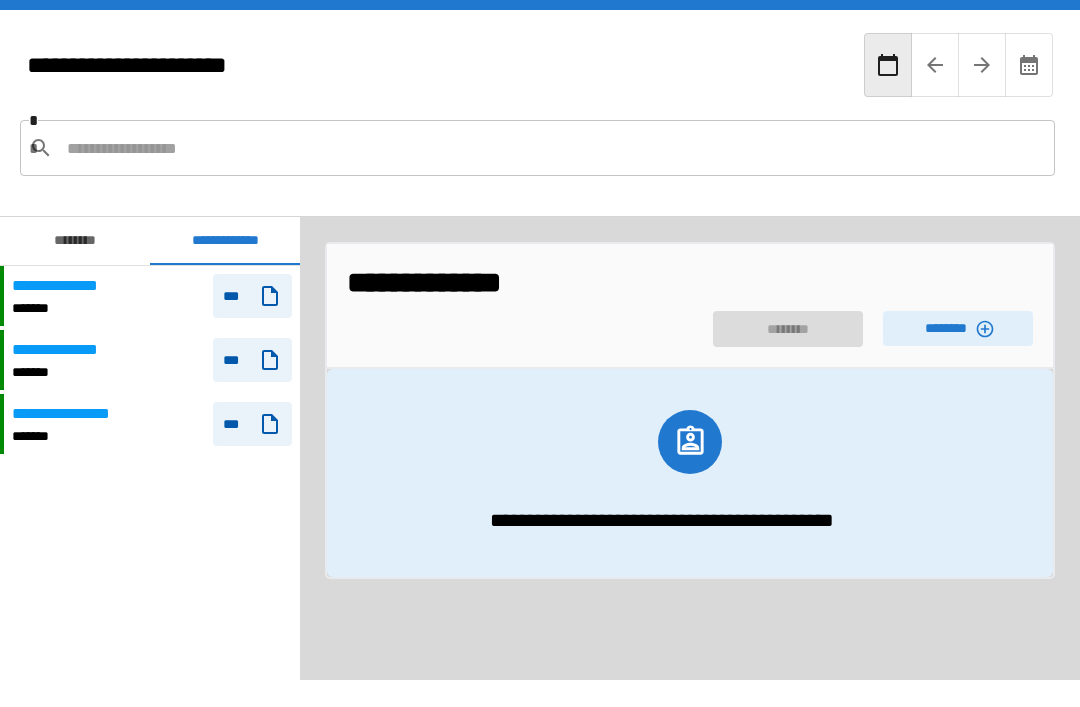 click on "********" at bounding box center (958, 328) 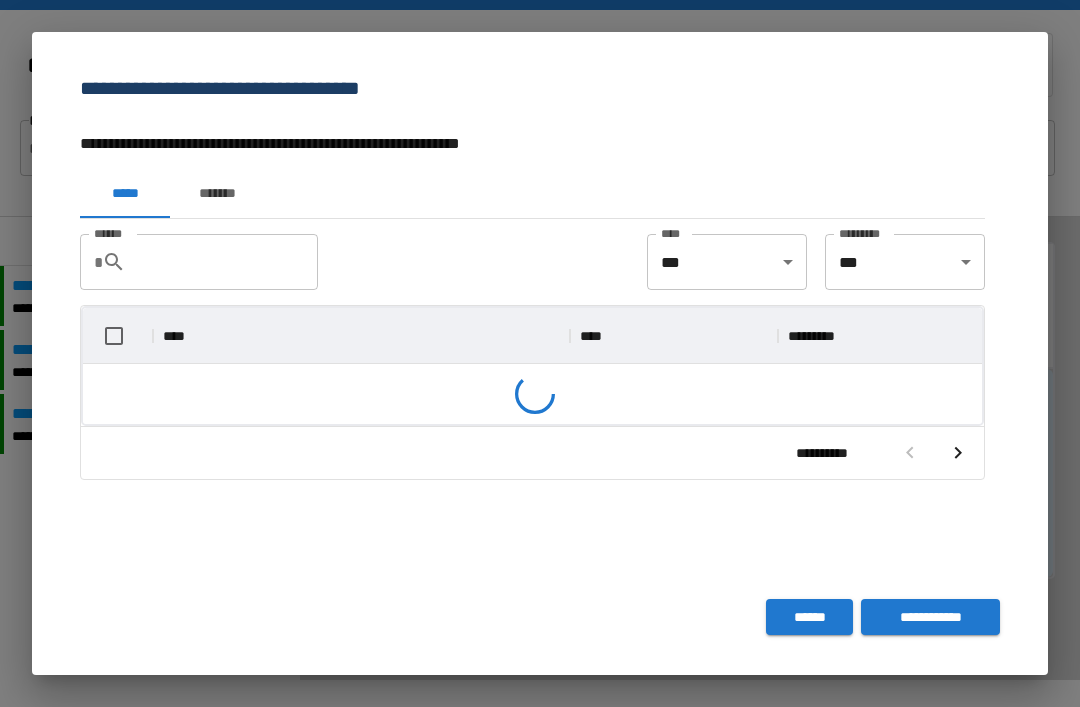 scroll, scrollTop: 116, scrollLeft: 899, axis: both 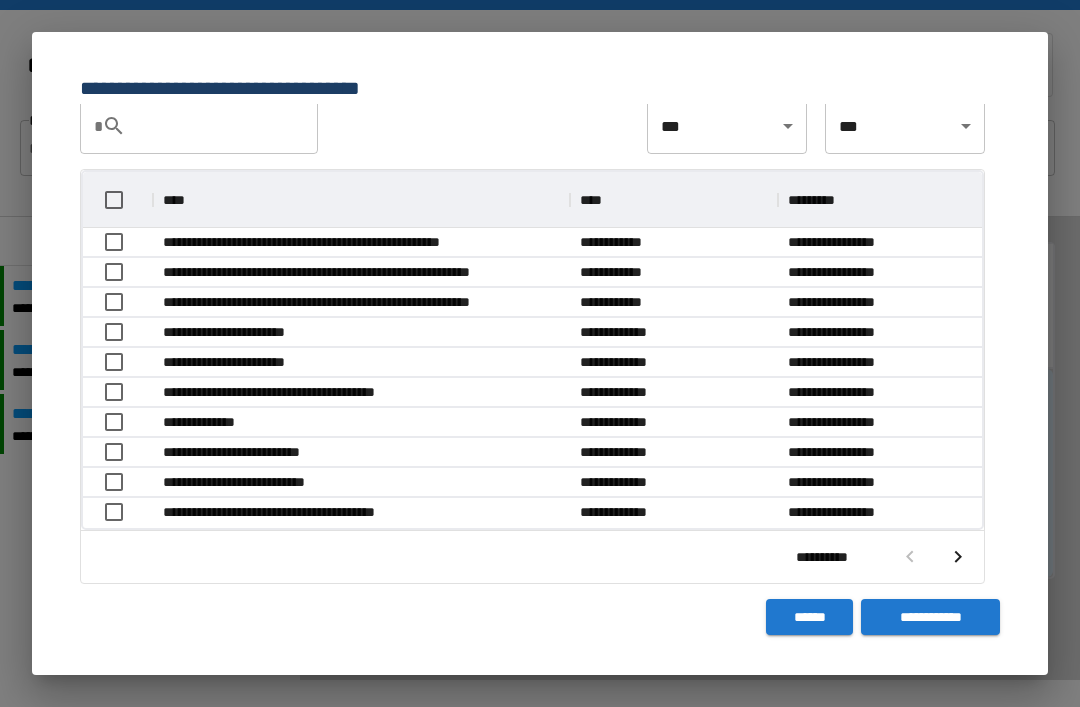 click at bounding box center [958, 557] 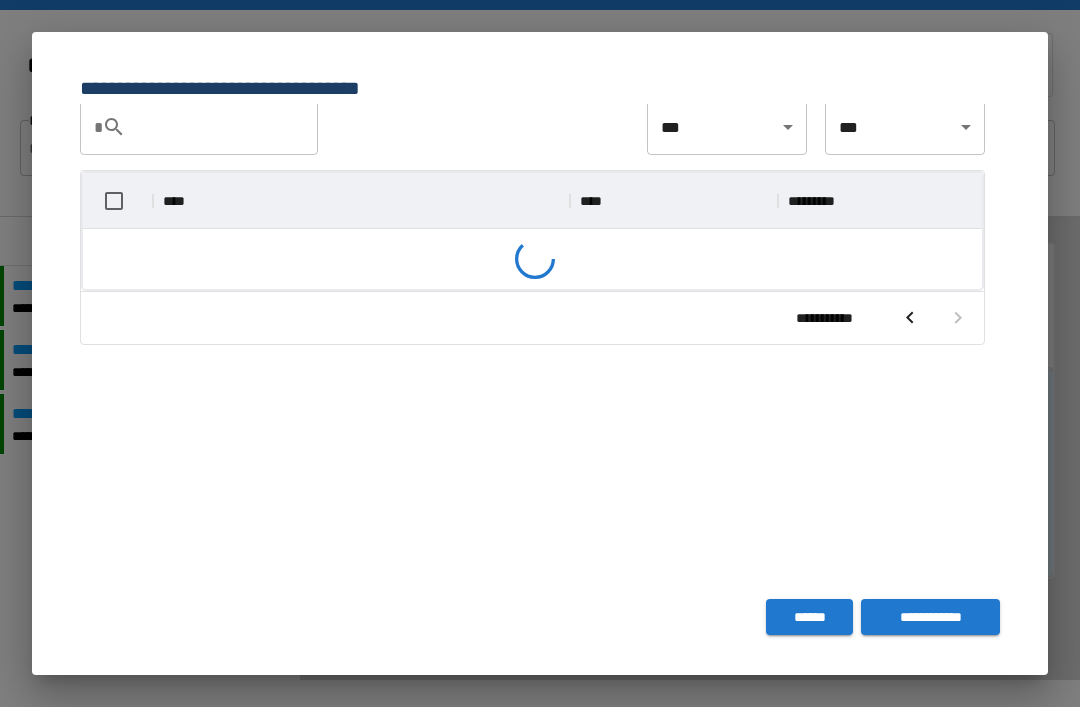 scroll, scrollTop: 326, scrollLeft: 899, axis: both 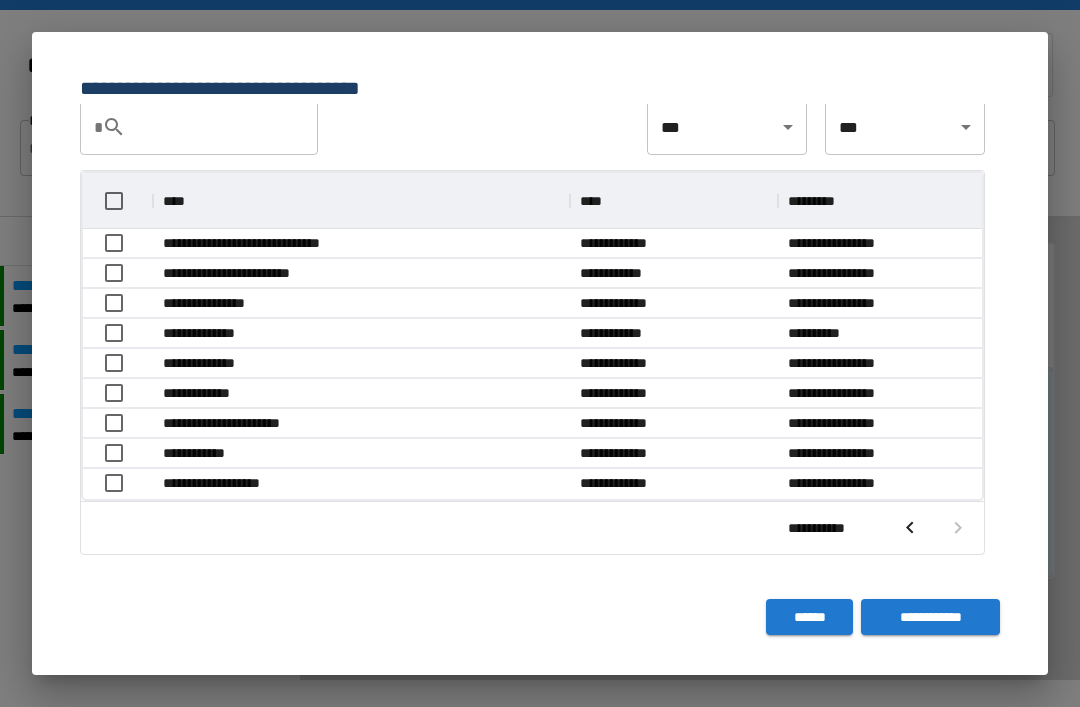 click on "**********" at bounding box center (212, 303) 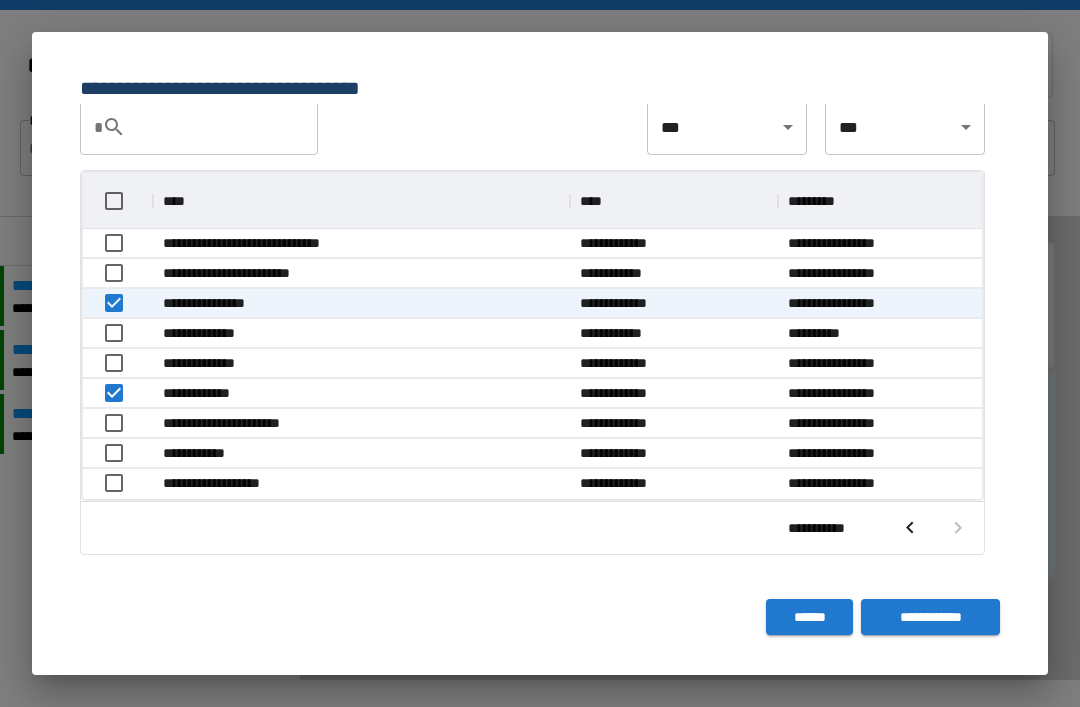 click on "**********" at bounding box center (930, 617) 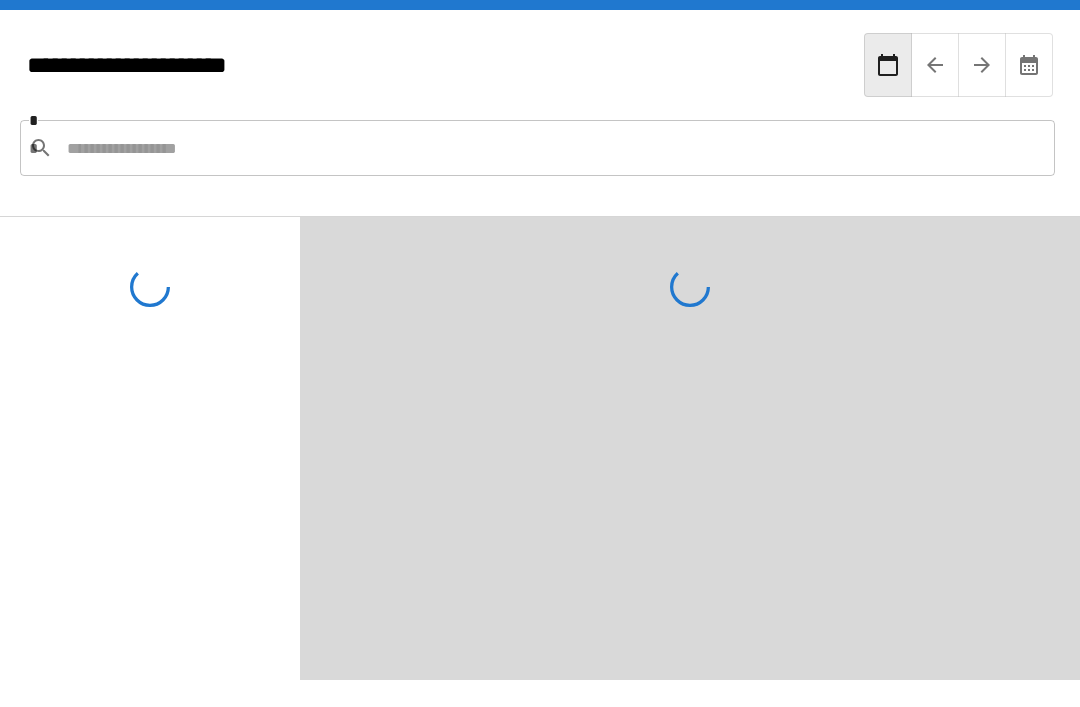 scroll, scrollTop: 135, scrollLeft: 0, axis: vertical 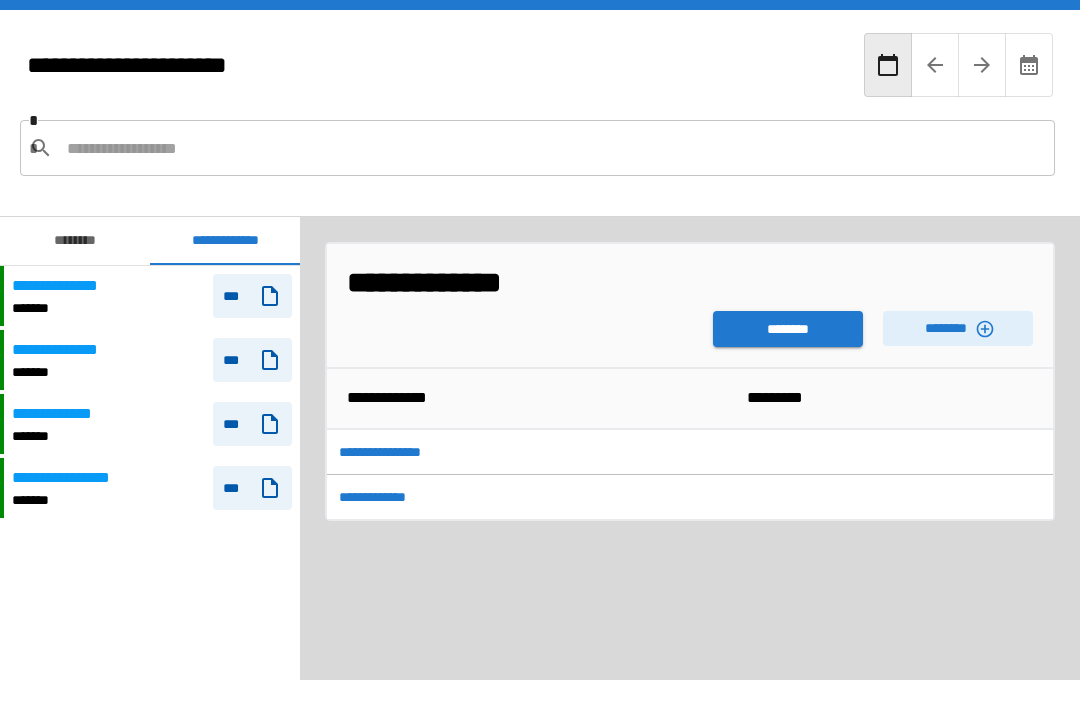 click on "********" at bounding box center [788, 329] 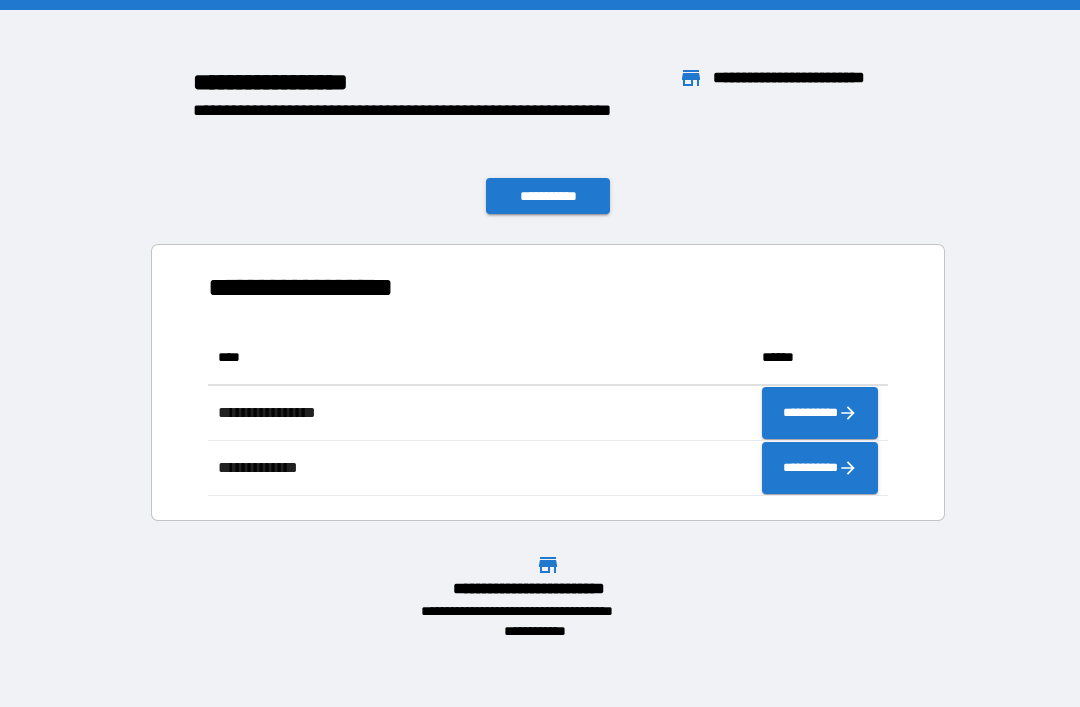 scroll, scrollTop: 1, scrollLeft: 1, axis: both 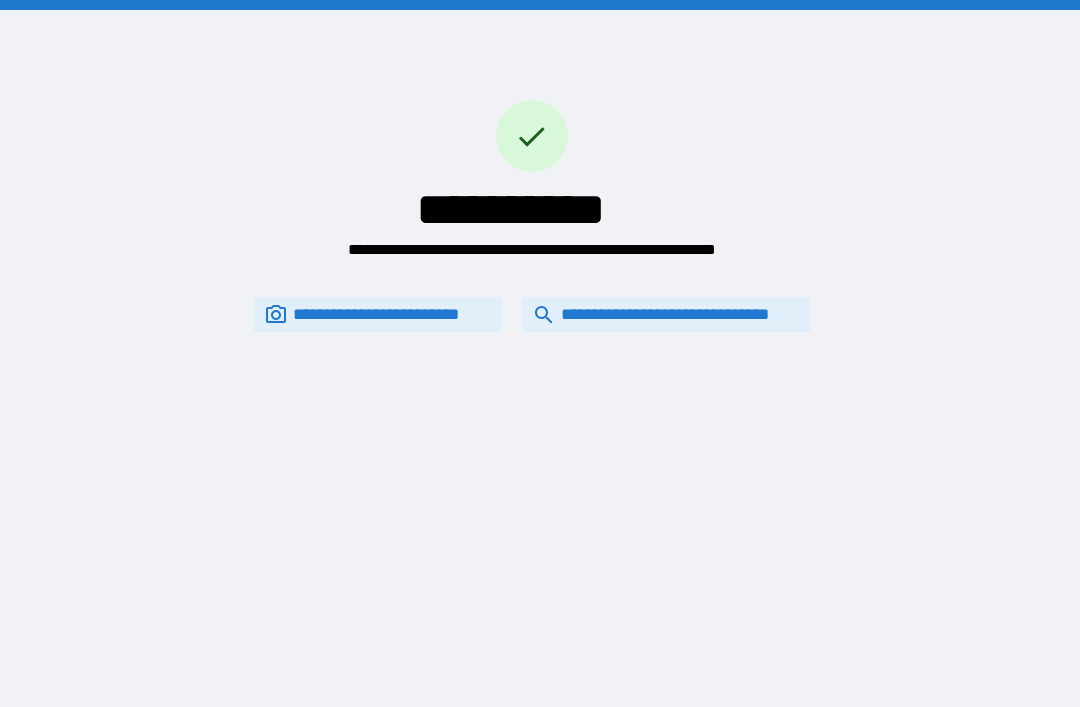 click on "**********" at bounding box center [666, 314] 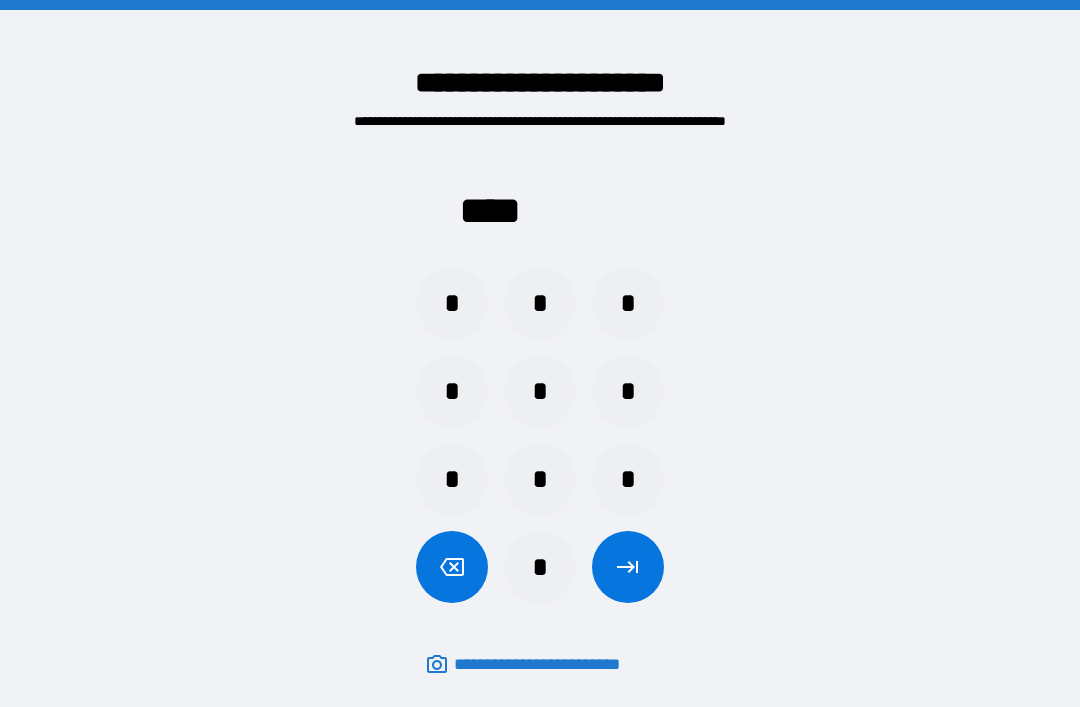 click on "*" at bounding box center (540, 479) 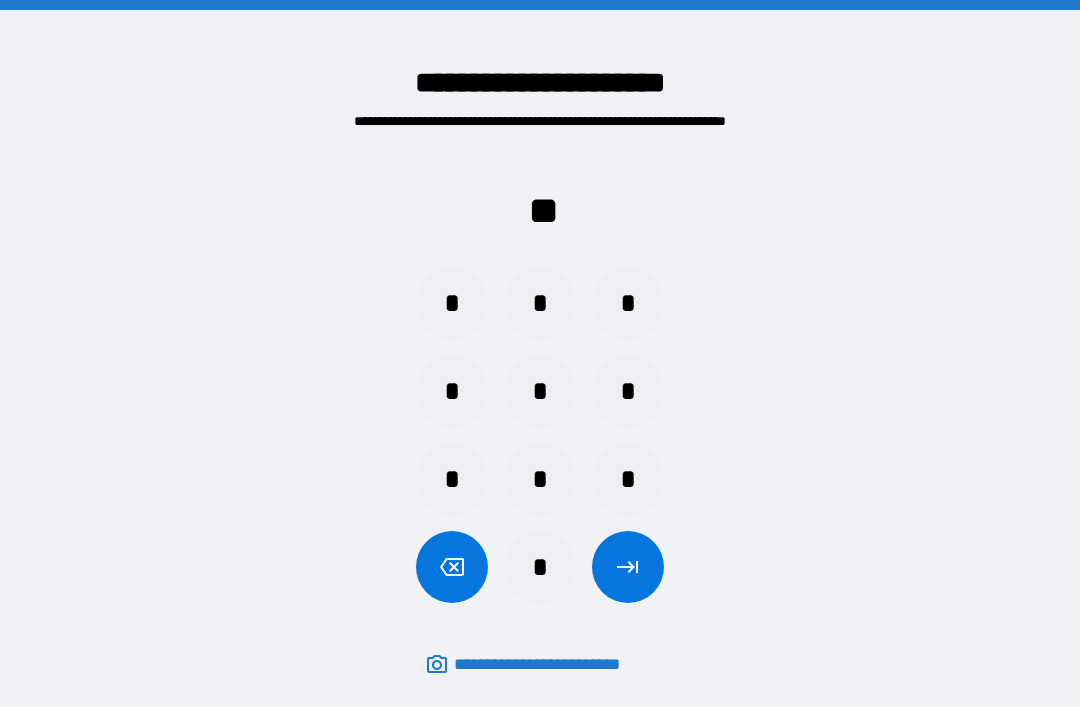 click on "*" at bounding box center (452, 479) 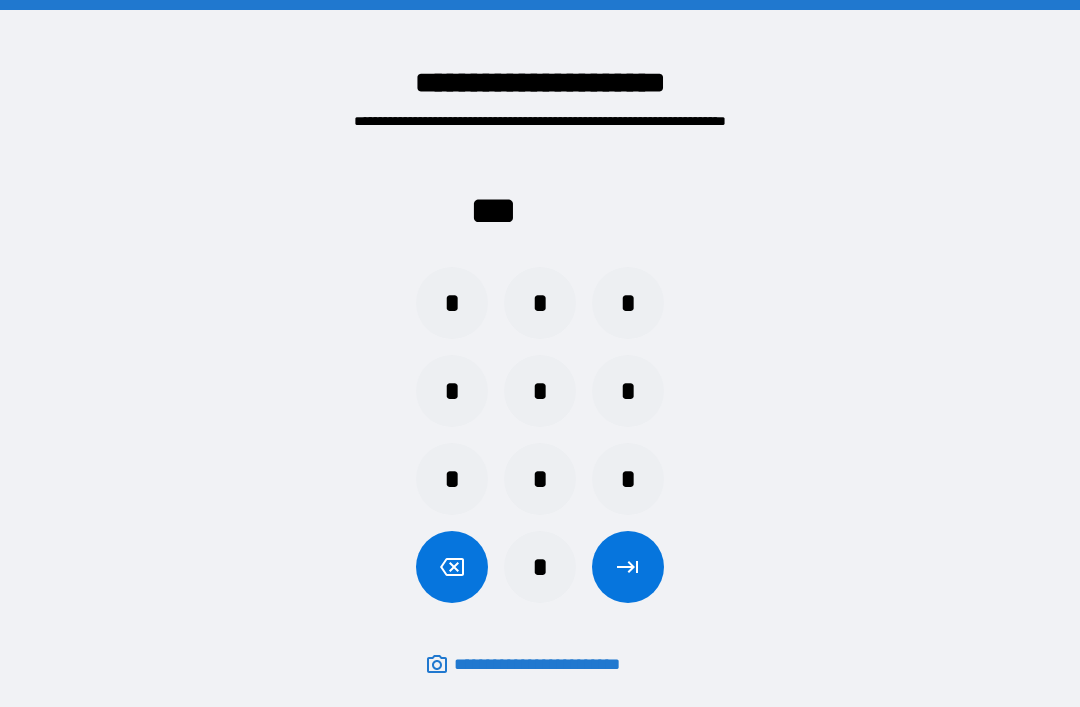 click on "*" at bounding box center (628, 391) 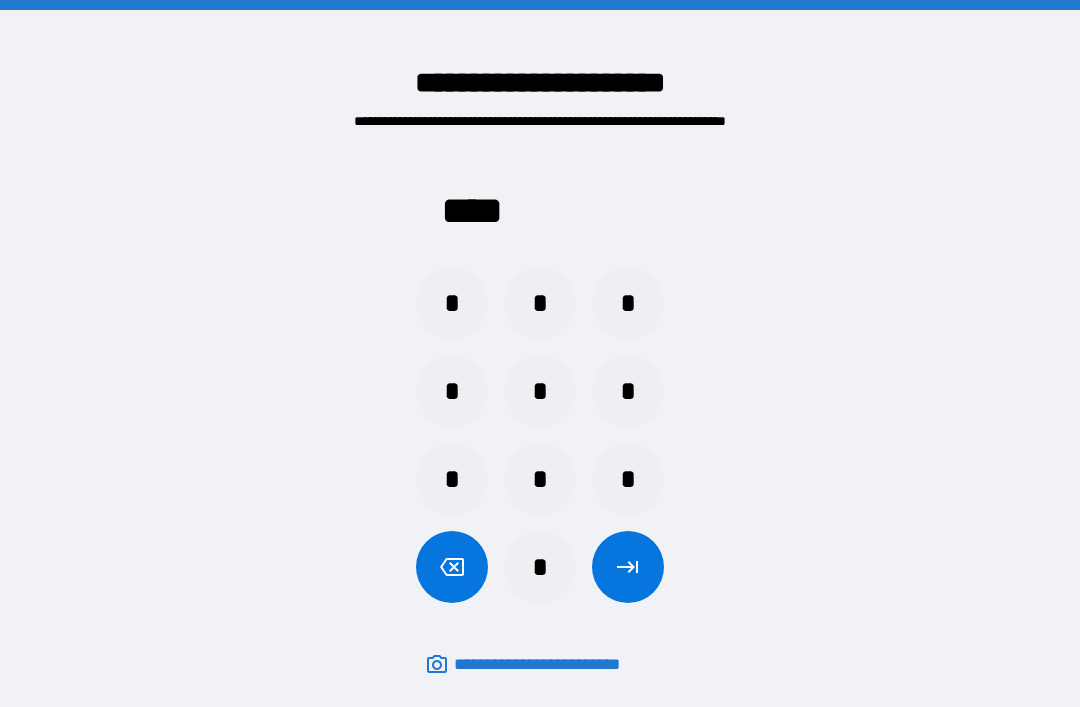 click at bounding box center [628, 567] 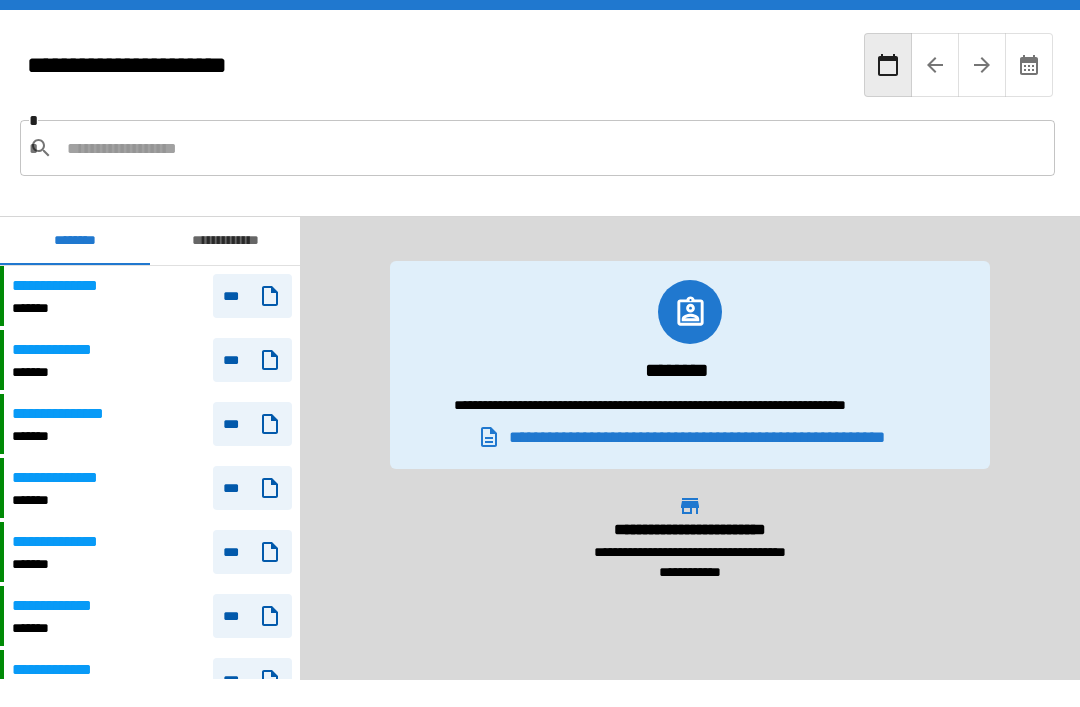 click on "**********" at bounding box center [225, 241] 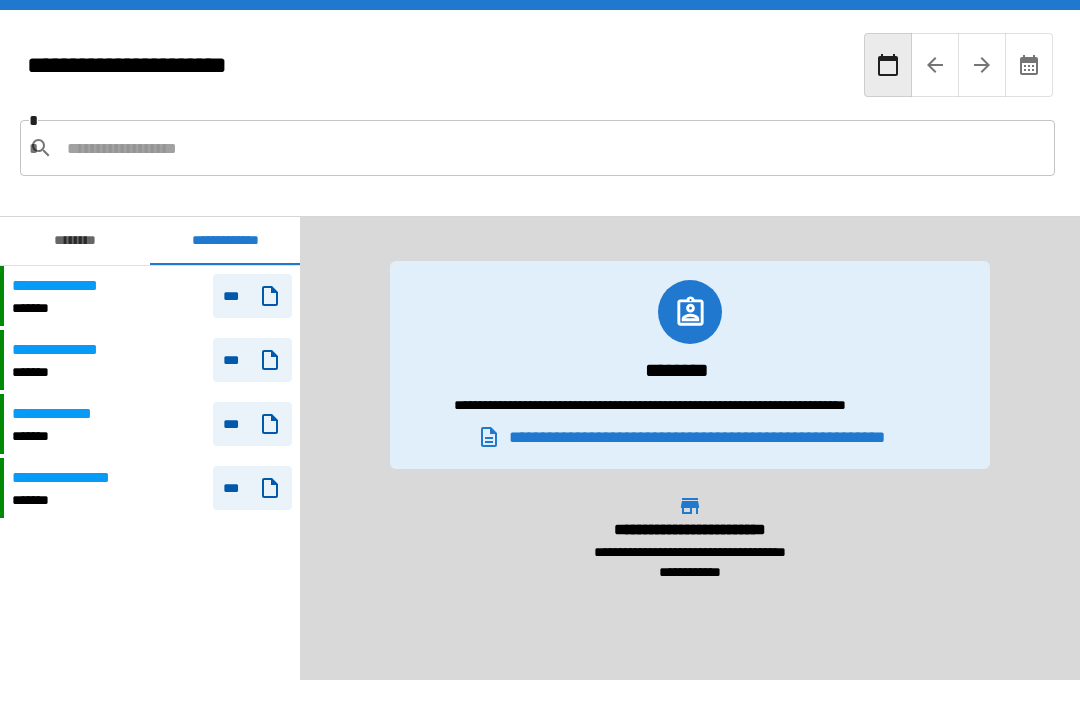 click at bounding box center (553, 148) 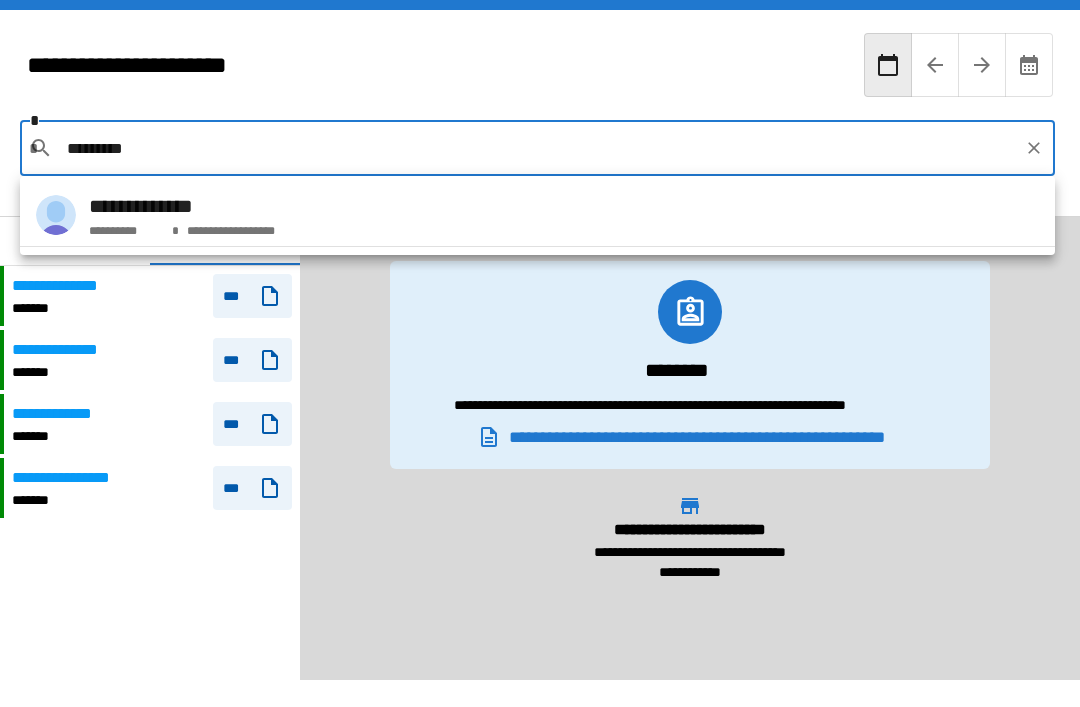 click on "**********" at bounding box center (537, 215) 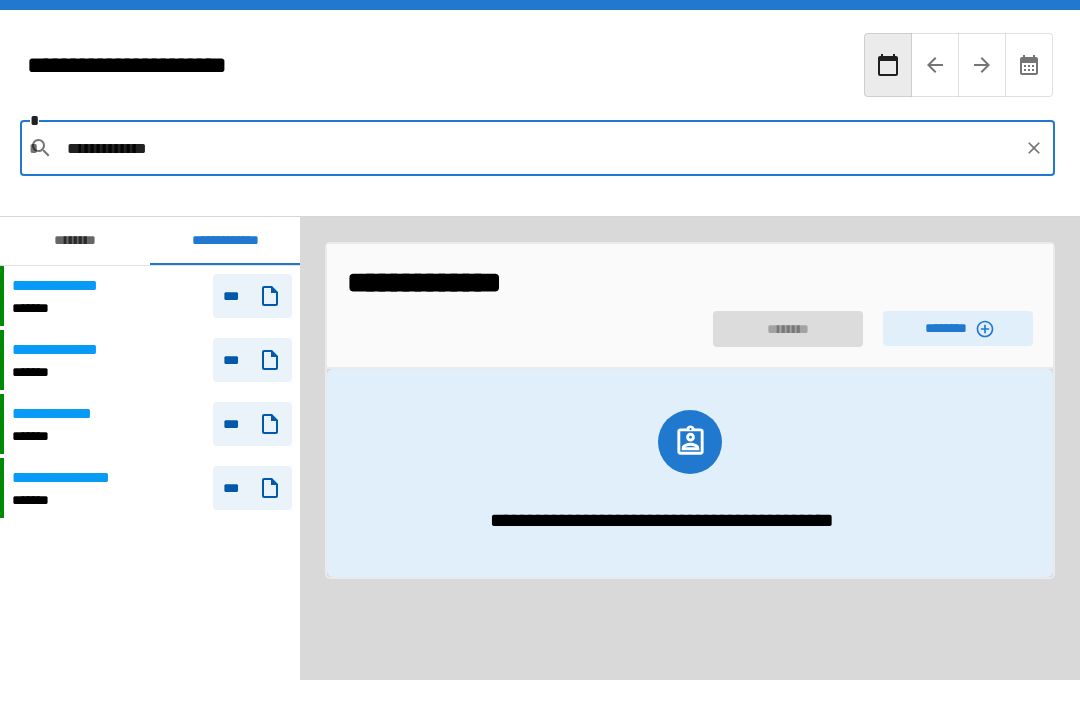 click on "**********" at bounding box center [604, 282] 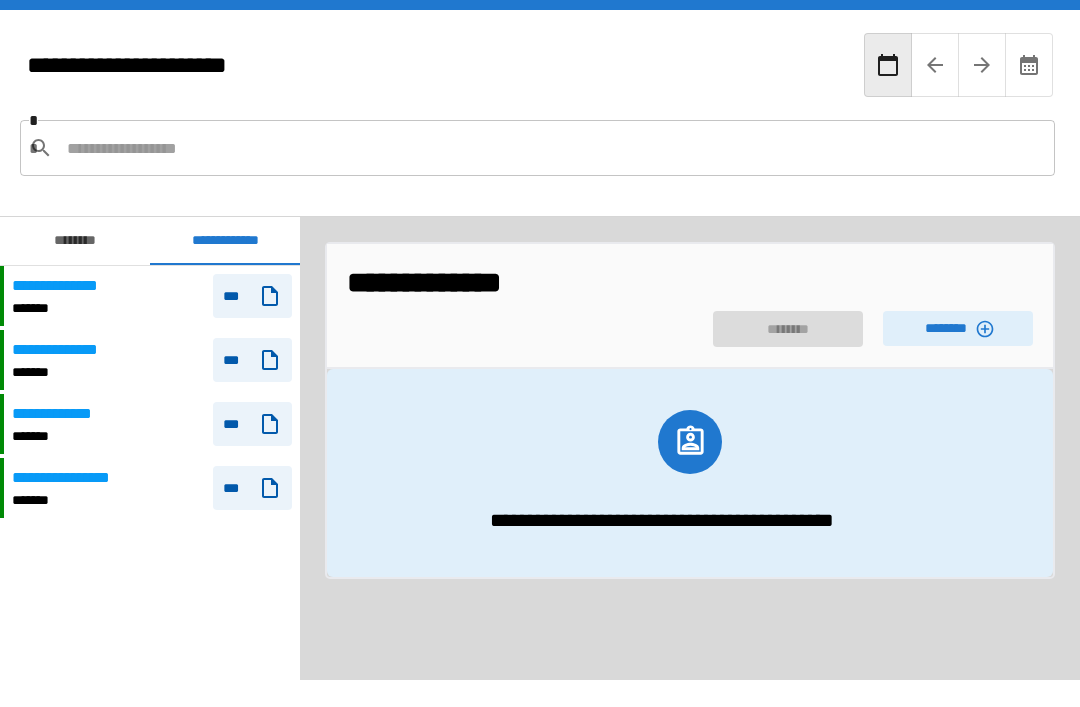 click on "********" at bounding box center (958, 328) 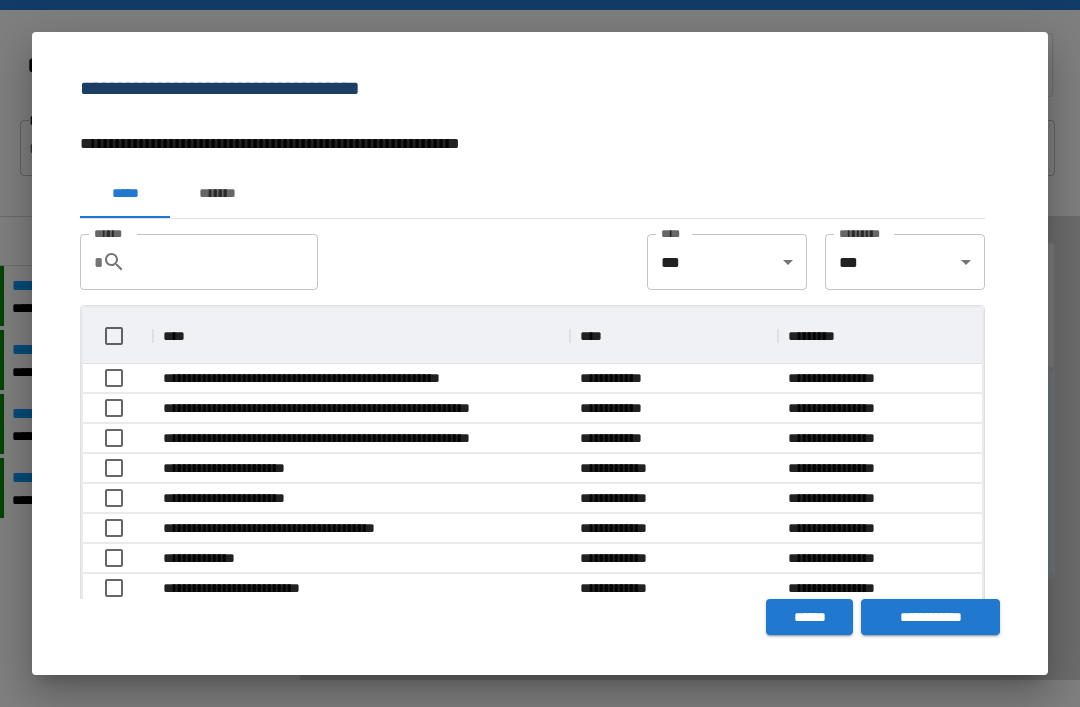 scroll, scrollTop: 1, scrollLeft: 1, axis: both 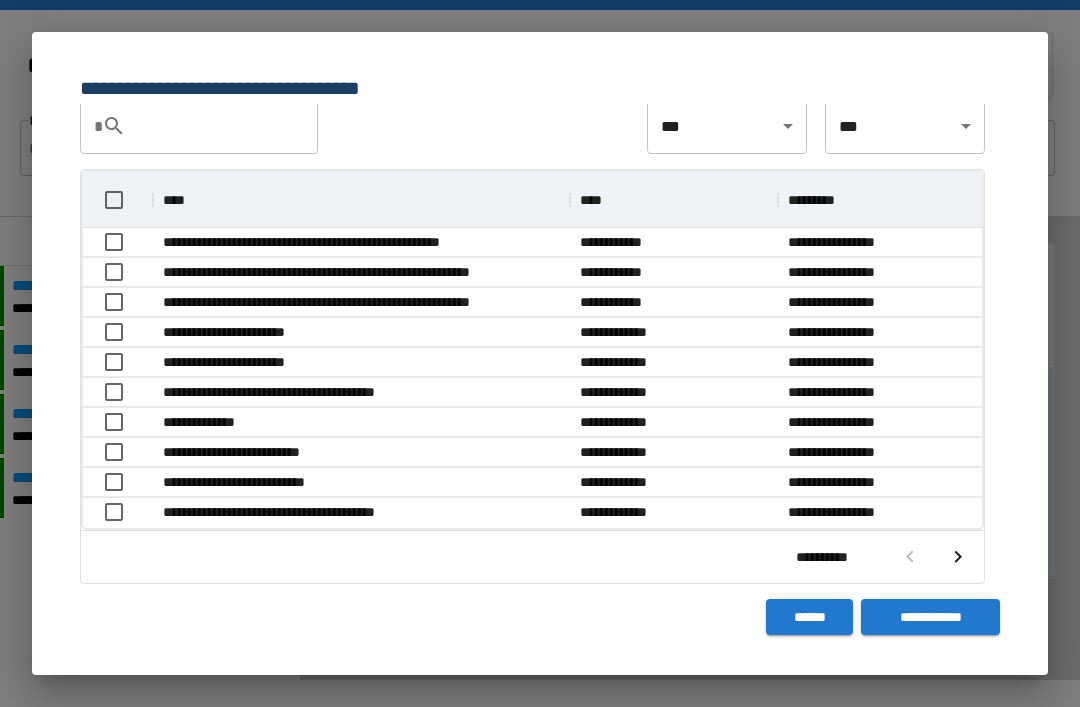 click 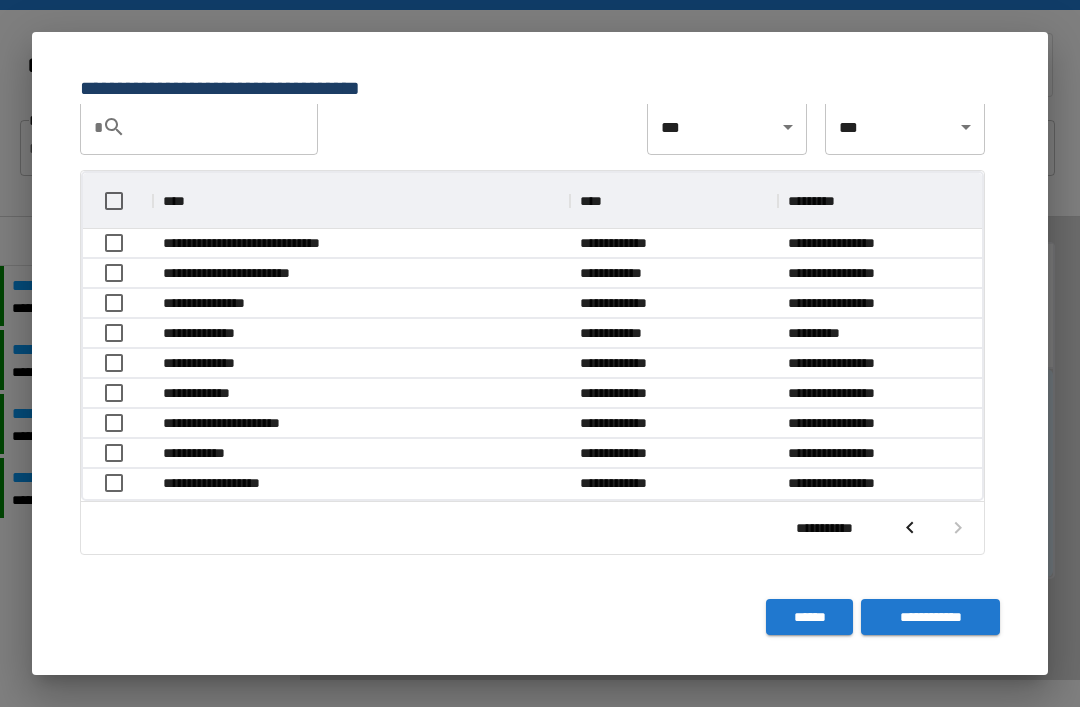 scroll, scrollTop: 326, scrollLeft: 899, axis: both 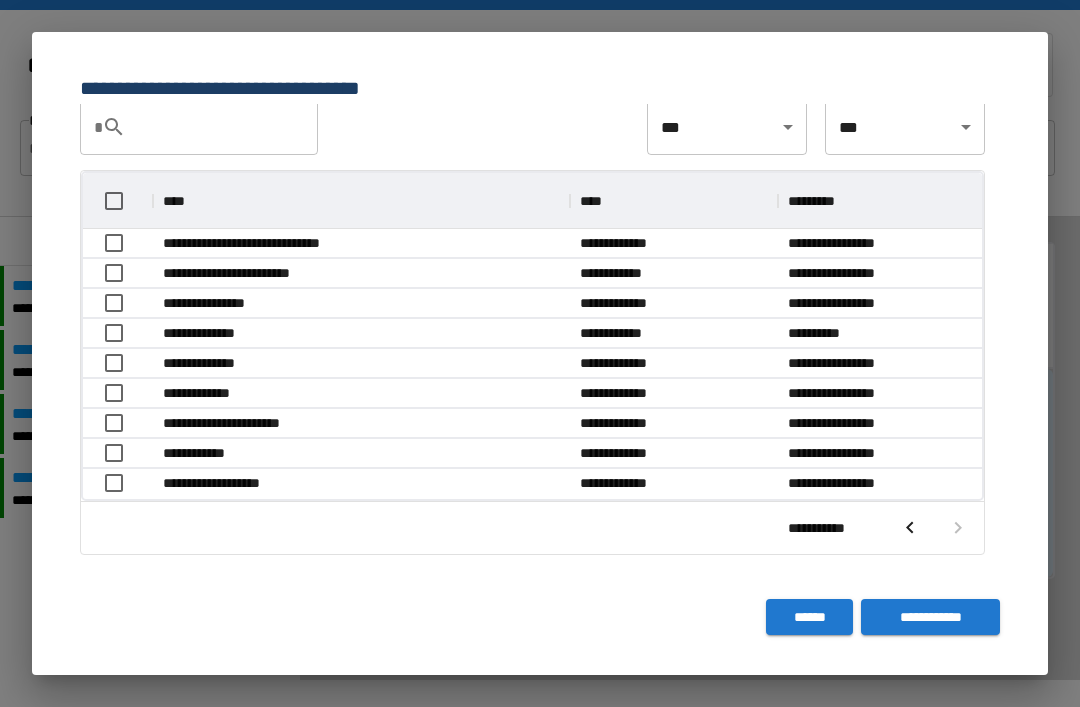 click on "**********" at bounding box center [212, 303] 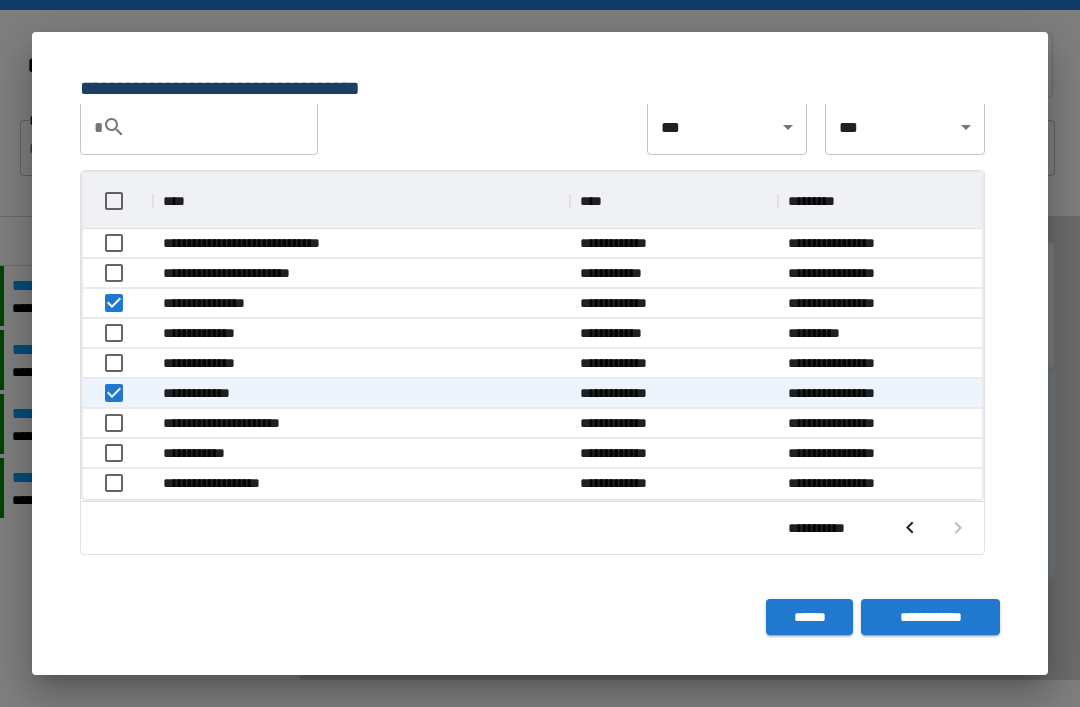 click on "**********" at bounding box center [930, 617] 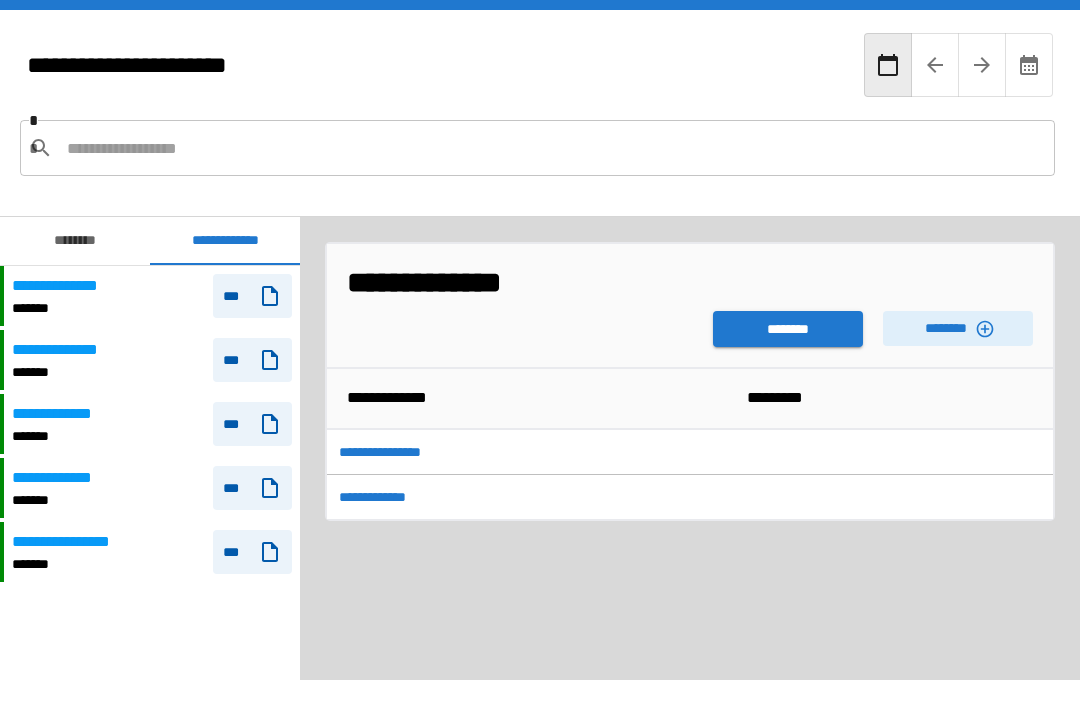 click on "********" at bounding box center (788, 329) 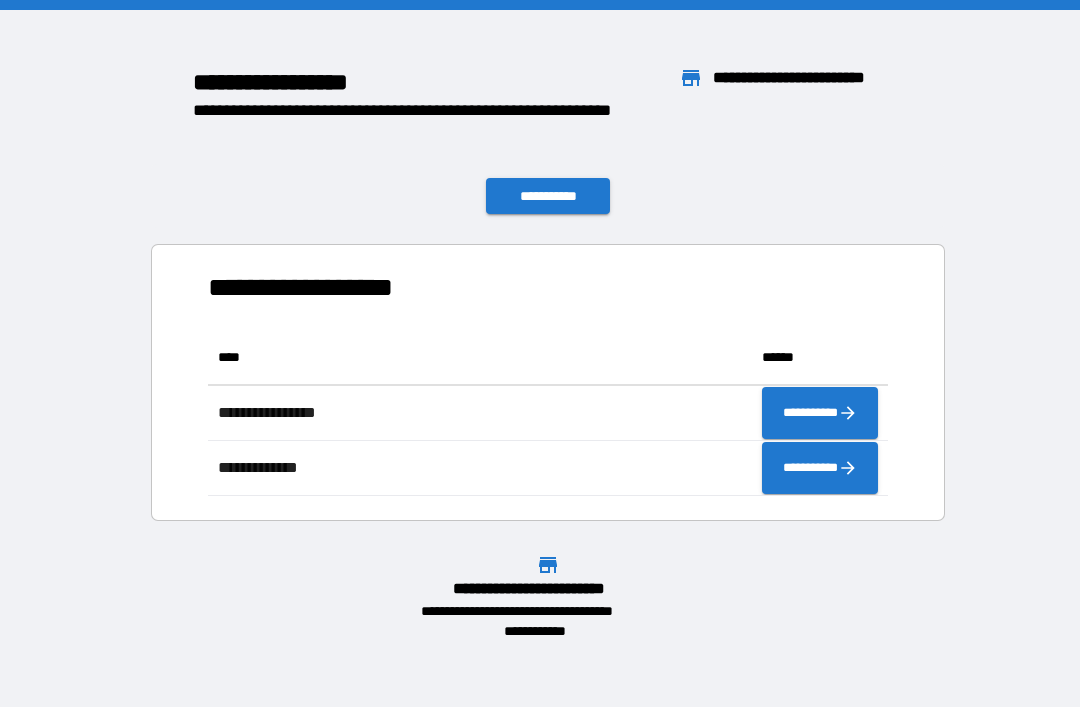 scroll, scrollTop: 166, scrollLeft: 680, axis: both 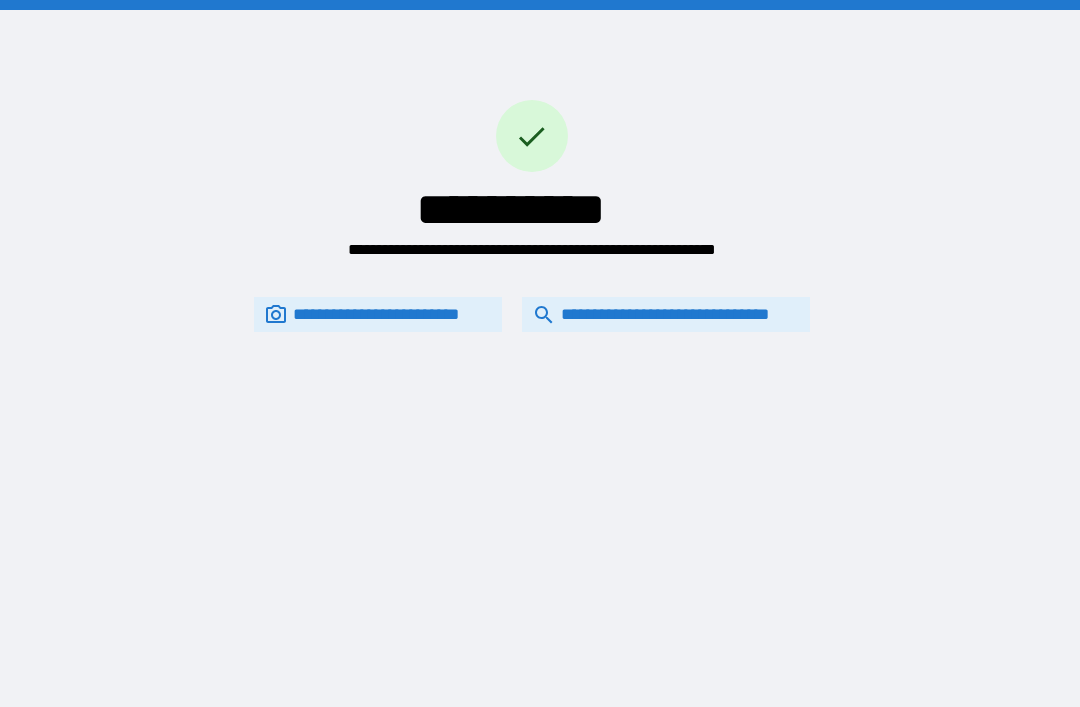 click on "**********" at bounding box center (666, 314) 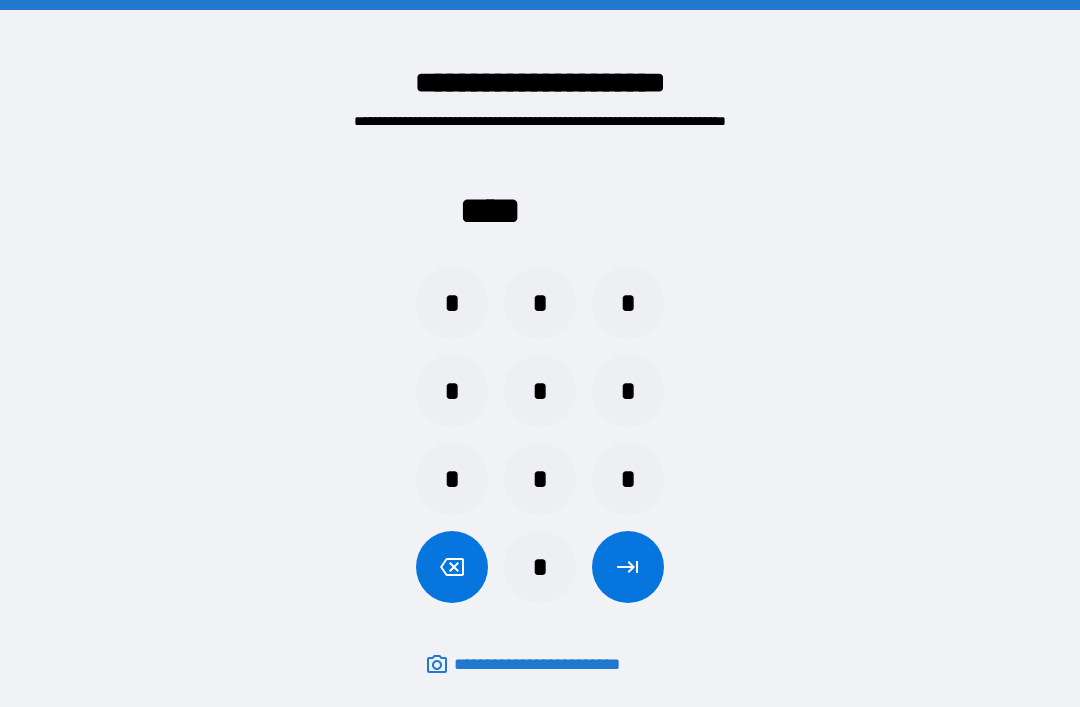 click on "*" at bounding box center [540, 479] 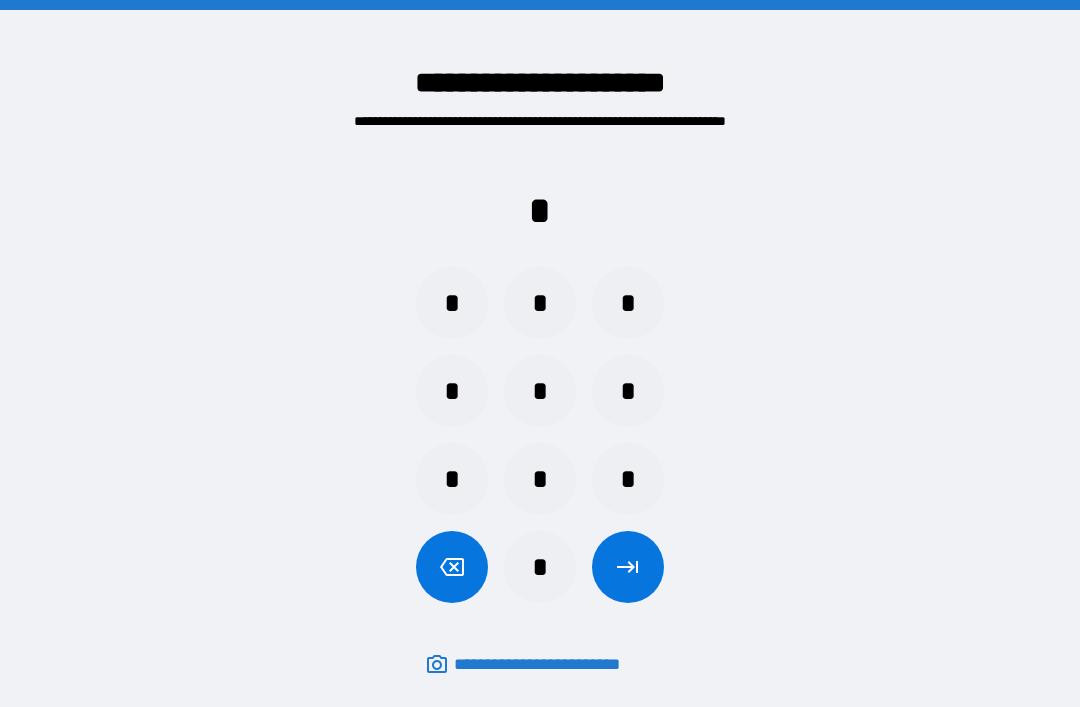 click on "*" at bounding box center (540, 391) 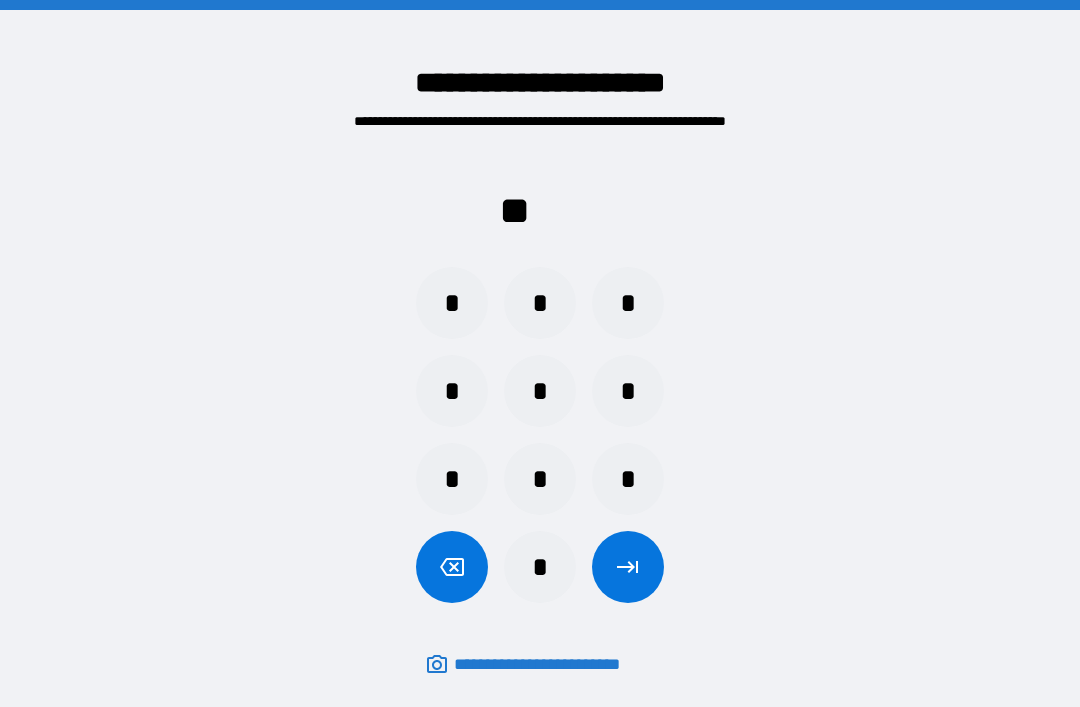 click on "*" at bounding box center [452, 479] 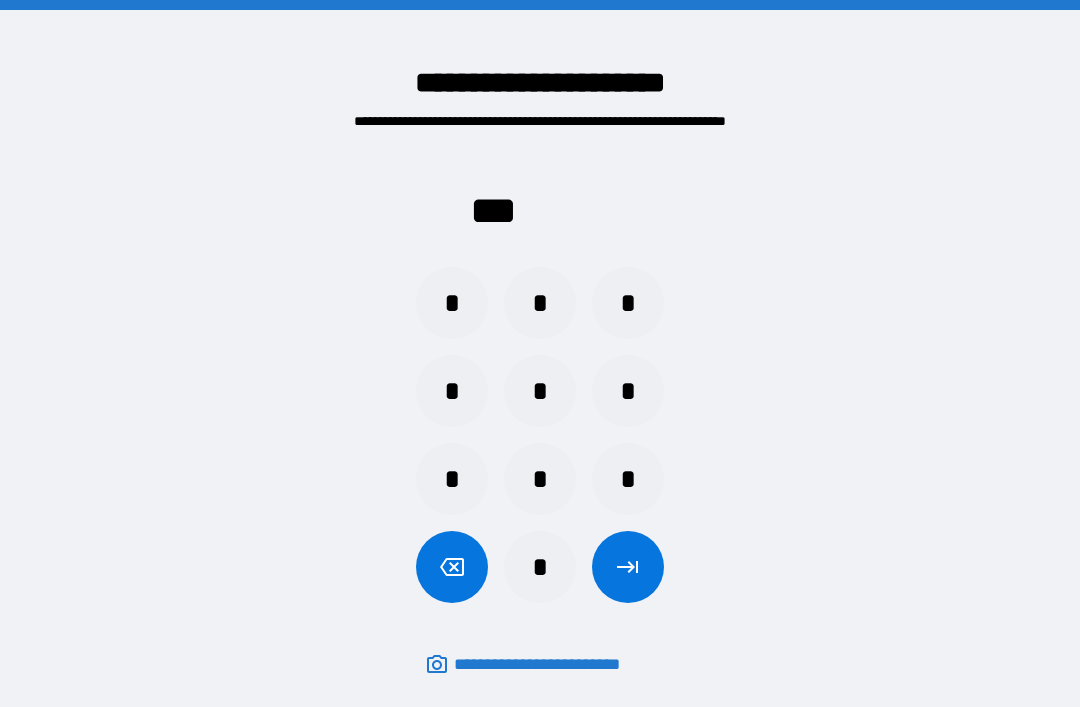 click on "*" at bounding box center (628, 391) 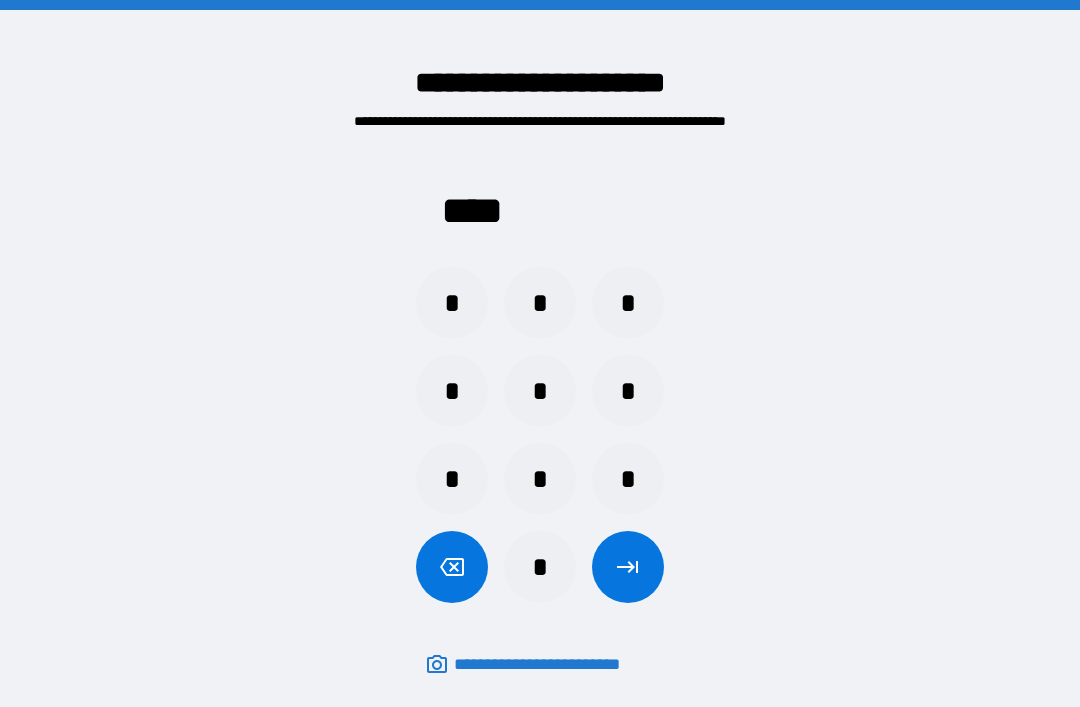 click at bounding box center [628, 567] 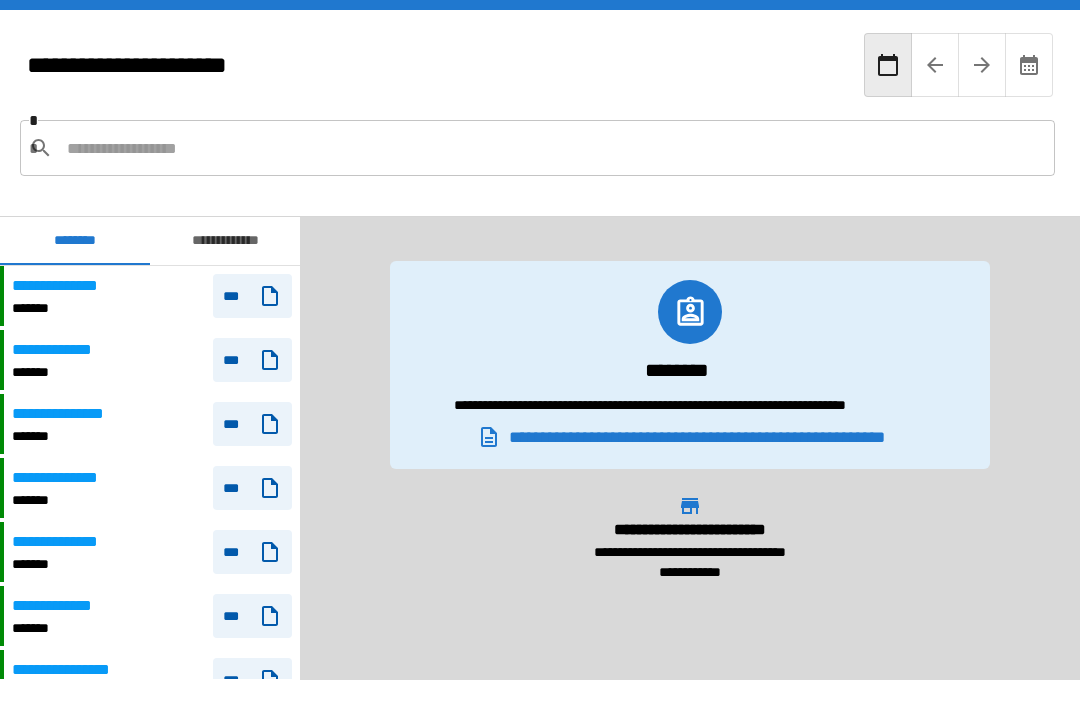 click at bounding box center (553, 148) 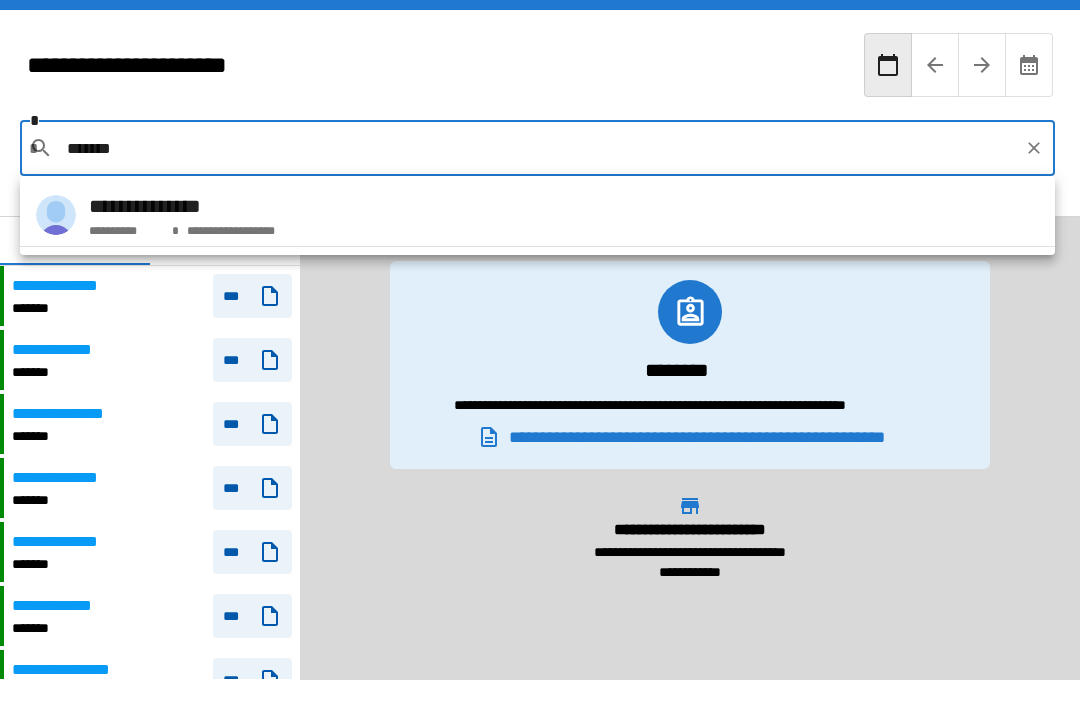 click on "**********" at bounding box center (537, 215) 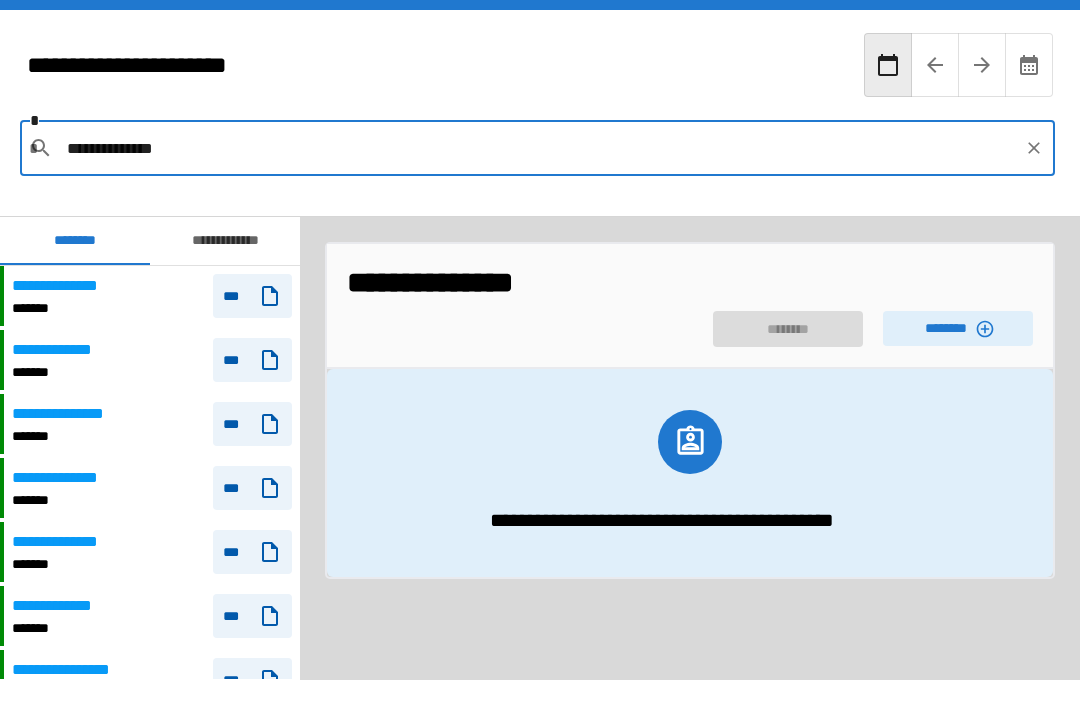 click on "**********" at bounding box center [690, 306] 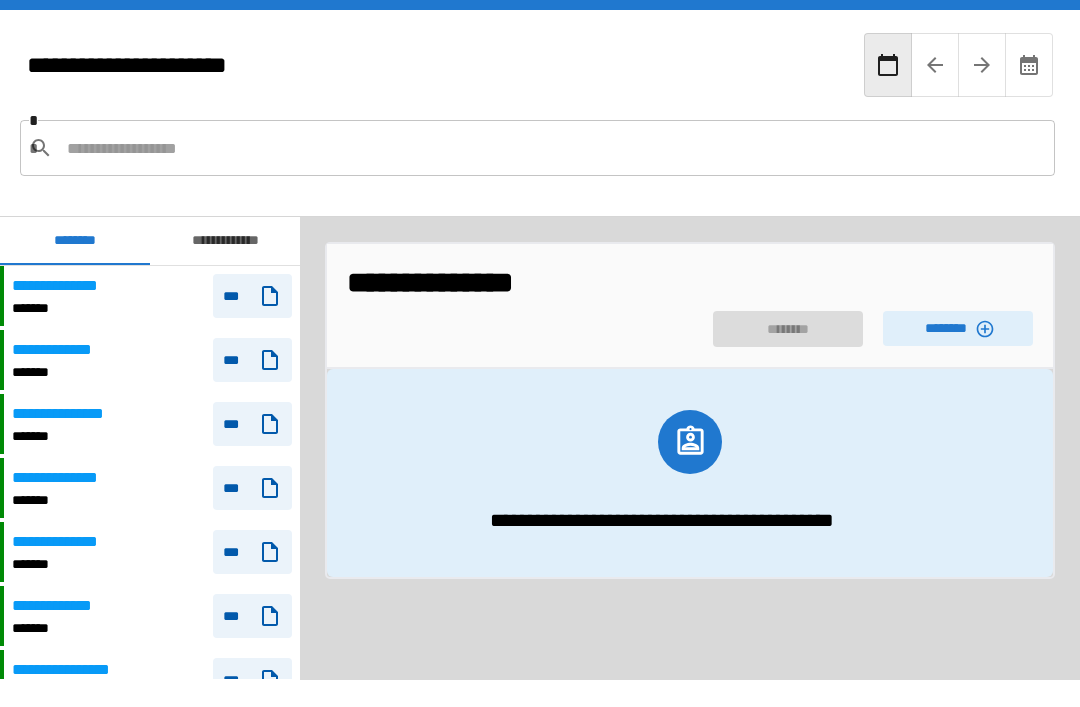 click at bounding box center (553, 148) 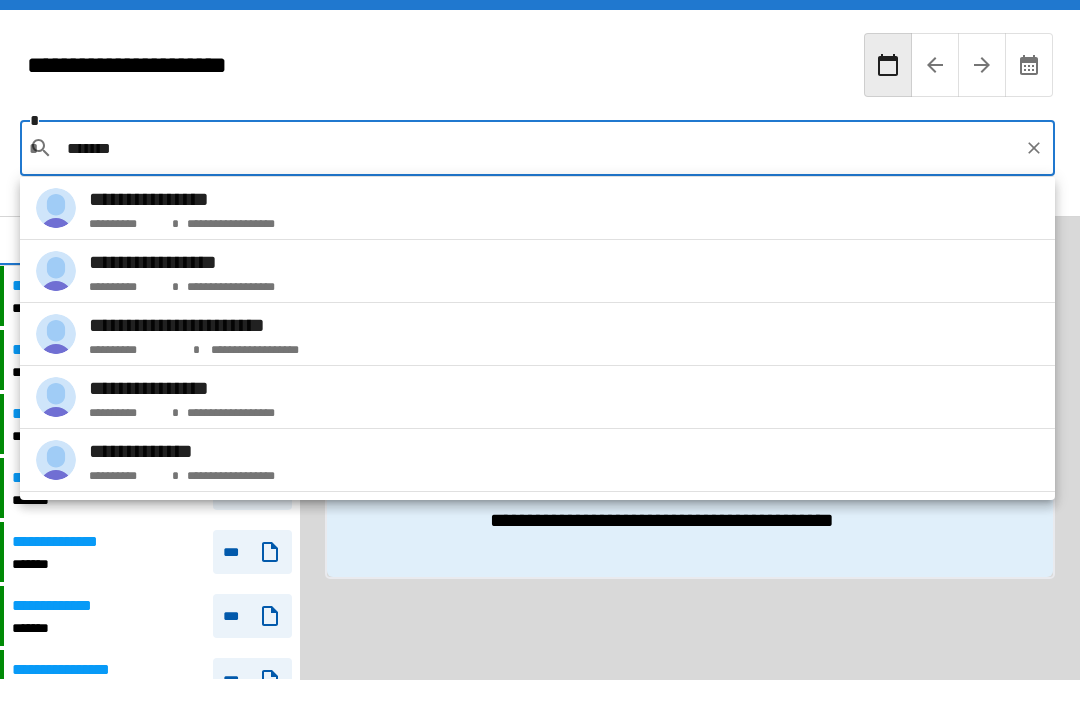 scroll, scrollTop: 70, scrollLeft: 0, axis: vertical 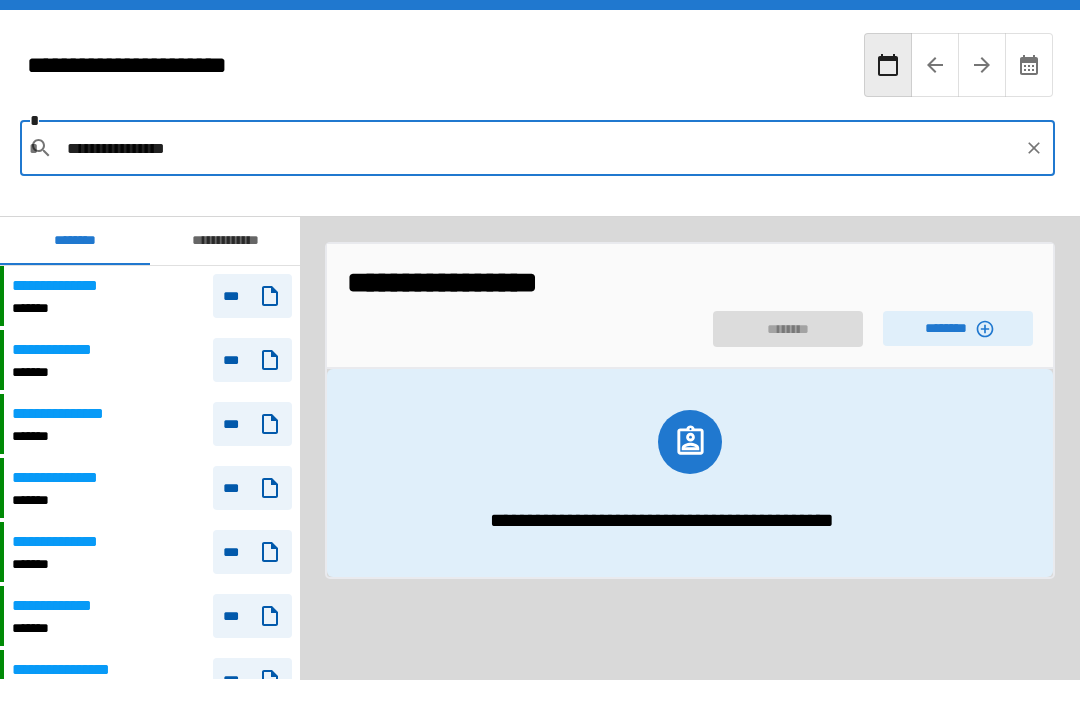 click on "**********" at bounding box center [690, 306] 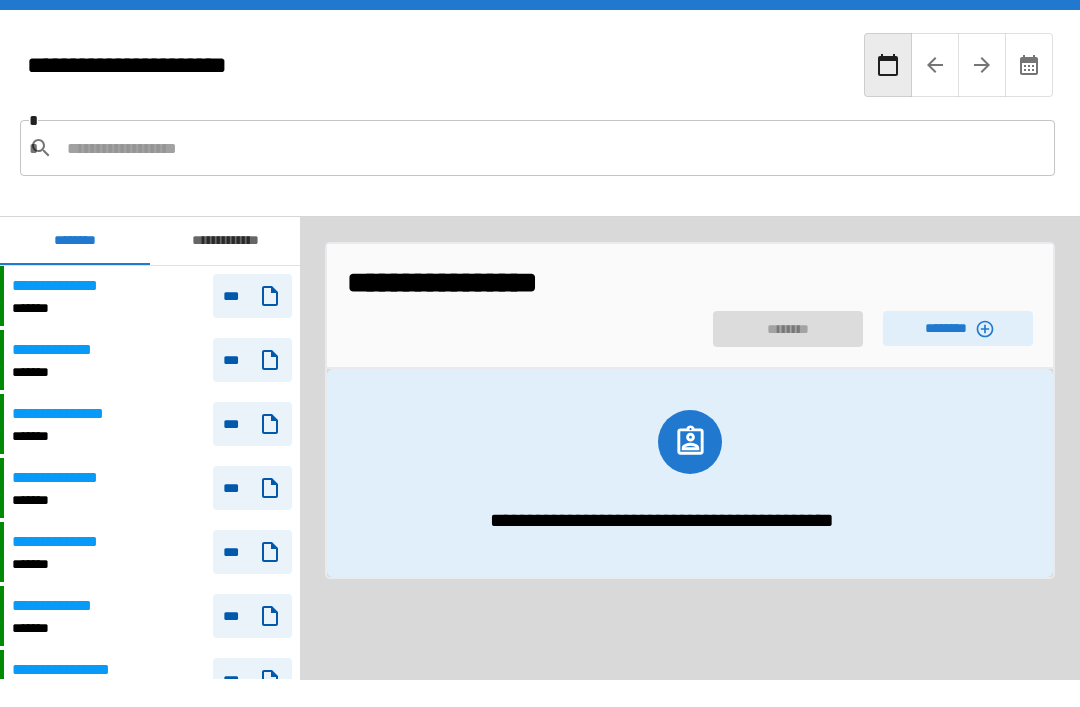 click on "********" at bounding box center (958, 328) 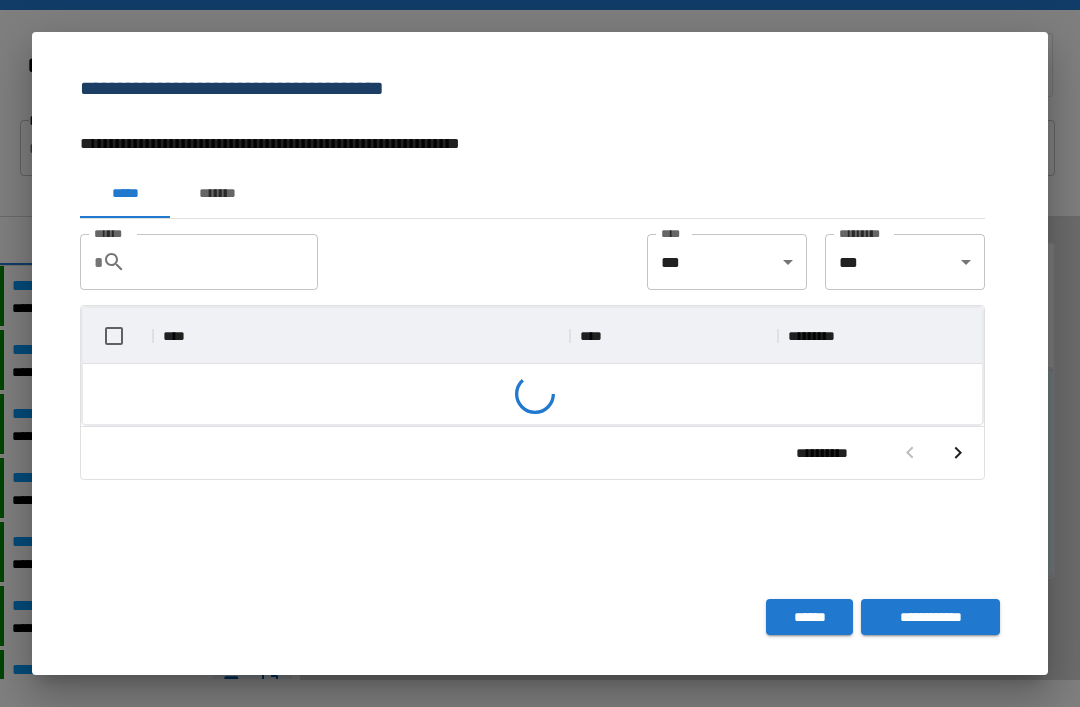 scroll, scrollTop: 1, scrollLeft: 1, axis: both 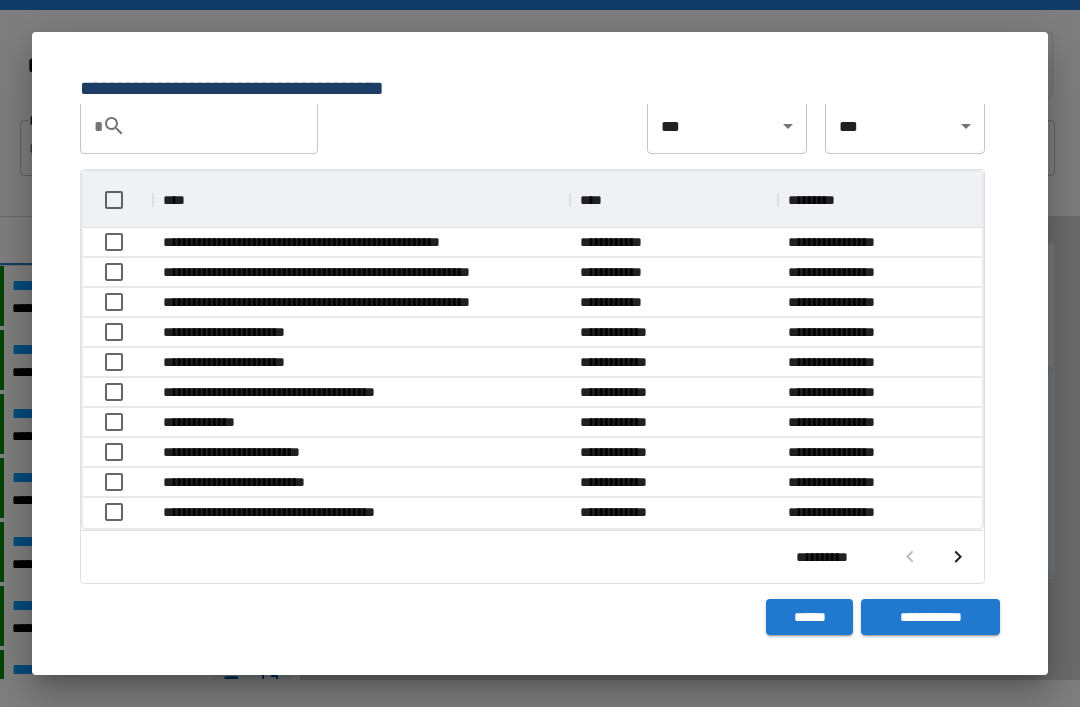 click 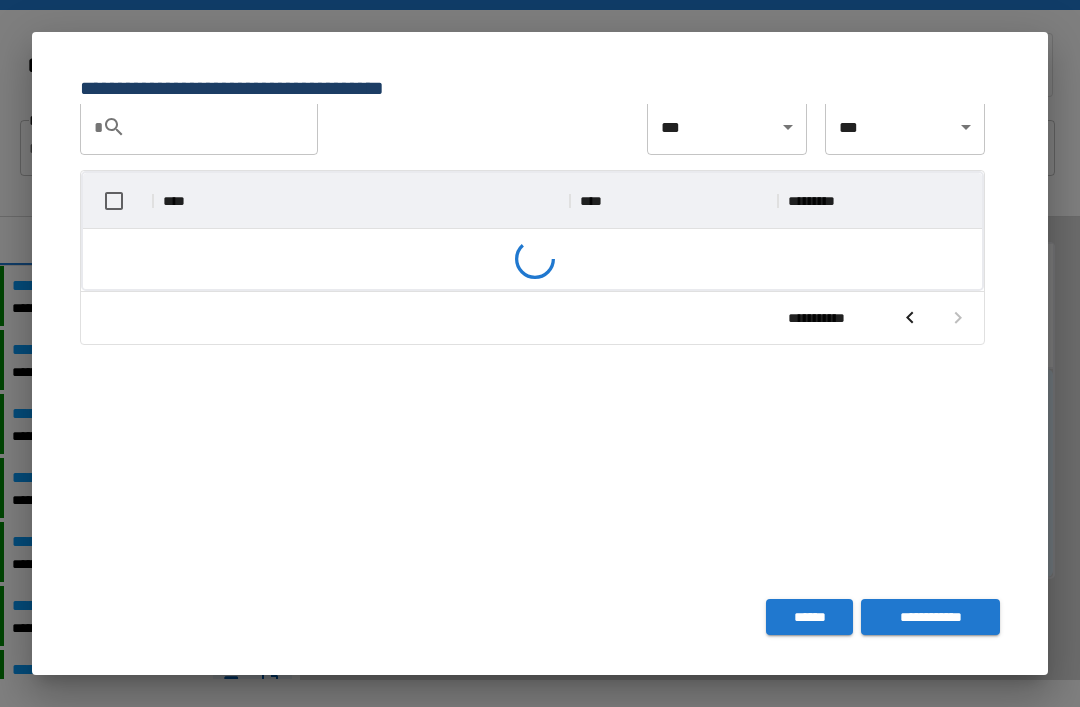 scroll, scrollTop: 326, scrollLeft: 899, axis: both 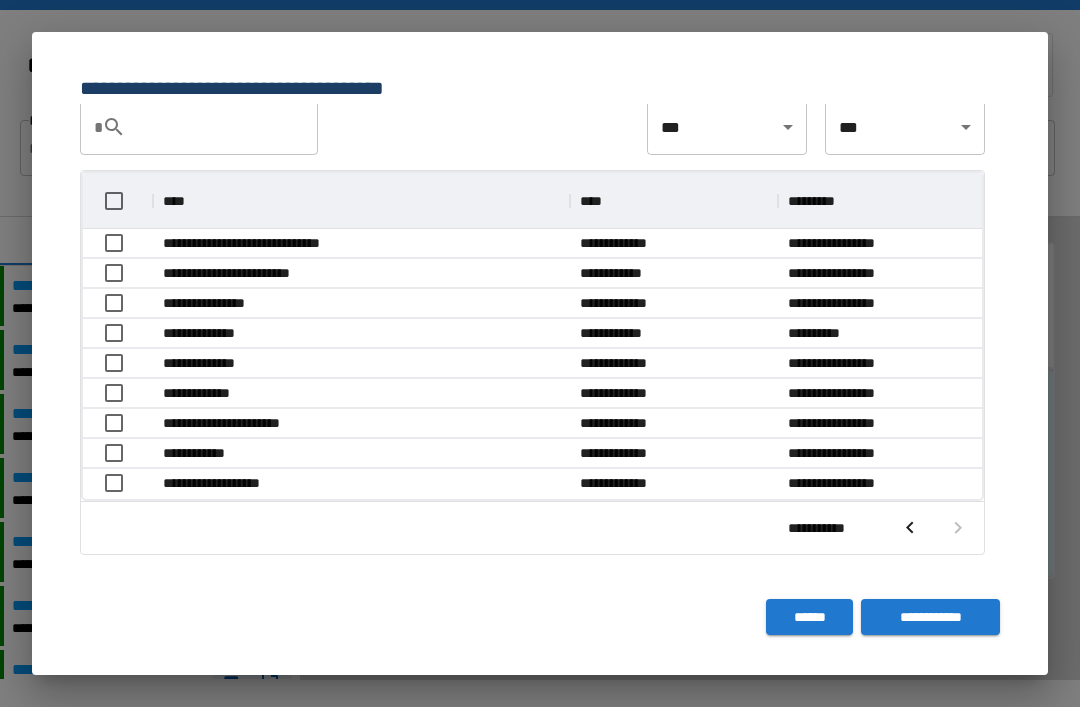 click on "**********" at bounding box center [212, 303] 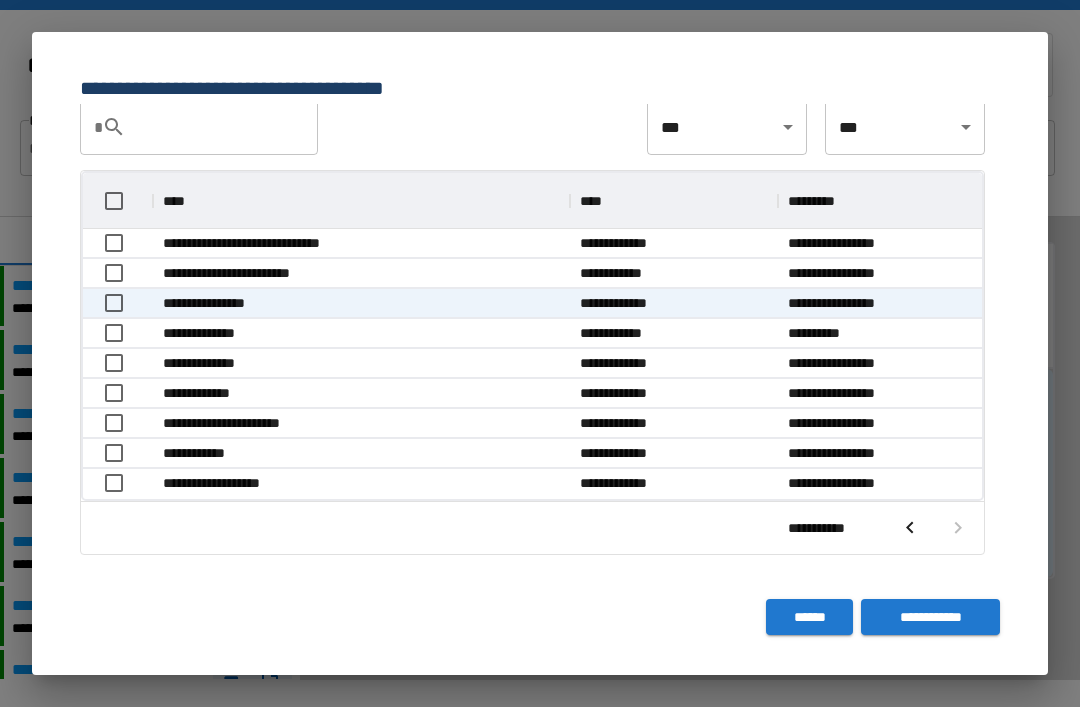 click on "**********" at bounding box center [207, 393] 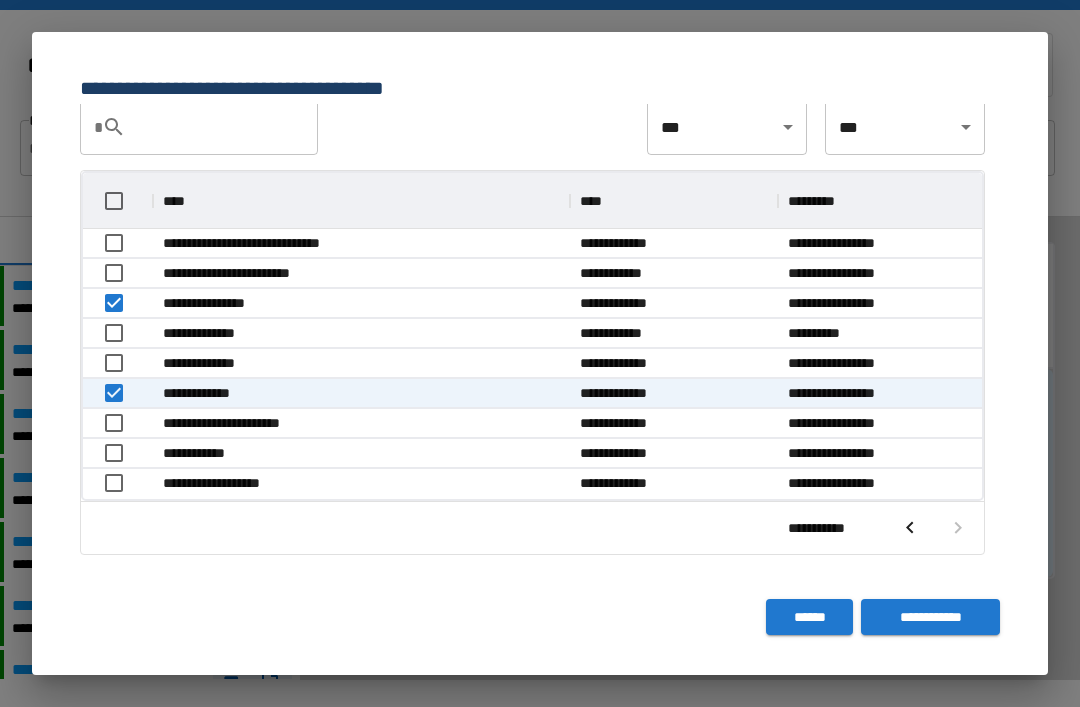 click on "**********" at bounding box center (930, 617) 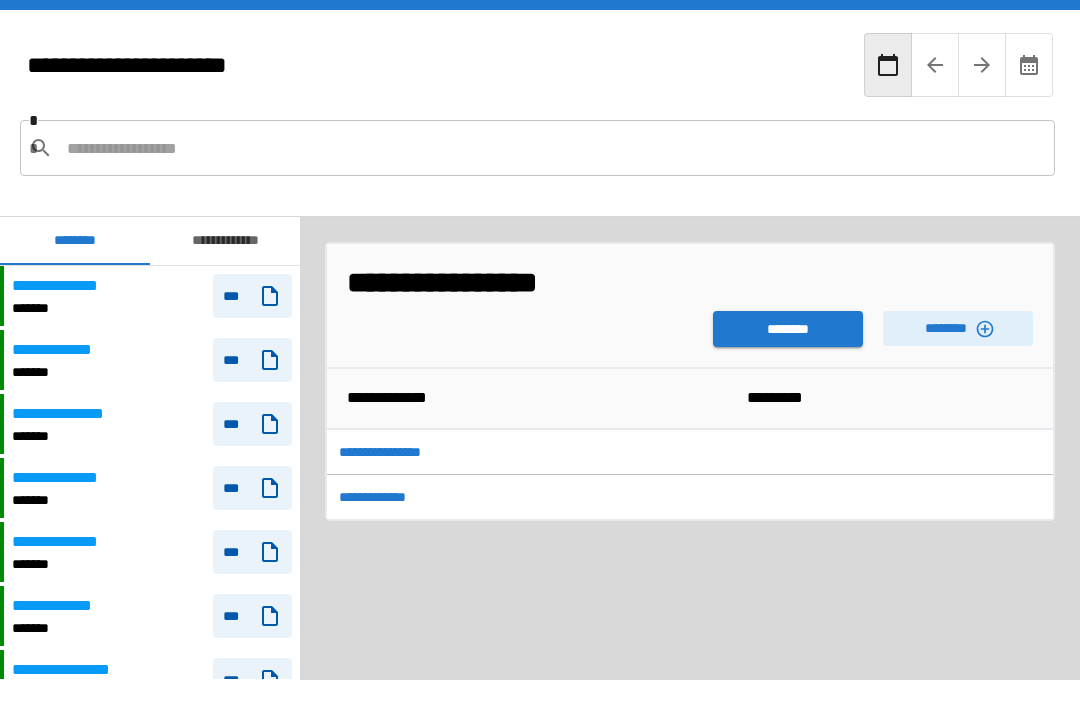 click on "********" at bounding box center [788, 329] 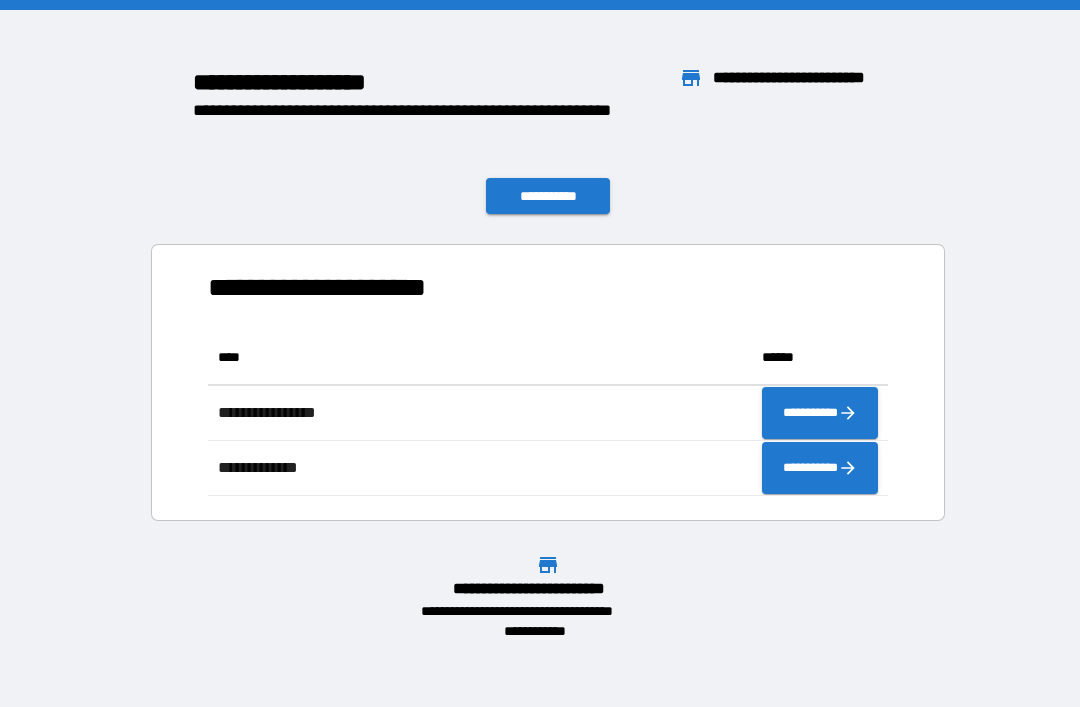 scroll, scrollTop: 1, scrollLeft: 1, axis: both 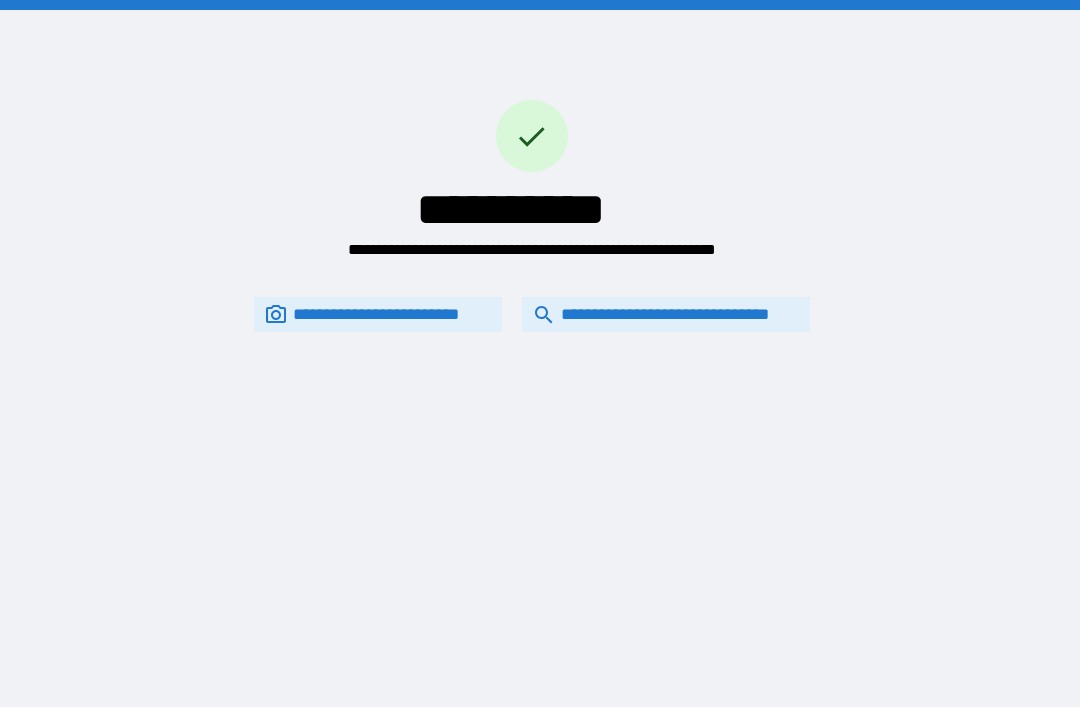click on "**********" at bounding box center [666, 314] 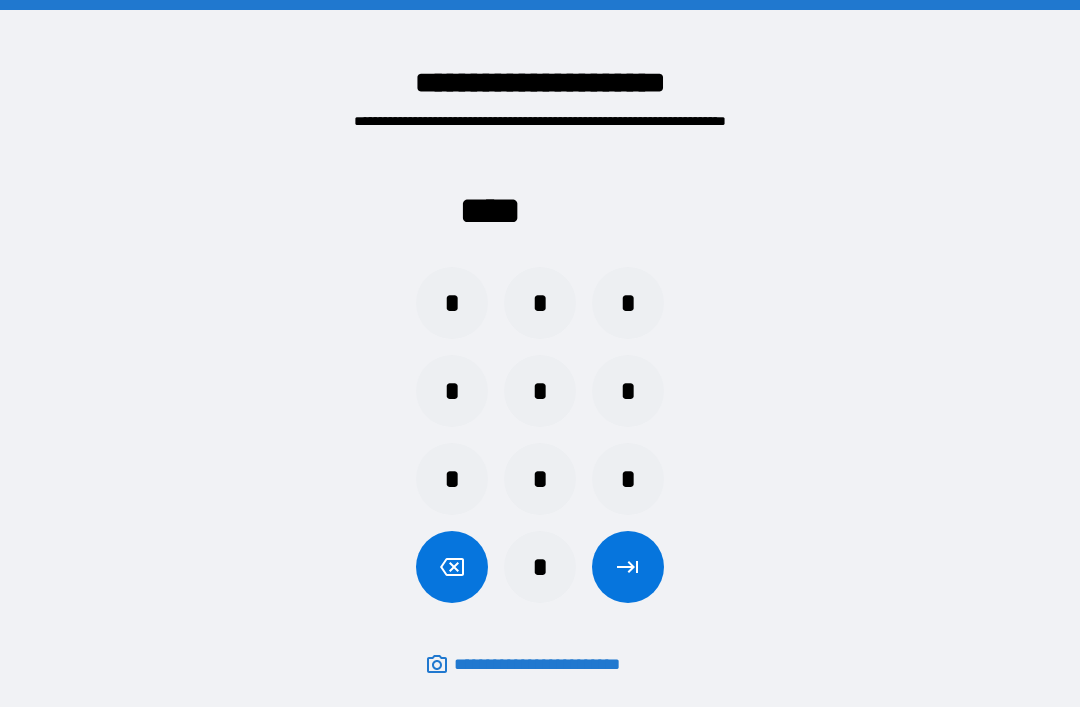 click on "*" at bounding box center [540, 479] 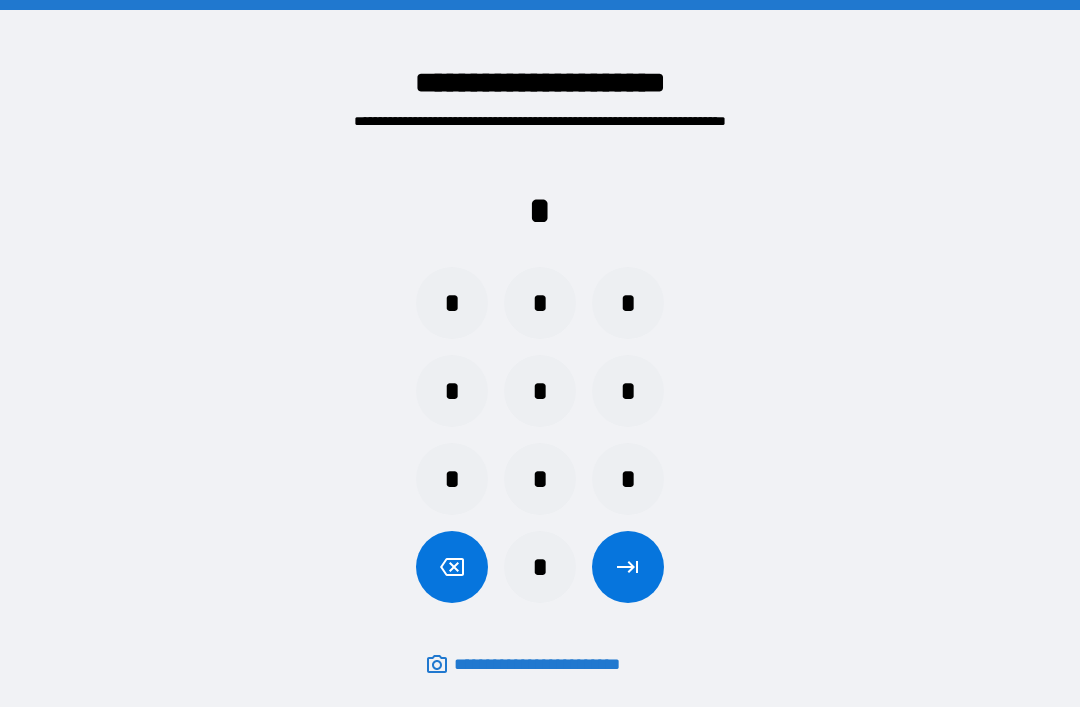 click on "*" at bounding box center [540, 391] 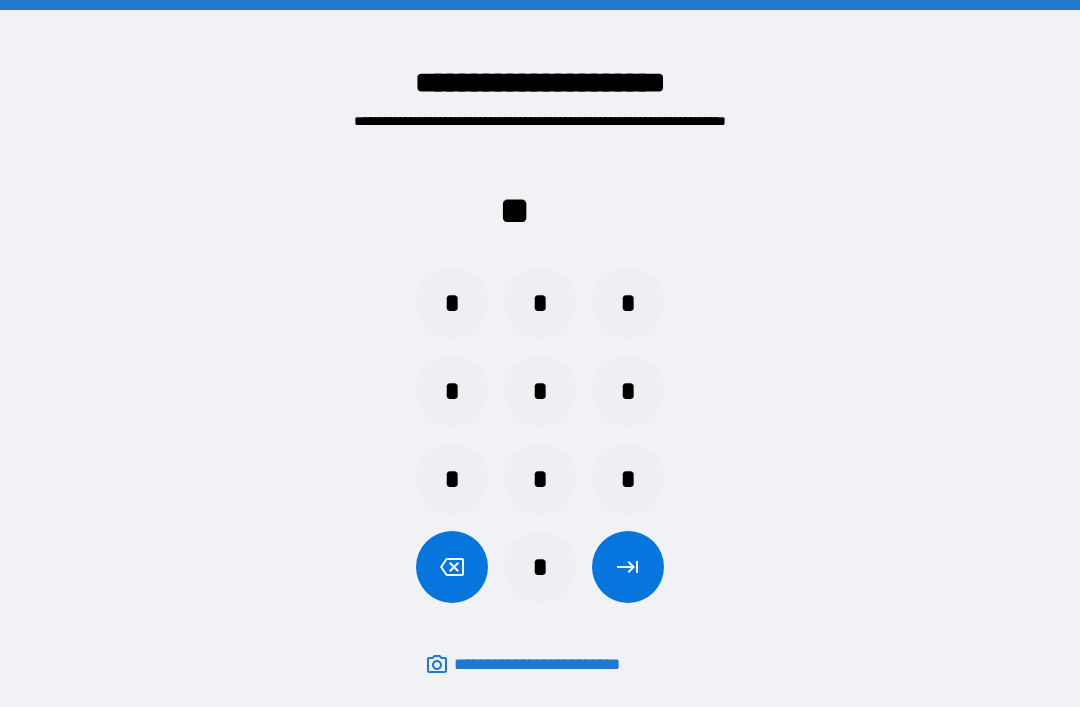 click on "*" at bounding box center [452, 479] 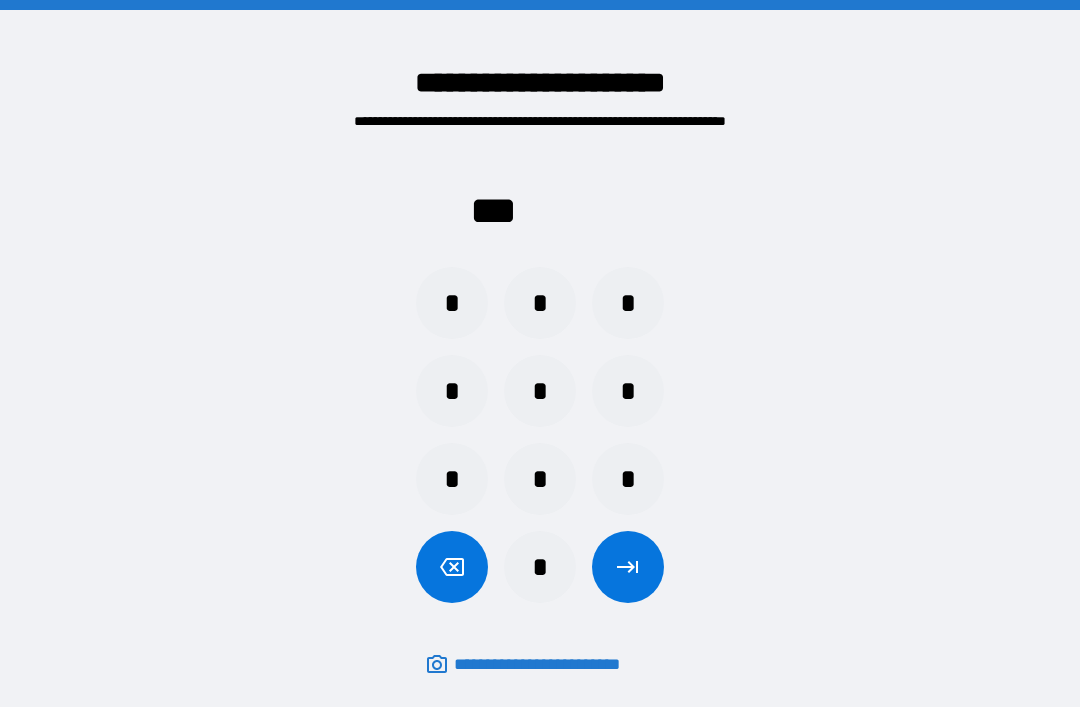 click on "*" at bounding box center [628, 391] 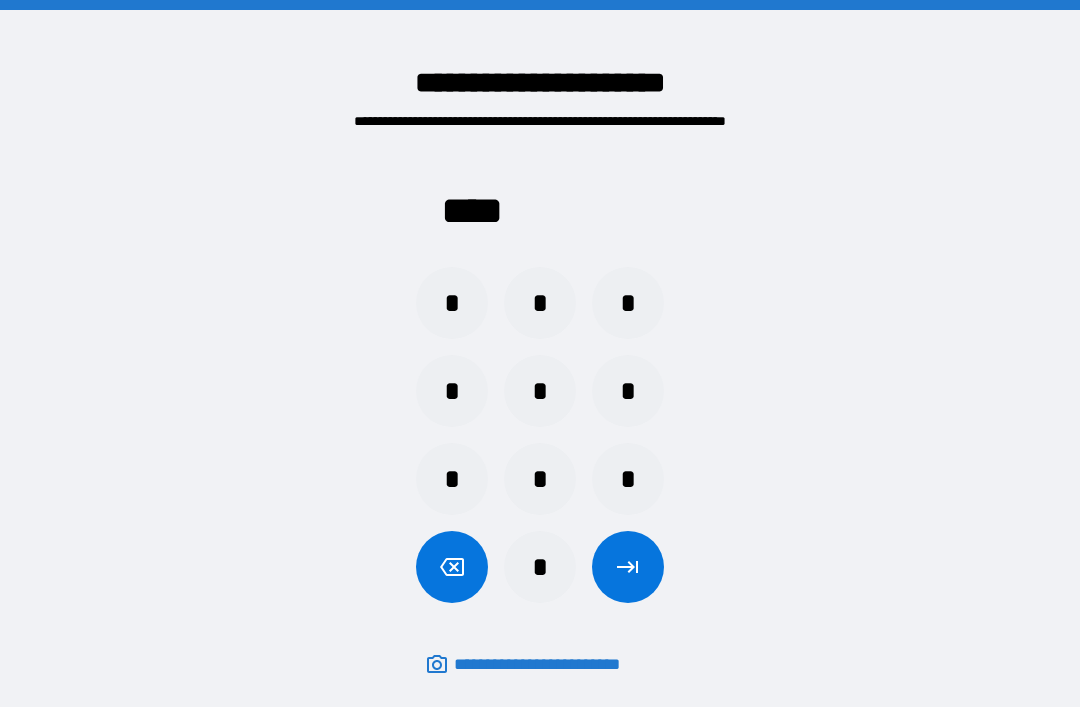 click at bounding box center [628, 567] 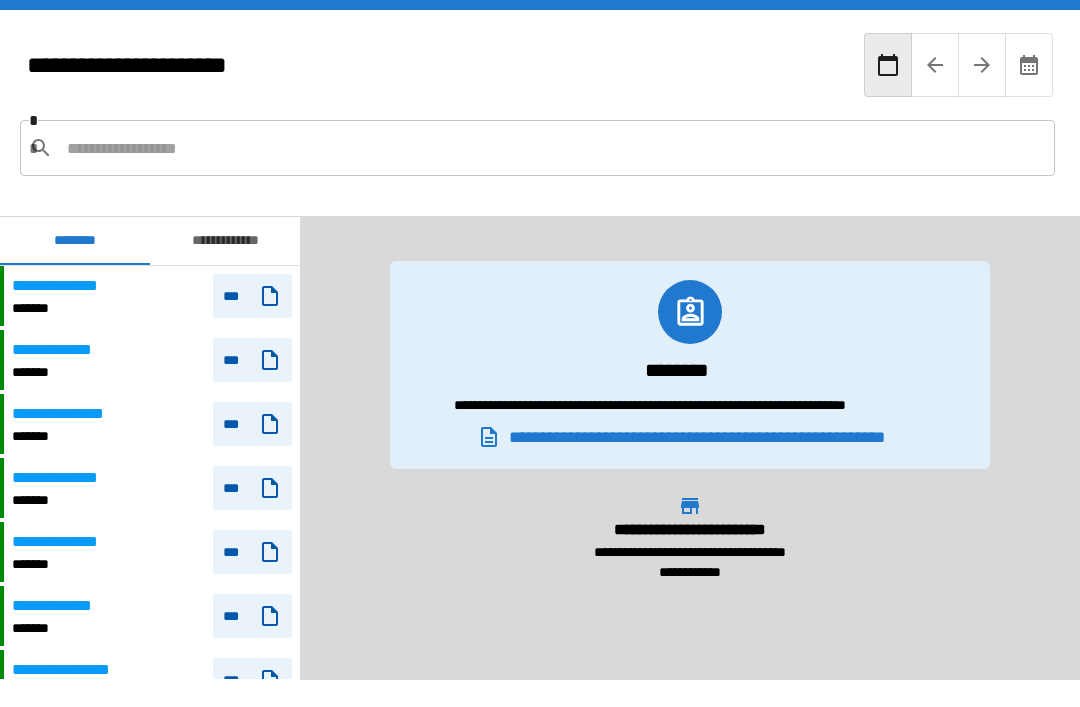 click on "**********" at bounding box center (225, 241) 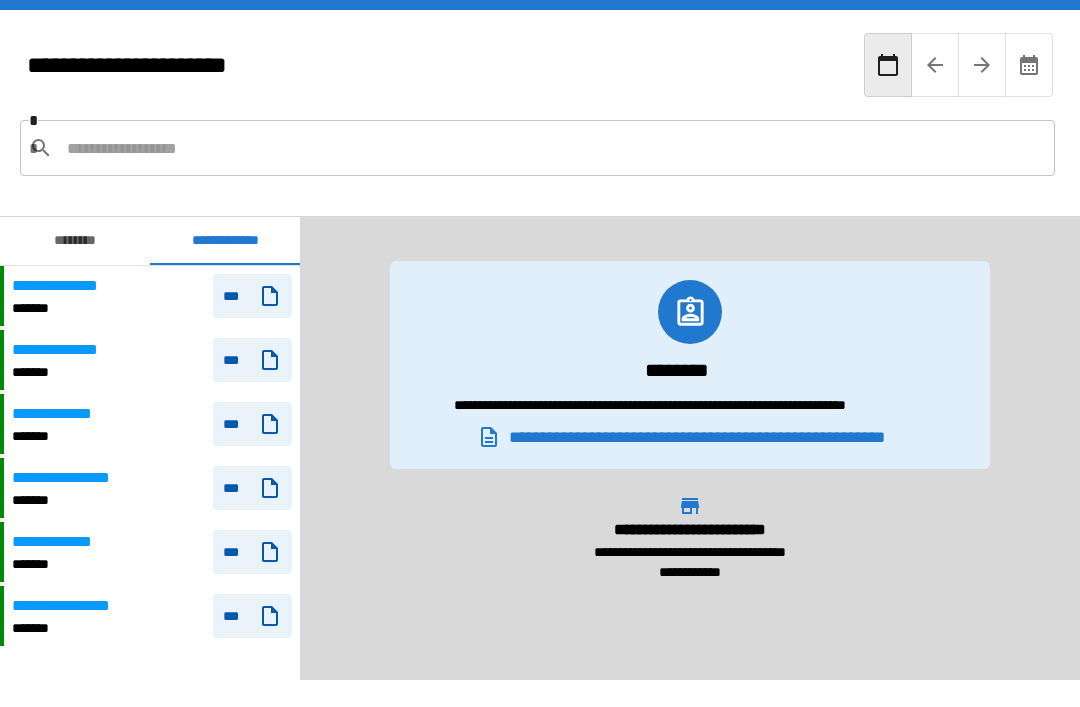 click at bounding box center [553, 148] 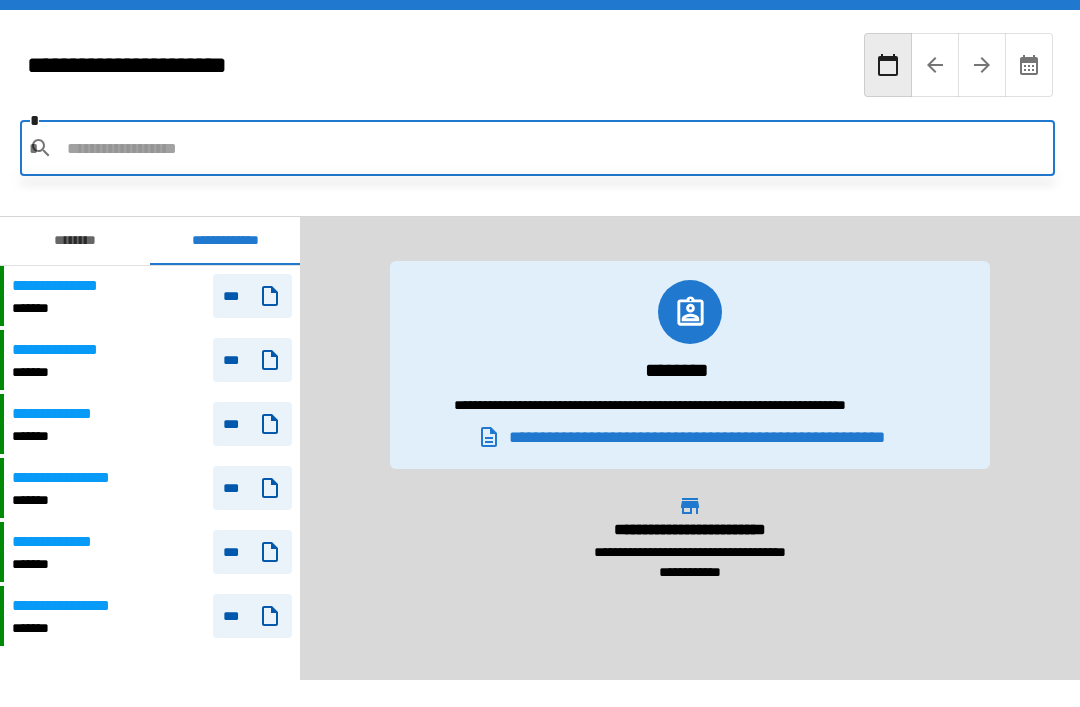 click at bounding box center (553, 148) 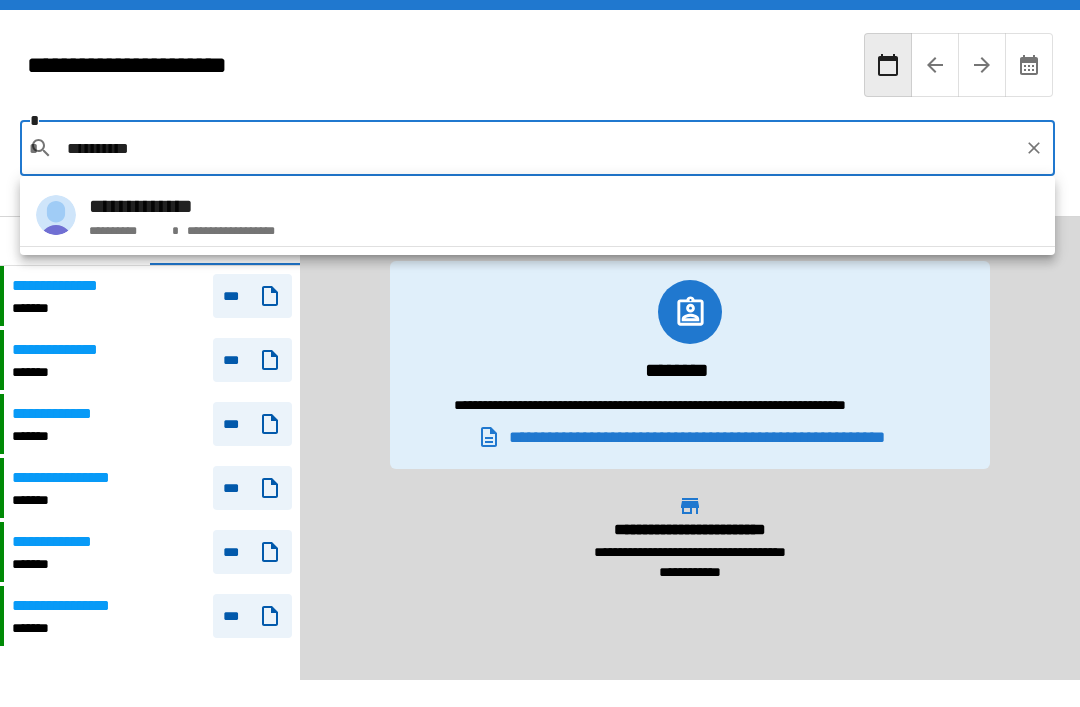 click on "**********" at bounding box center [537, 215] 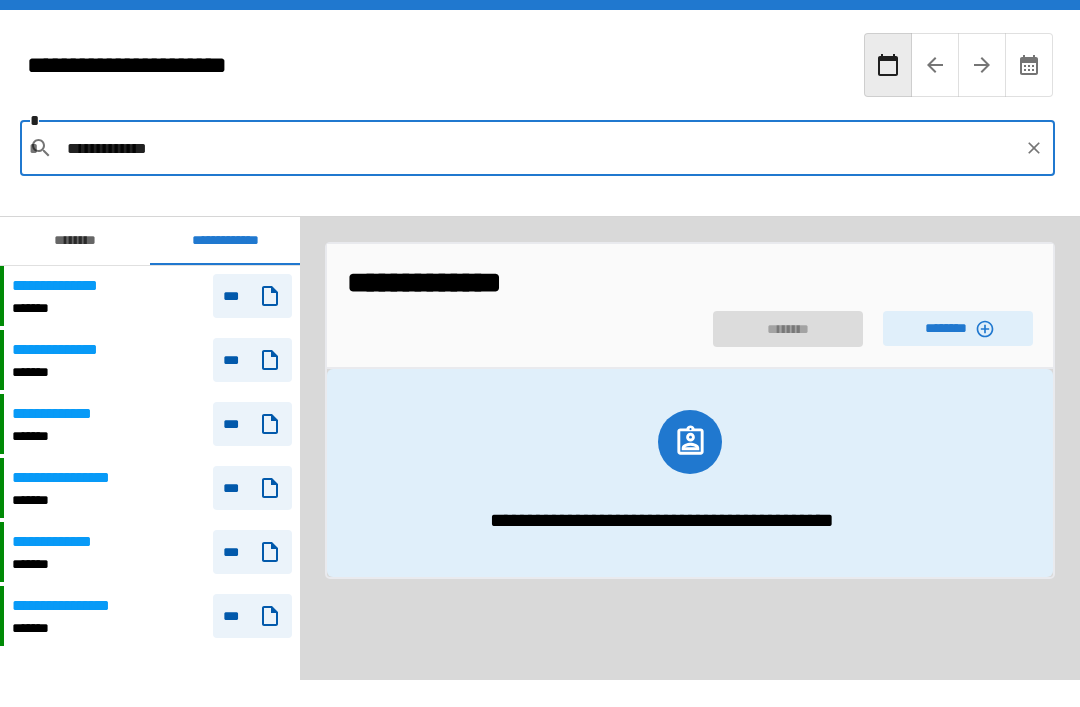 click on "**********" at bounding box center (690, 306) 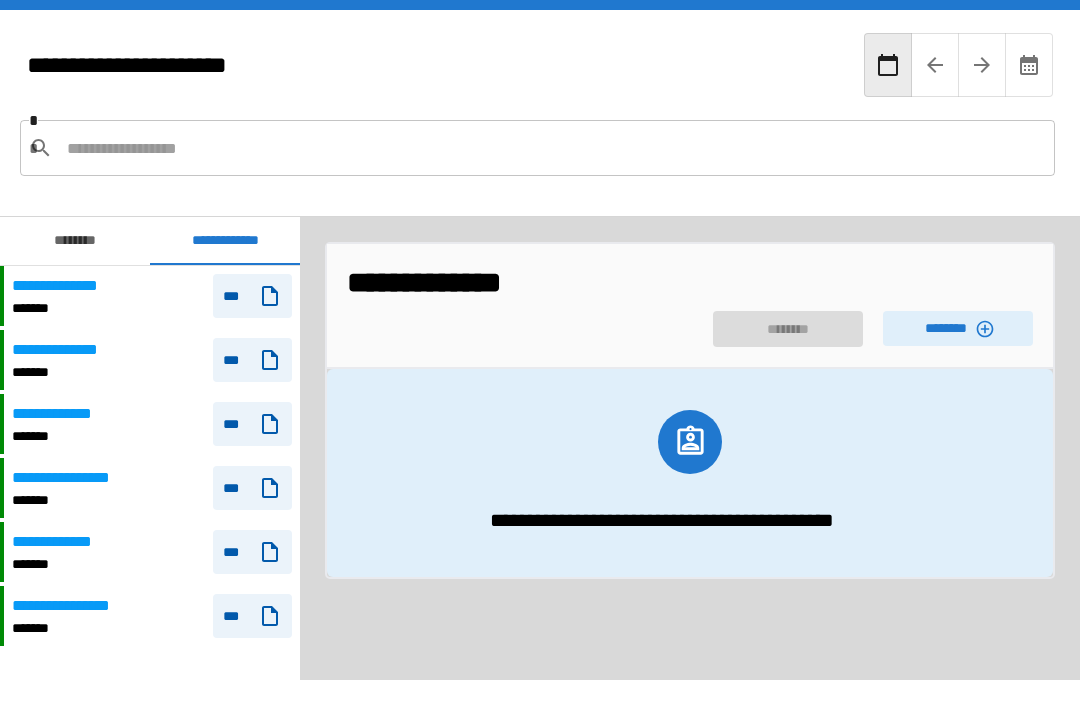 click on "********" at bounding box center (958, 328) 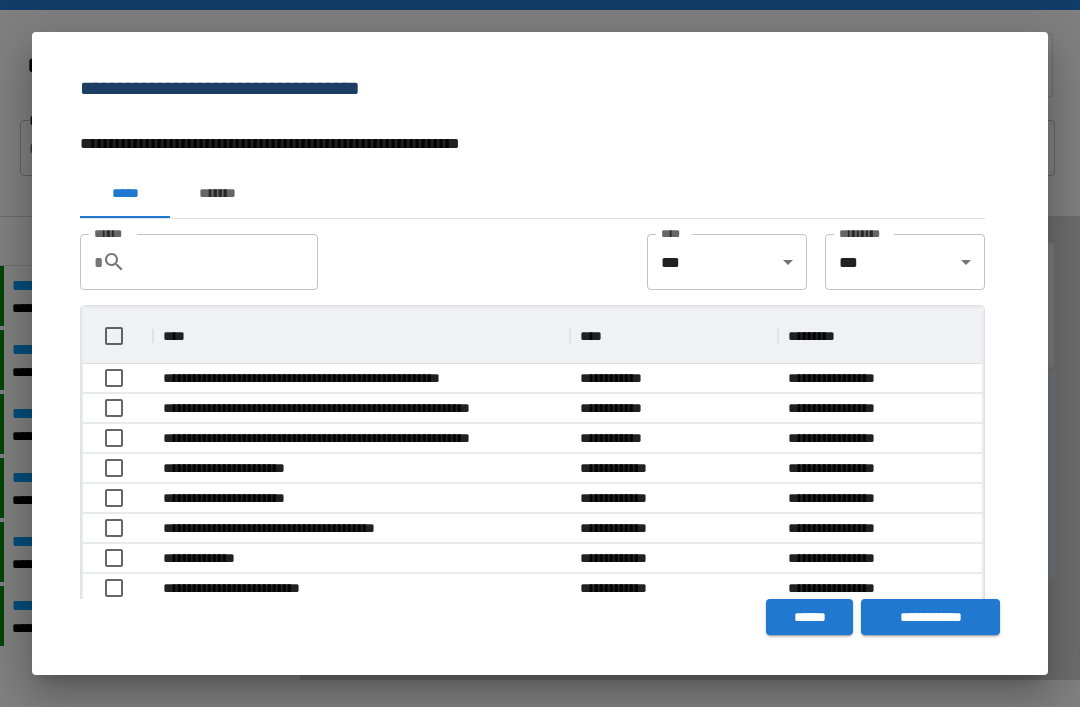 scroll, scrollTop: 1, scrollLeft: 1, axis: both 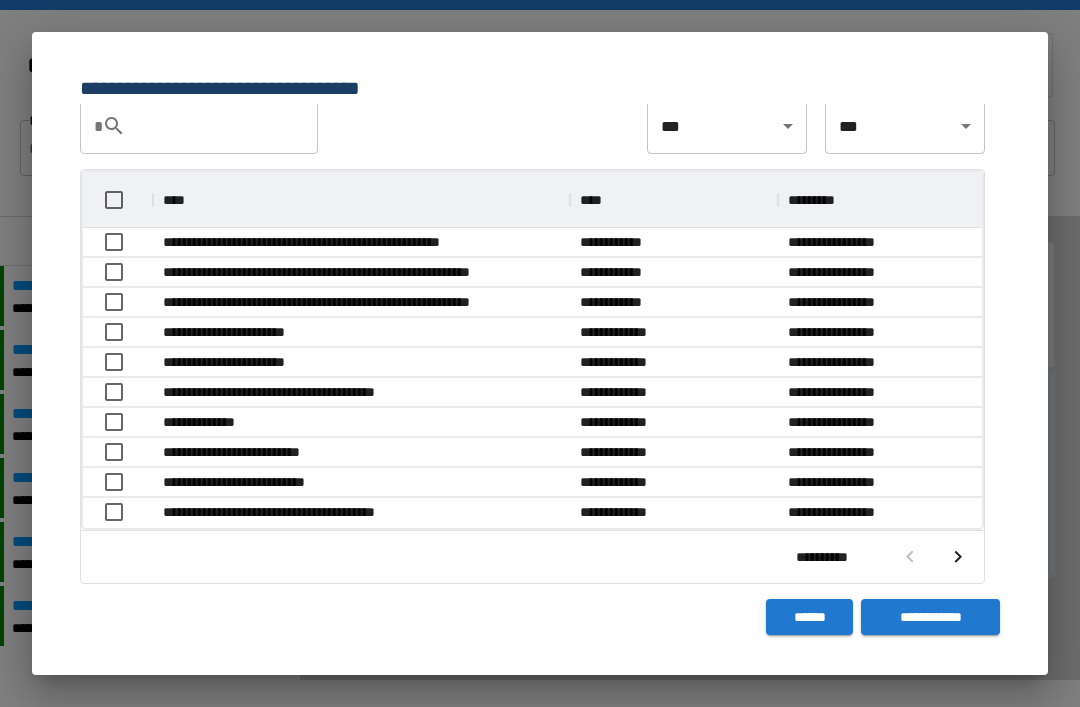 click 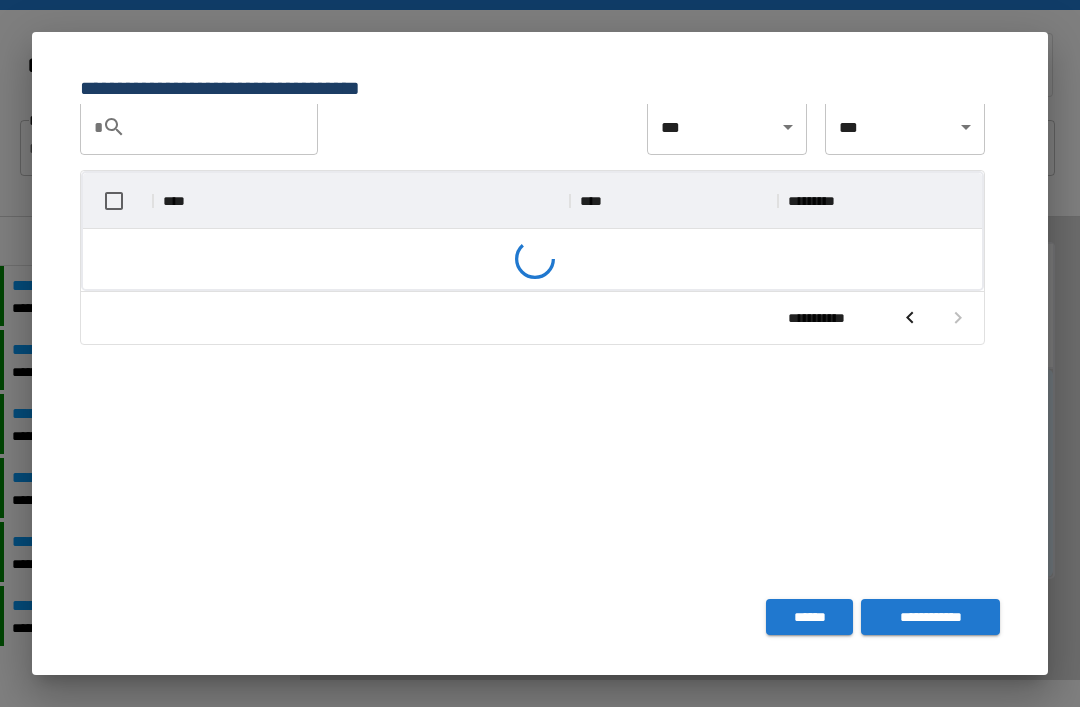 scroll, scrollTop: 135, scrollLeft: 0, axis: vertical 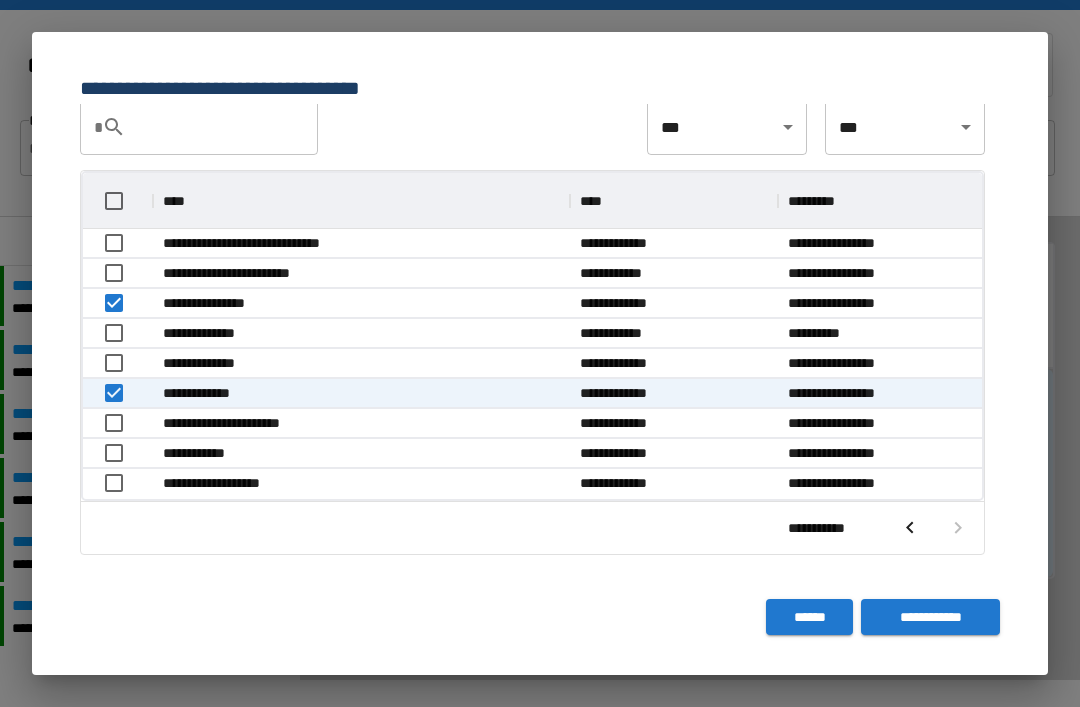 click on "**********" at bounding box center (930, 617) 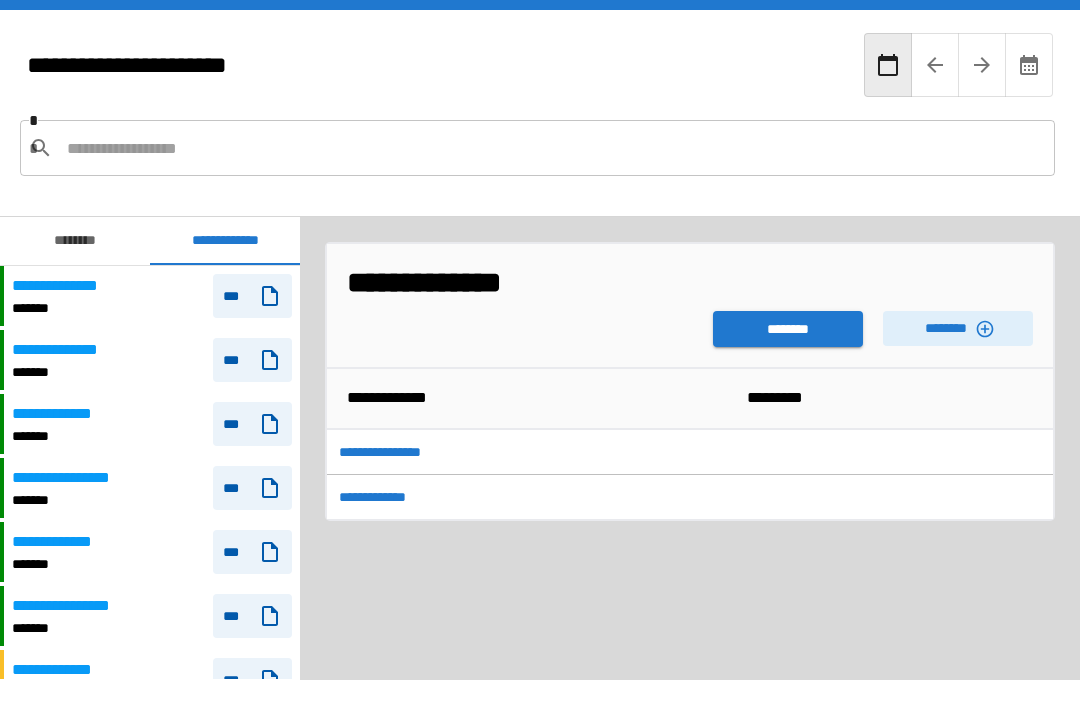 click on "********" at bounding box center (788, 329) 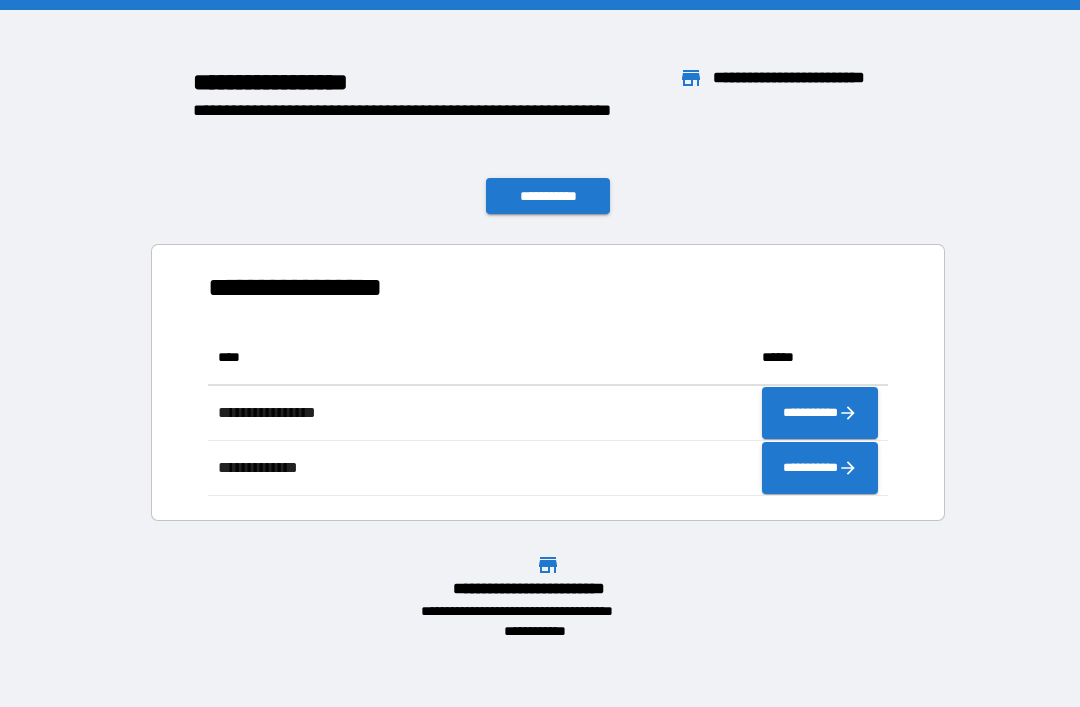 scroll, scrollTop: 166, scrollLeft: 680, axis: both 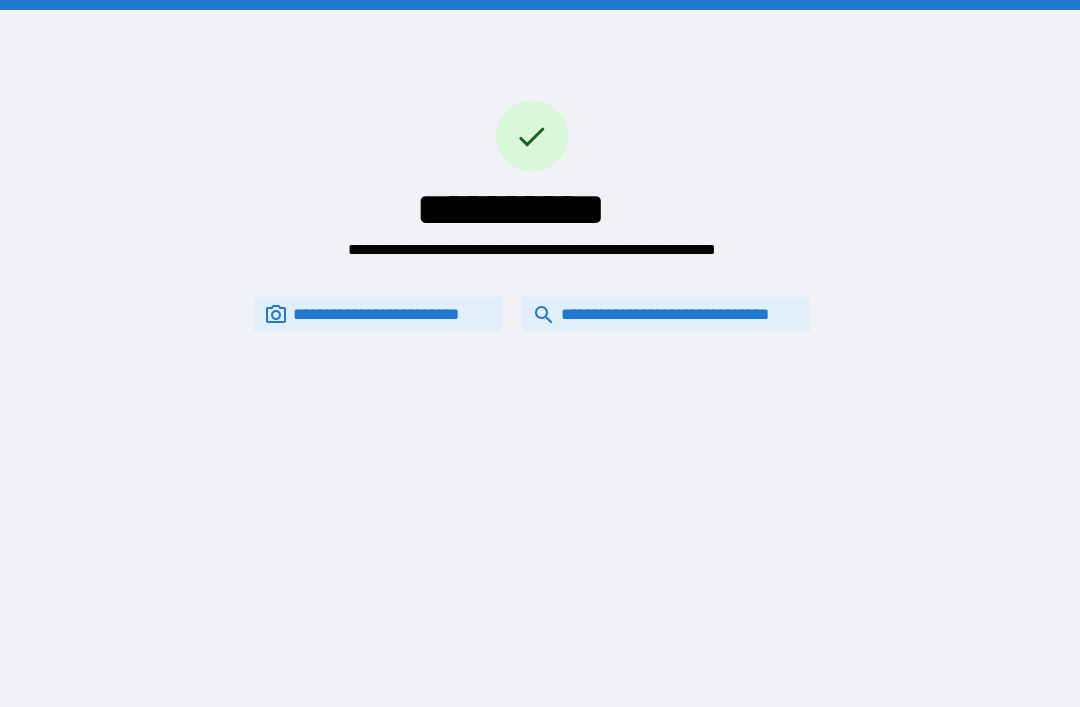 click on "**********" at bounding box center [666, 314] 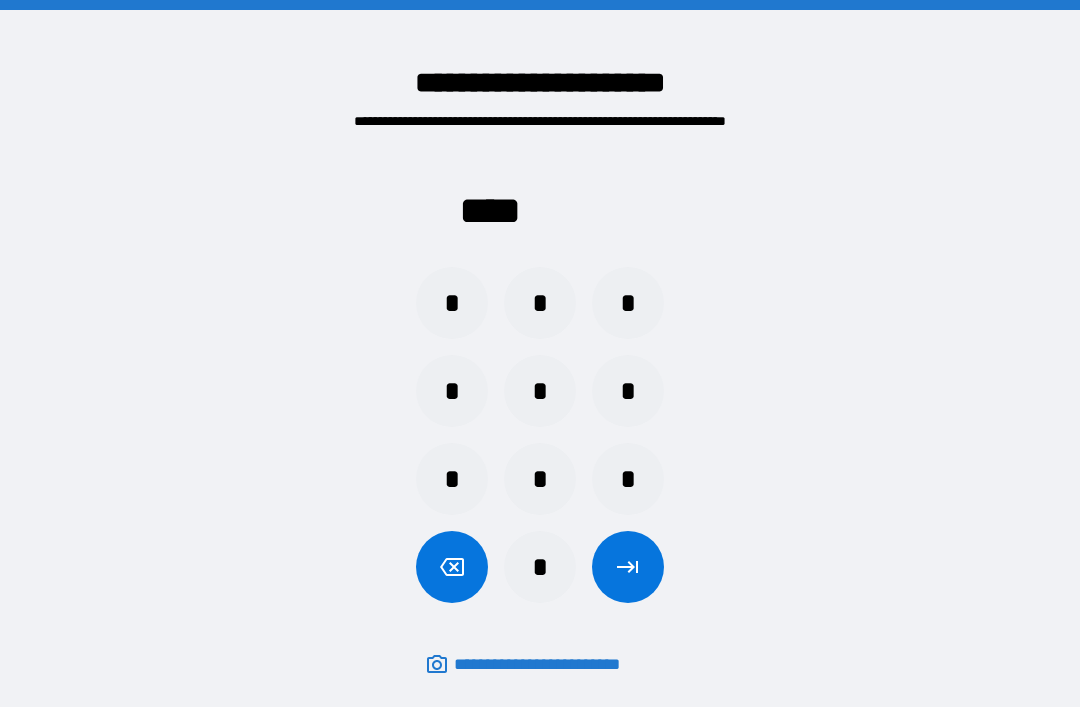 click on "*" at bounding box center (540, 479) 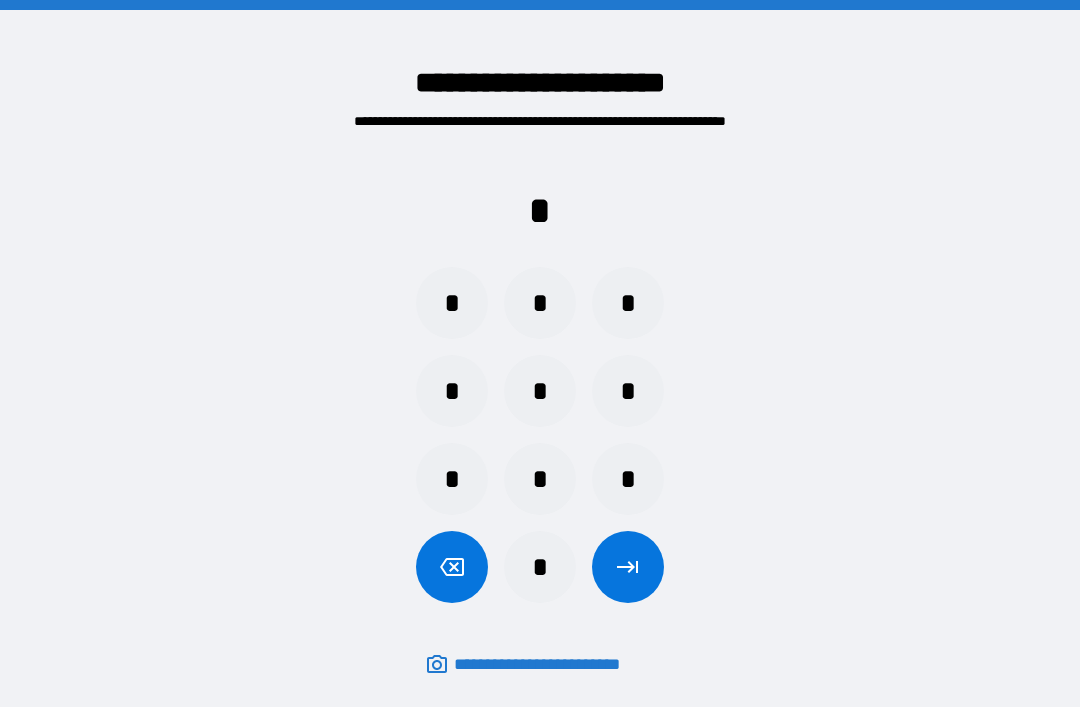 click on "*" at bounding box center (540, 391) 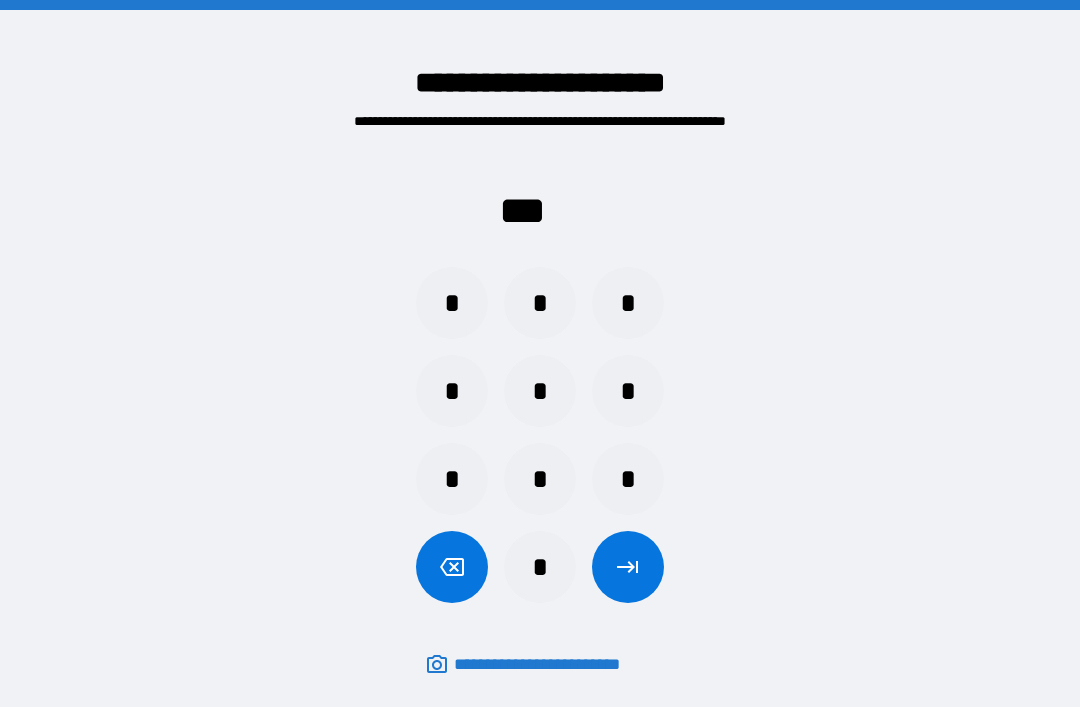 click on "*" at bounding box center (628, 391) 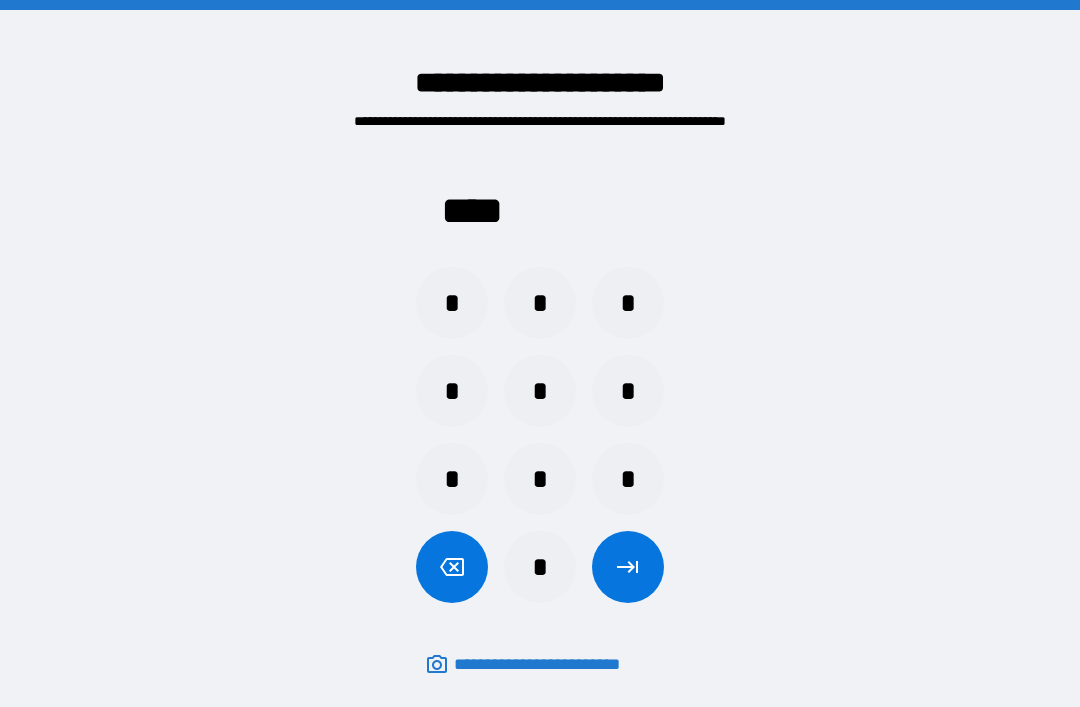 click at bounding box center [628, 567] 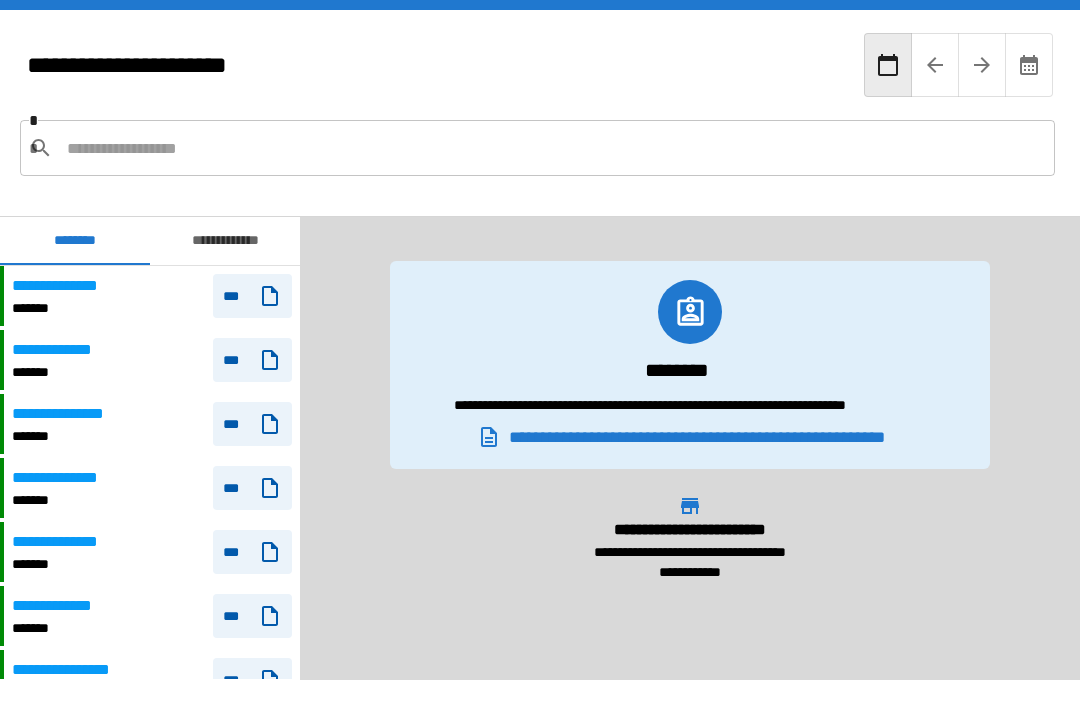 click at bounding box center [553, 148] 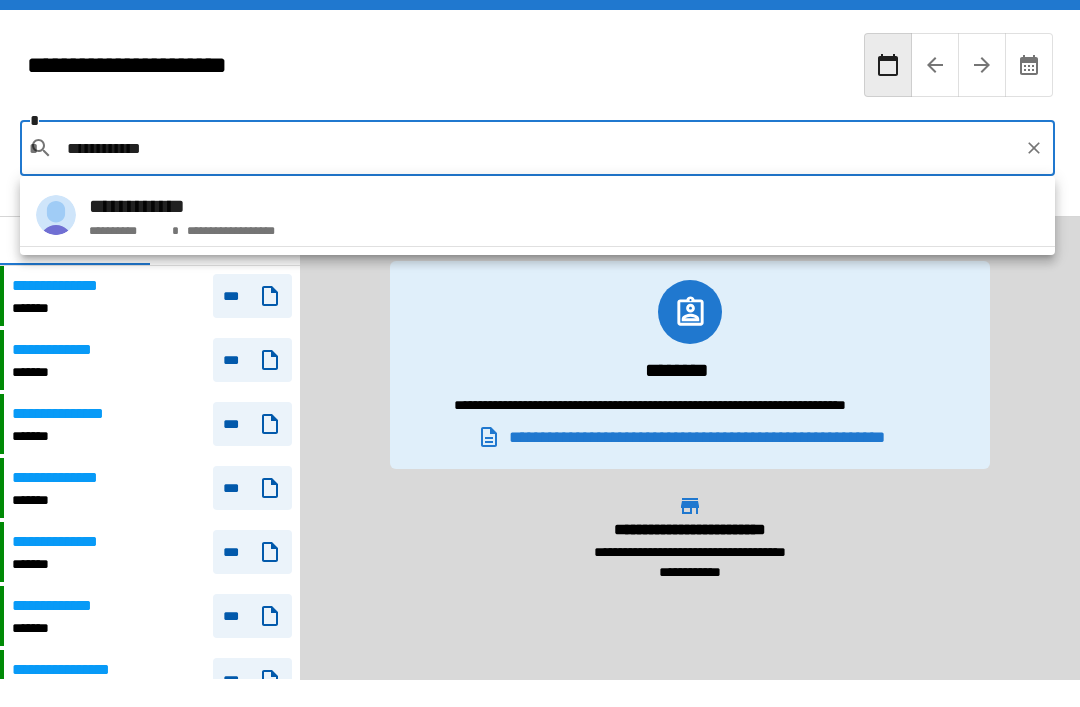 click on "**********" at bounding box center (537, 215) 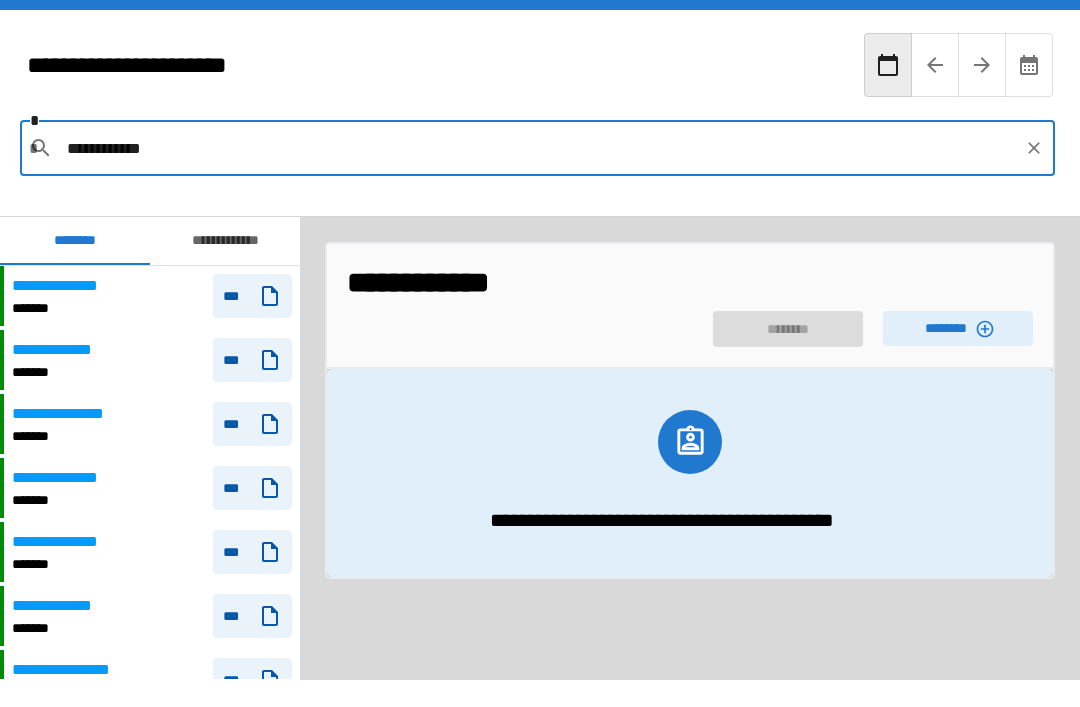 click on "**********" at bounding box center (604, 282) 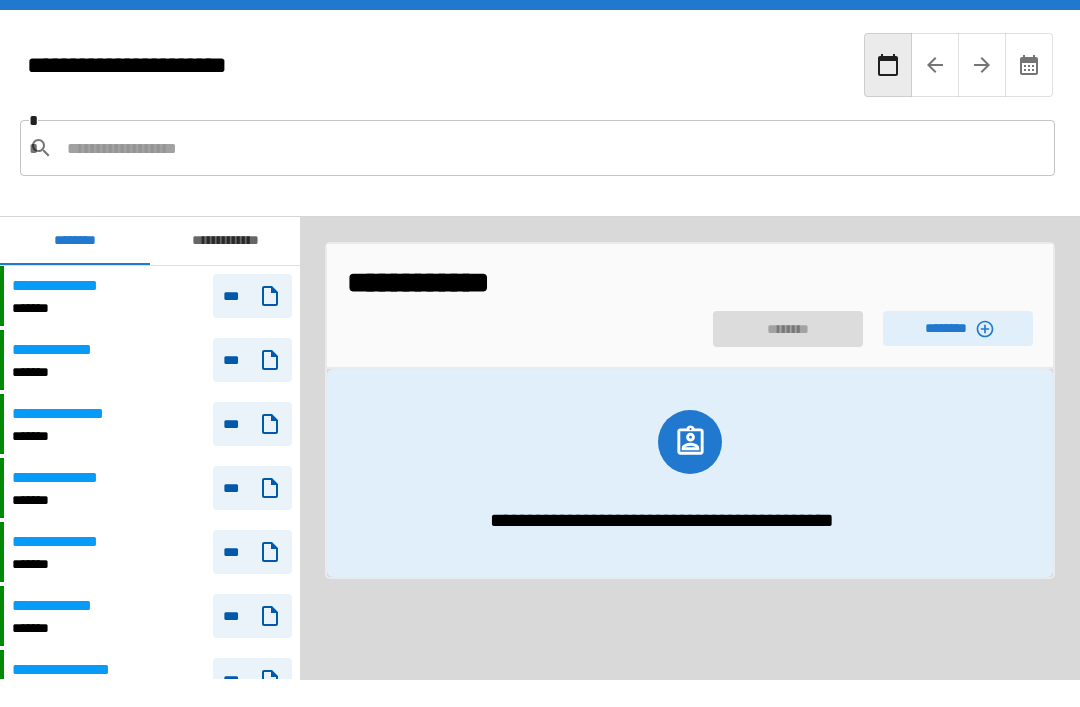 click on "********" at bounding box center [958, 328] 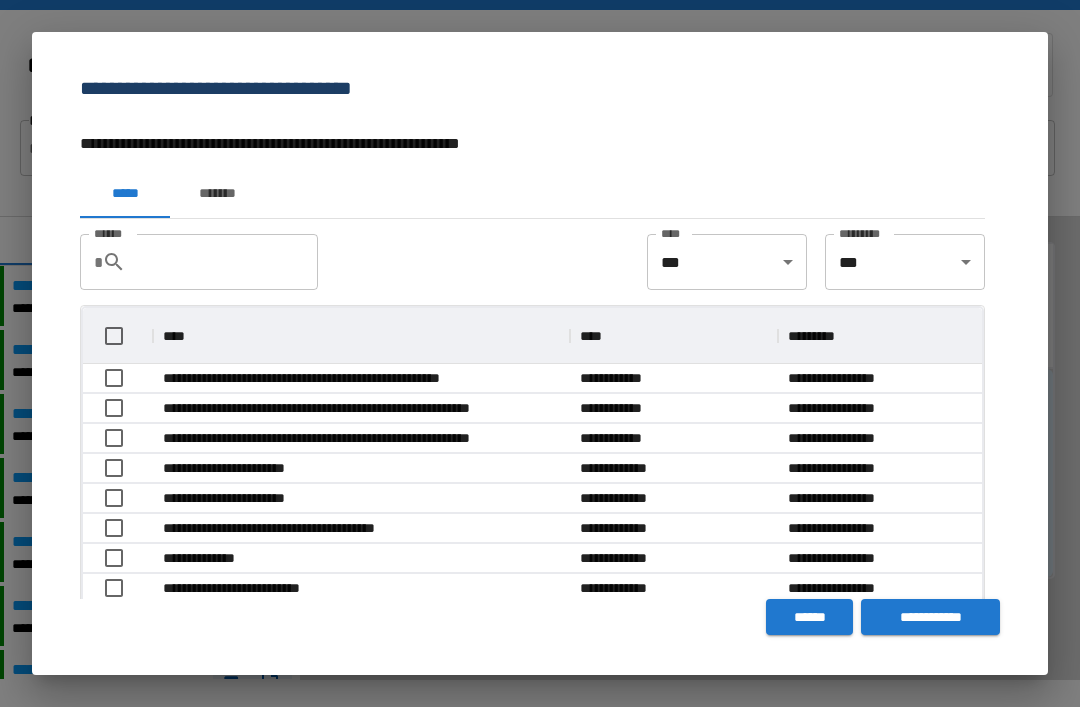 scroll, scrollTop: 1, scrollLeft: 1, axis: both 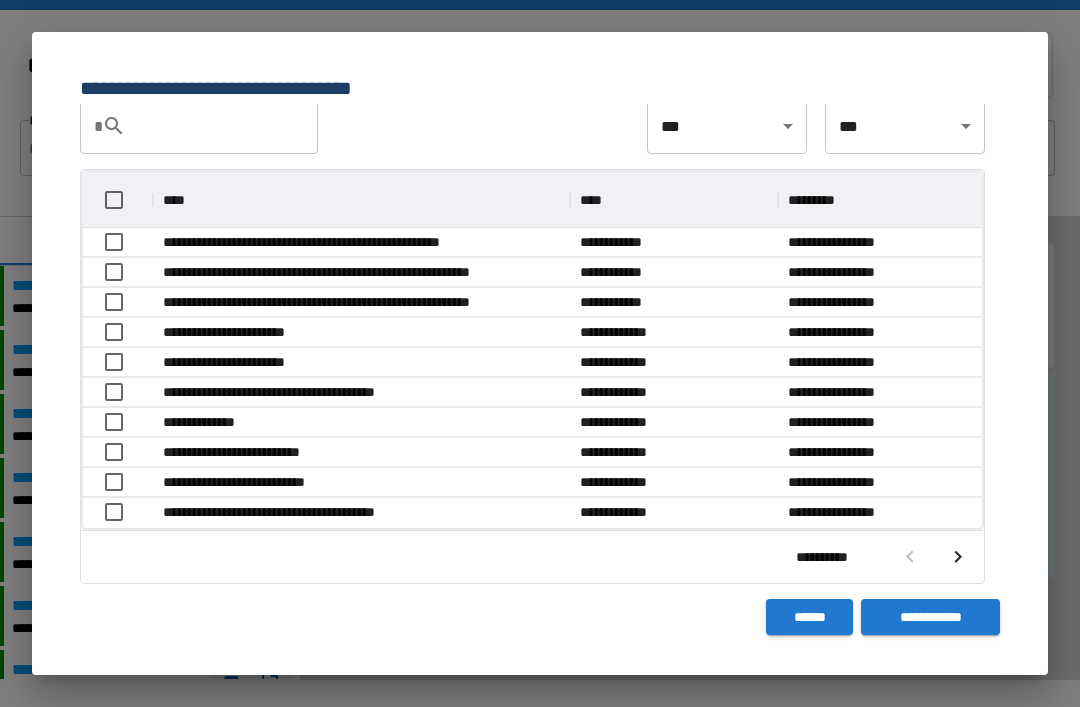 click 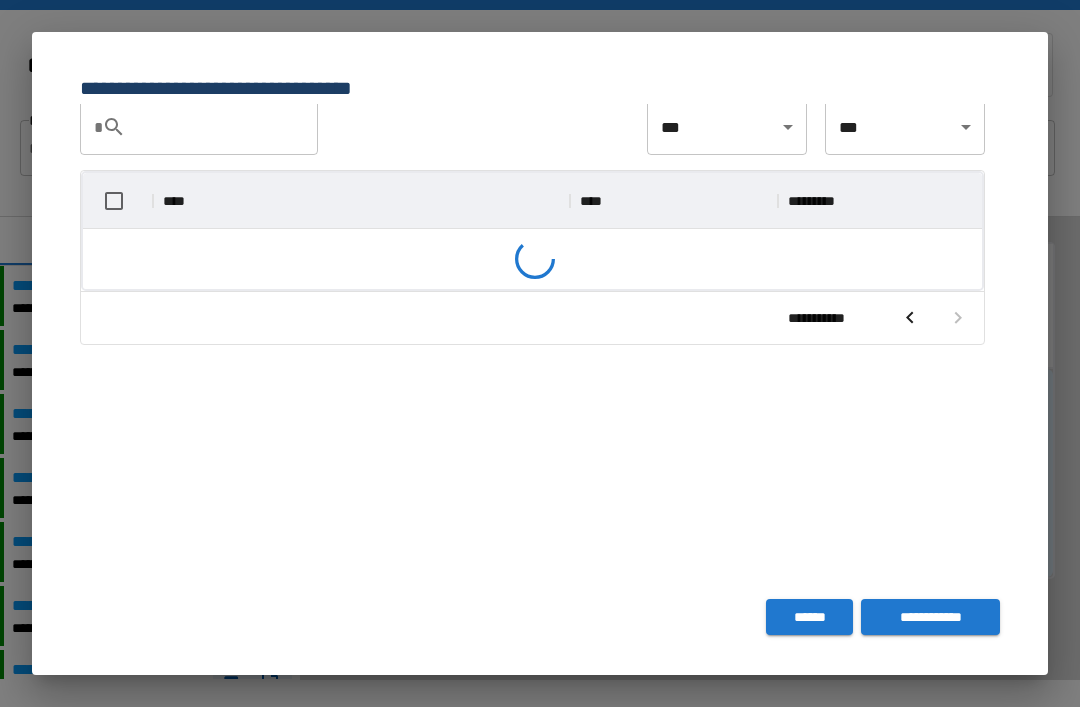 scroll, scrollTop: 135, scrollLeft: 0, axis: vertical 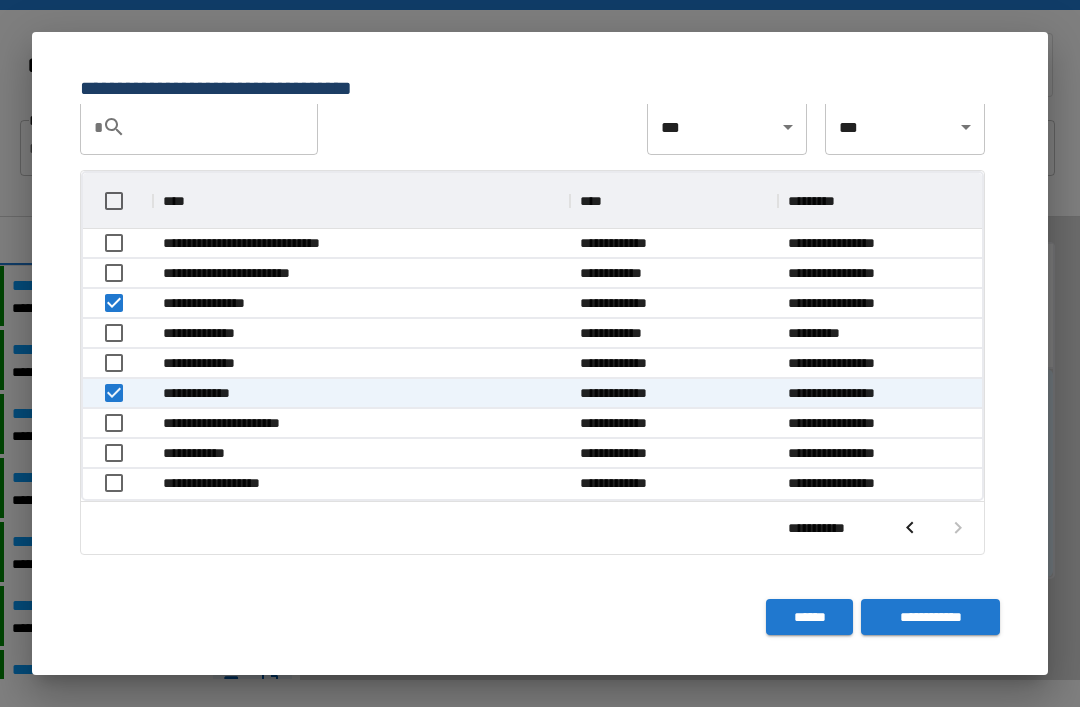 click on "**********" at bounding box center [930, 617] 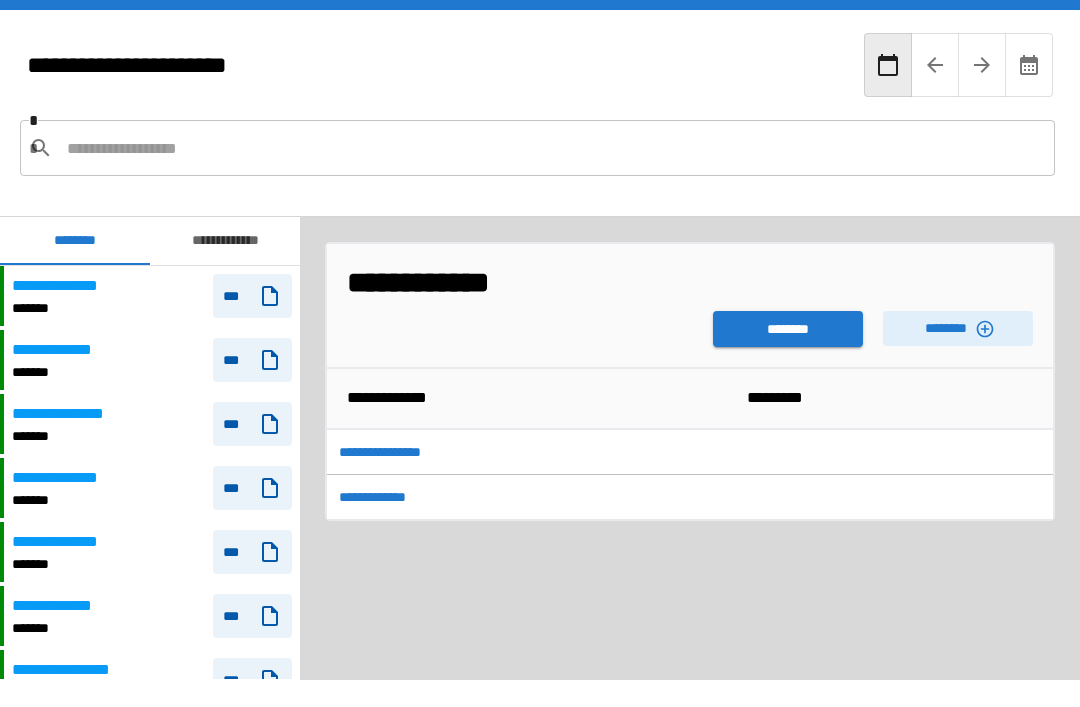 click on "********" at bounding box center [788, 329] 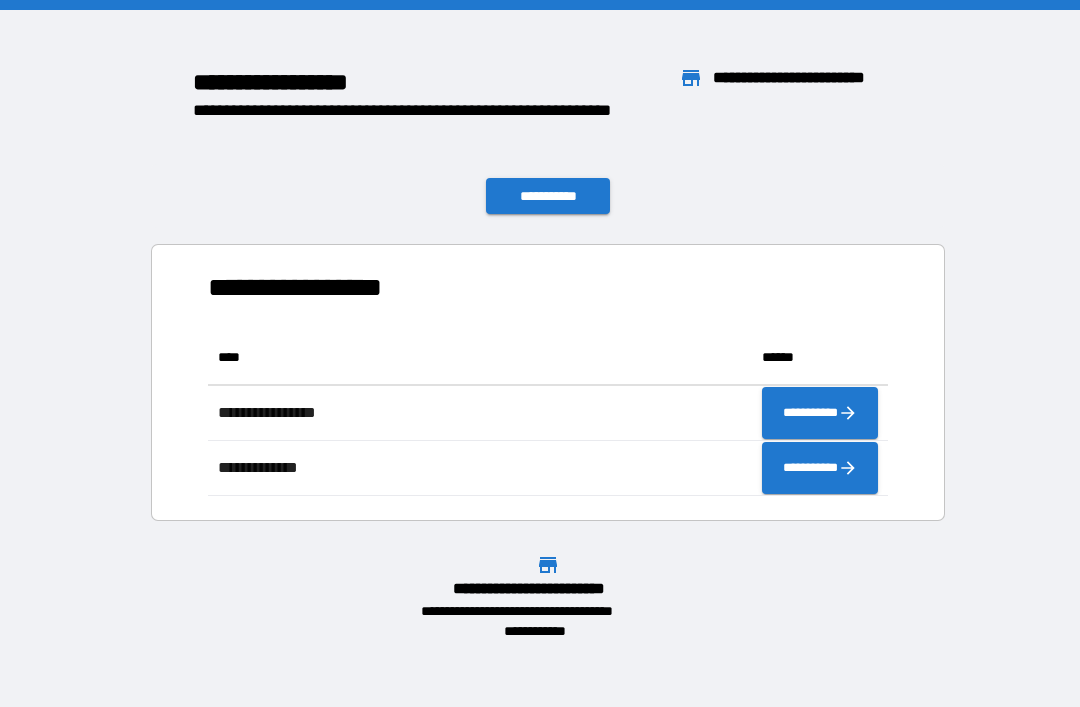 scroll, scrollTop: 1, scrollLeft: 1, axis: both 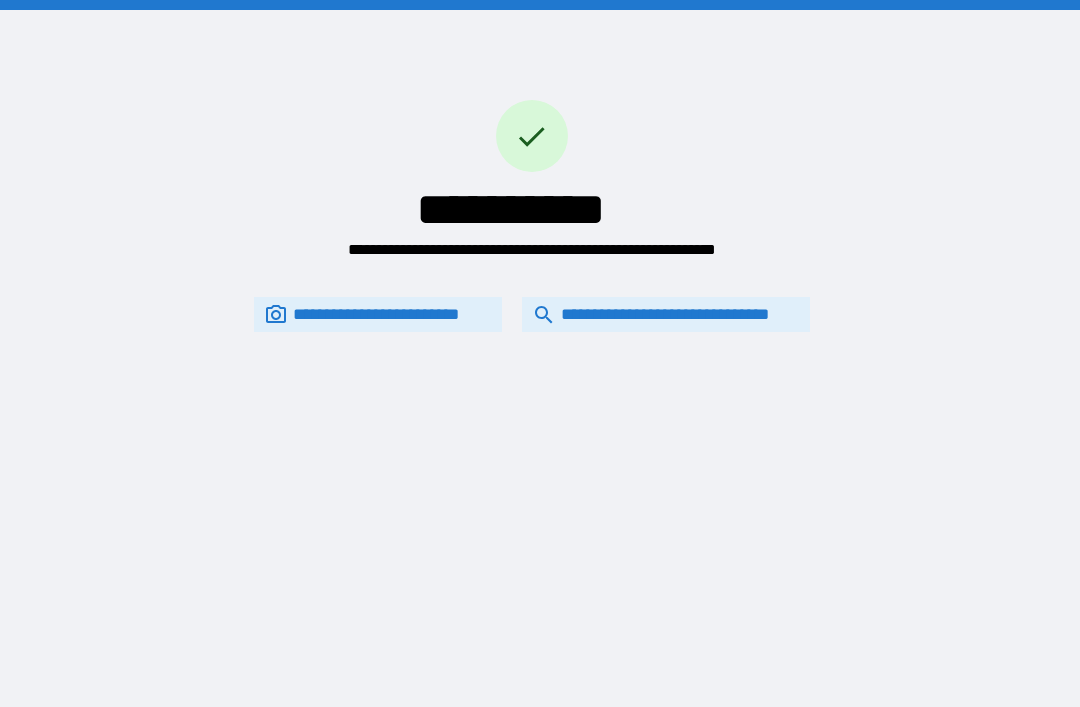 click on "**********" at bounding box center [666, 314] 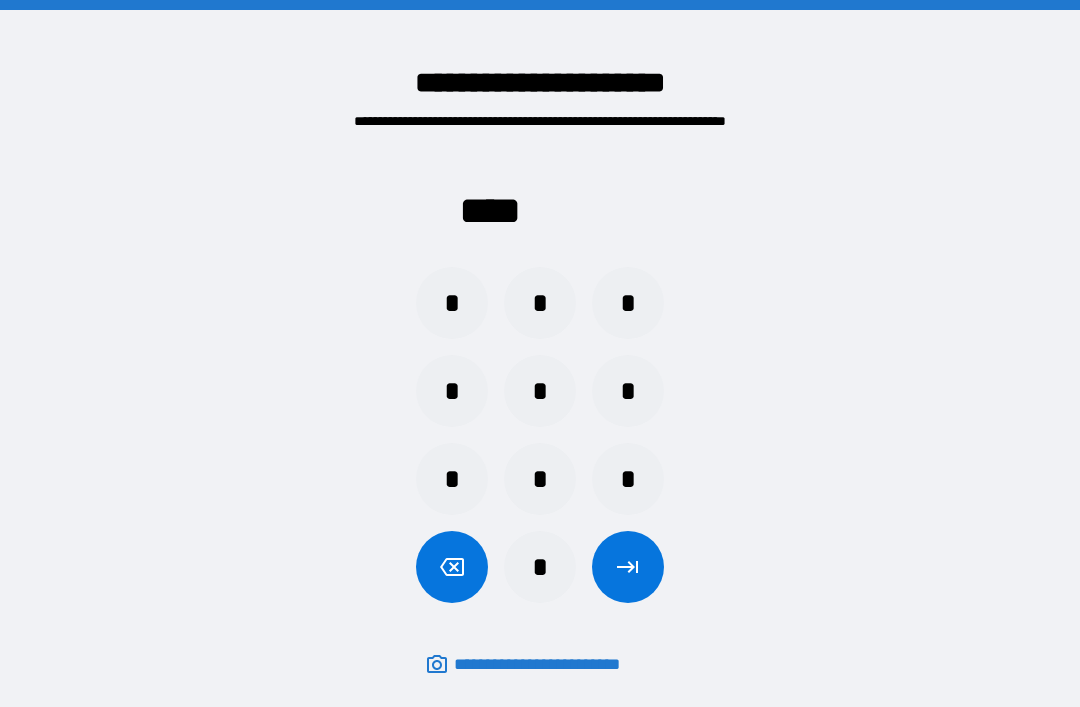 click on "*" at bounding box center [540, 479] 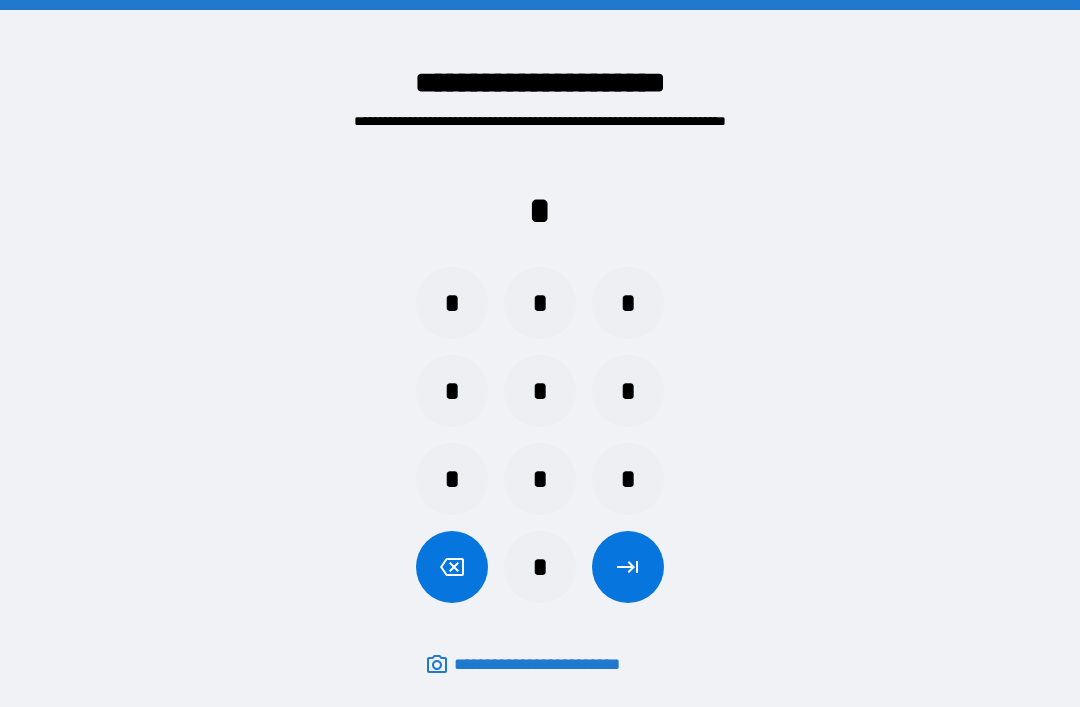 click on "*" at bounding box center [540, 391] 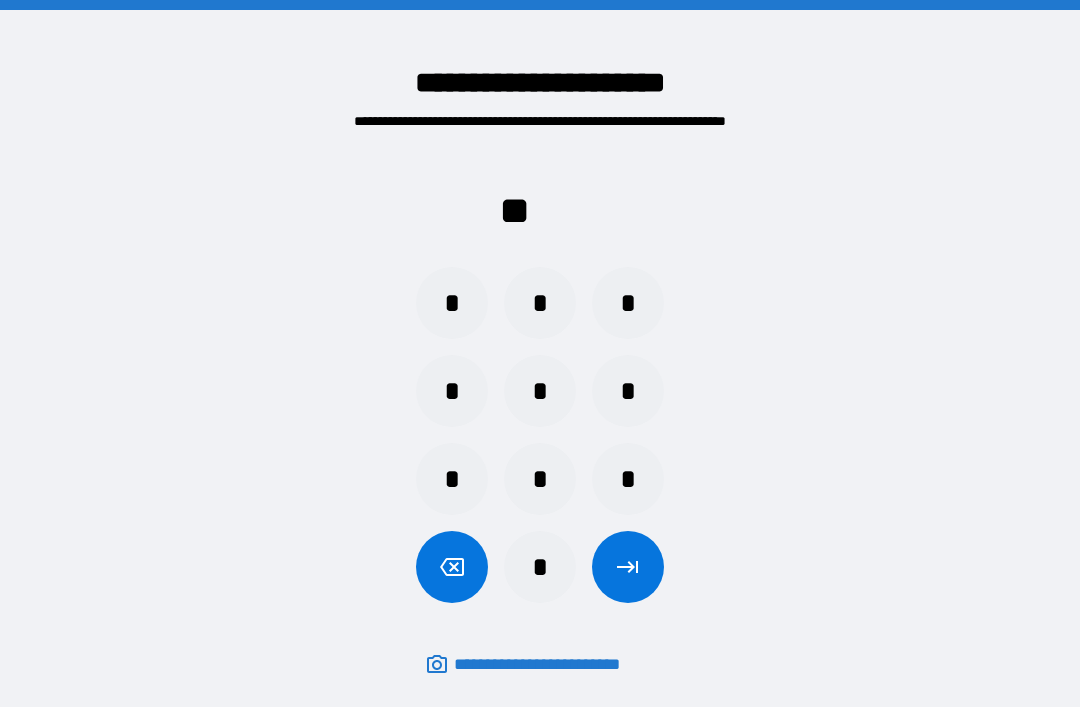 click on "*" at bounding box center (452, 479) 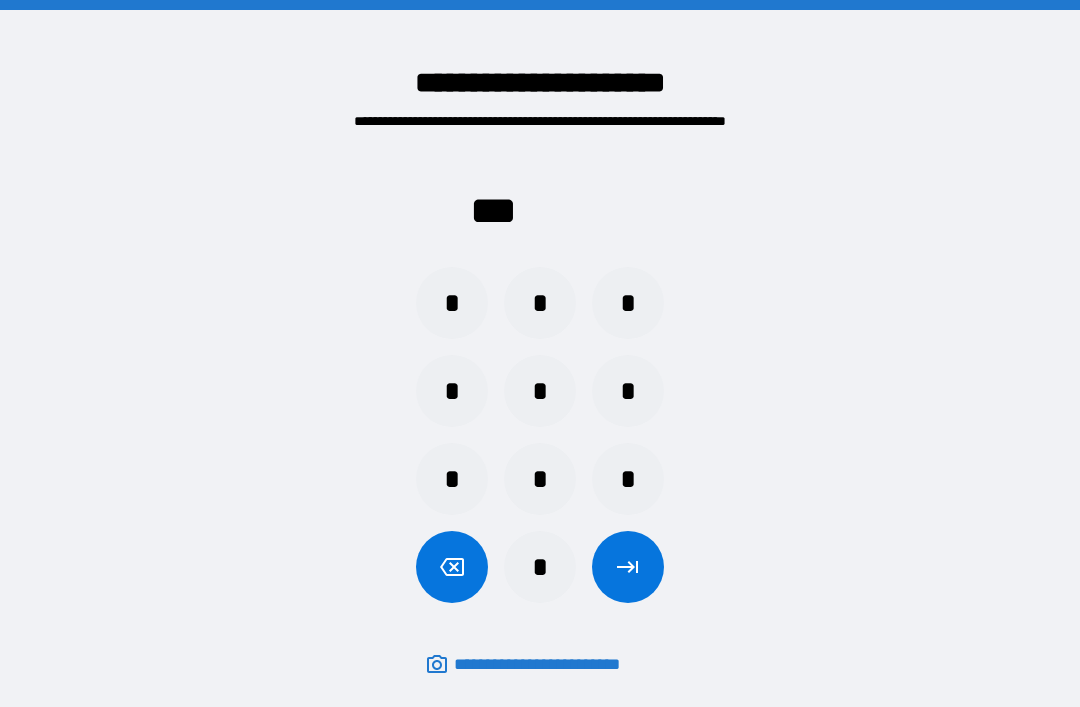 click on "*" at bounding box center [628, 391] 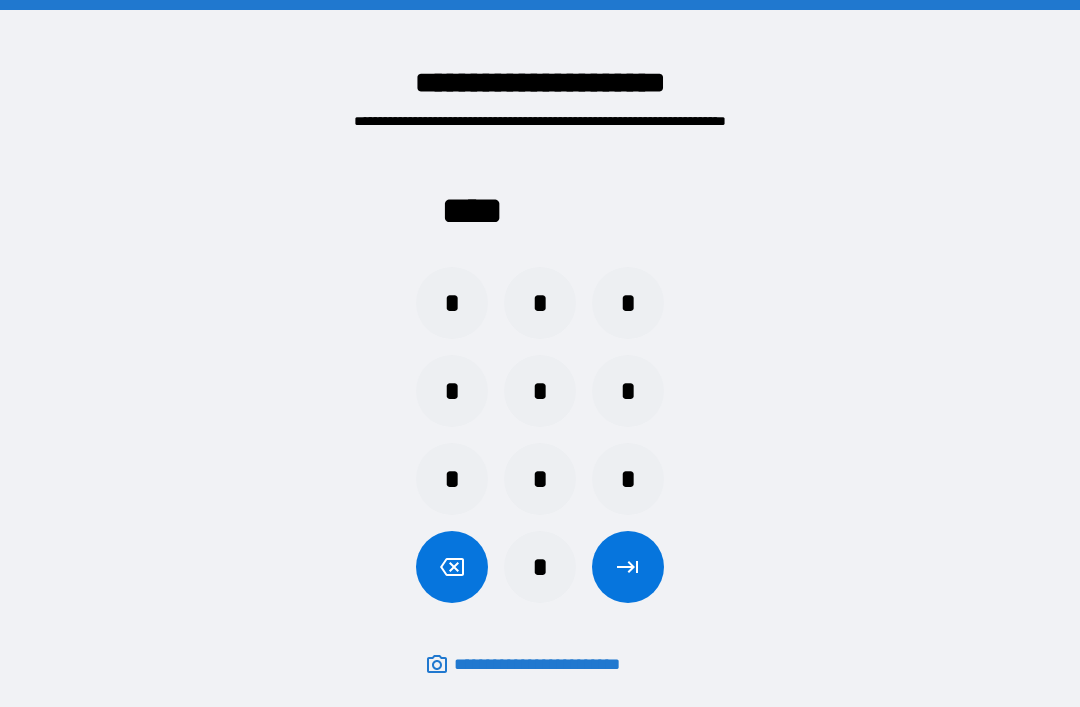 click at bounding box center (628, 567) 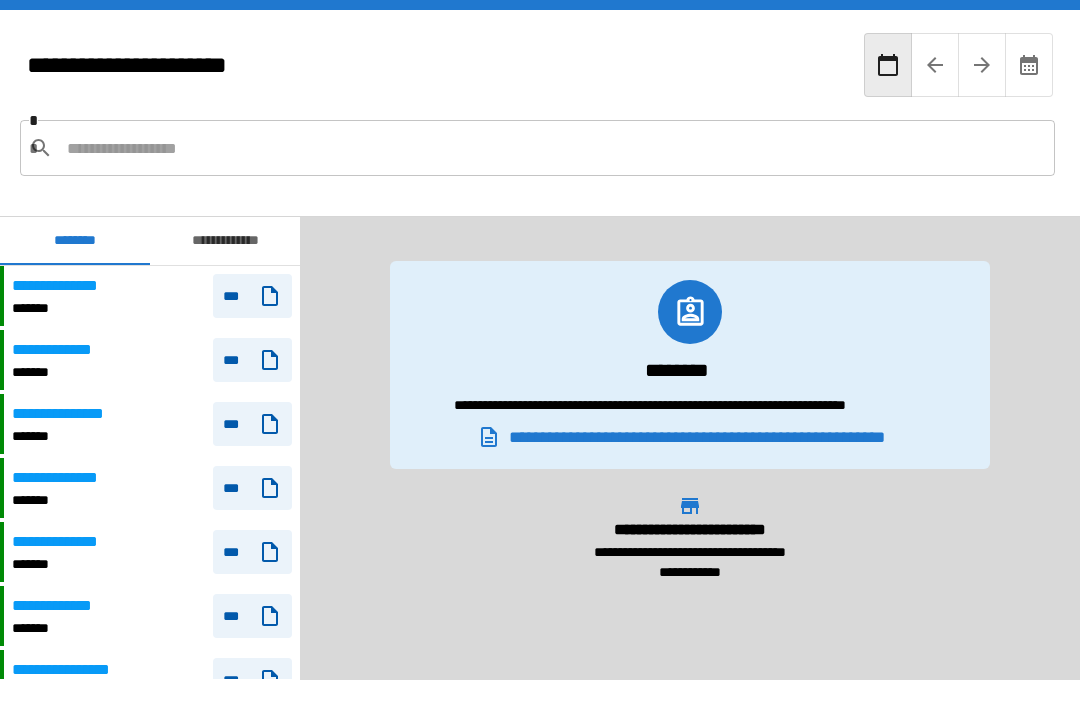 click at bounding box center [553, 148] 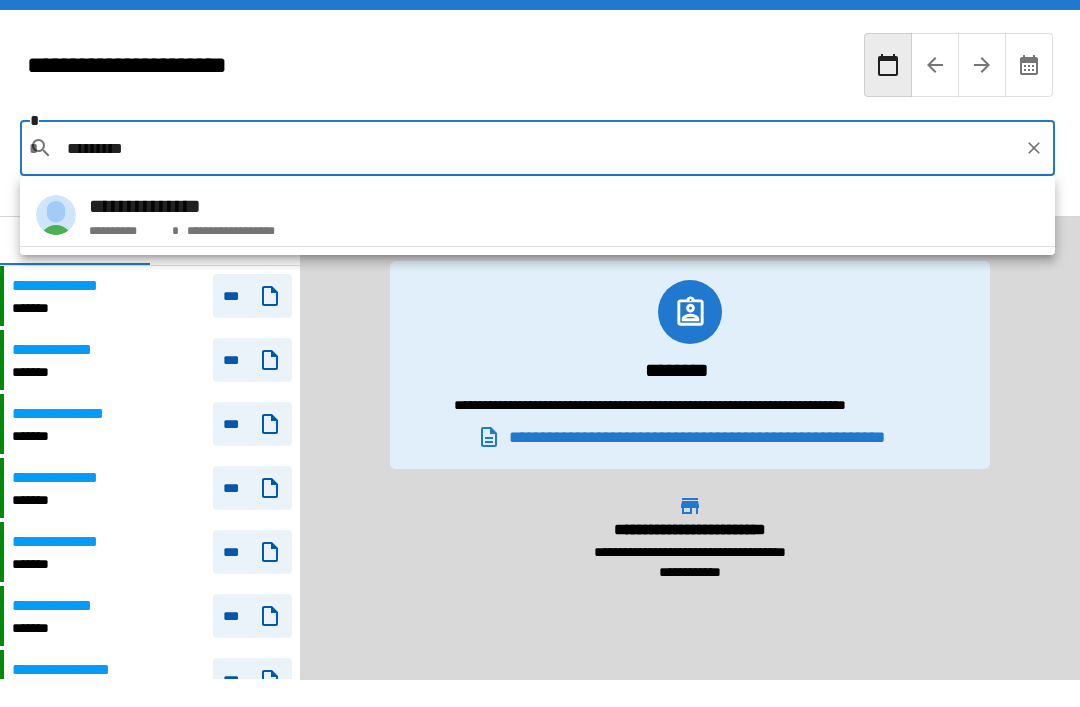 click on "**********" at bounding box center (537, 215) 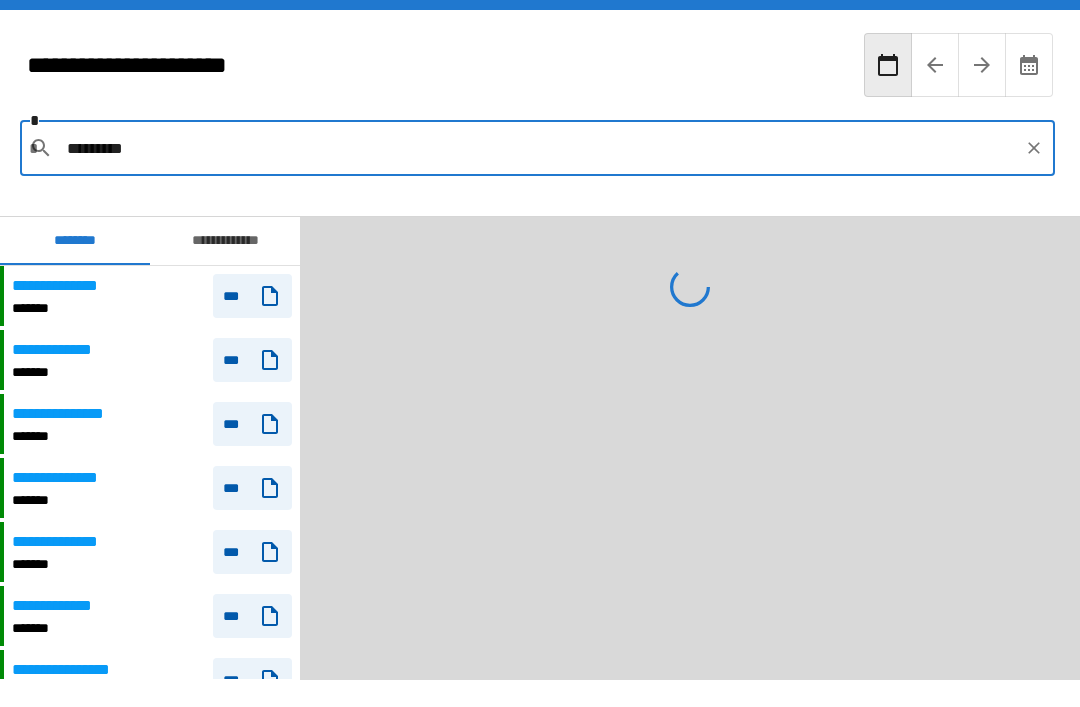 type on "**********" 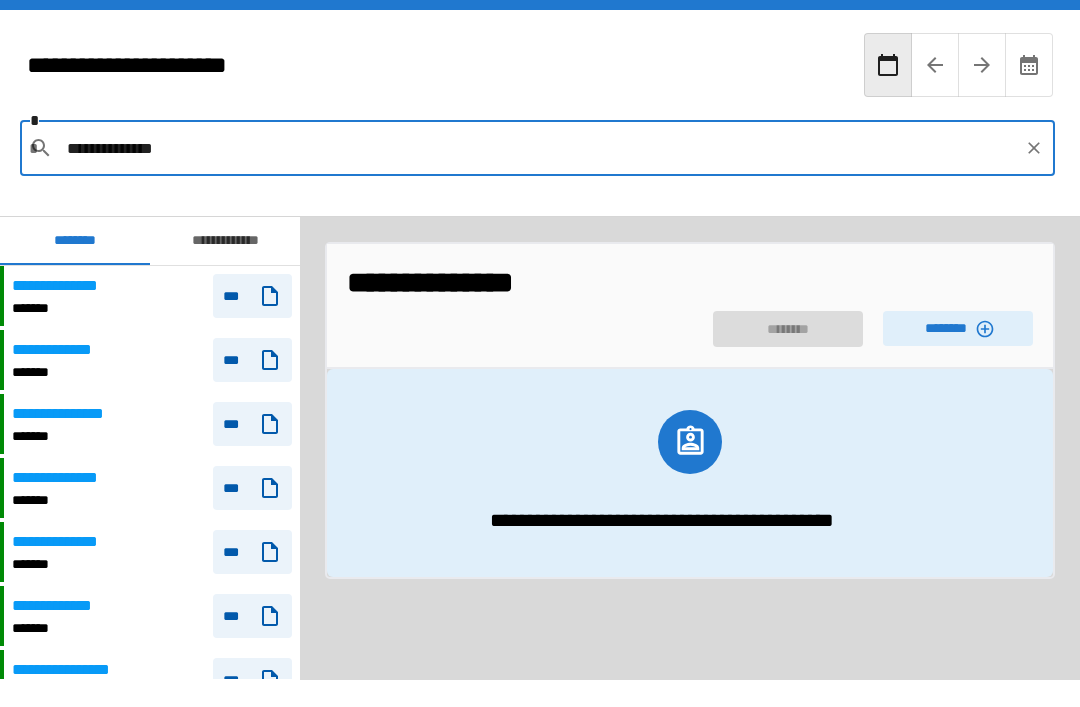 click on "**********" at bounding box center [690, 282] 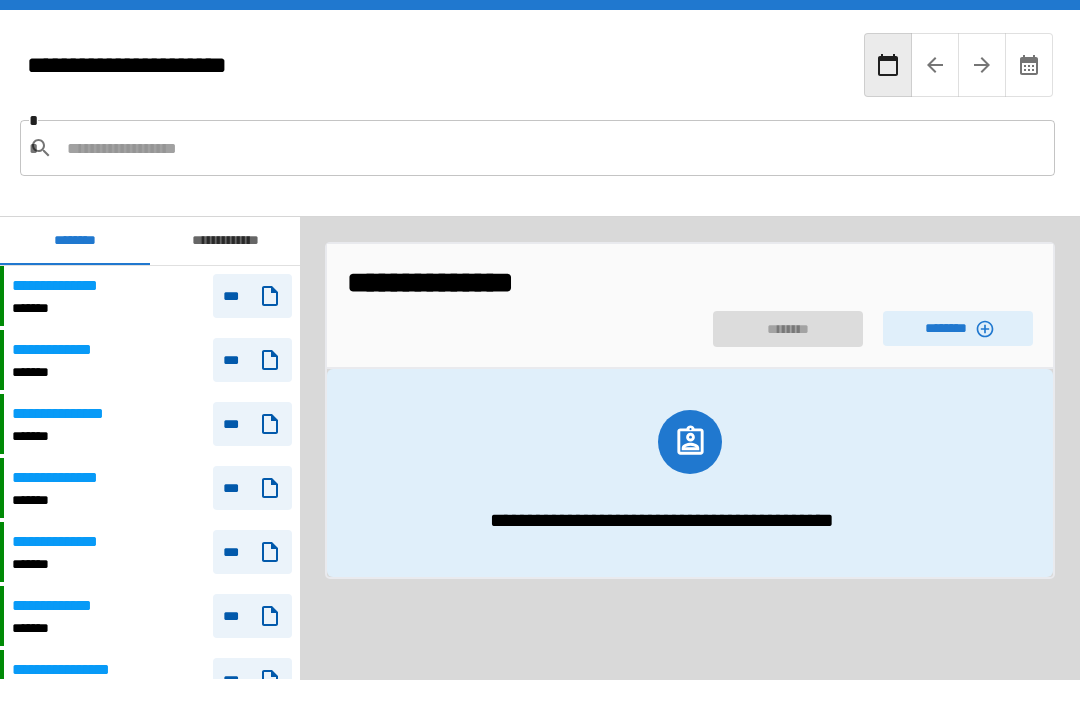 click on "********" at bounding box center (958, 328) 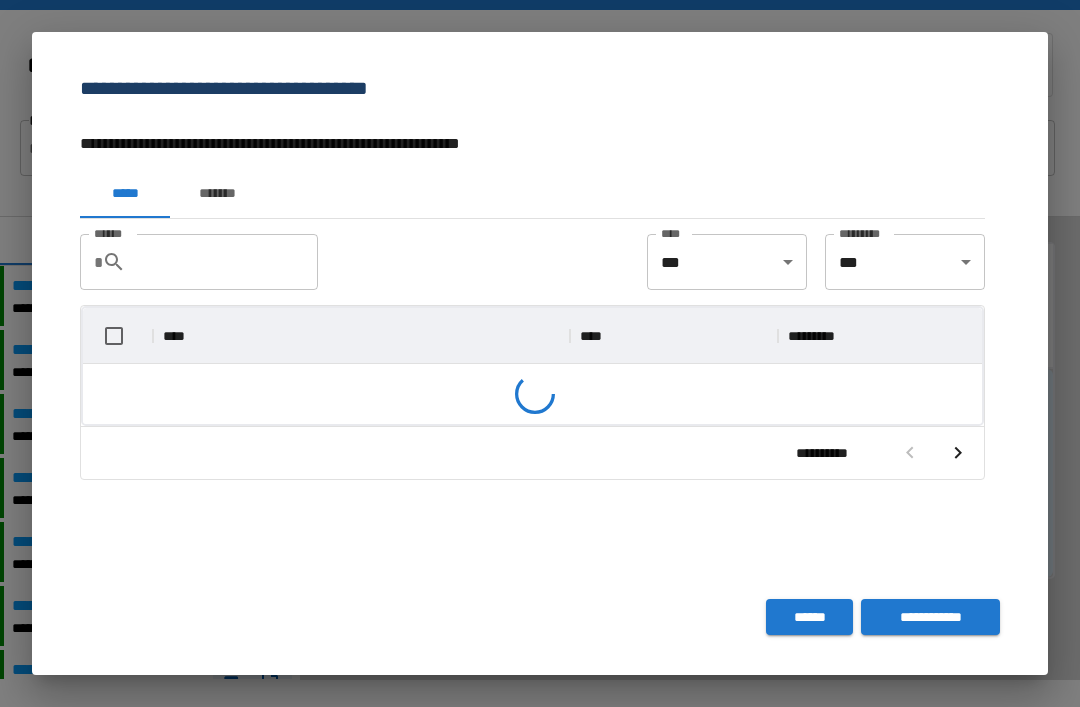 scroll, scrollTop: 1, scrollLeft: 1, axis: both 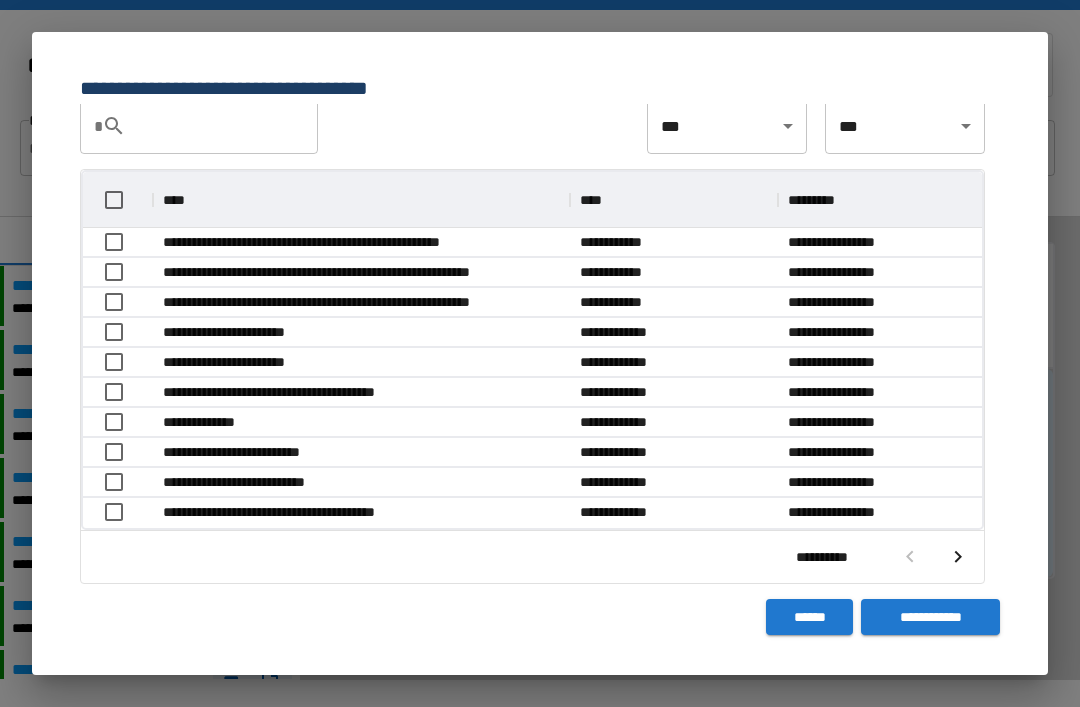 click 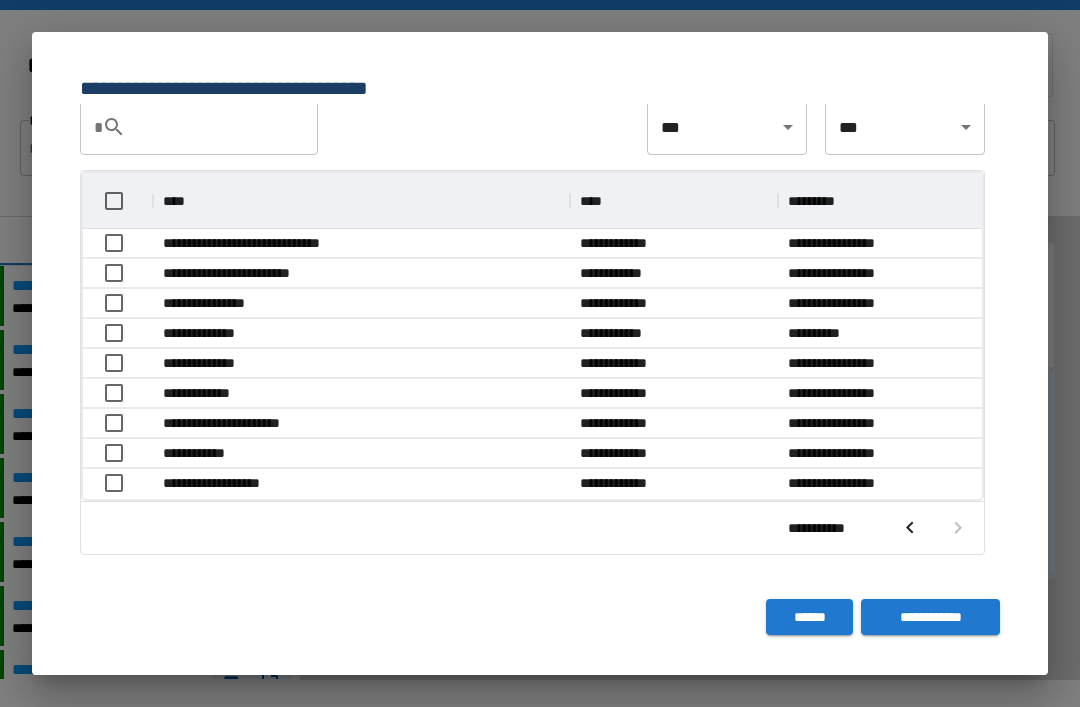 scroll, scrollTop: 326, scrollLeft: 899, axis: both 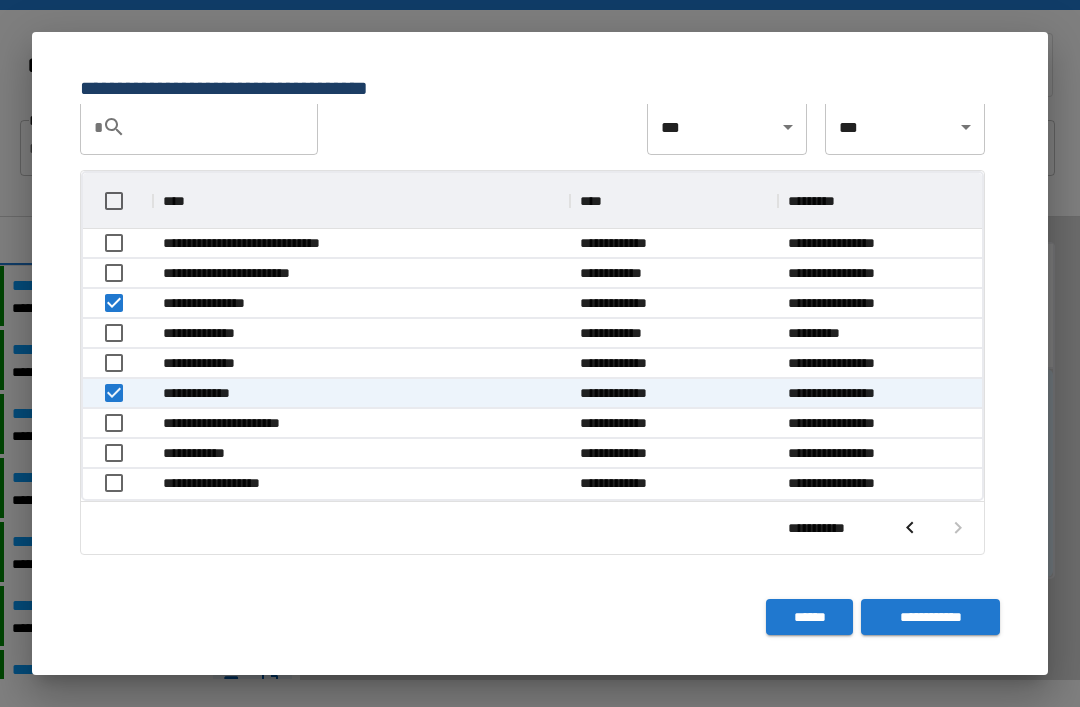 click on "**********" at bounding box center [930, 617] 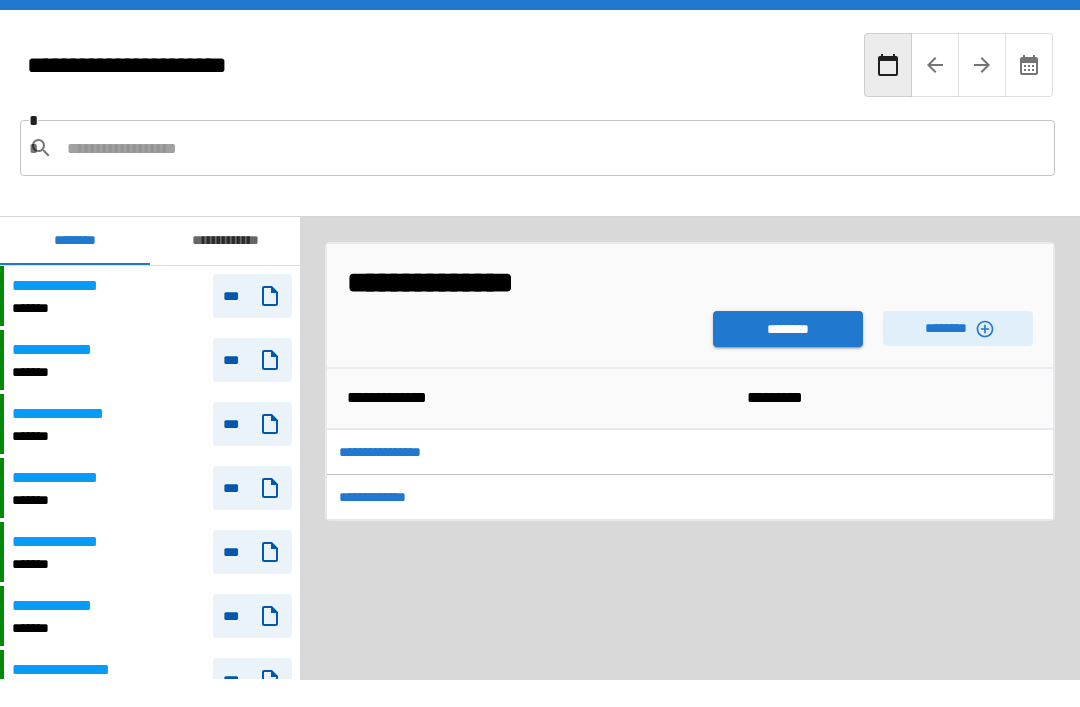 click on "********" at bounding box center (788, 329) 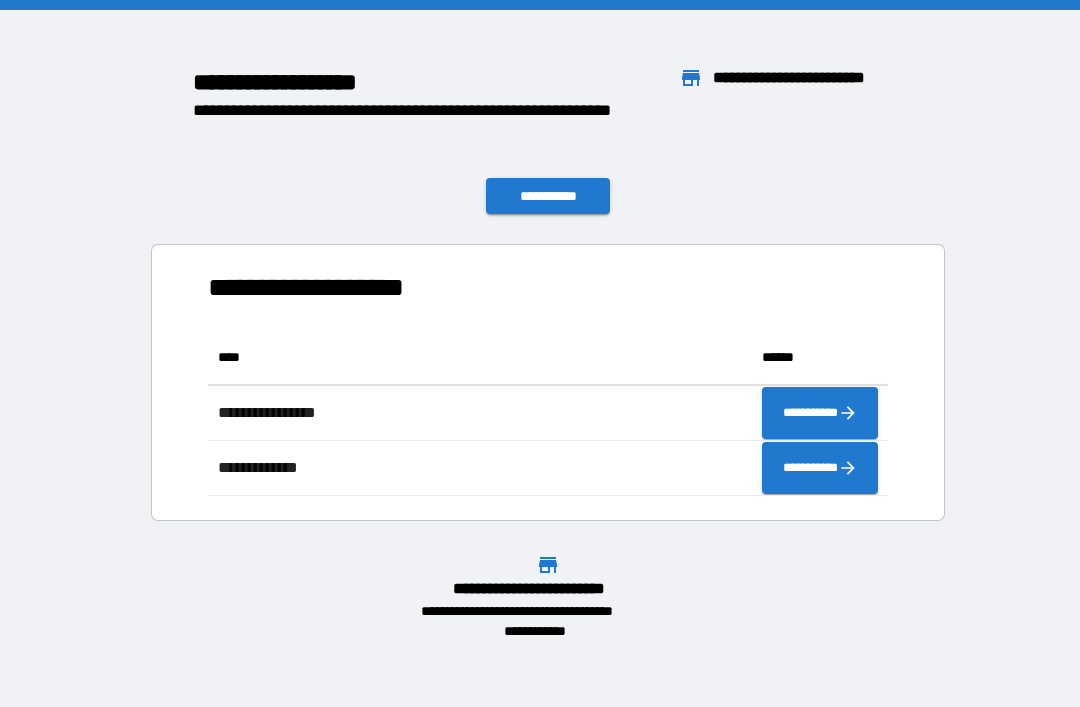 scroll, scrollTop: 1, scrollLeft: 1, axis: both 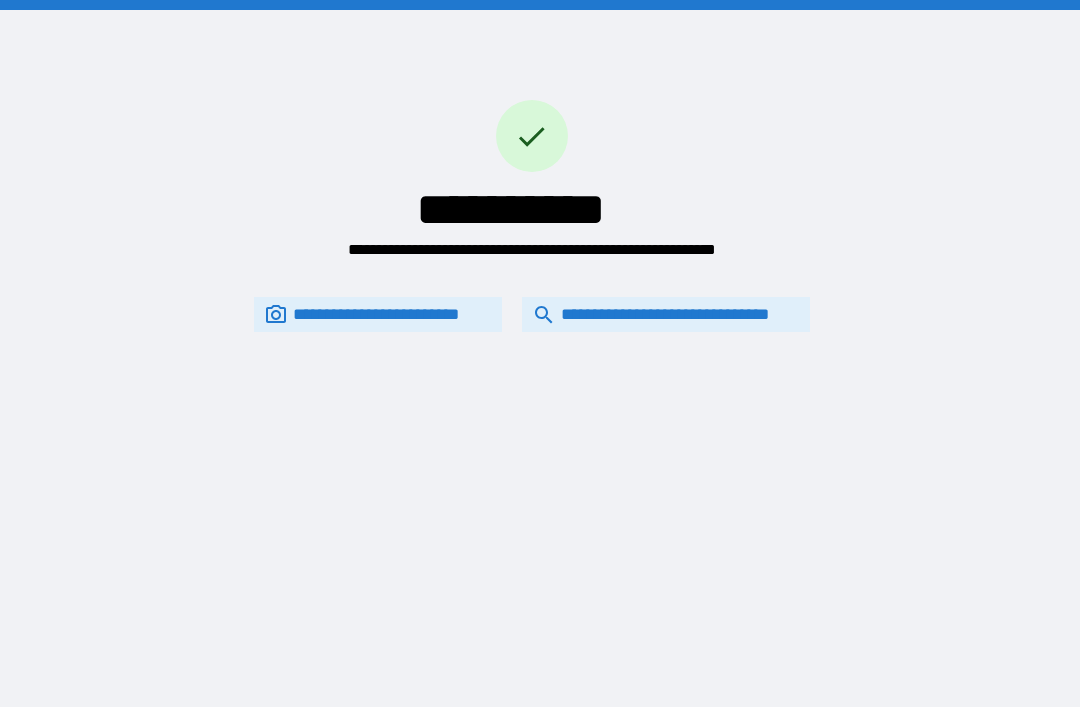 click on "**********" at bounding box center [666, 314] 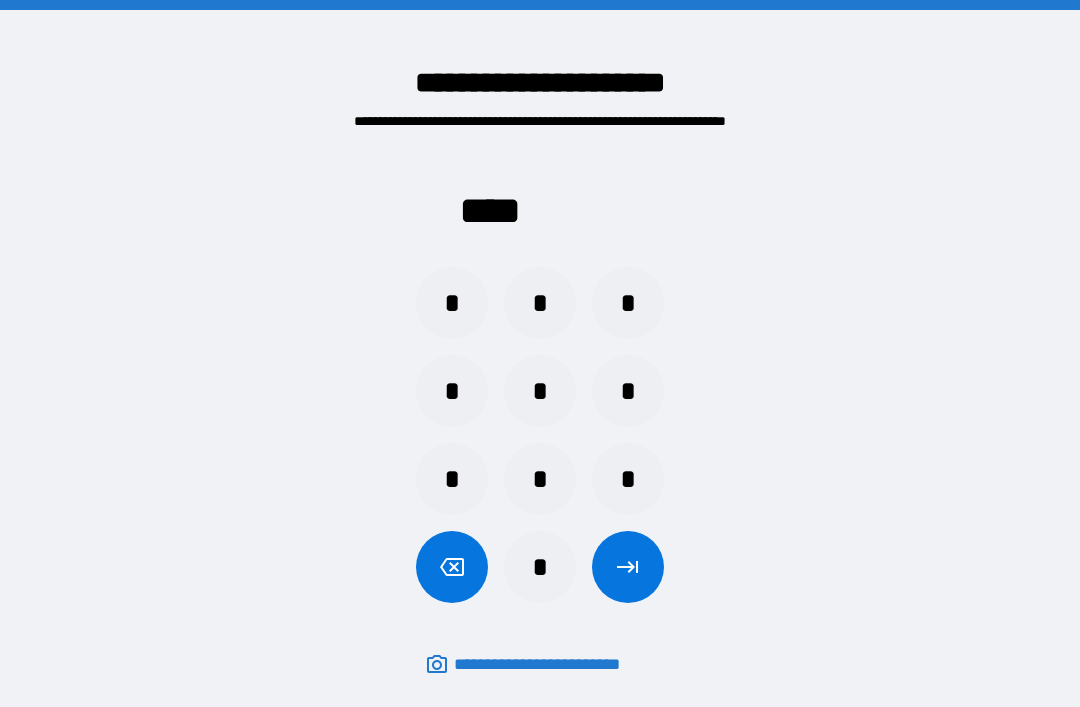 click on "*" at bounding box center [540, 479] 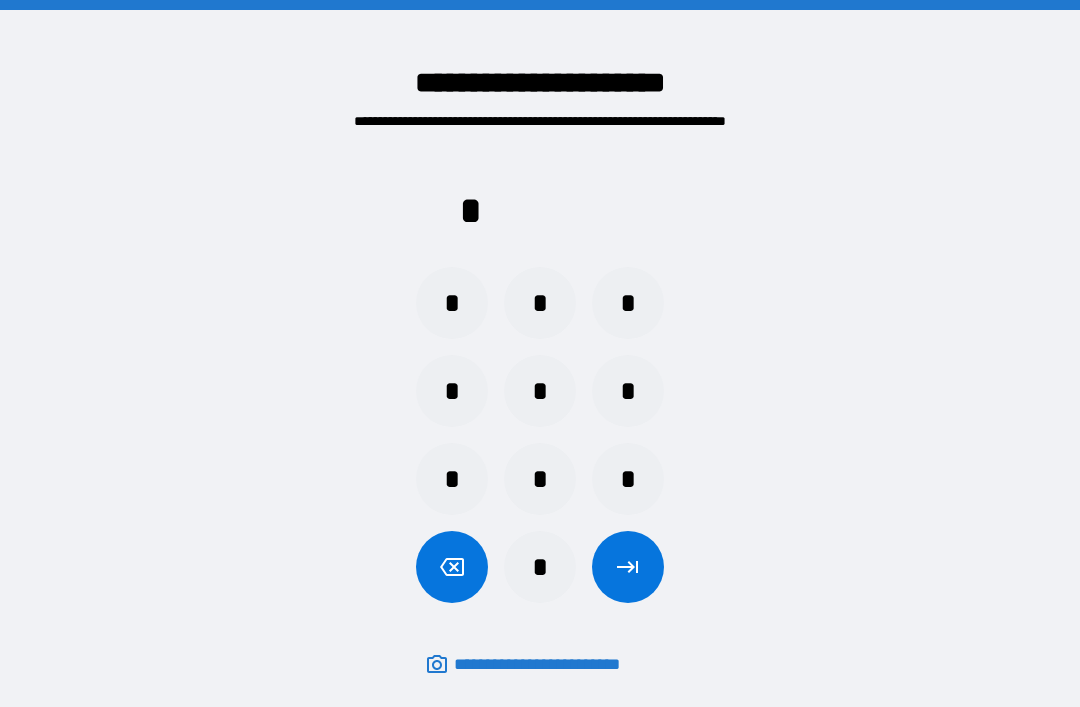 click on "*" at bounding box center [540, 391] 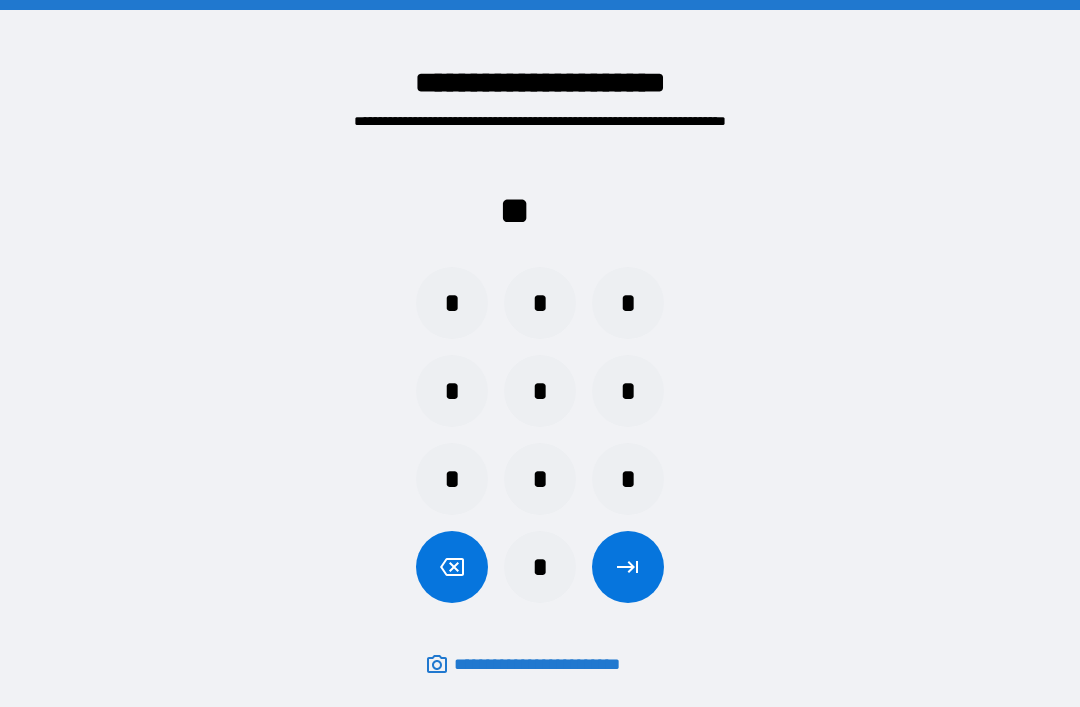 click on "*" at bounding box center [452, 479] 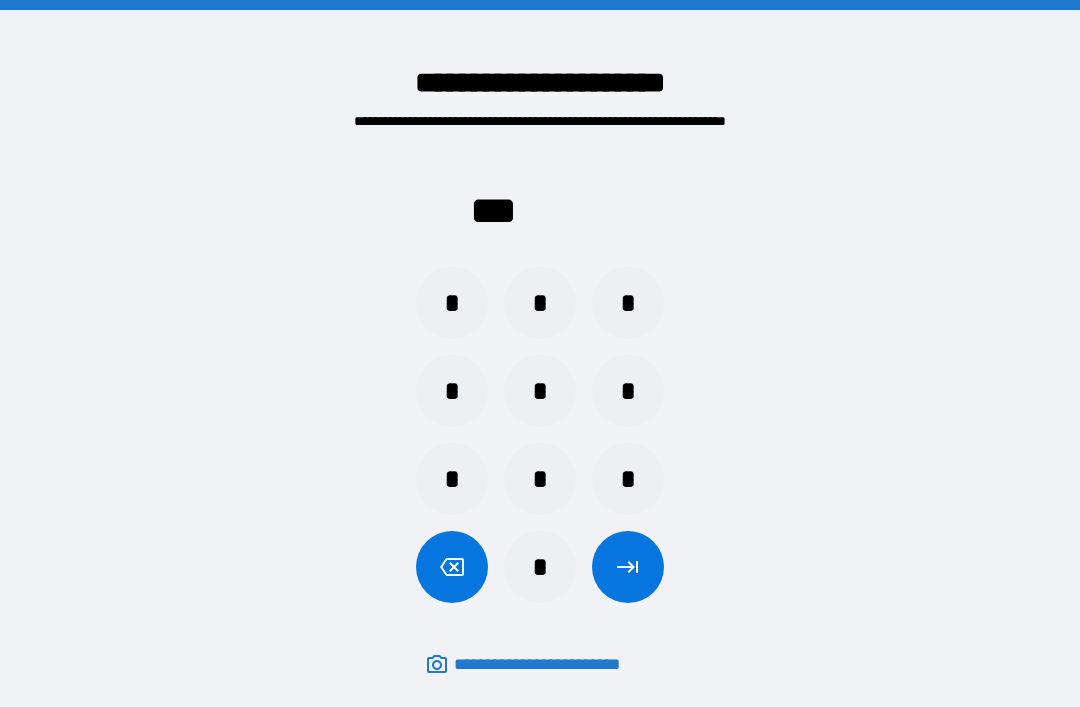 click on "*" at bounding box center [628, 391] 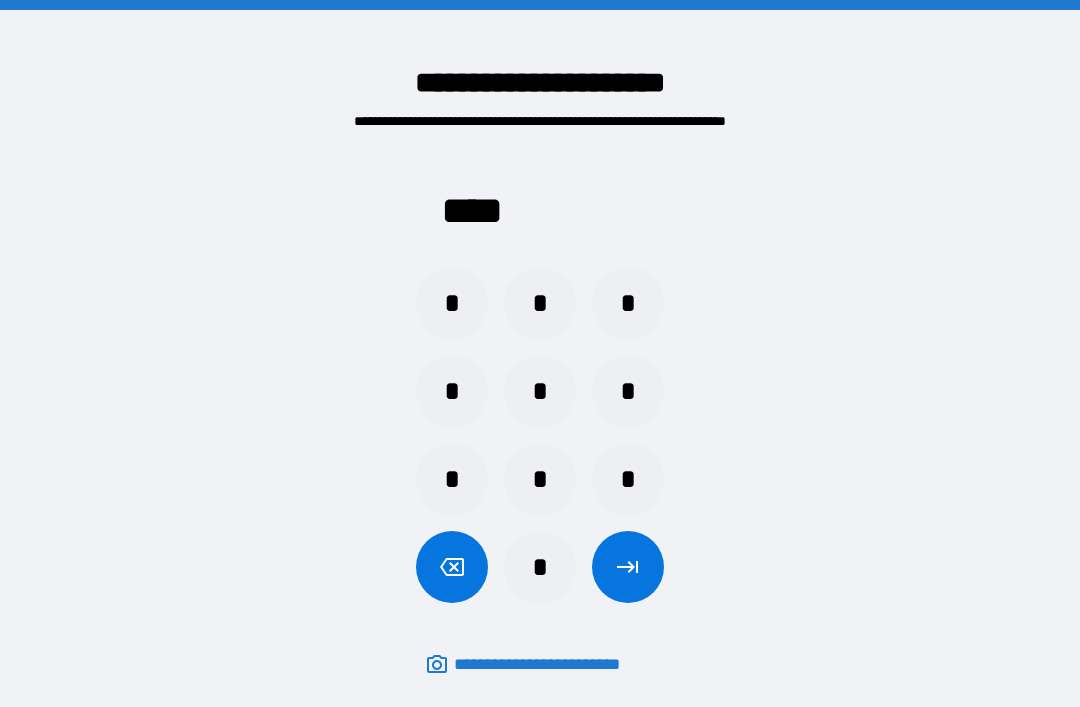 click at bounding box center (628, 567) 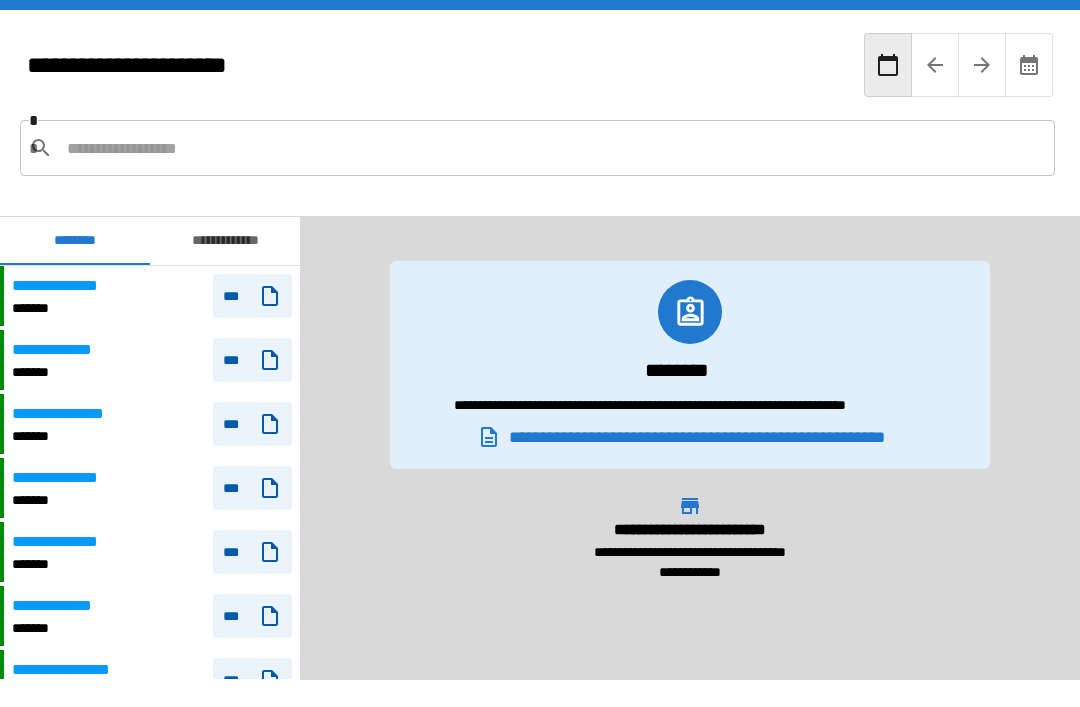 click at bounding box center [553, 148] 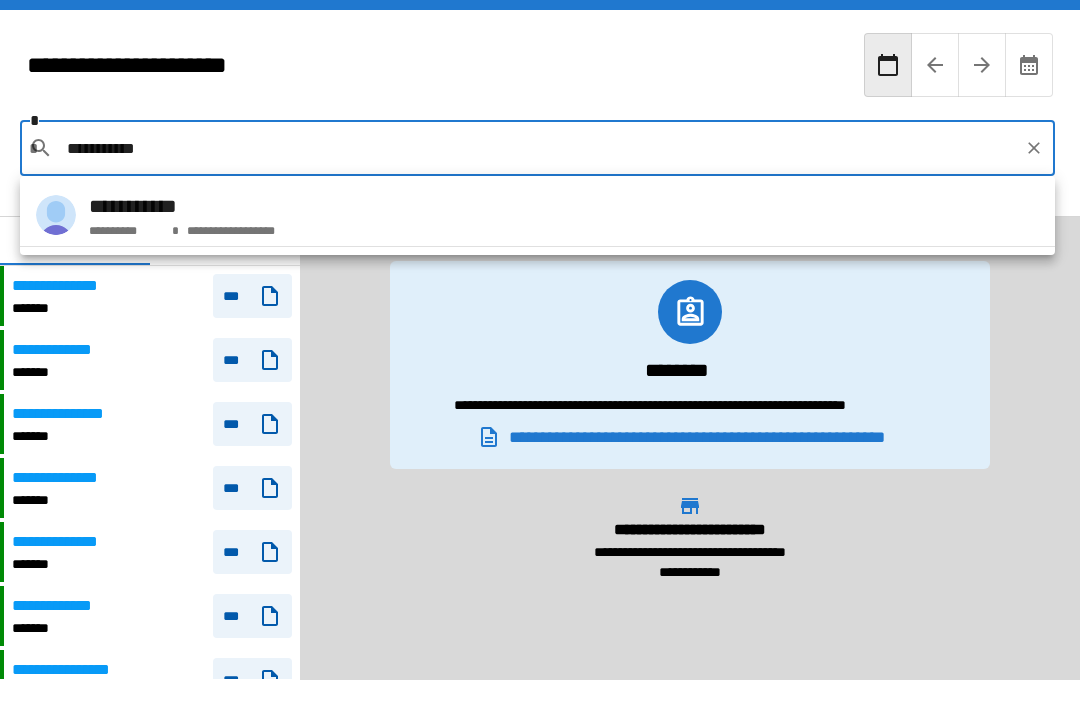 click on "**********" at bounding box center [537, 215] 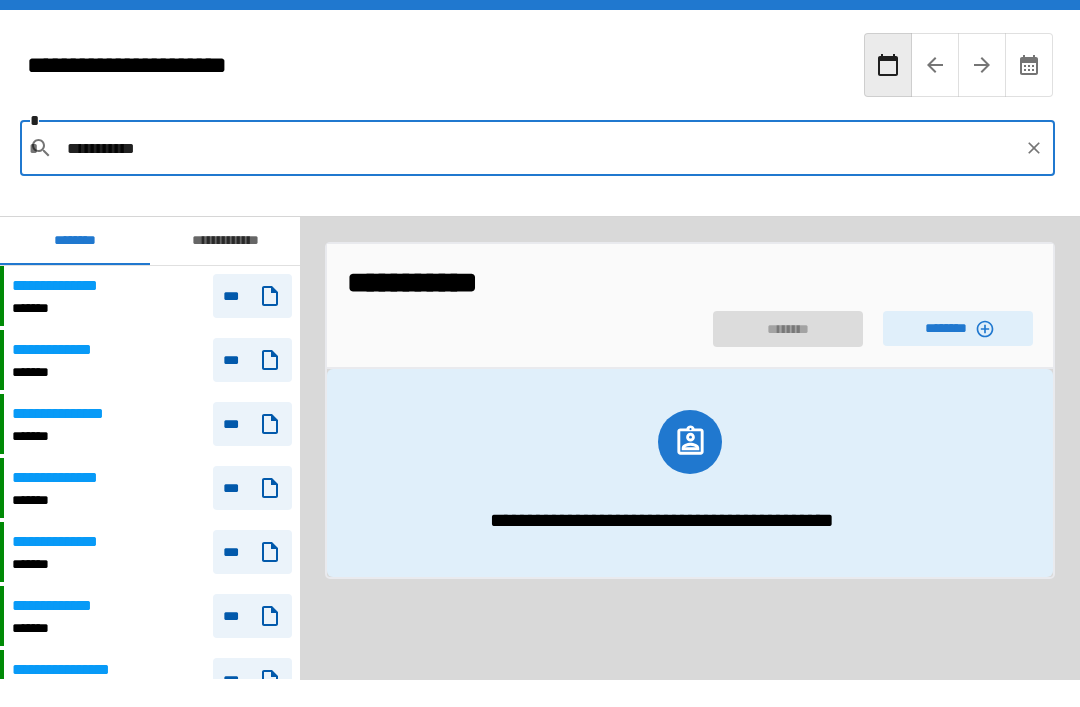click on "**********" at bounding box center (690, 282) 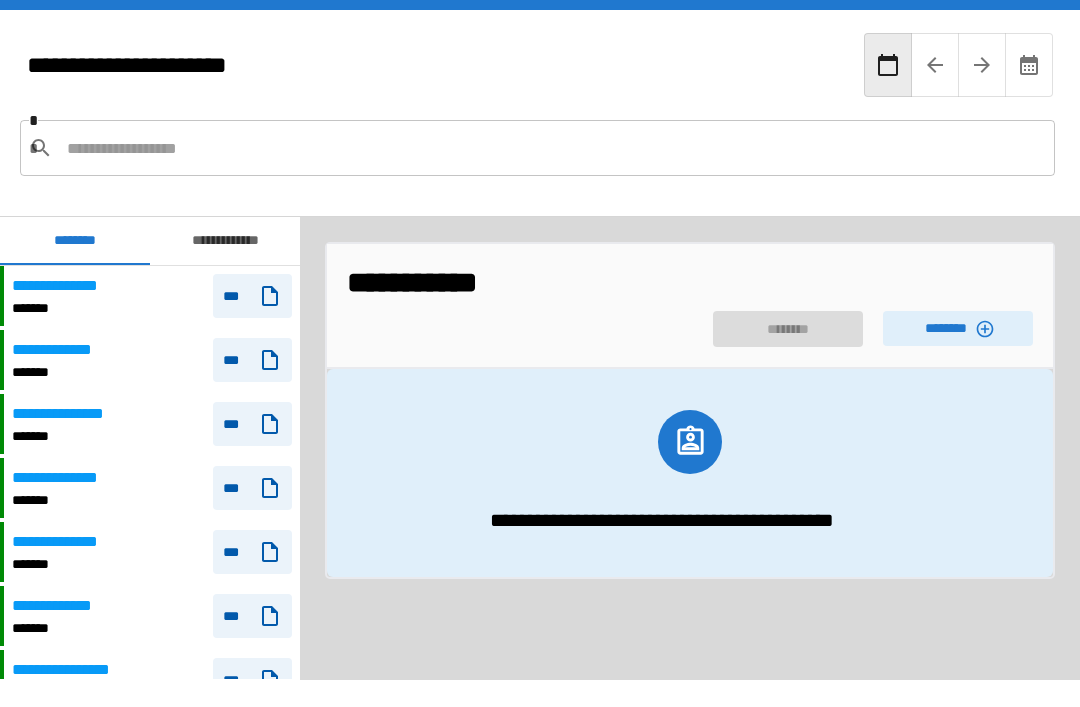 click on "********" at bounding box center [958, 328] 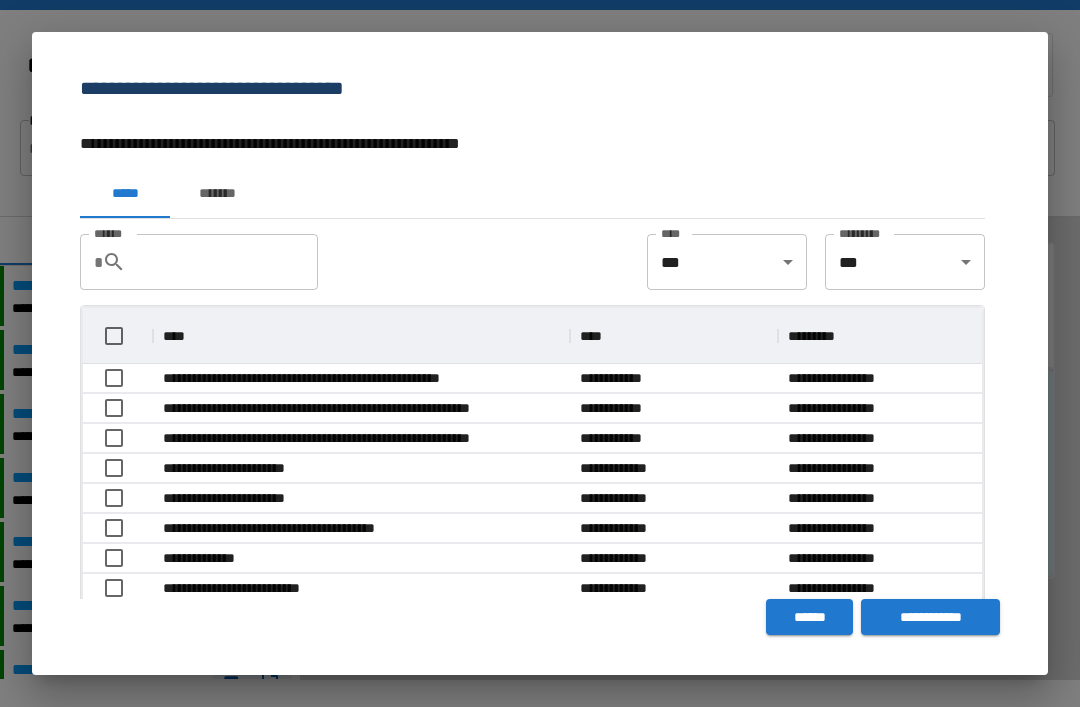 scroll, scrollTop: 1, scrollLeft: 1, axis: both 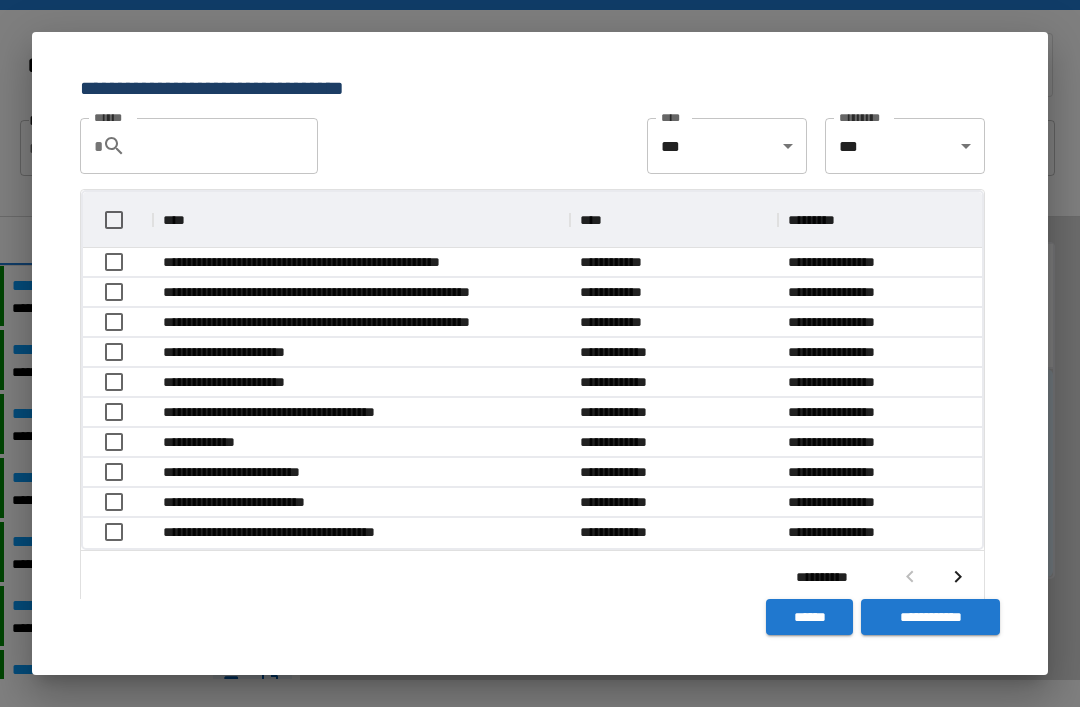 click 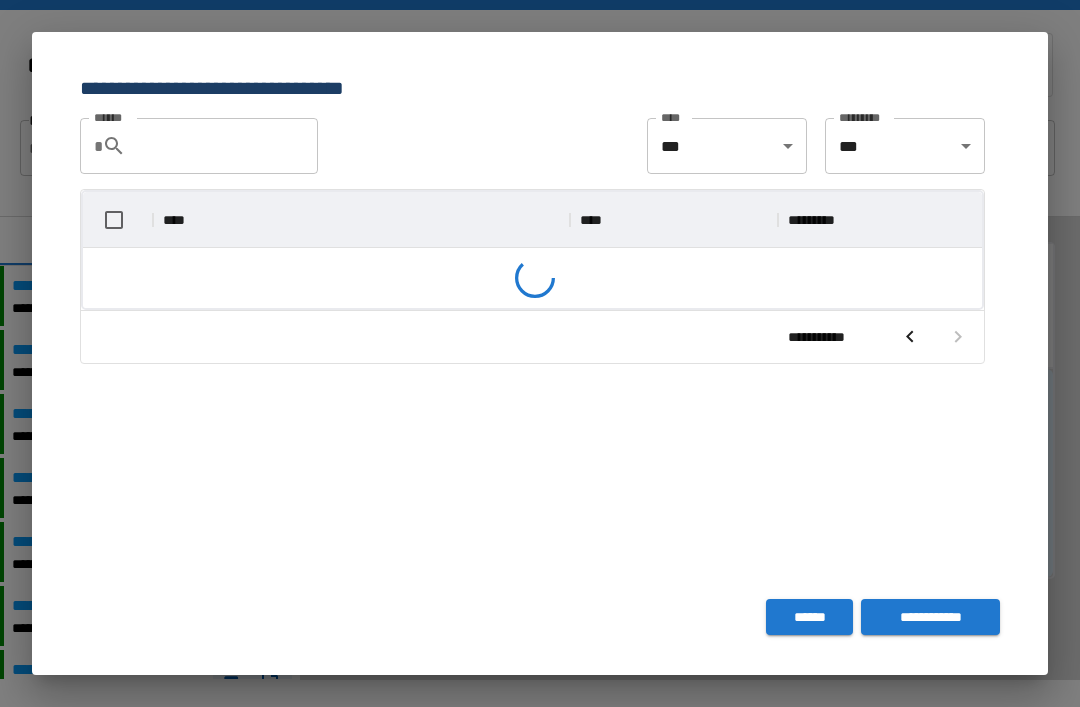 scroll, scrollTop: 326, scrollLeft: 899, axis: both 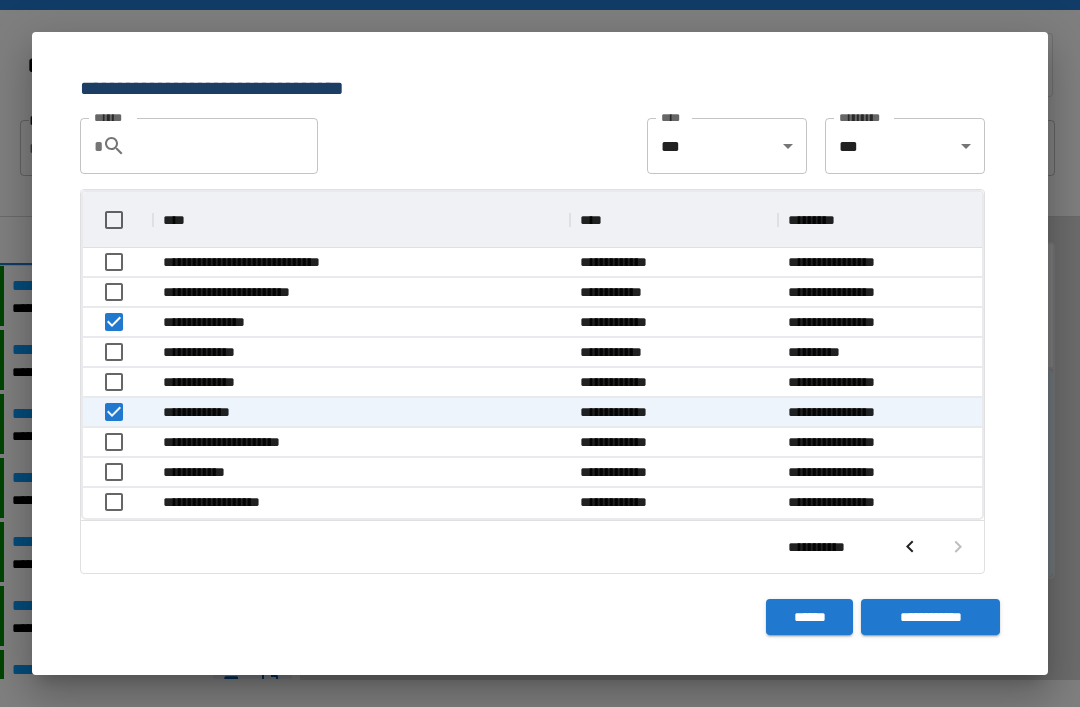 click on "**********" at bounding box center (930, 617) 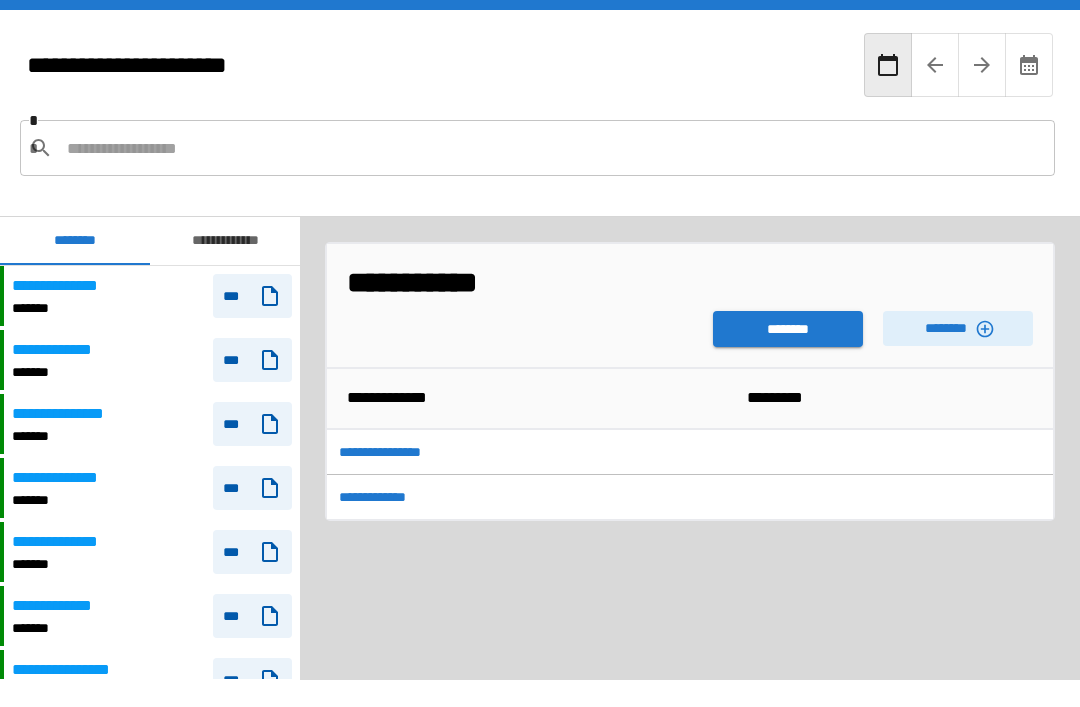 click on "********" at bounding box center [788, 329] 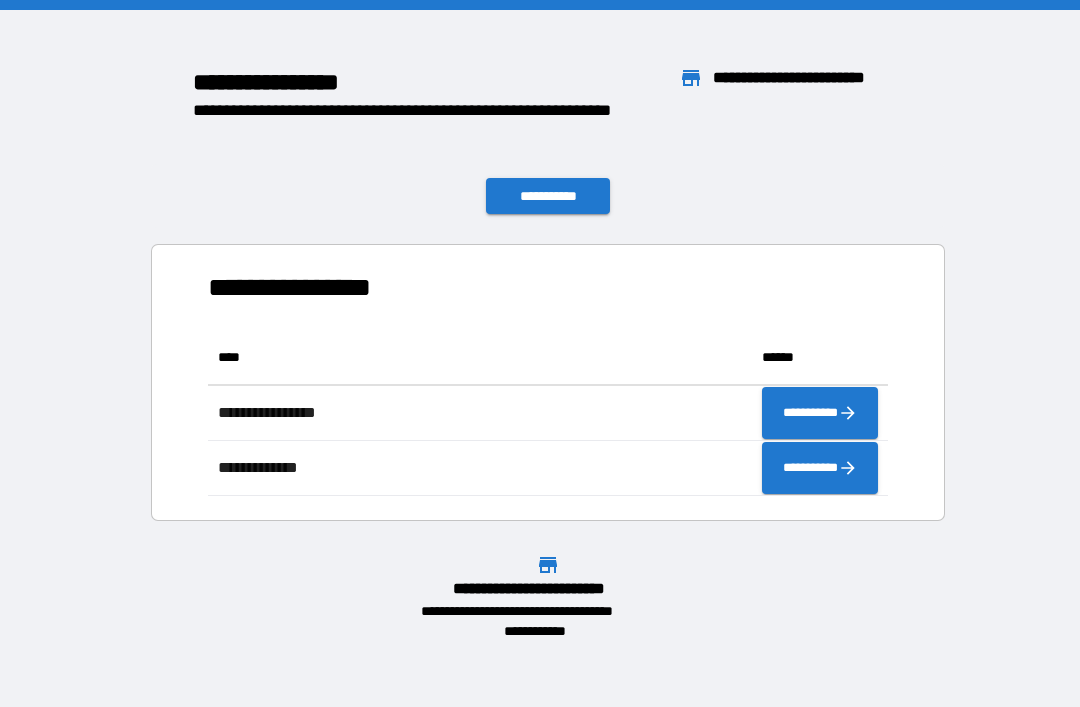 scroll, scrollTop: 166, scrollLeft: 680, axis: both 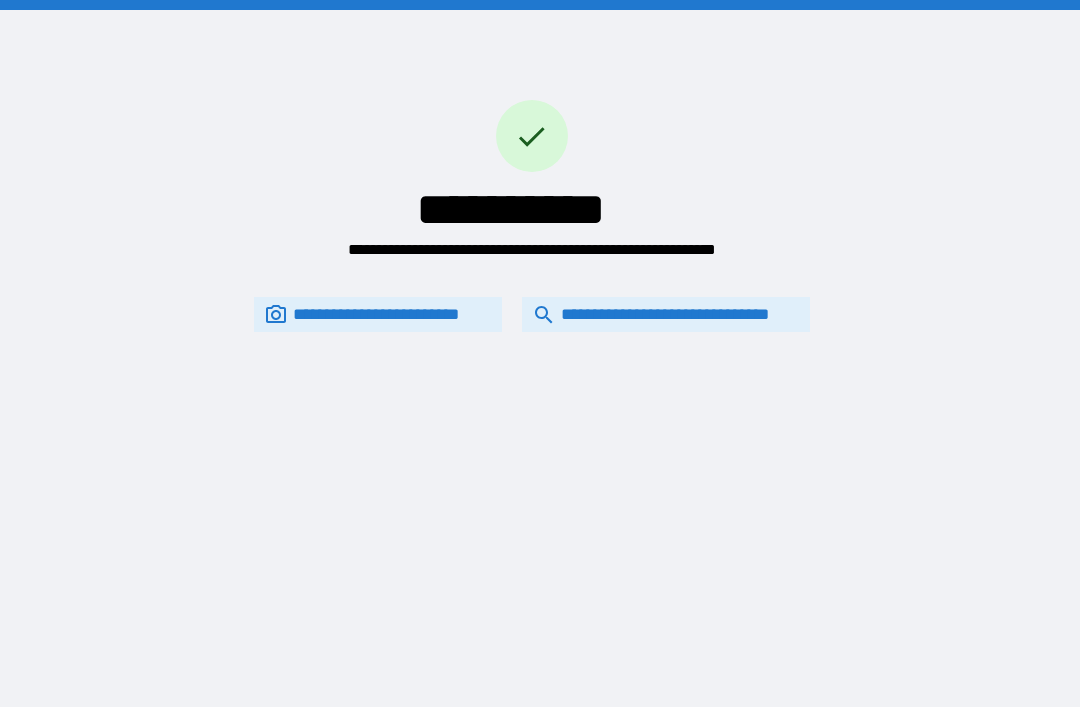 click on "**********" at bounding box center (666, 314) 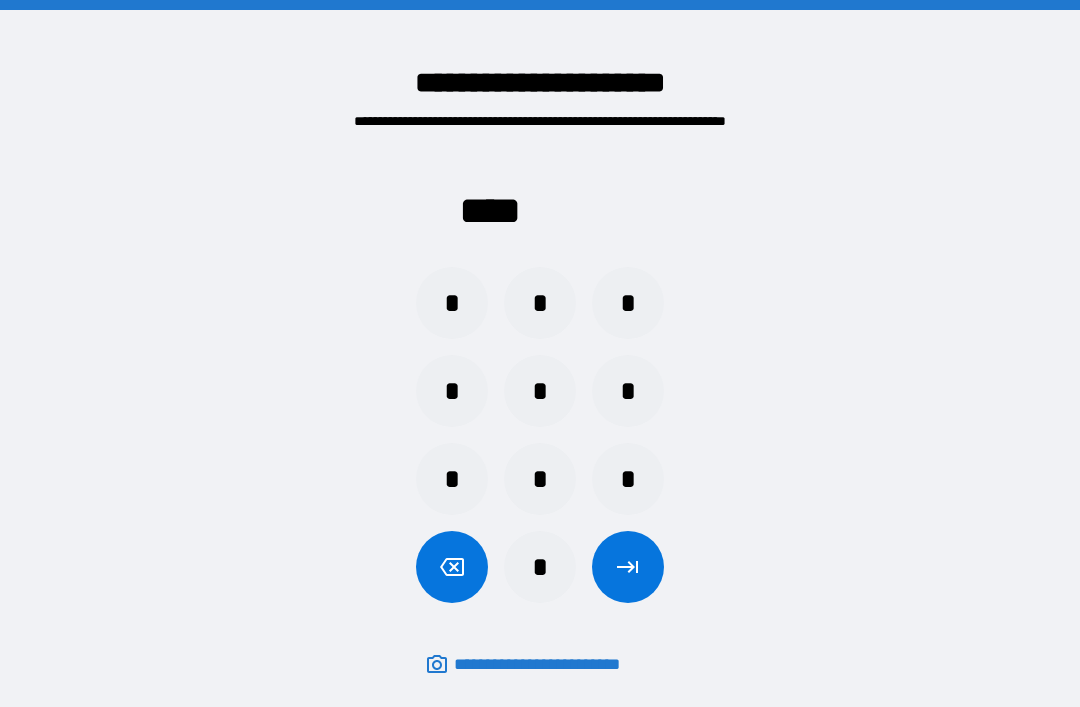 click on "*" at bounding box center [540, 479] 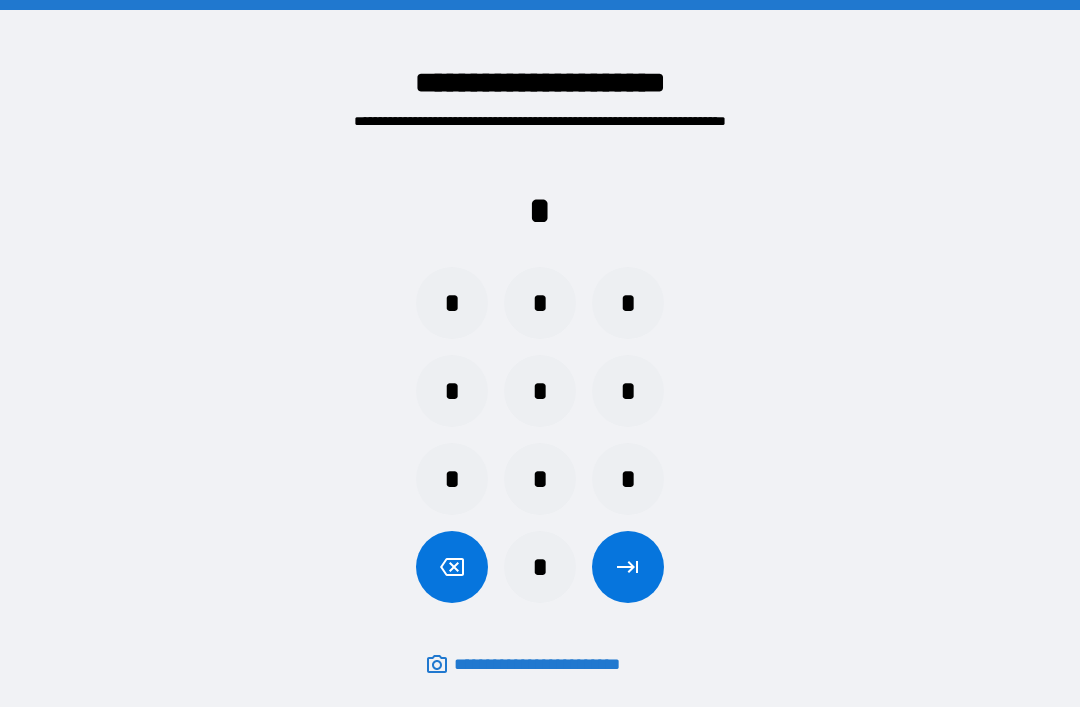 click on "*" at bounding box center [540, 391] 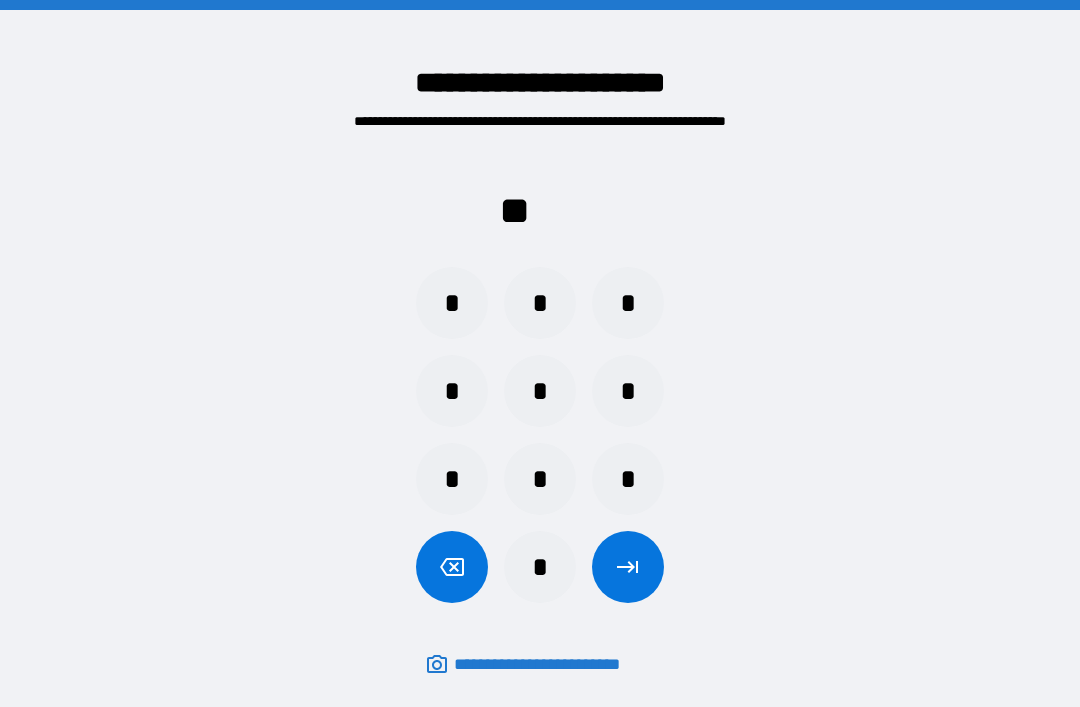 click on "*" at bounding box center [452, 479] 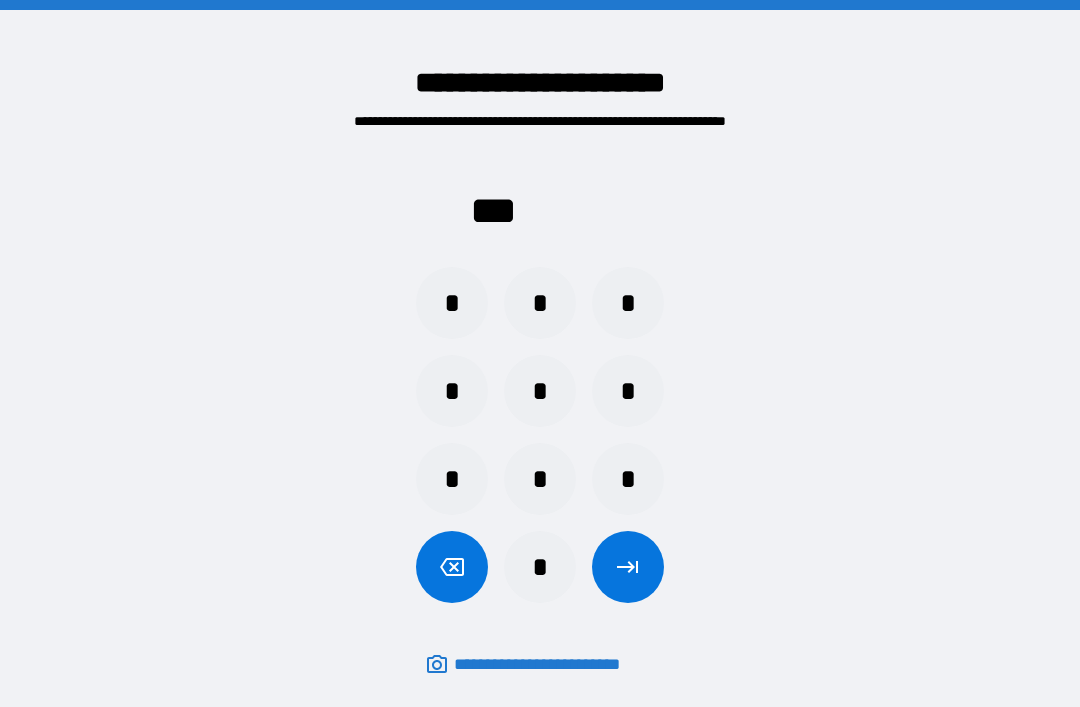 click on "*" at bounding box center (628, 391) 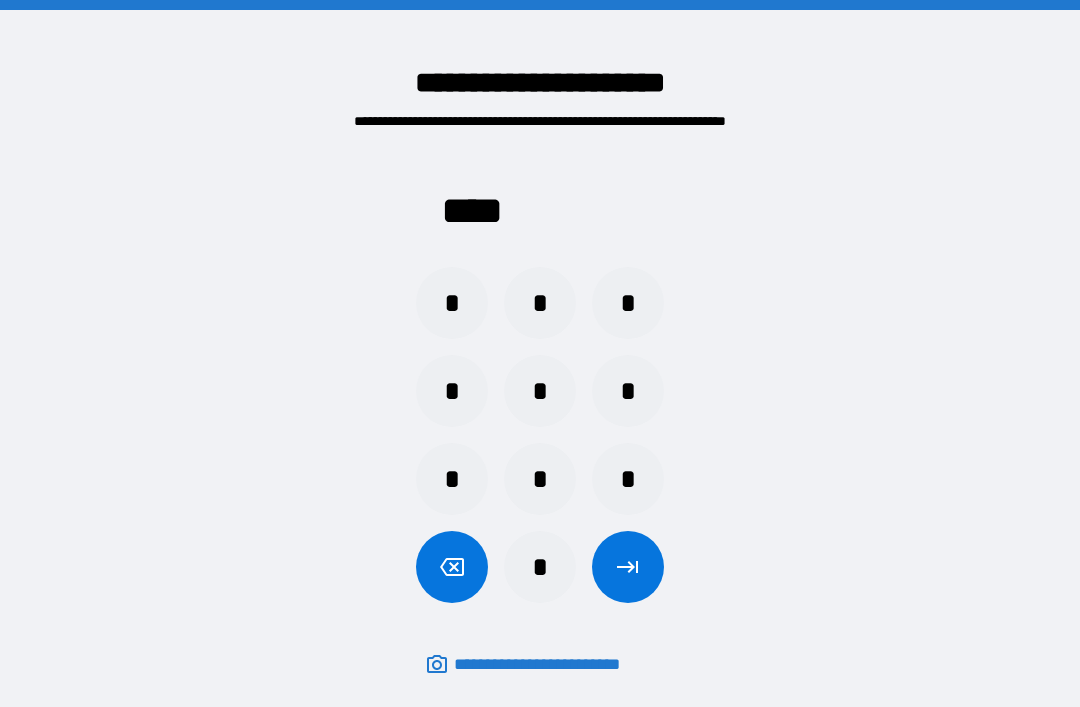 click at bounding box center [628, 567] 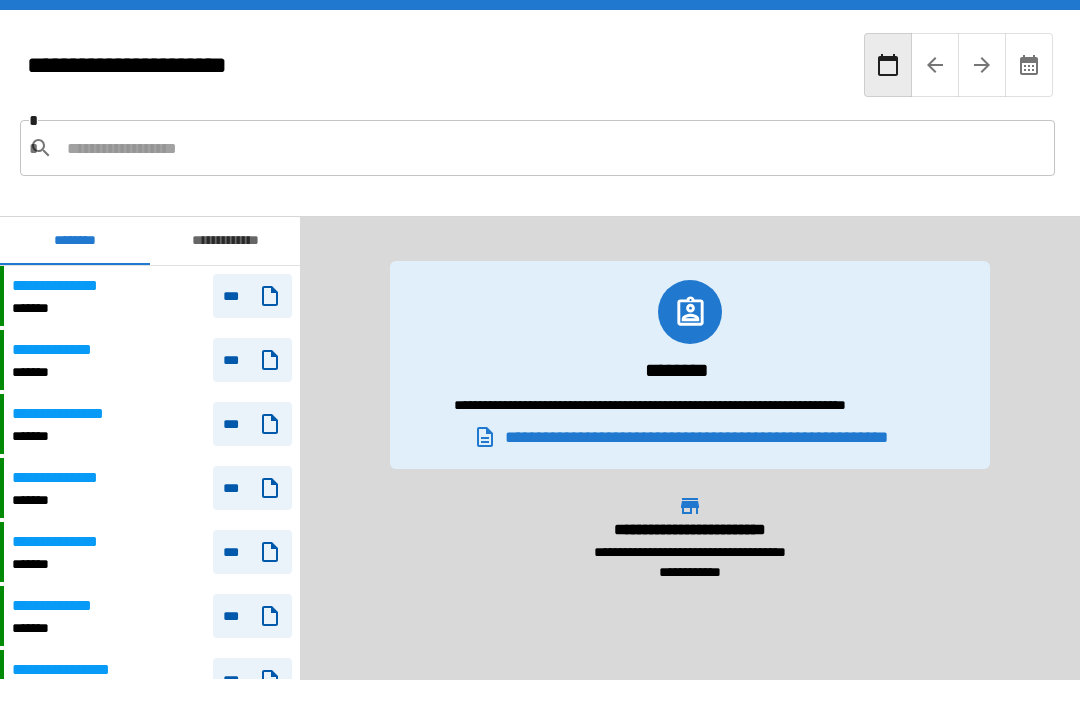 click at bounding box center (553, 148) 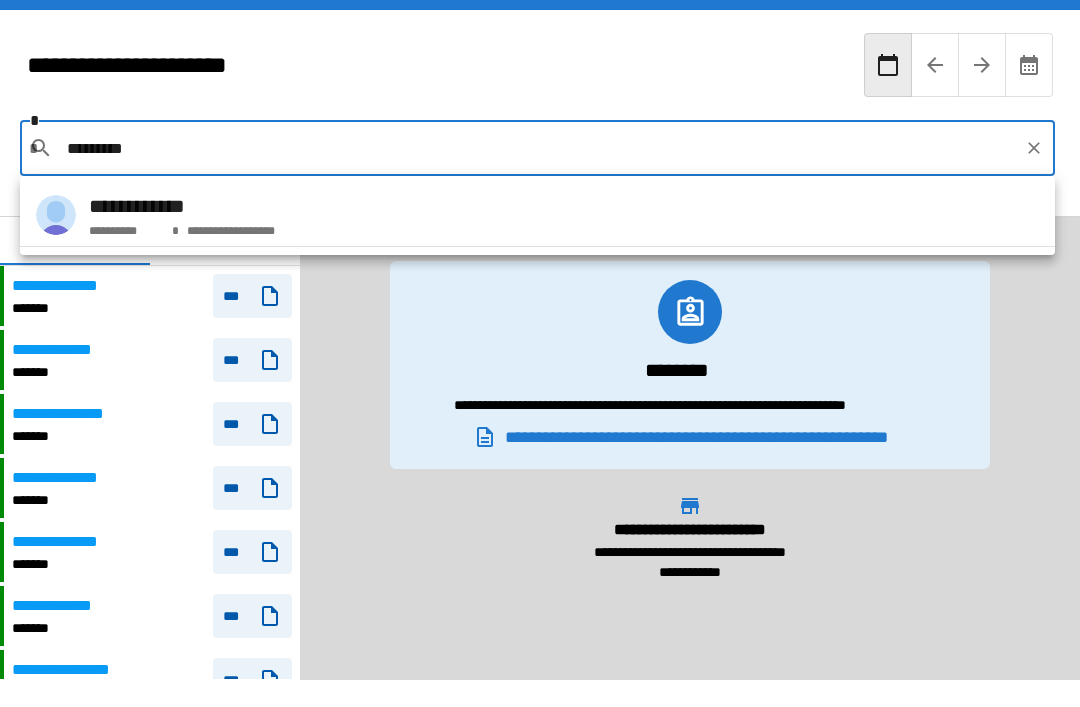 click on "**********" at bounding box center (537, 215) 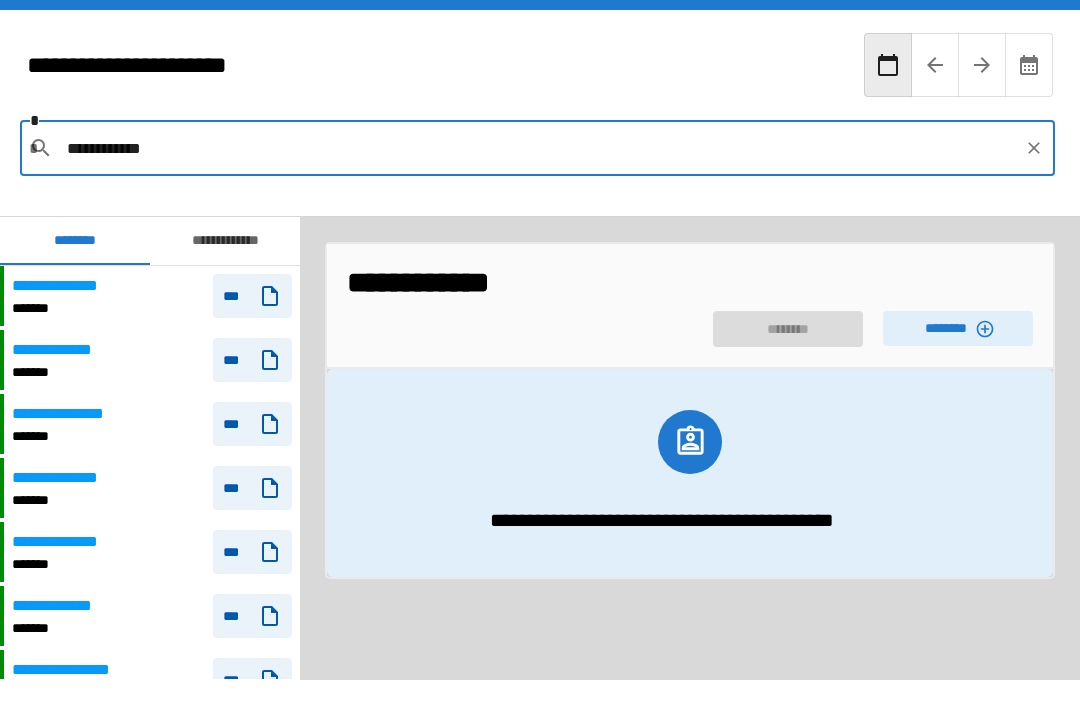 click on "**********" at bounding box center [690, 306] 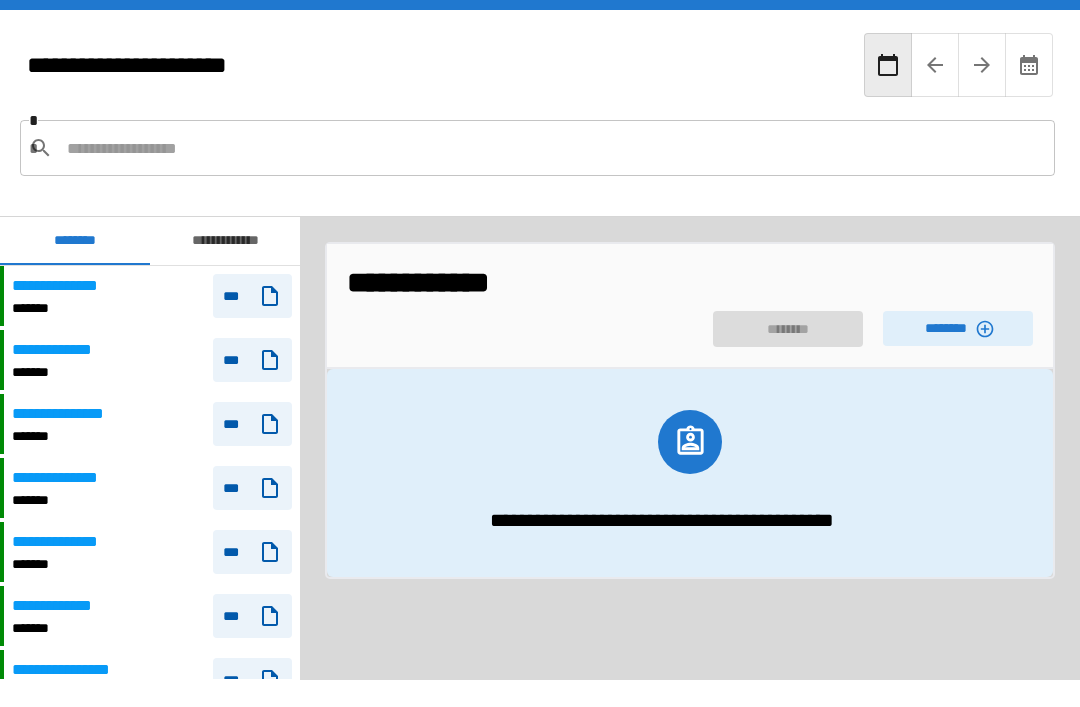 click on "********" at bounding box center [958, 328] 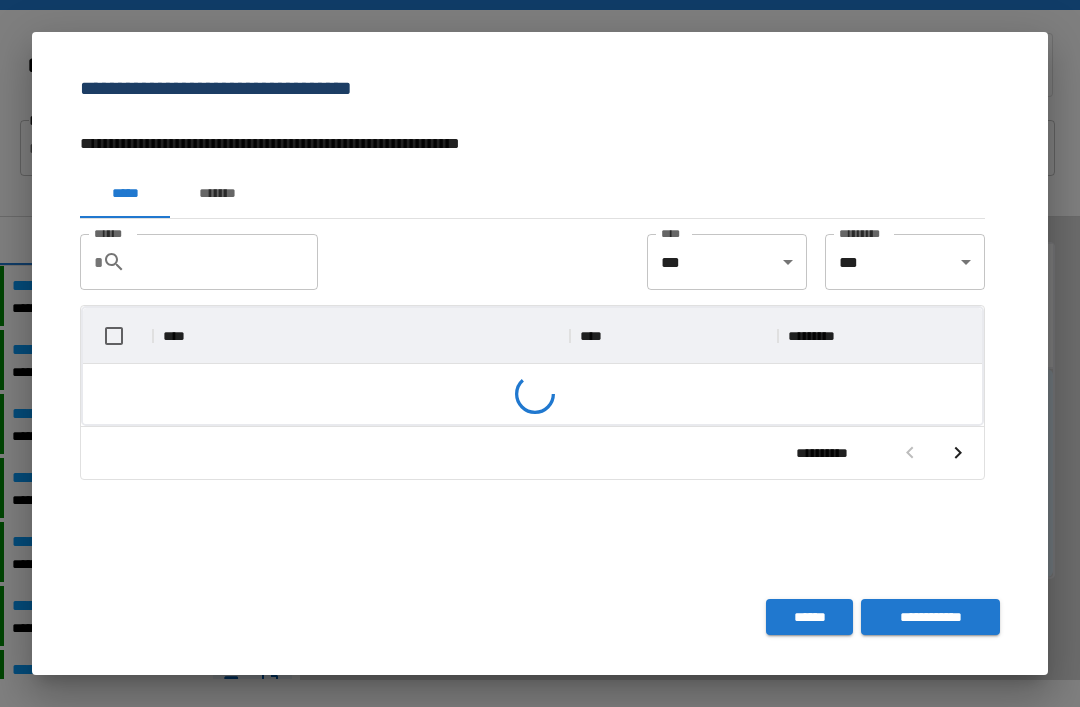 scroll, scrollTop: 1, scrollLeft: 1, axis: both 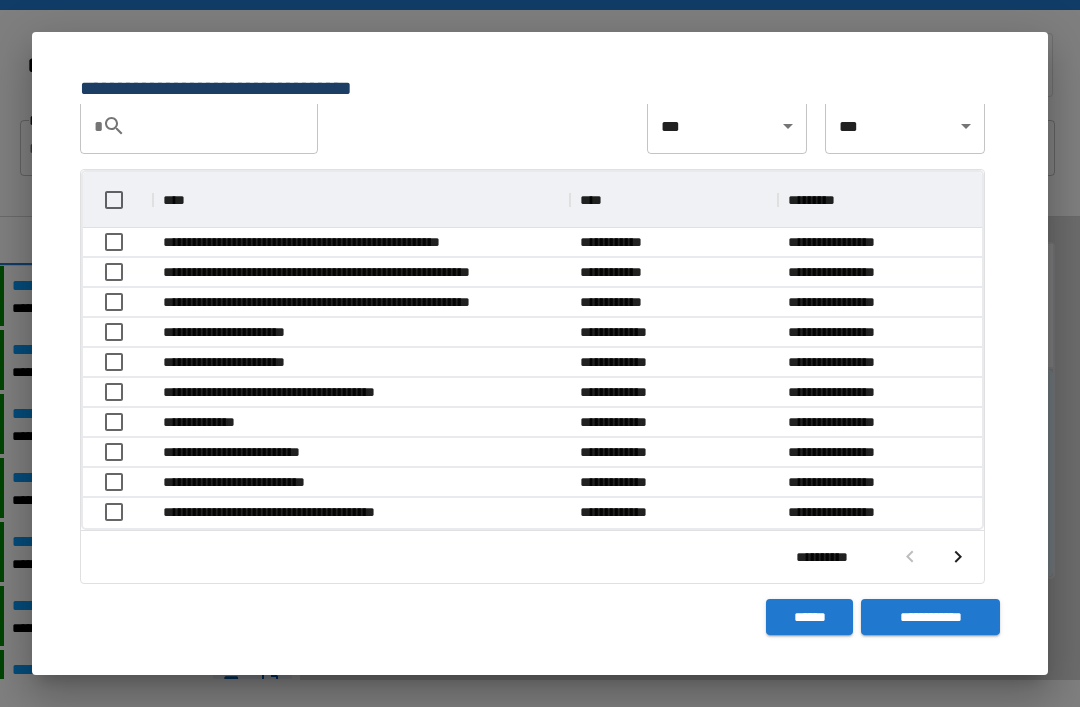 click 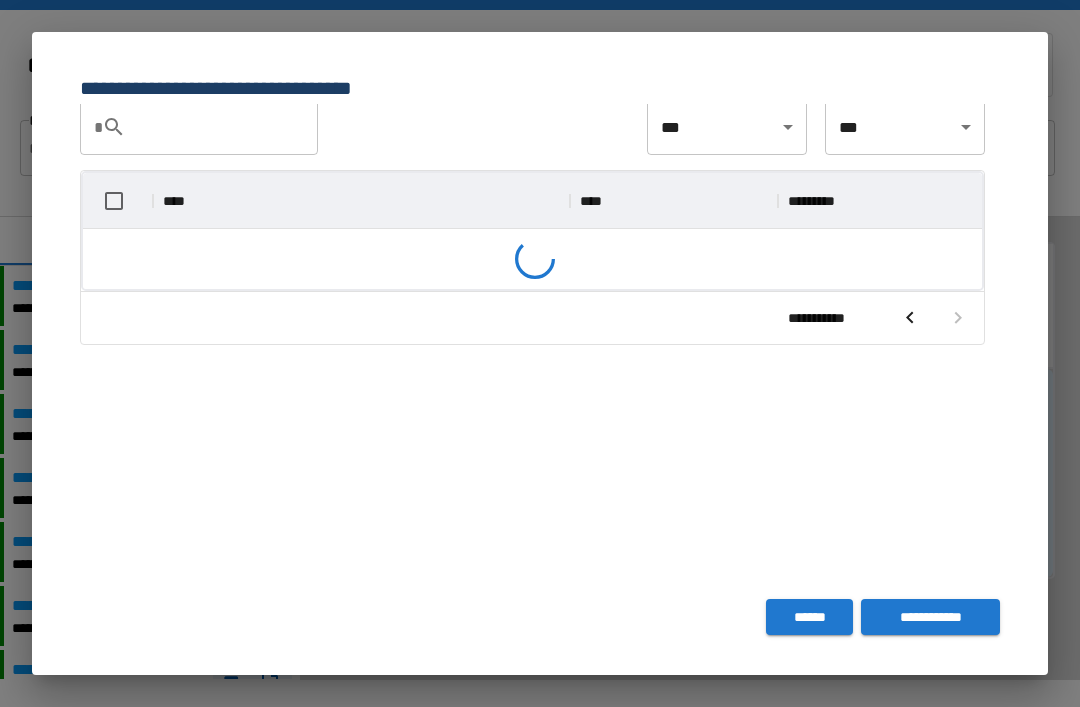 scroll, scrollTop: 135, scrollLeft: 0, axis: vertical 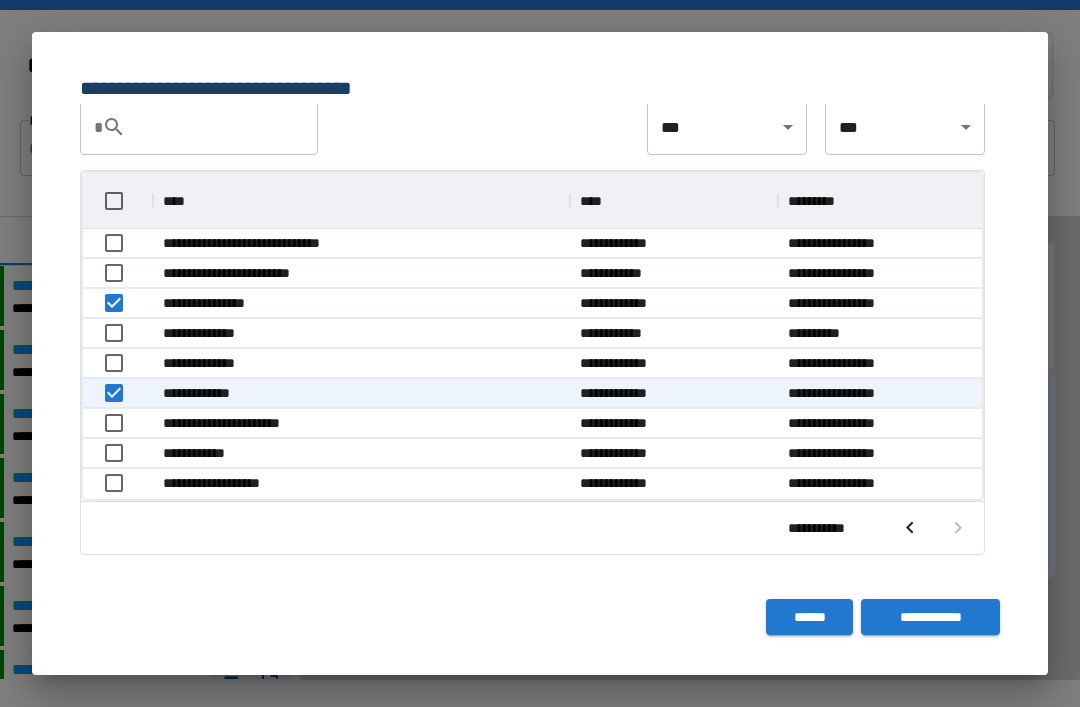 click on "**********" at bounding box center [930, 617] 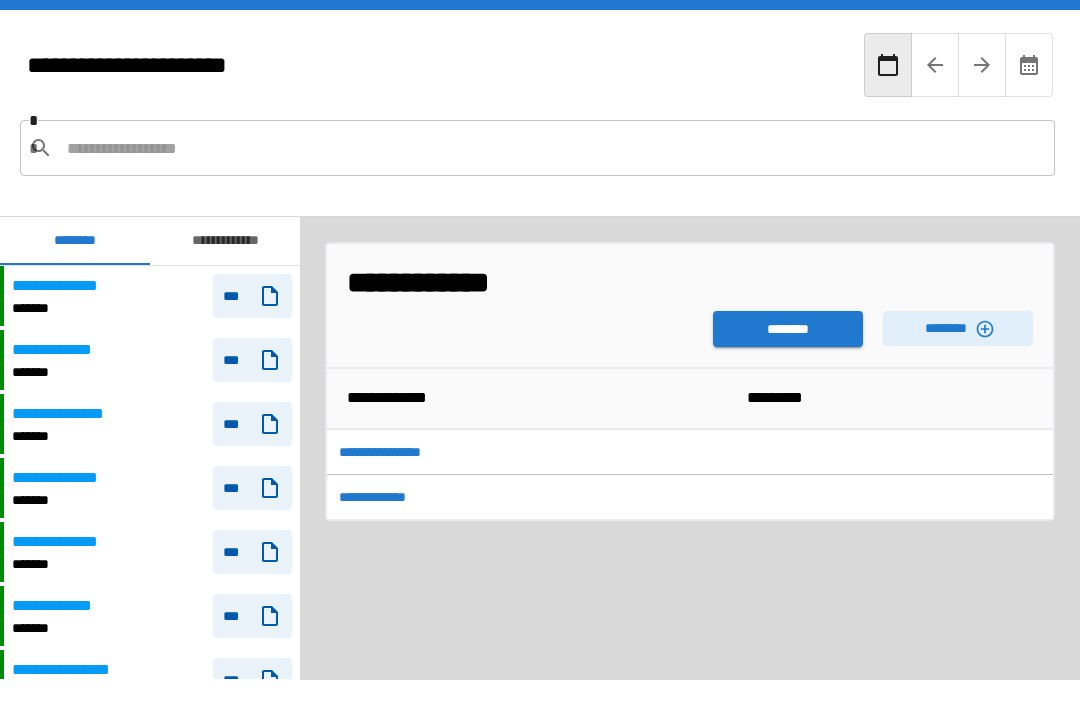 click on "********" at bounding box center [788, 329] 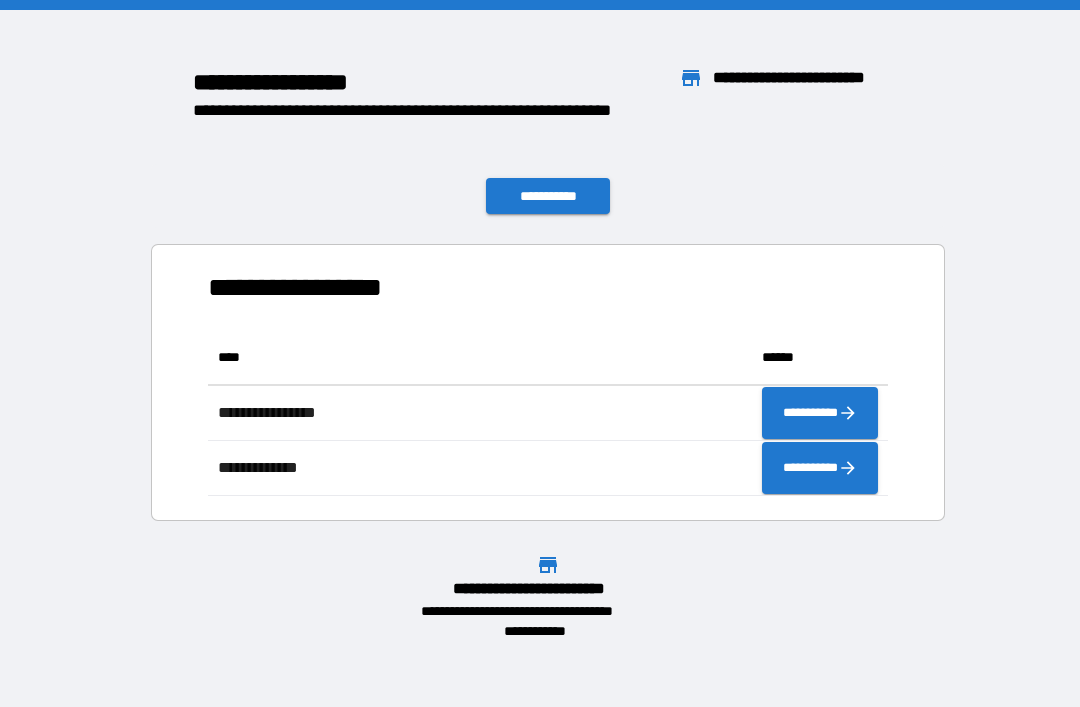 scroll, scrollTop: 166, scrollLeft: 680, axis: both 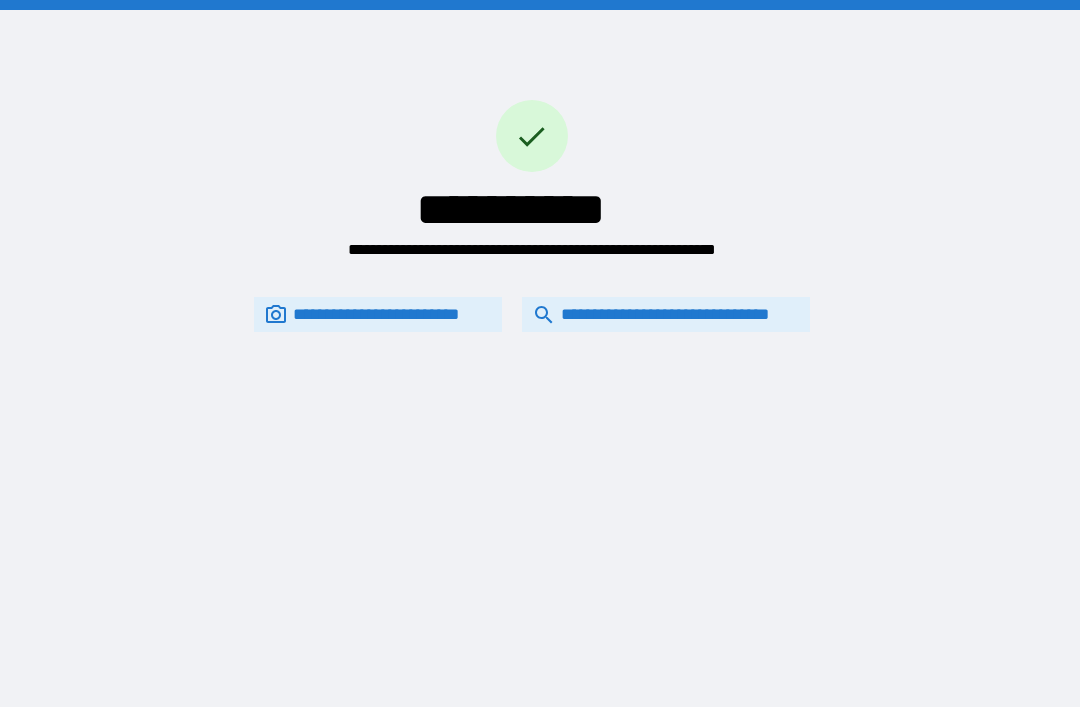 click on "**********" at bounding box center (666, 314) 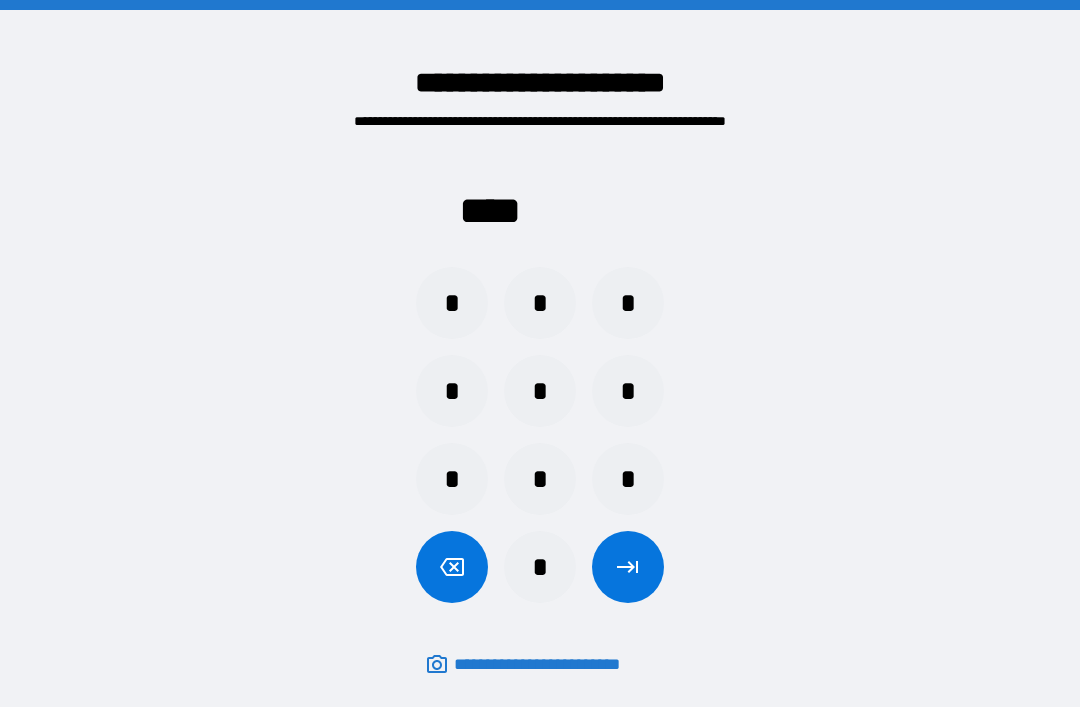 click on "*" at bounding box center [540, 479] 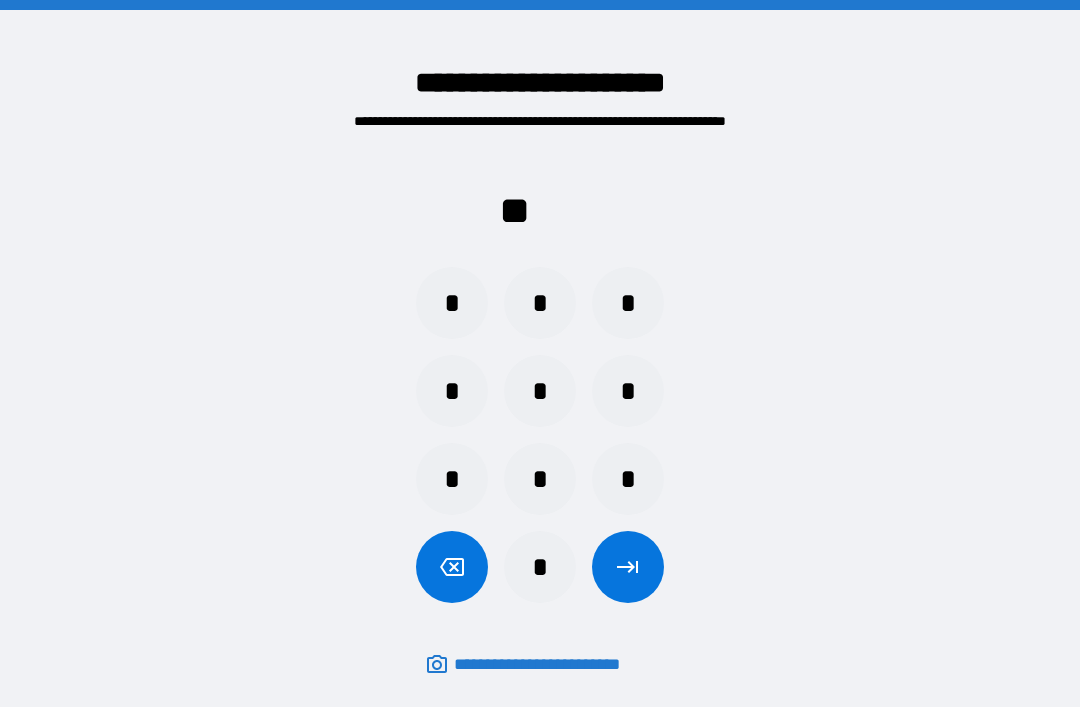 click on "*" at bounding box center [452, 479] 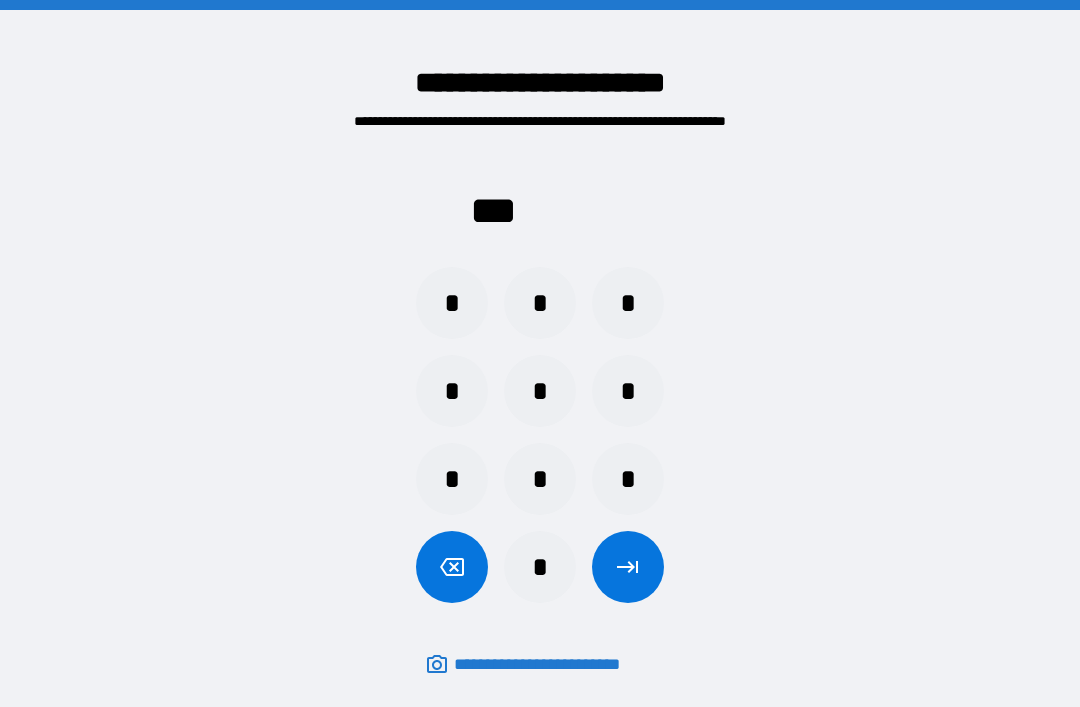 click on "*" at bounding box center [628, 391] 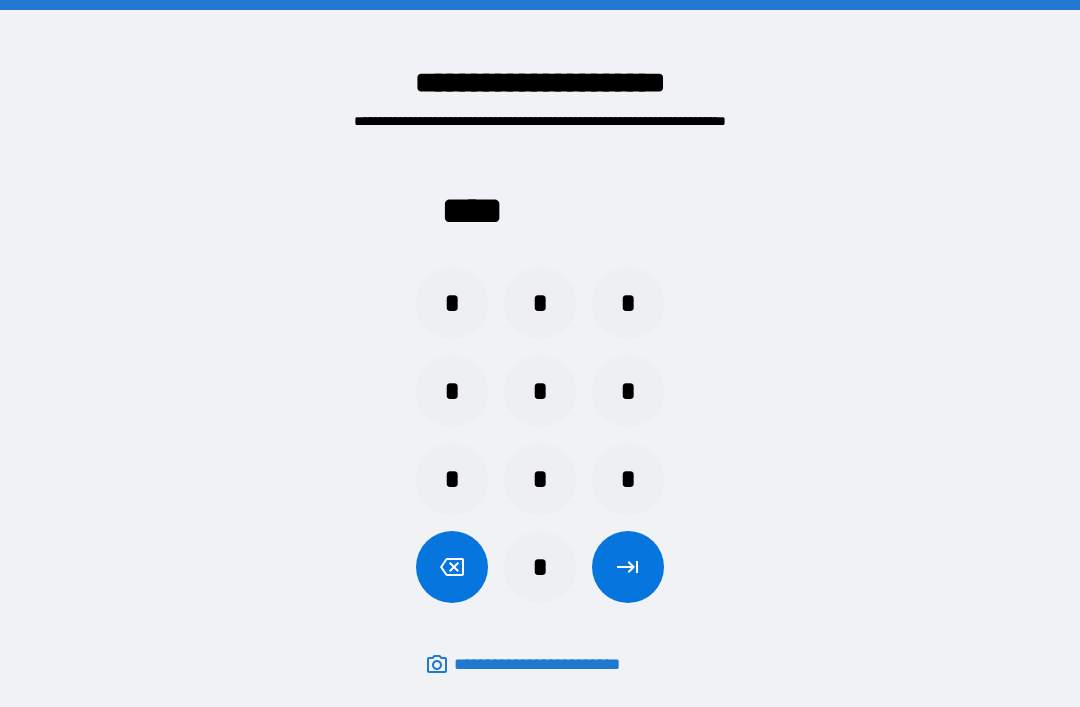 click at bounding box center [628, 567] 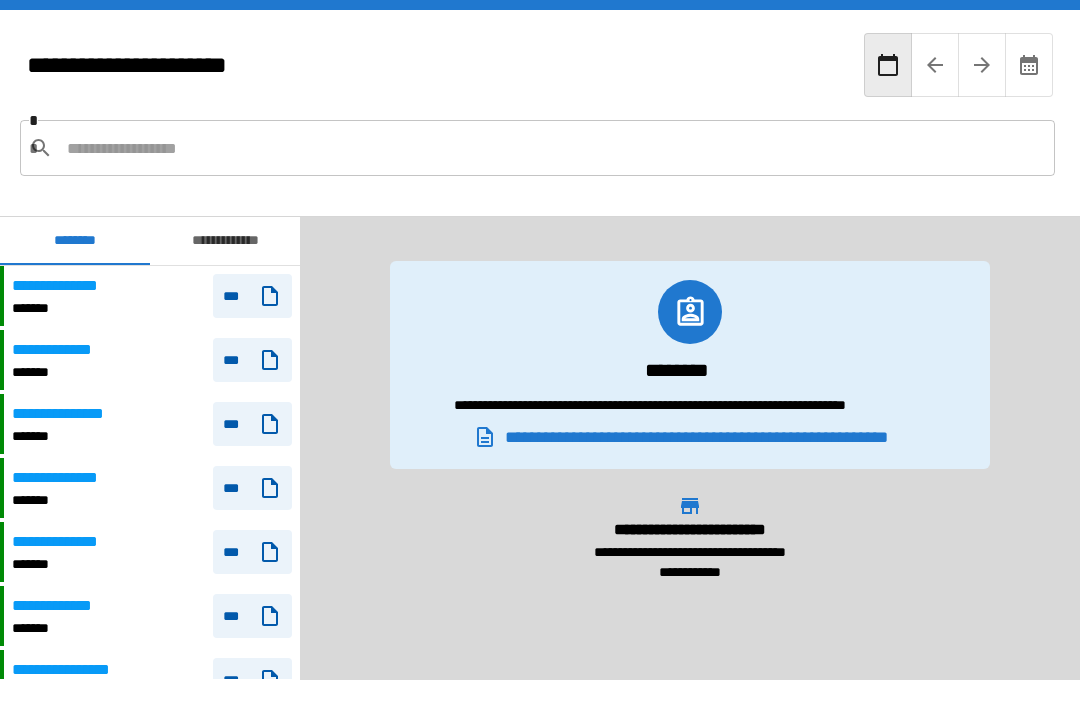 click on "**********" at bounding box center [225, 241] 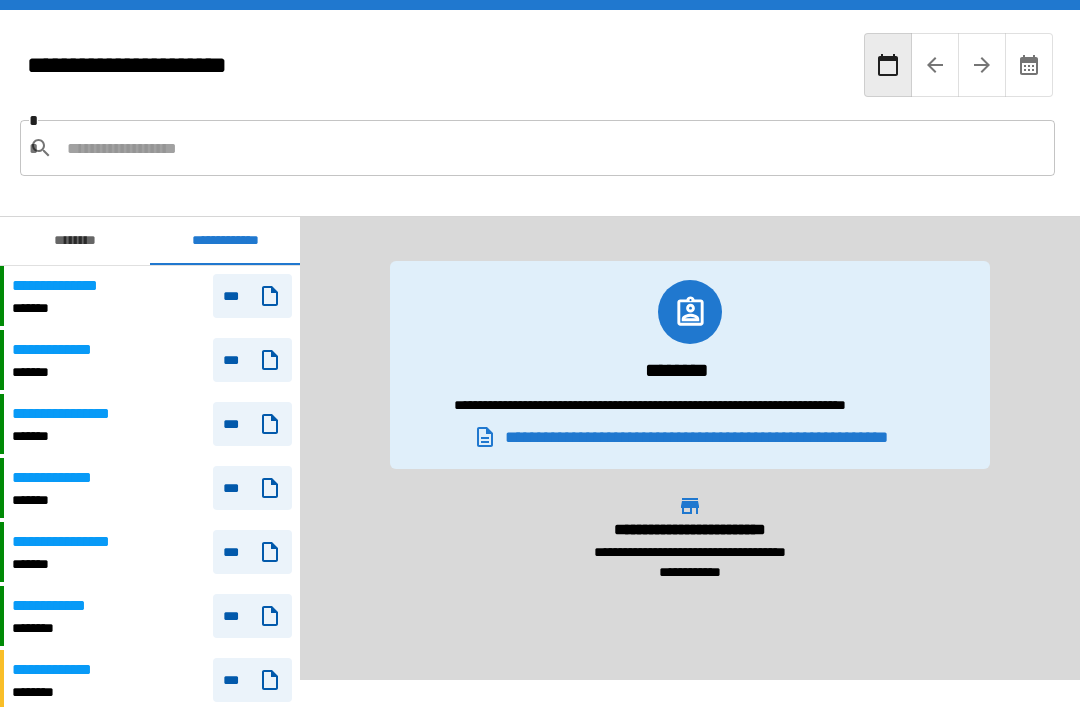 scroll, scrollTop: 70, scrollLeft: 0, axis: vertical 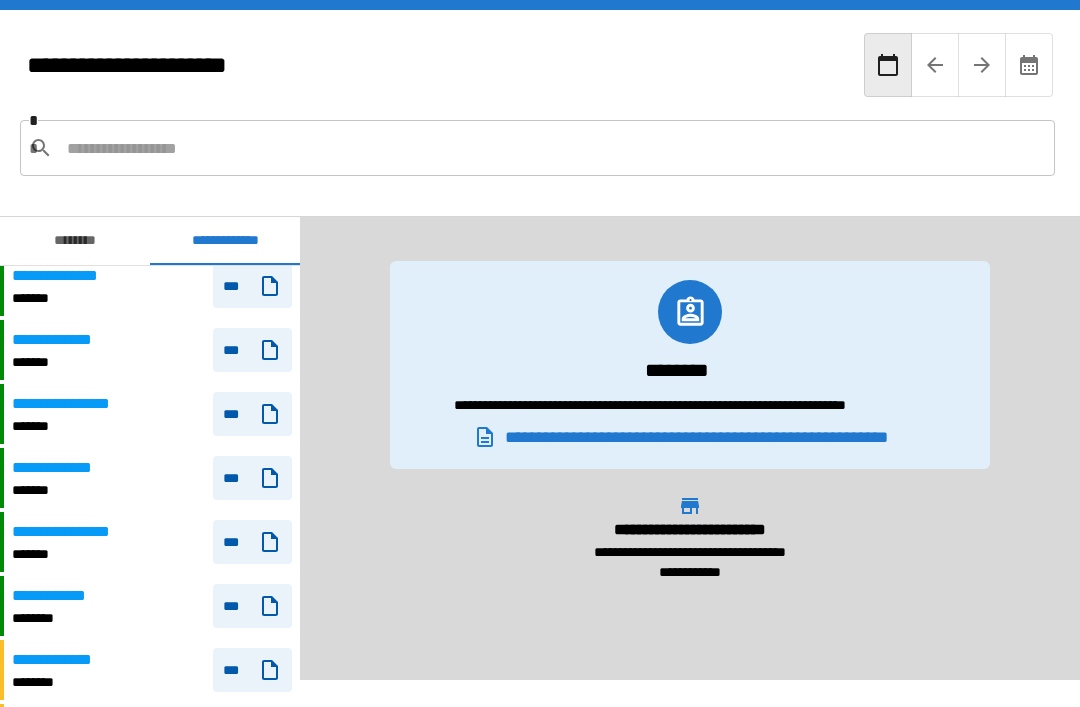 click on "***" at bounding box center (248, 414) 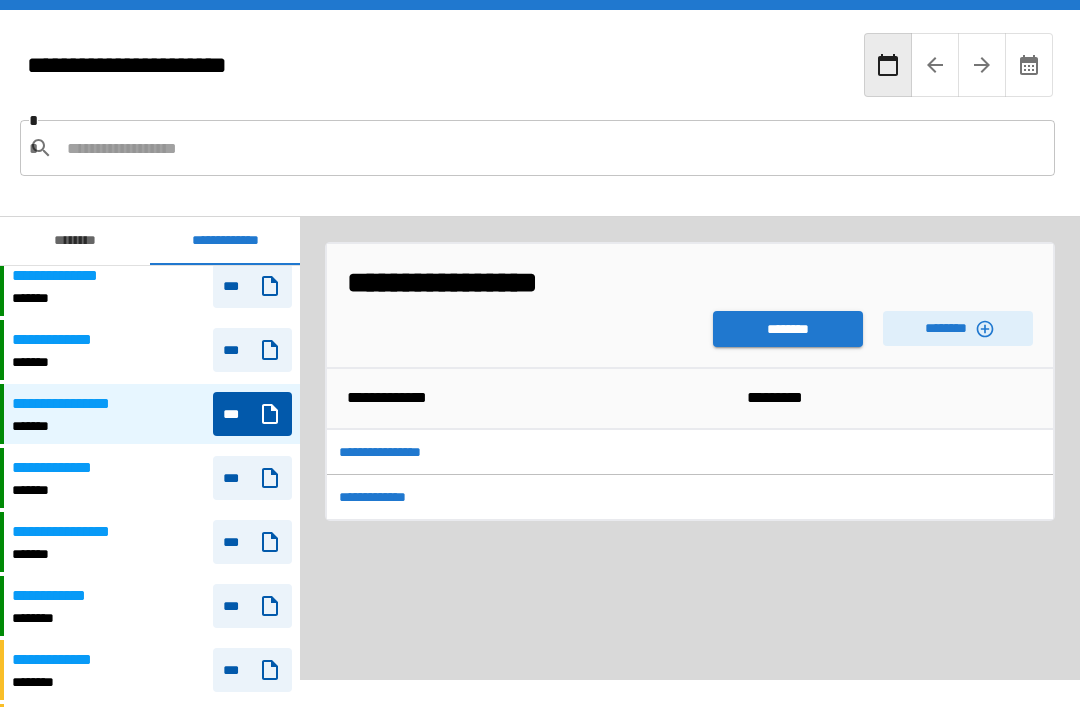 click on "********" at bounding box center [788, 329] 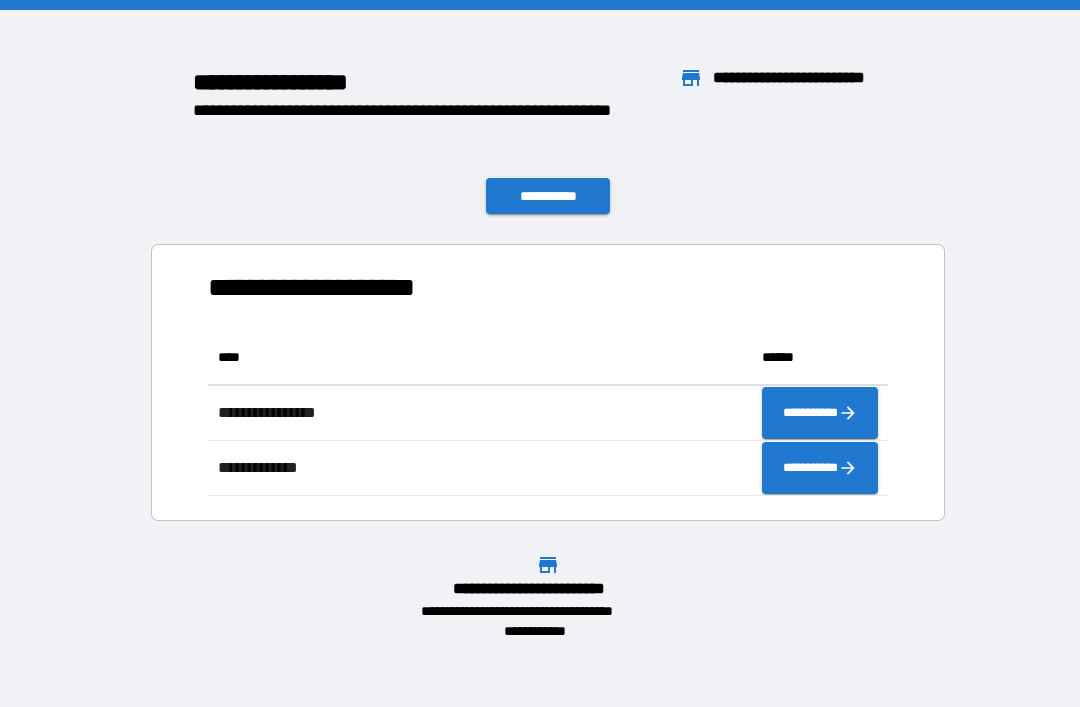 scroll, scrollTop: 1, scrollLeft: 1, axis: both 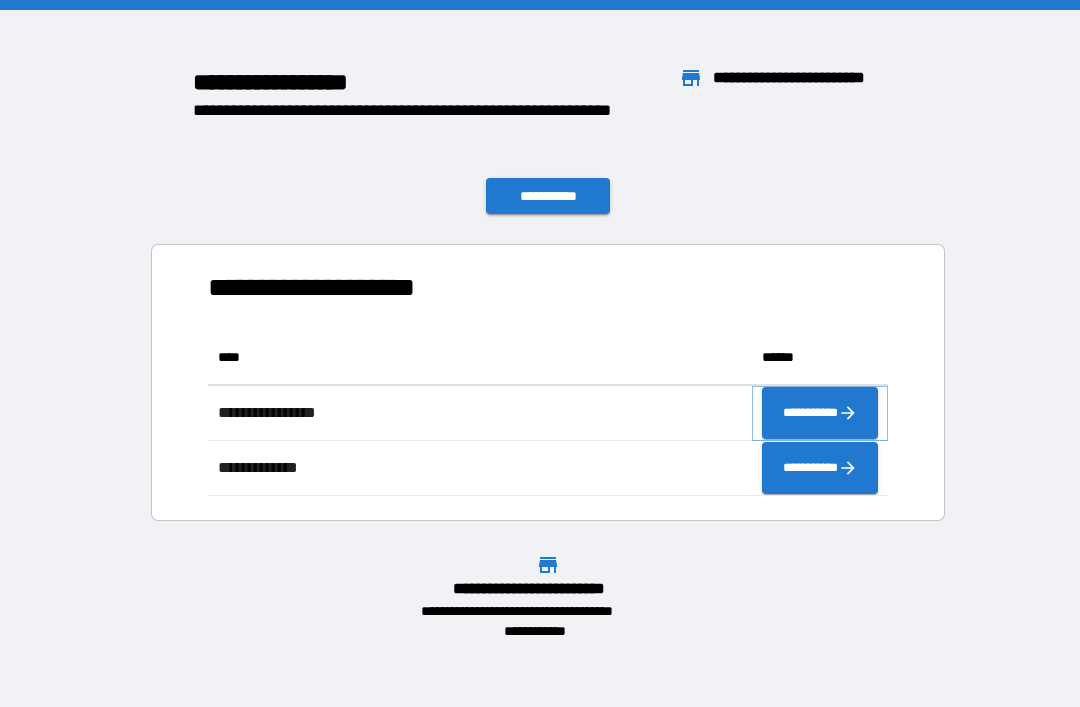 click 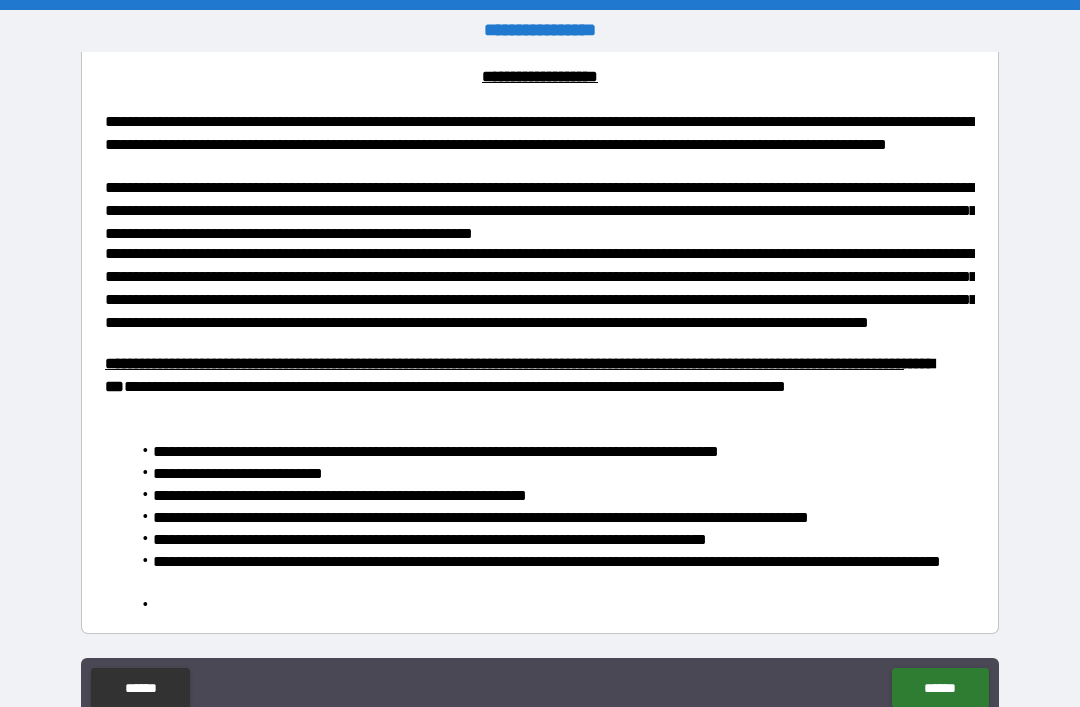 scroll, scrollTop: 267, scrollLeft: 0, axis: vertical 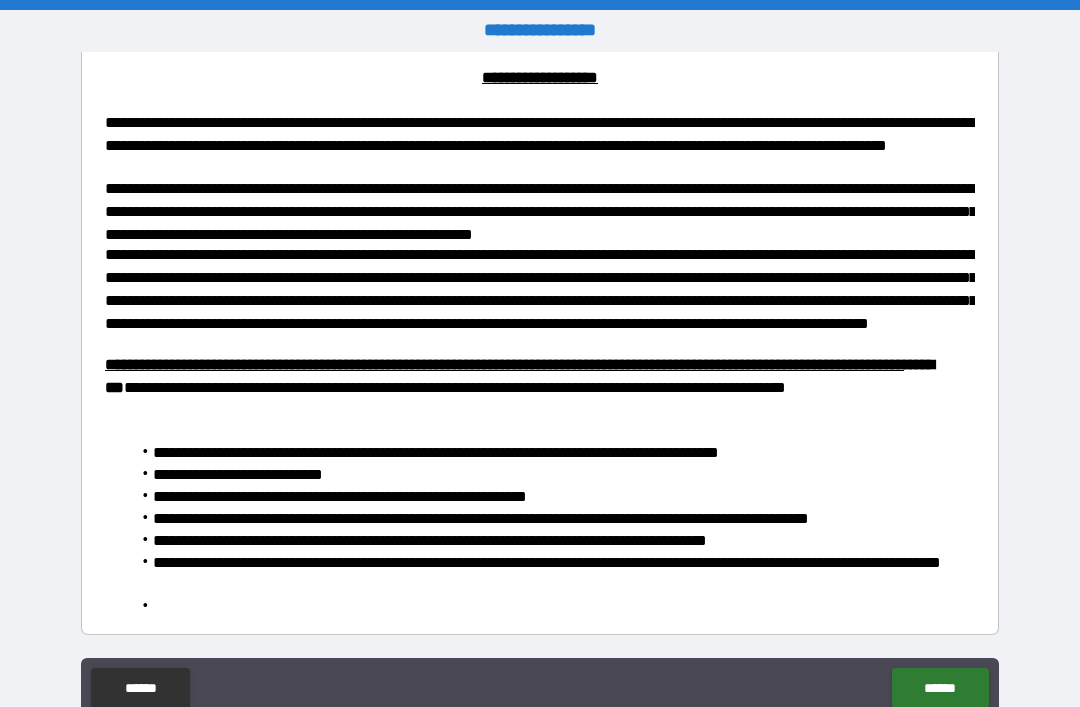 click on "******" at bounding box center [940, 688] 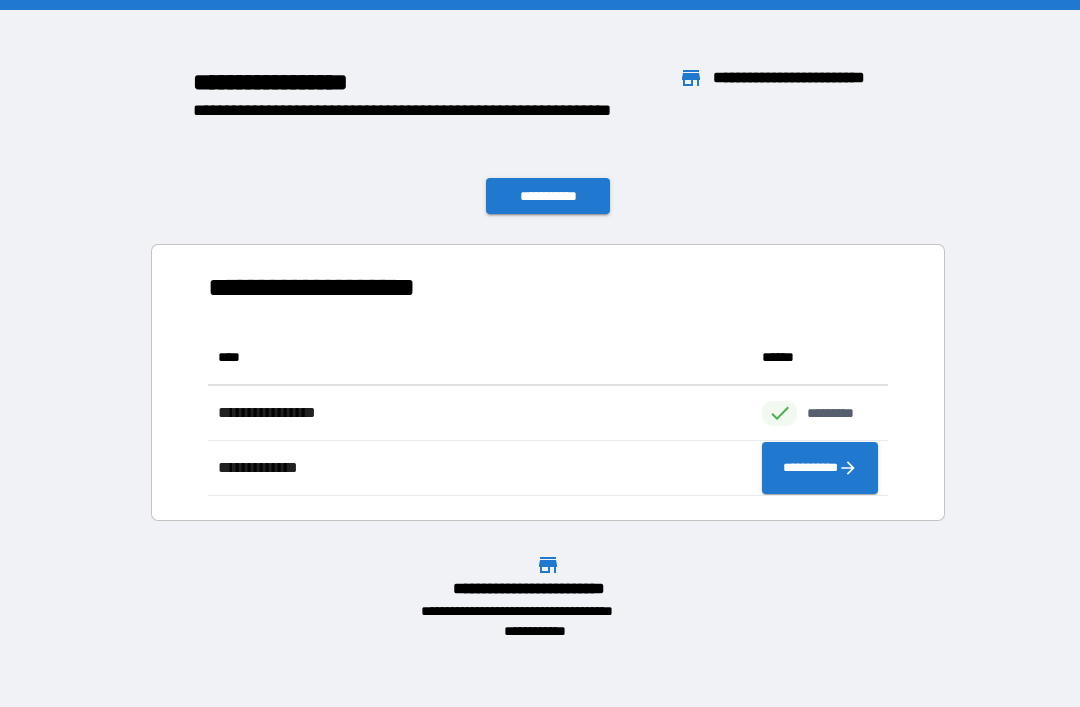 scroll, scrollTop: 1, scrollLeft: 1, axis: both 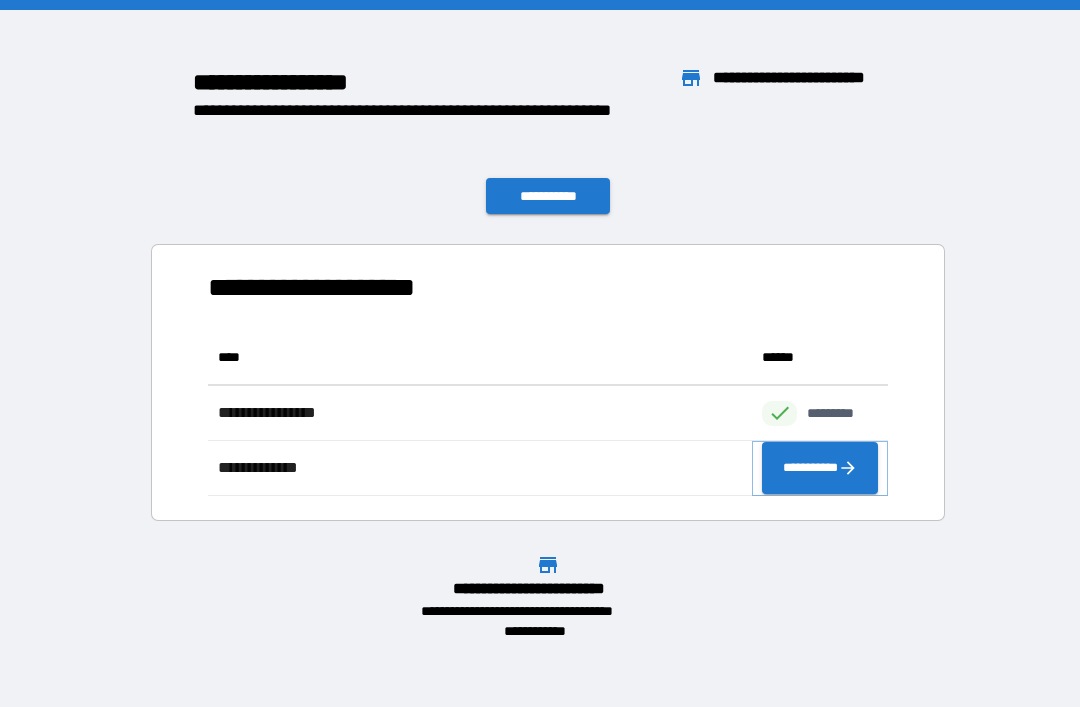 click on "**********" at bounding box center [820, 468] 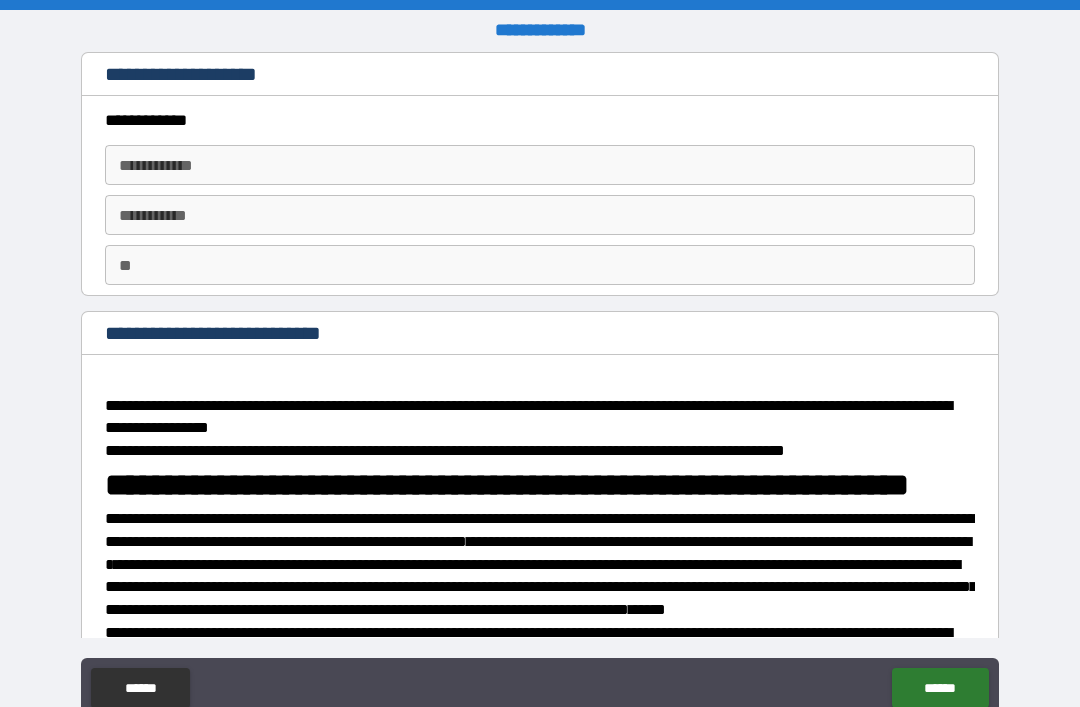 type on "*" 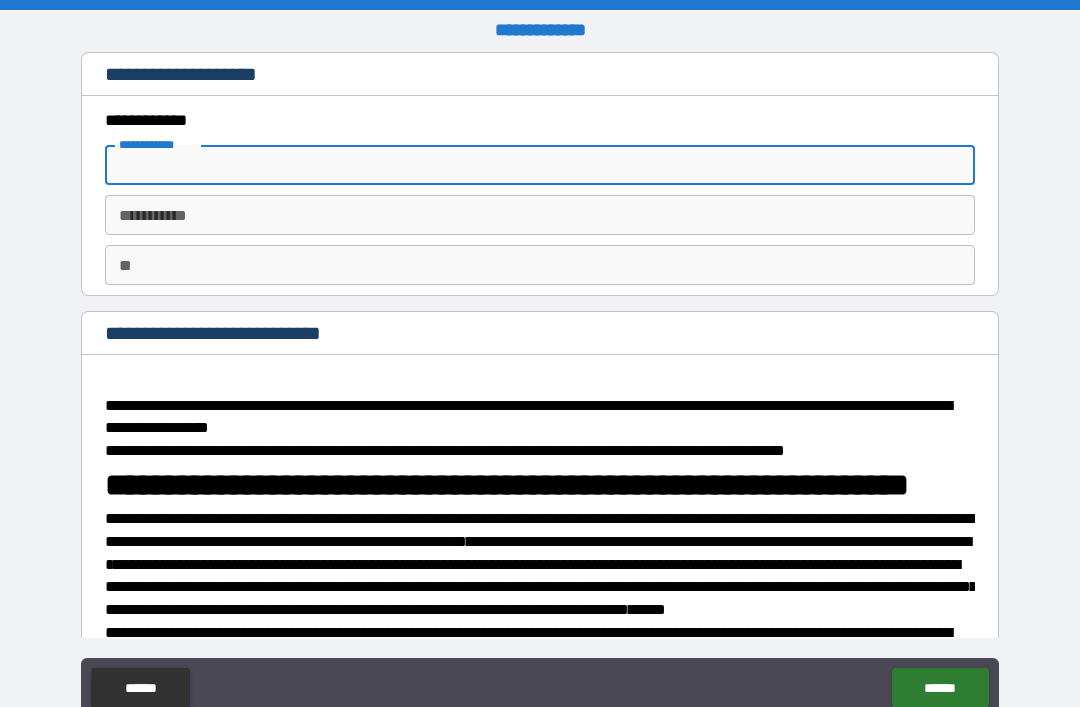 type on "*" 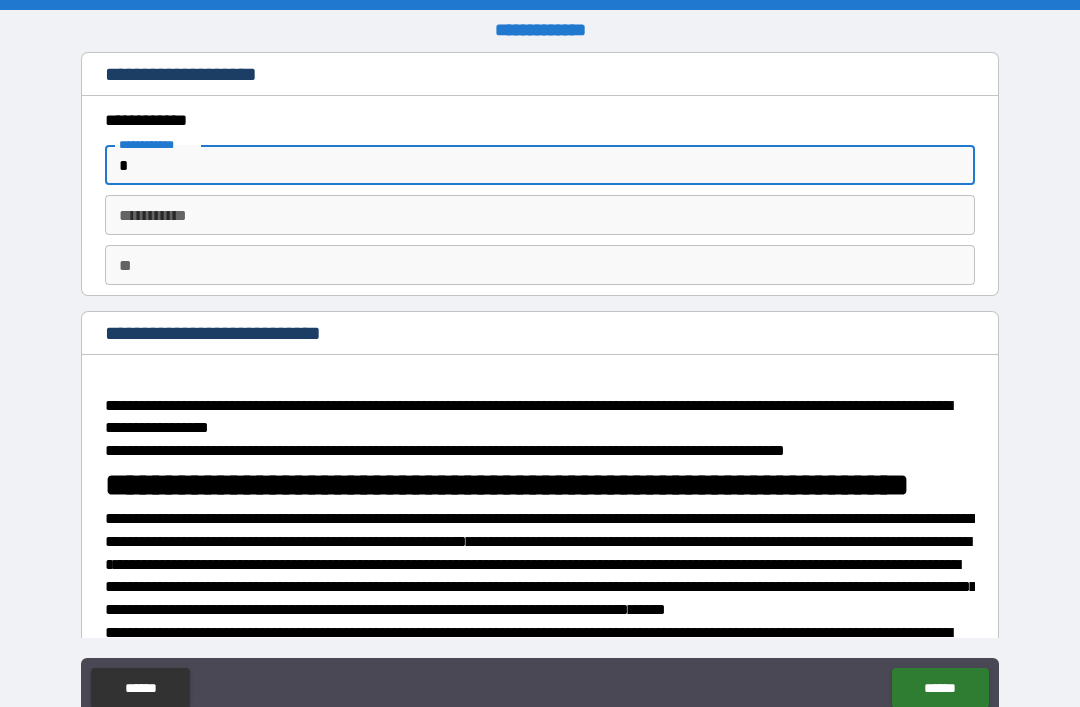 type on "*" 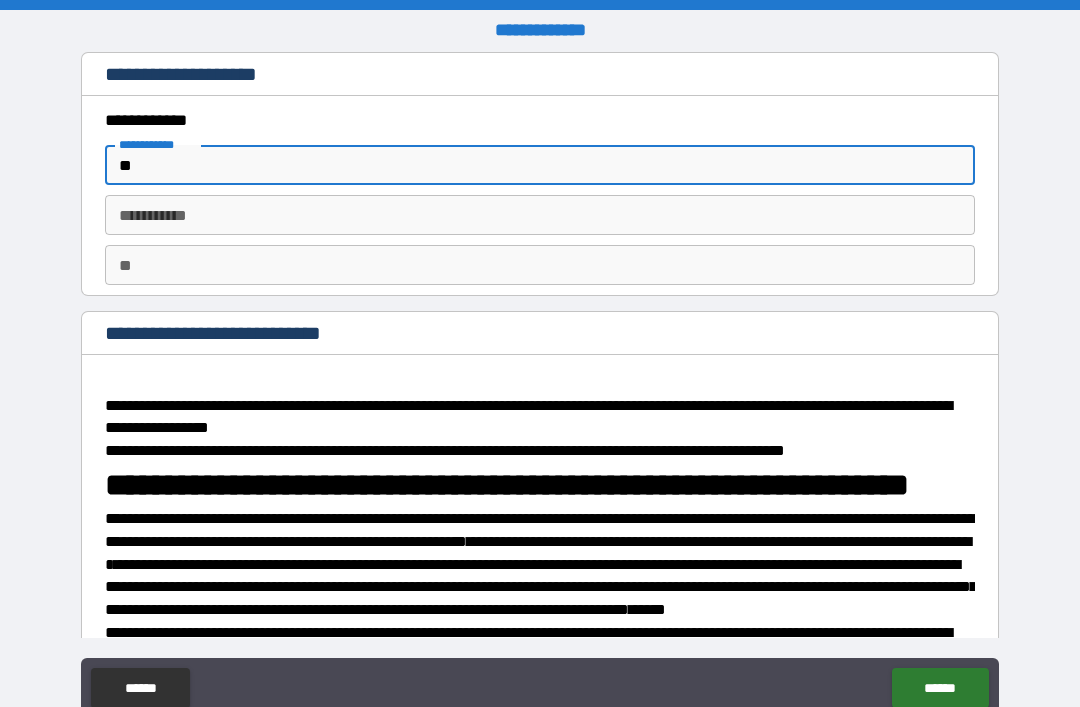 type on "*" 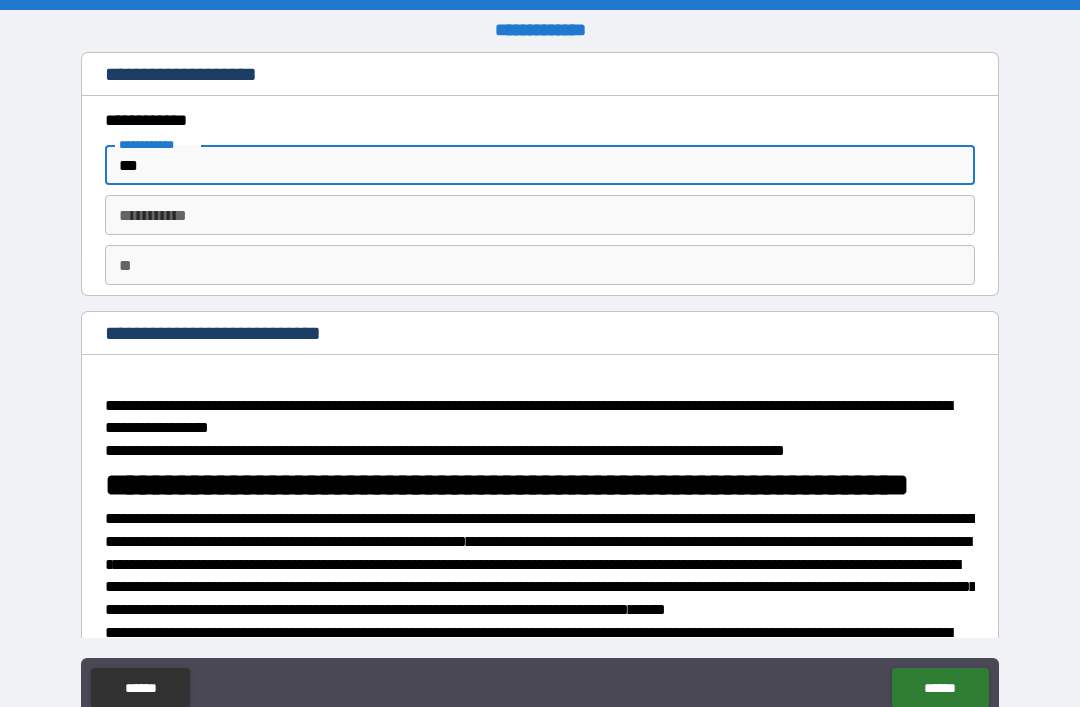 type on "*" 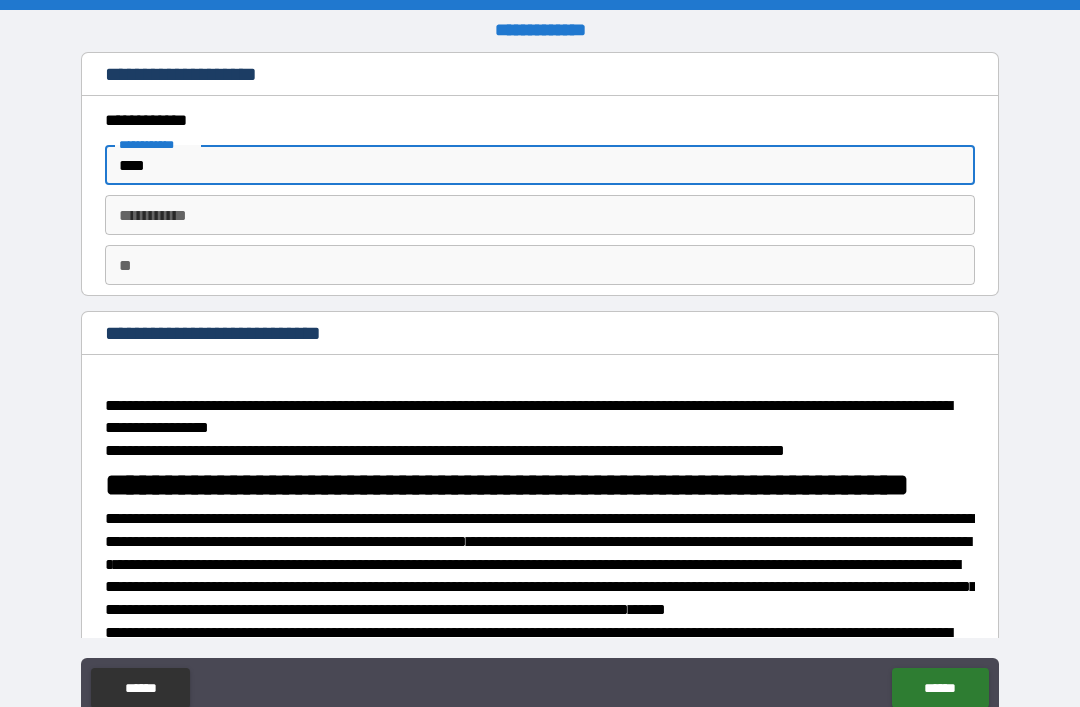 type on "*" 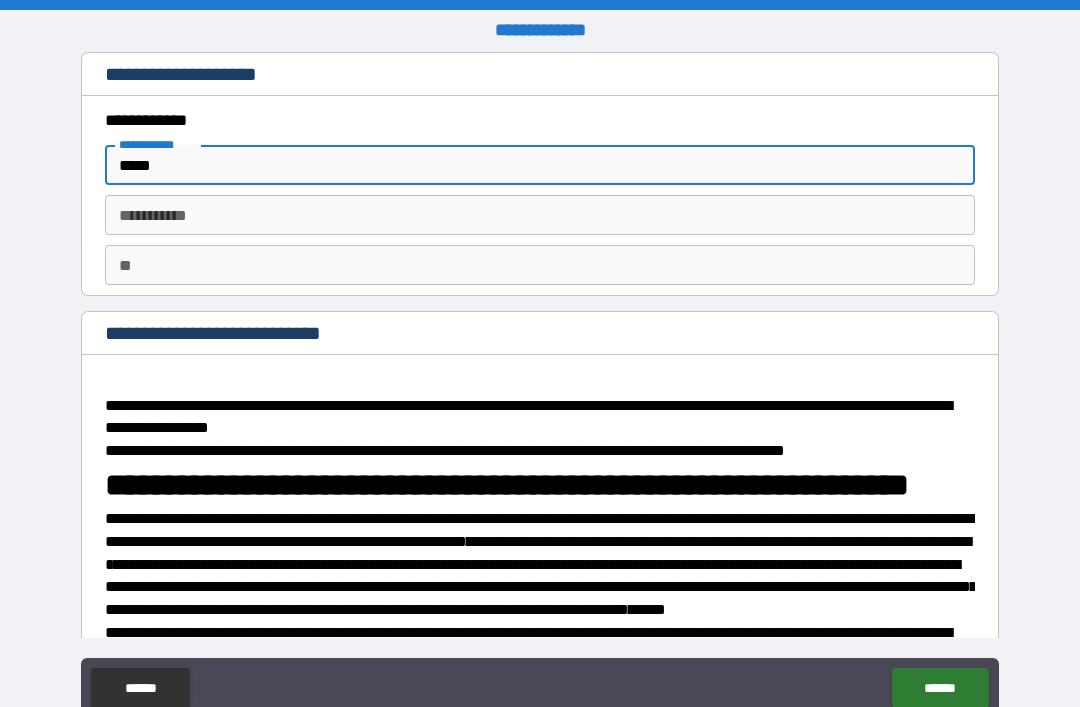 type on "*" 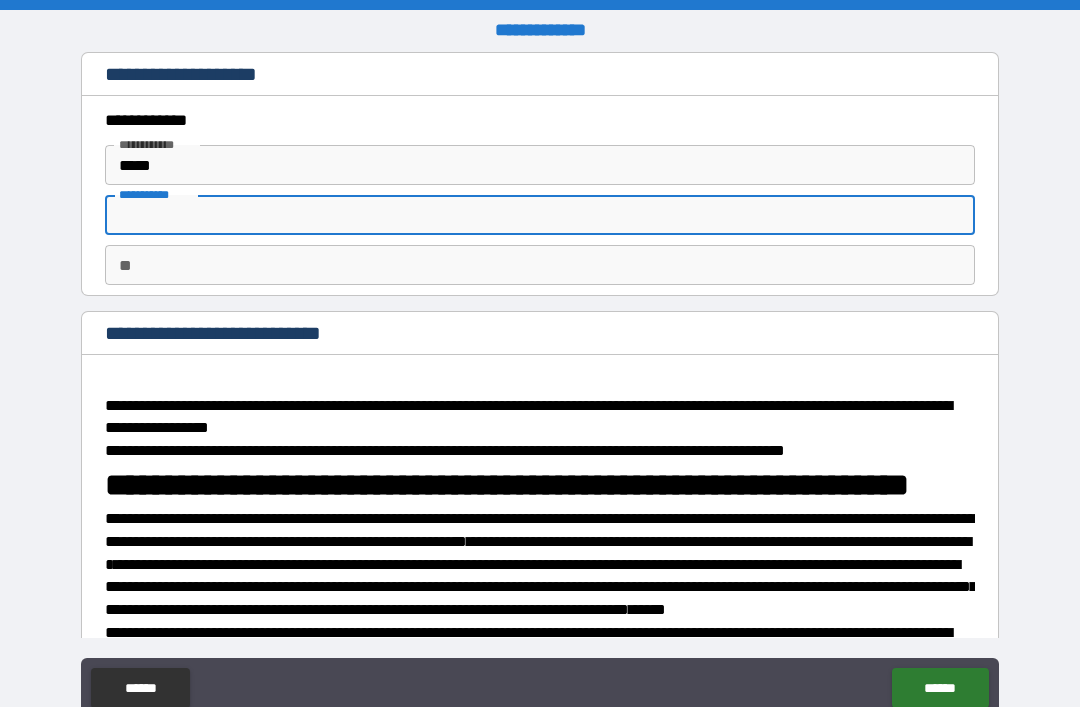 type on "*" 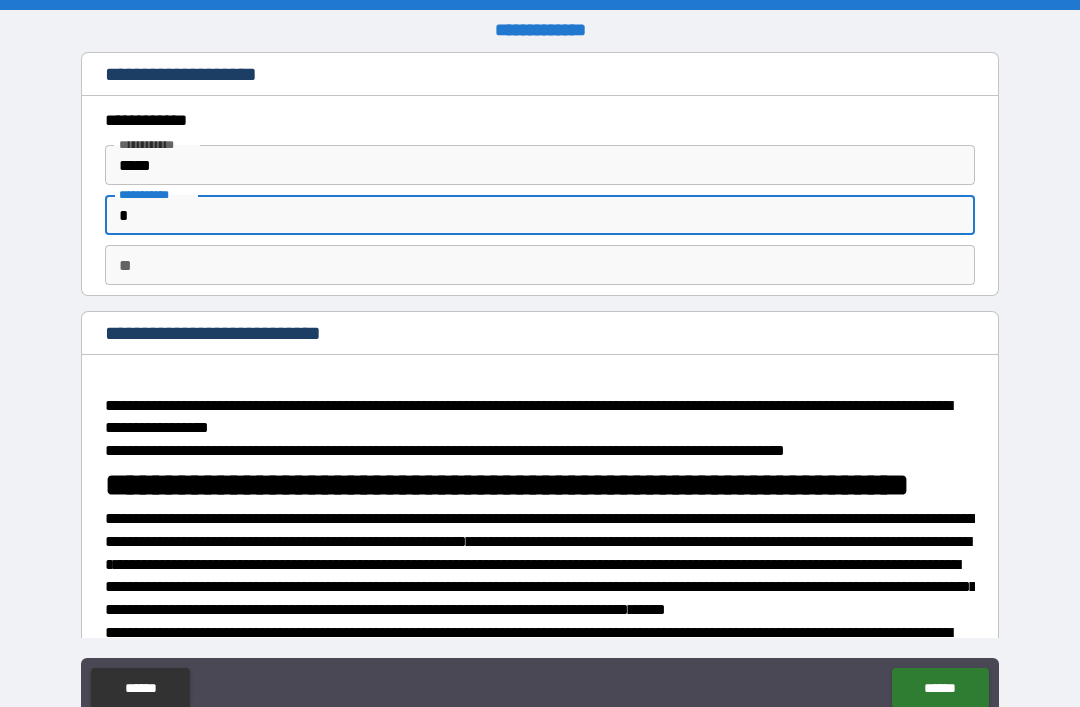 type on "*" 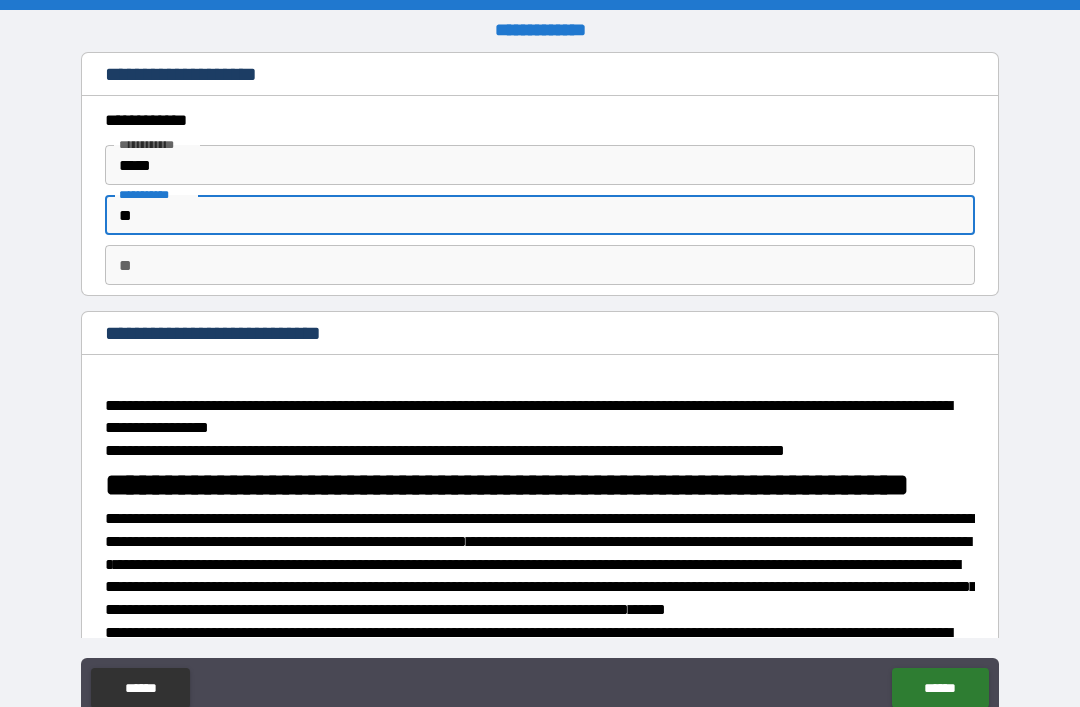 type on "*" 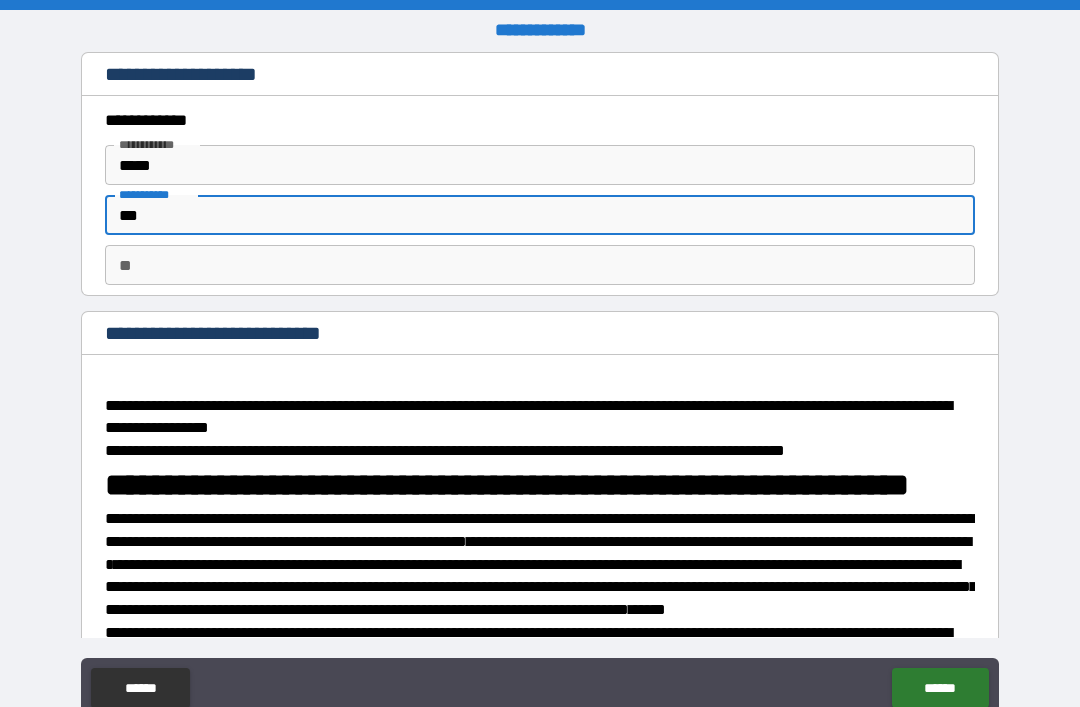 type on "*" 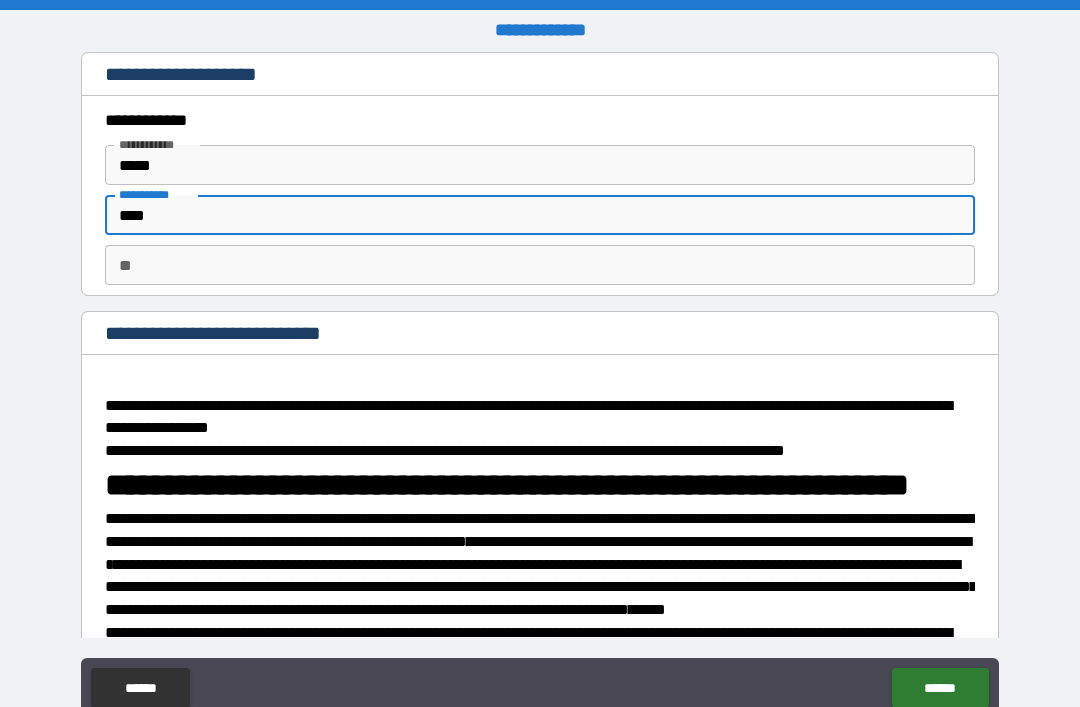type on "*" 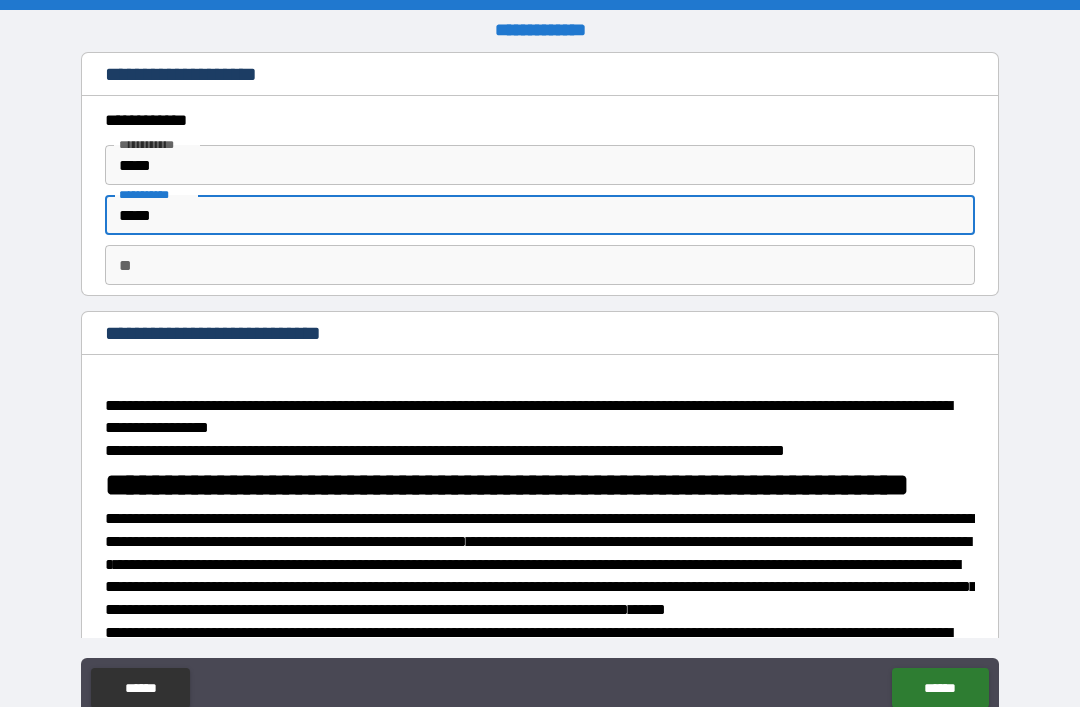type on "*" 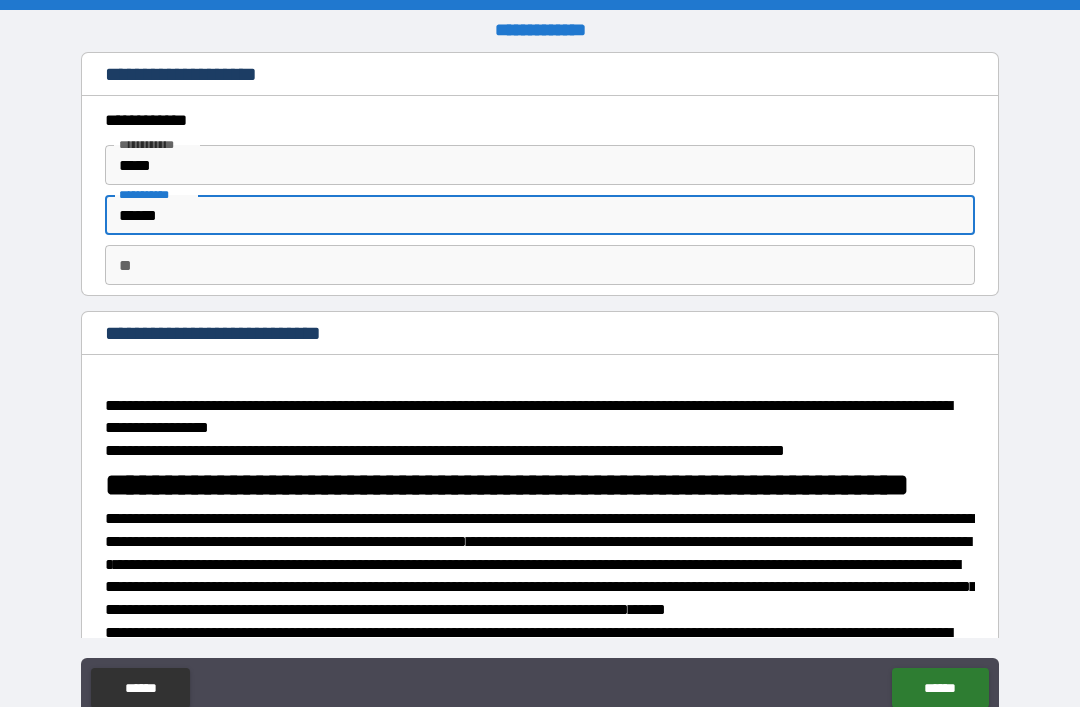 type on "*" 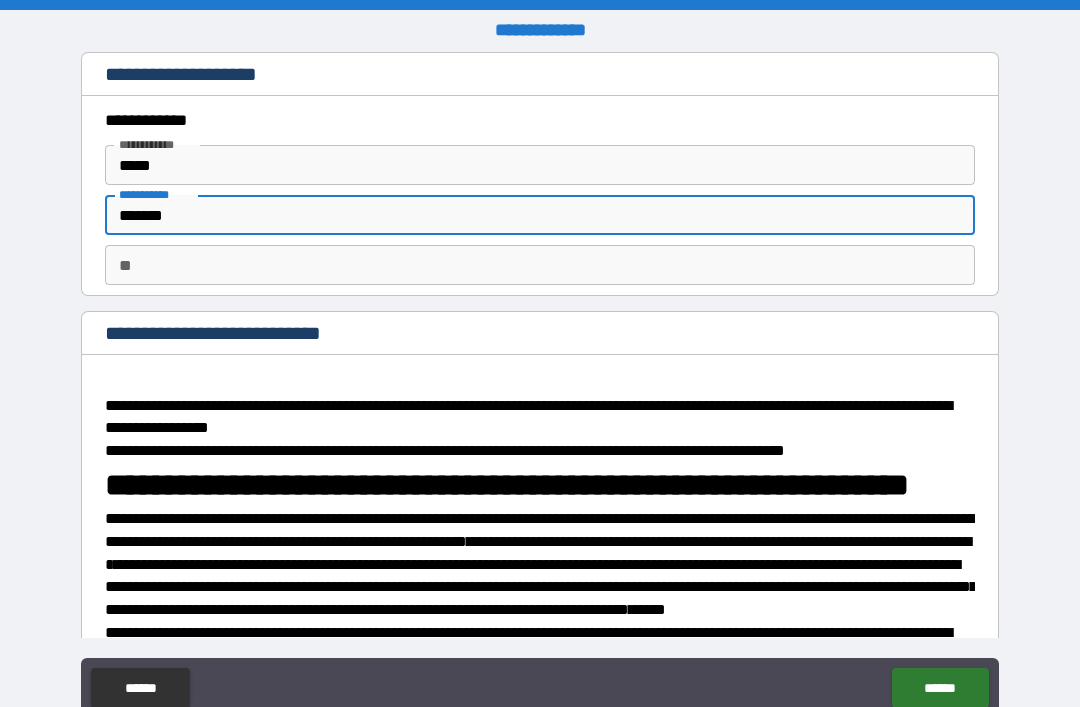 type on "*" 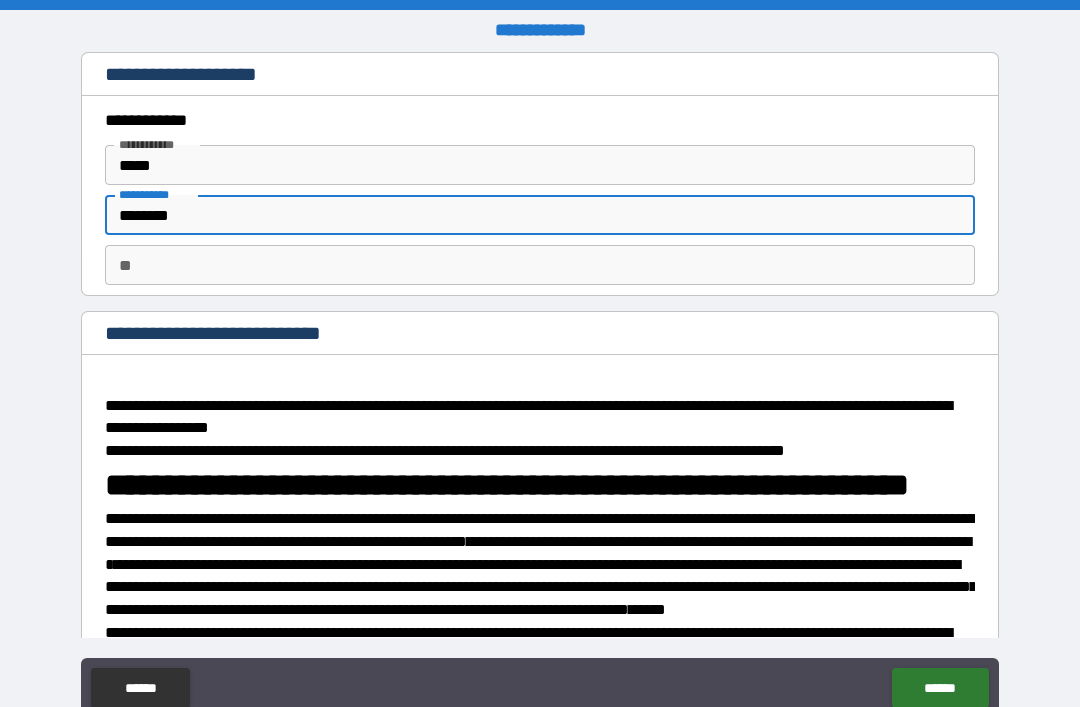 type on "*" 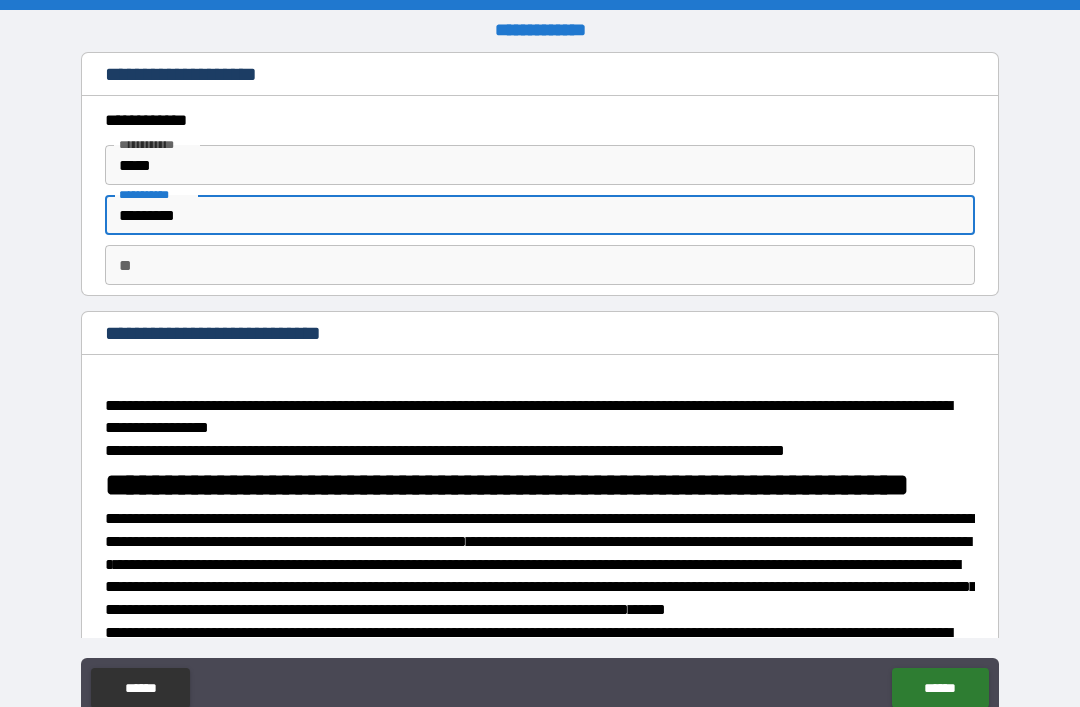 type on "*" 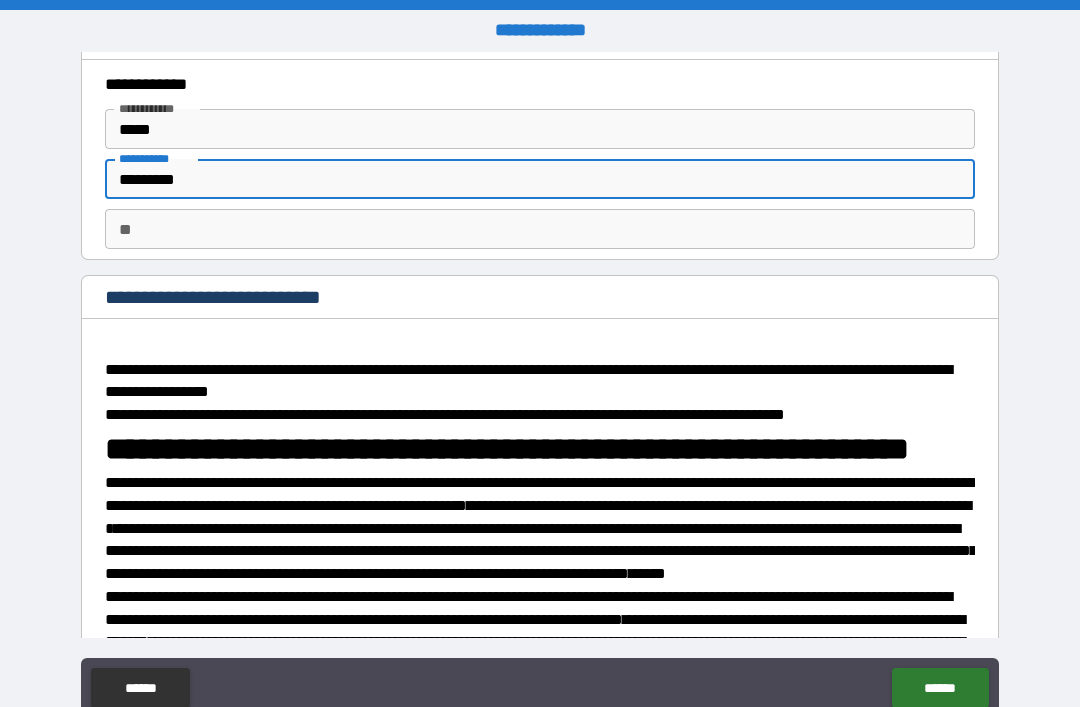 scroll, scrollTop: 99, scrollLeft: 0, axis: vertical 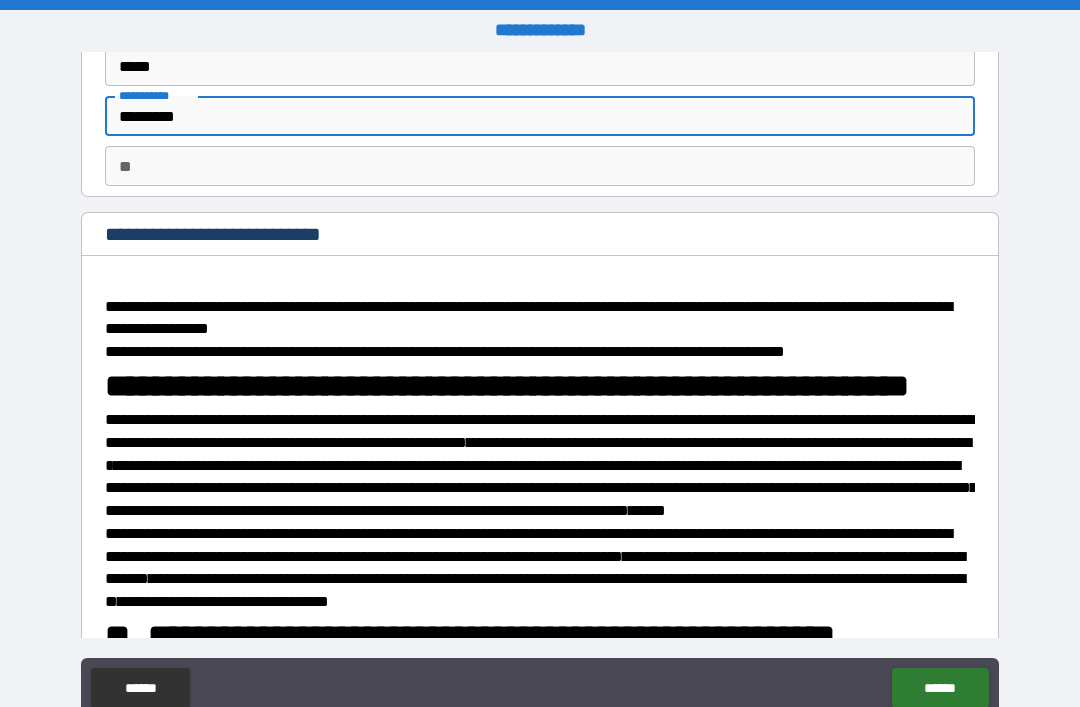 type on "*********" 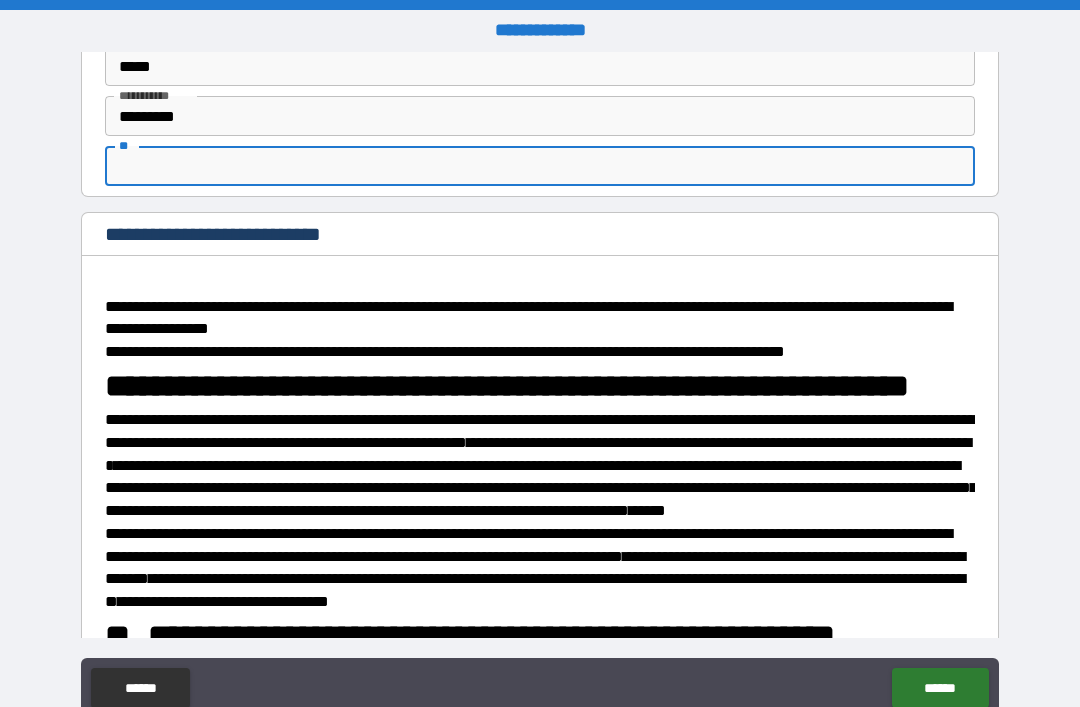 type on "*" 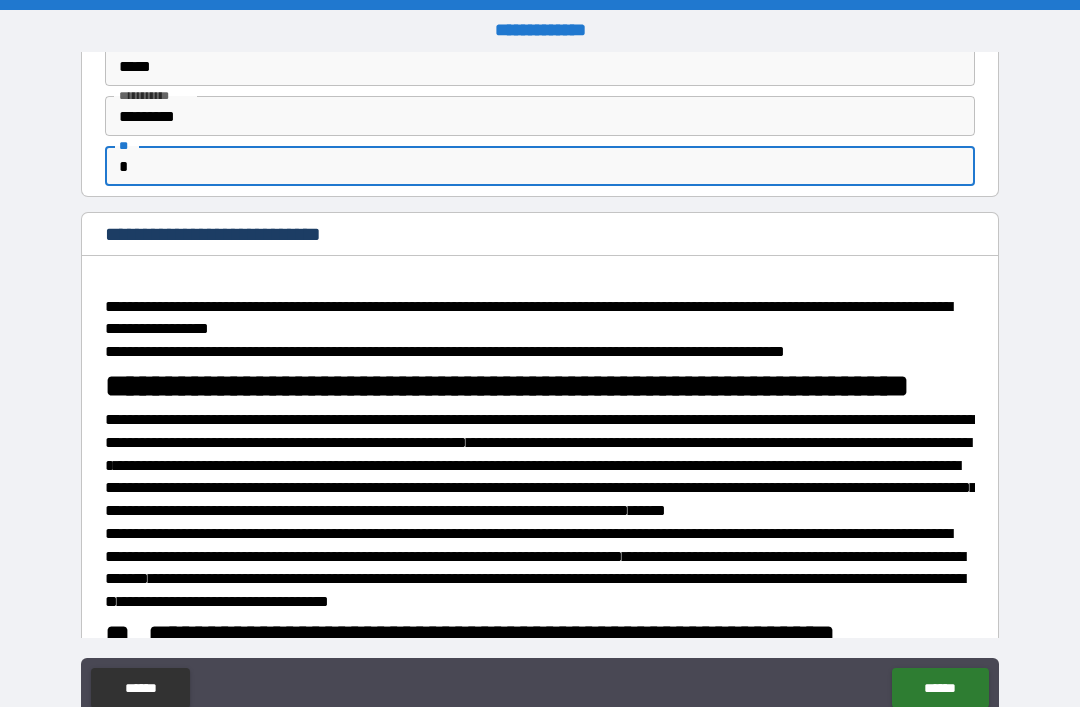 type on "*" 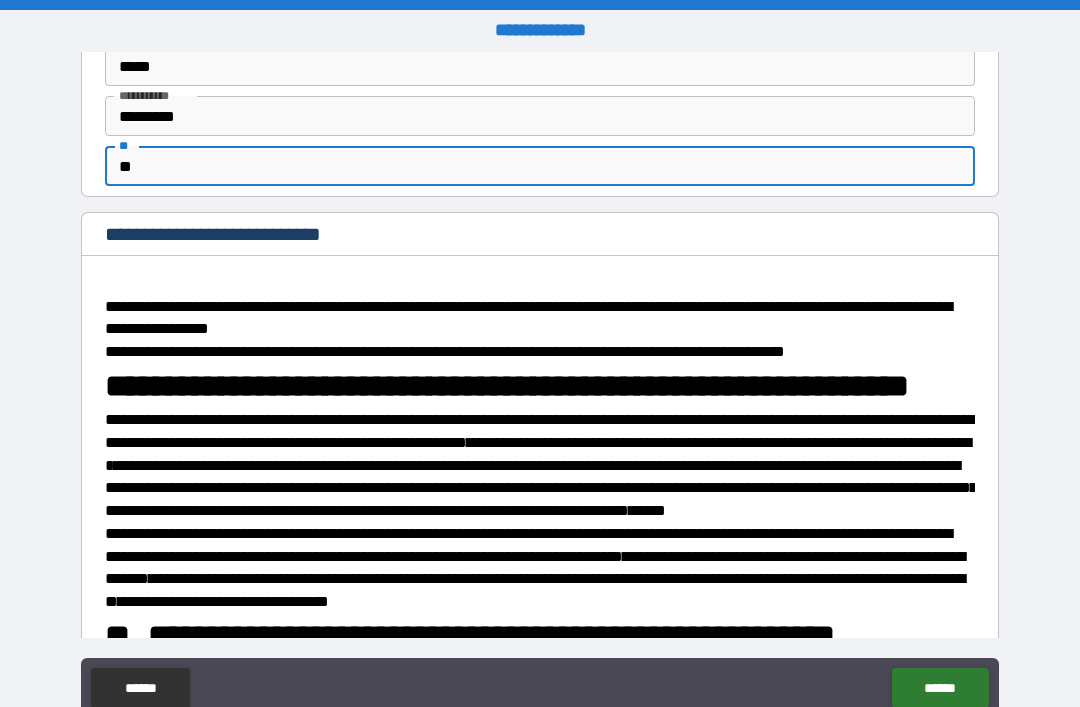 type on "*" 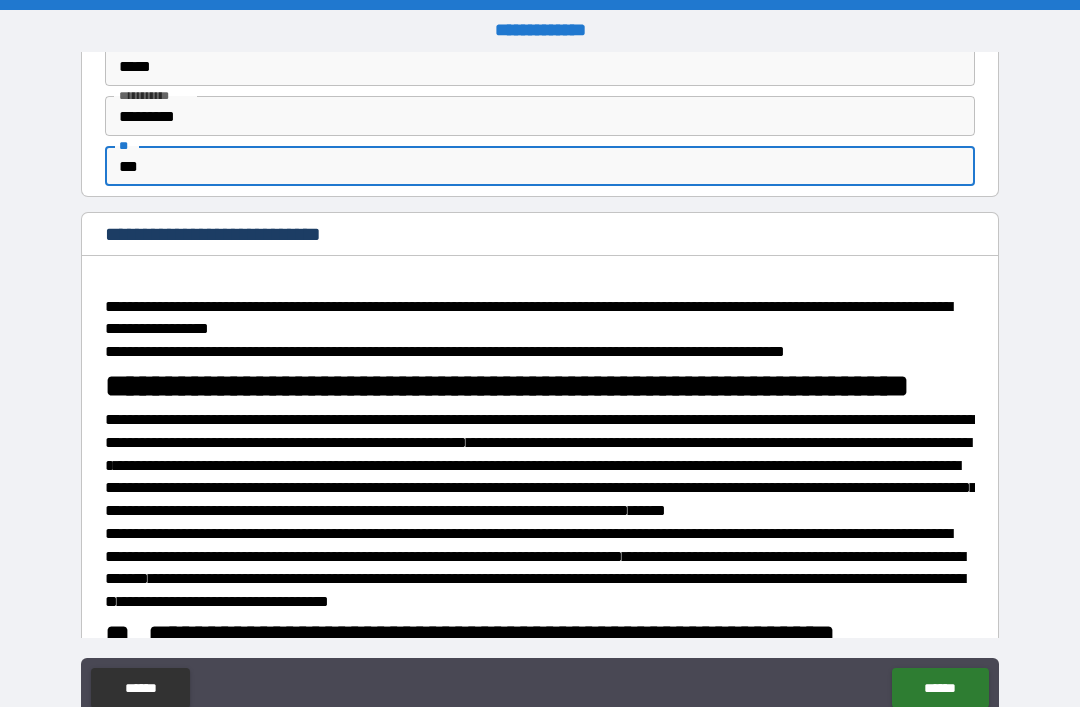 type on "*" 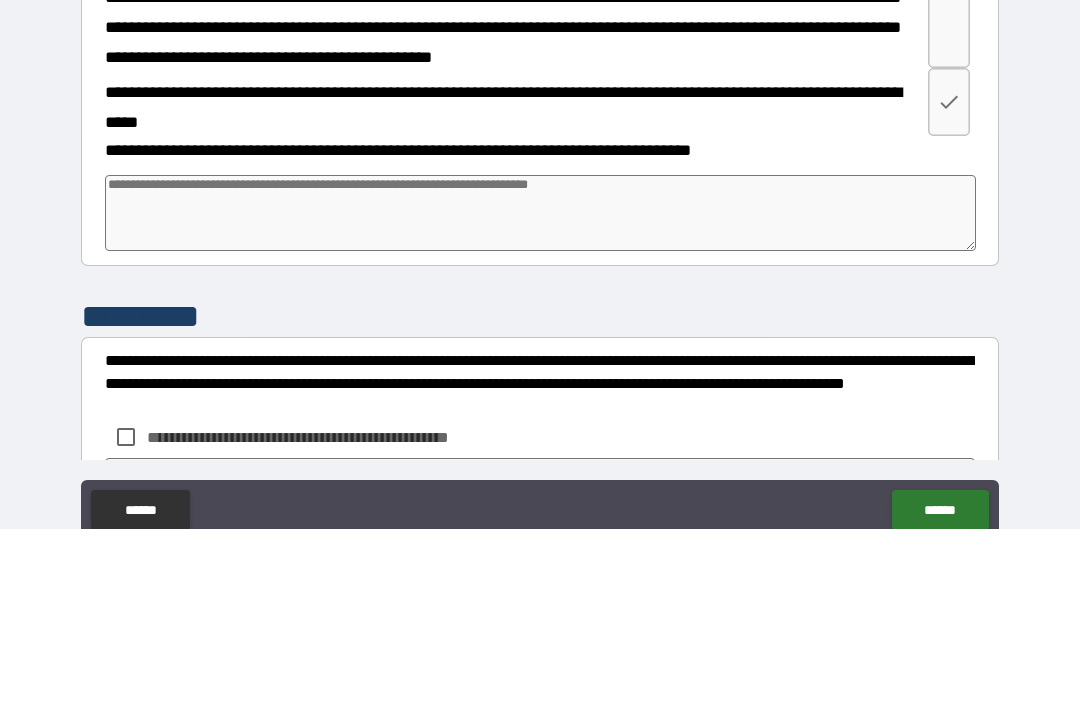 scroll, scrollTop: 4469, scrollLeft: 0, axis: vertical 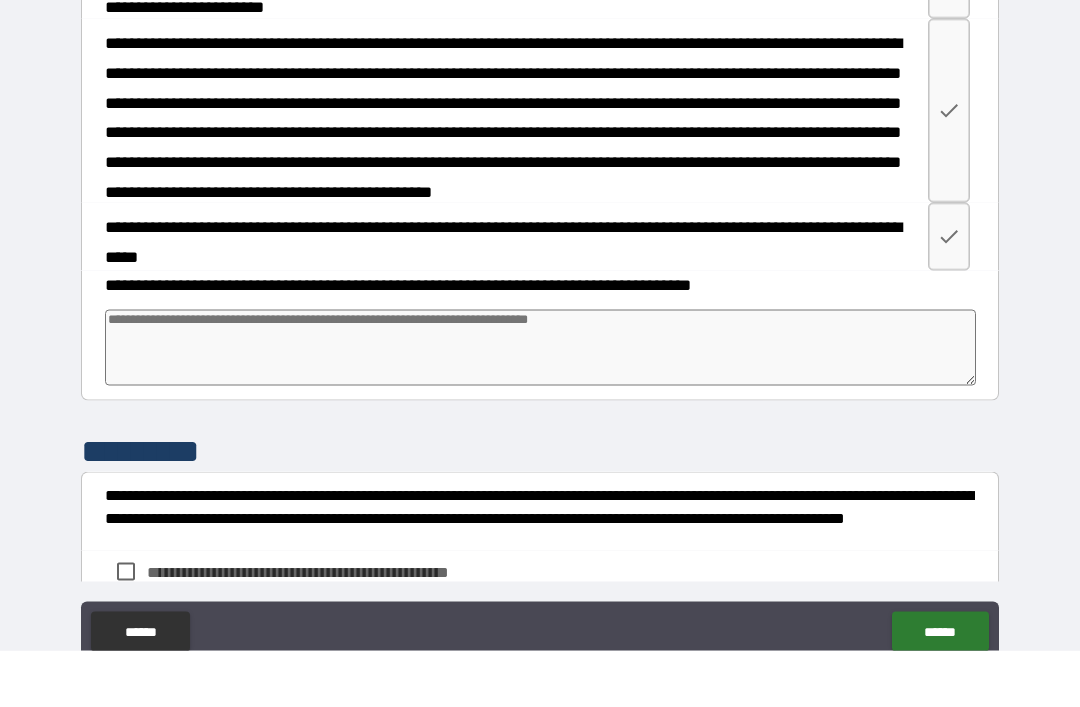type on "*" 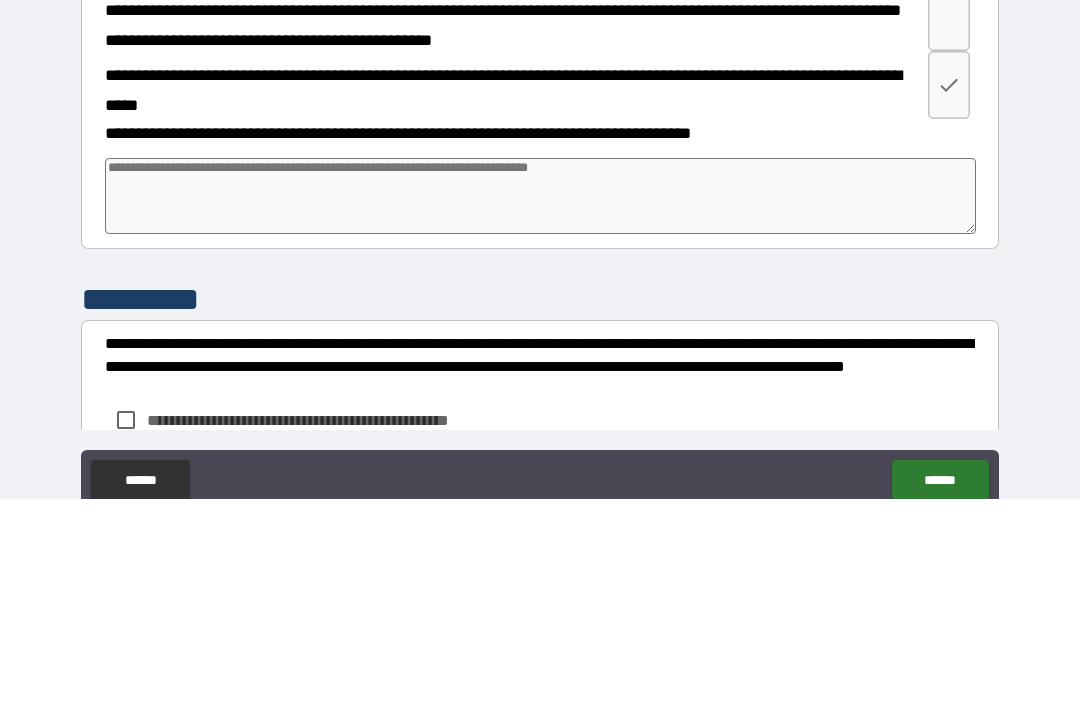 type on "****" 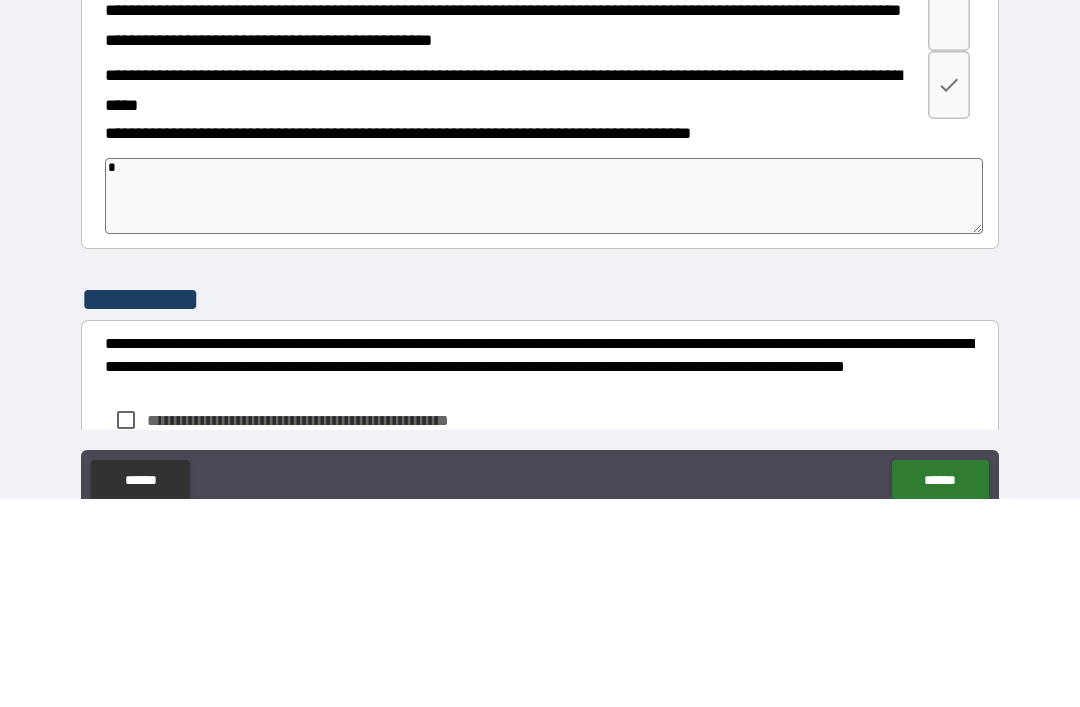 type on "*" 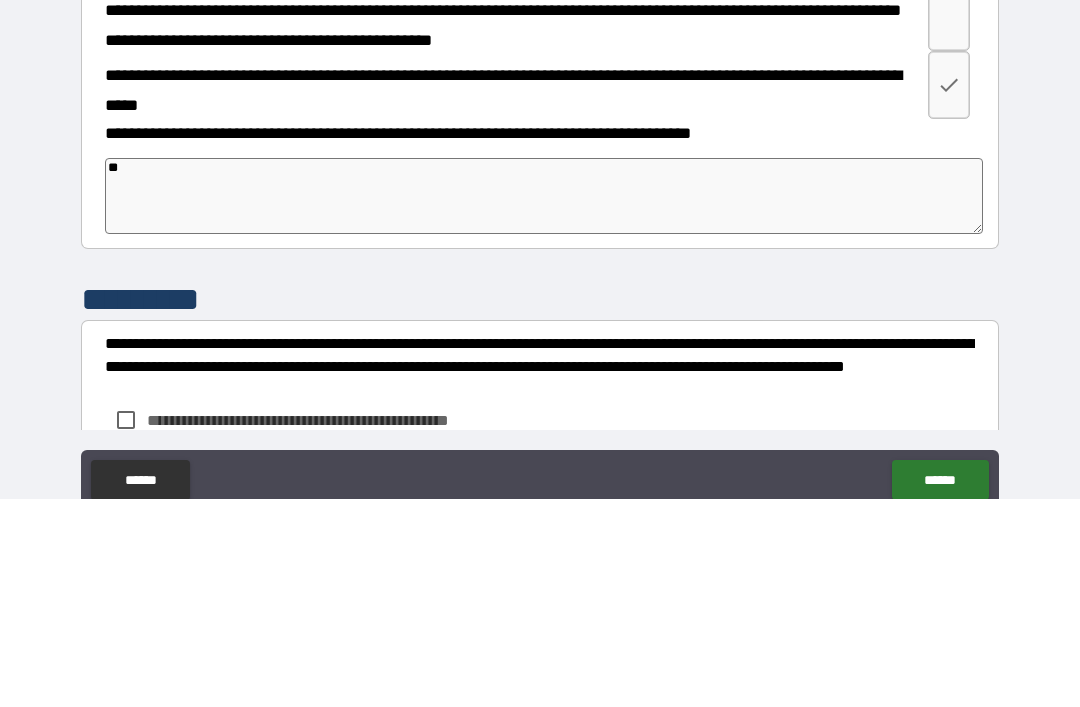 type on "*" 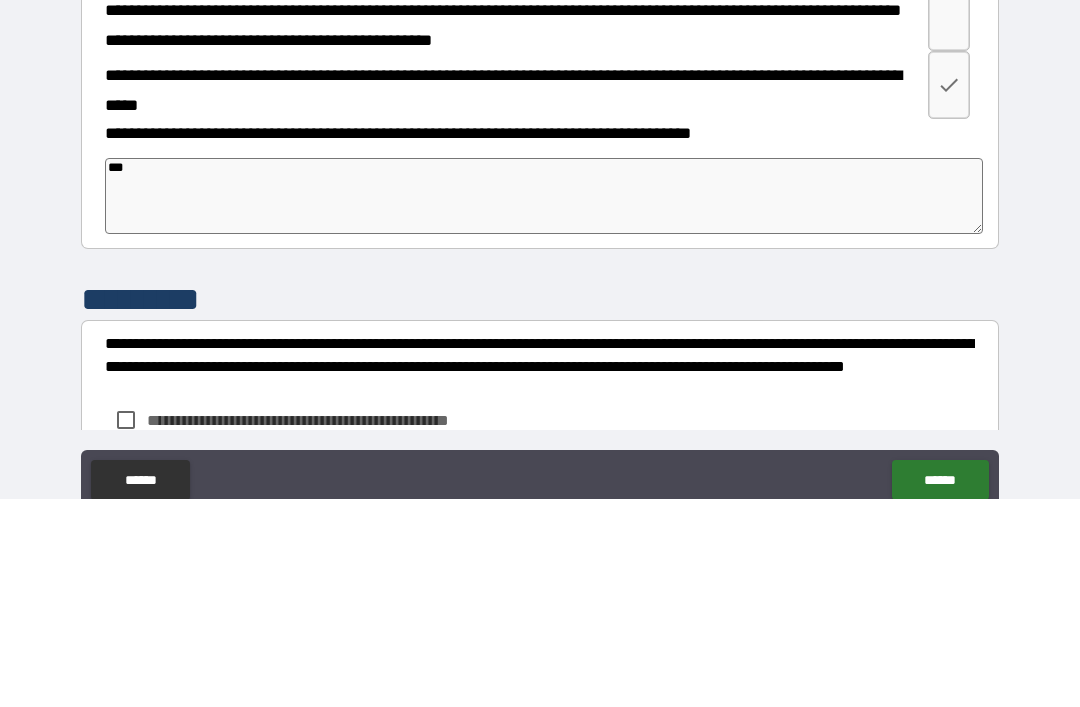 type on "*" 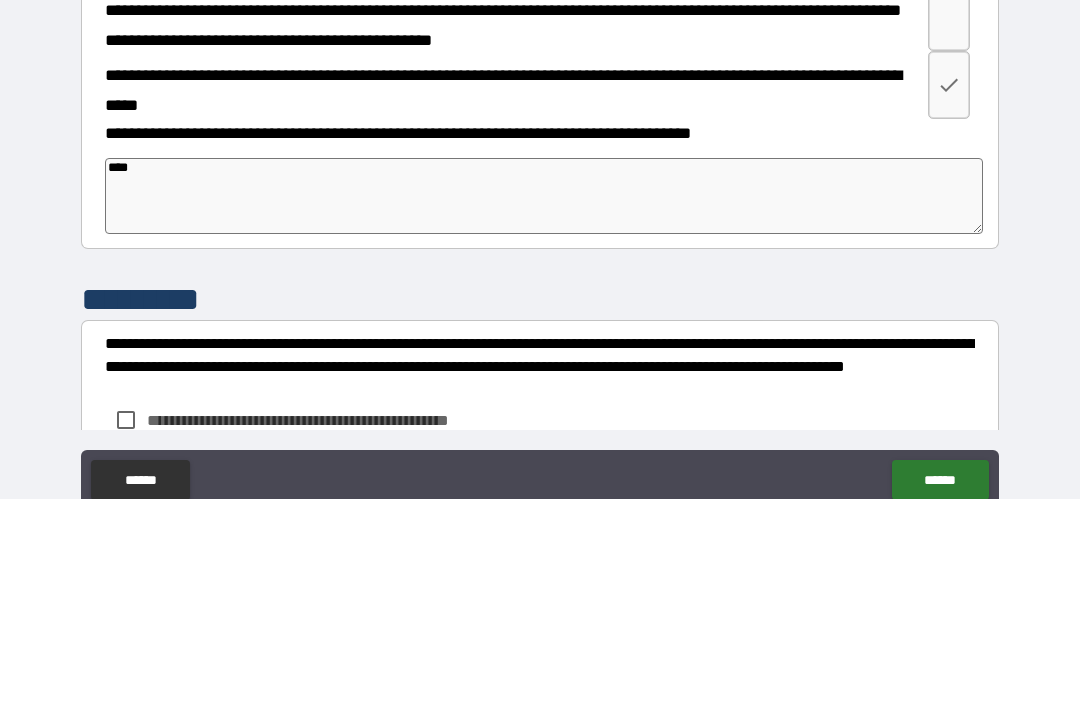 type on "*" 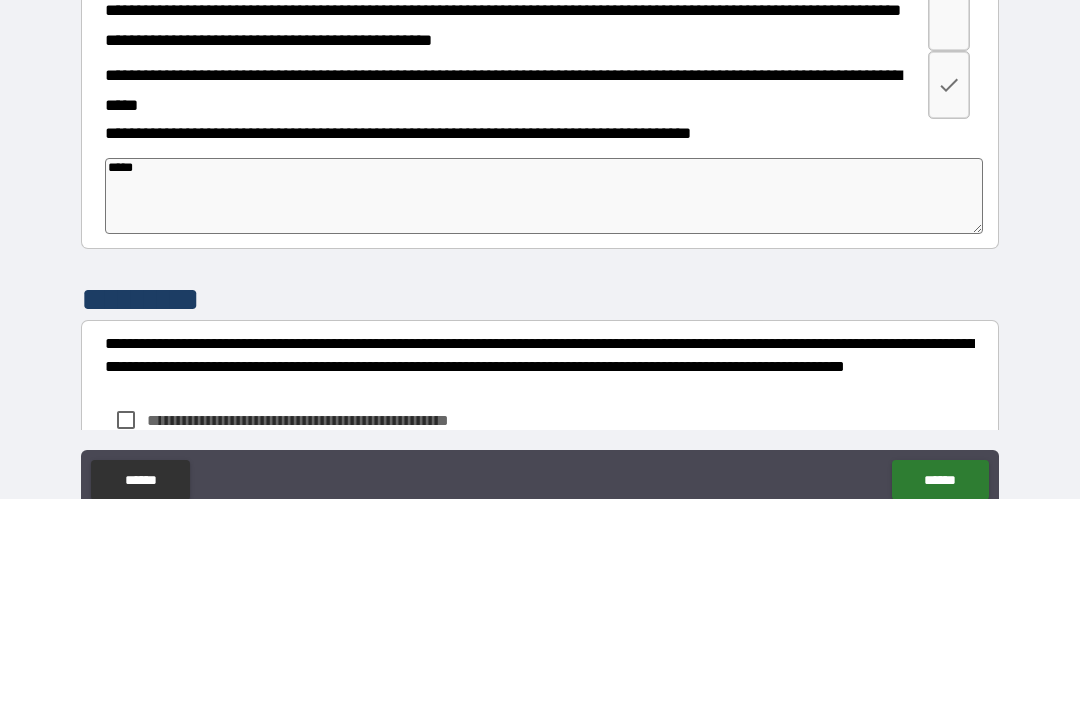 type on "*" 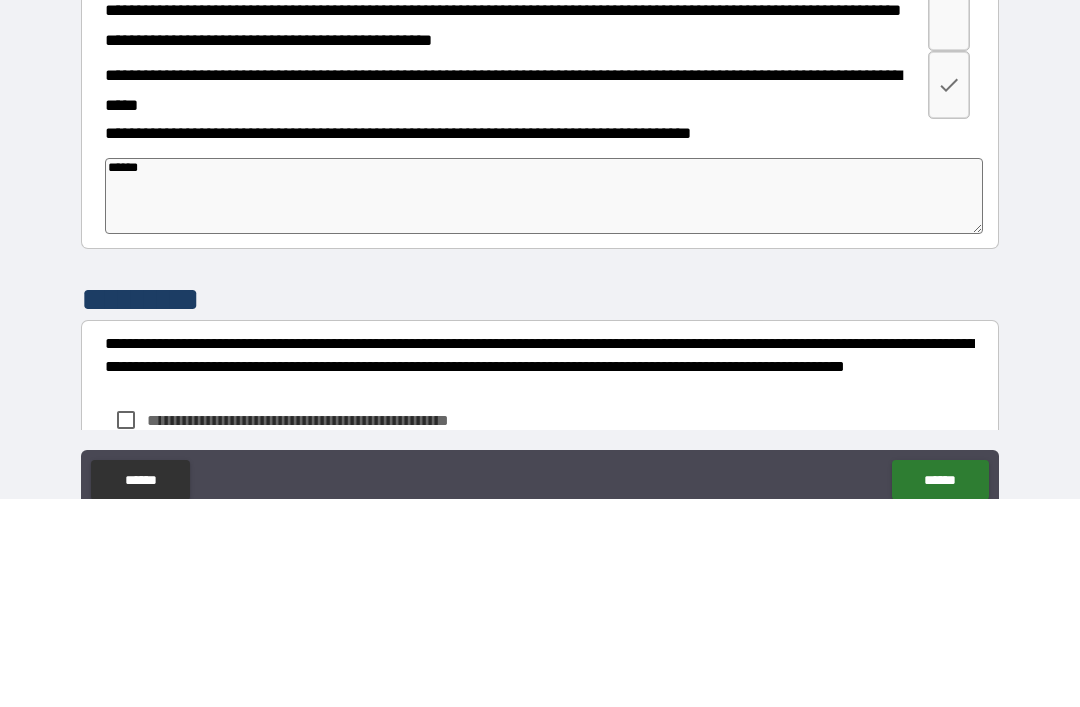 type on "*" 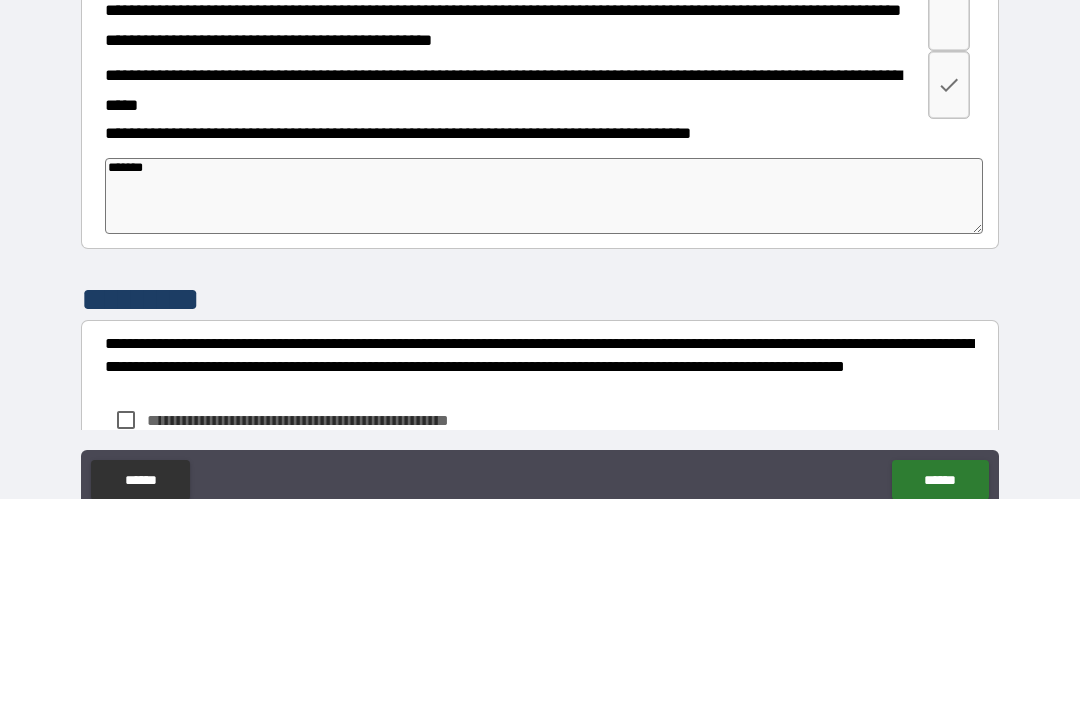 type on "*" 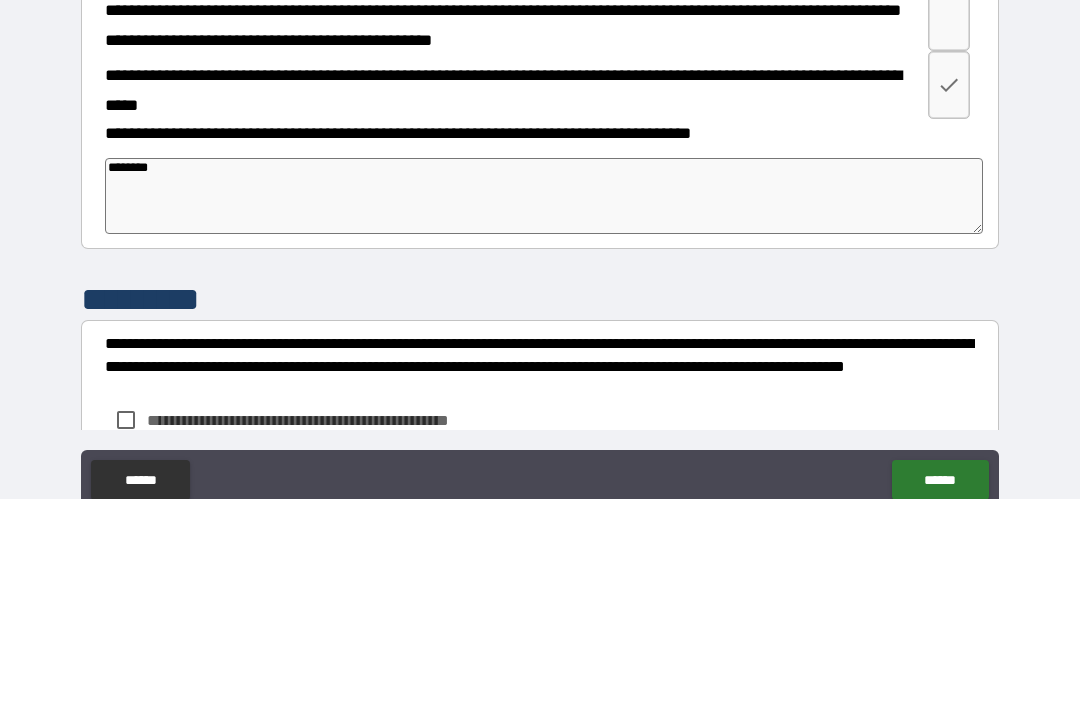 type on "*" 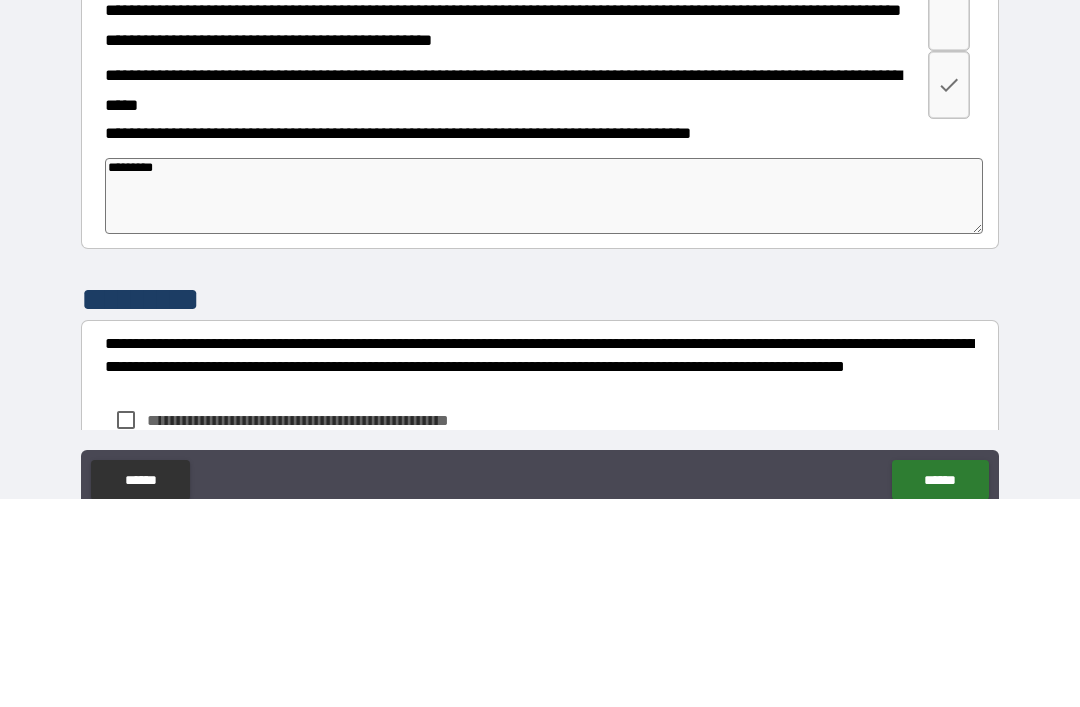 type on "*" 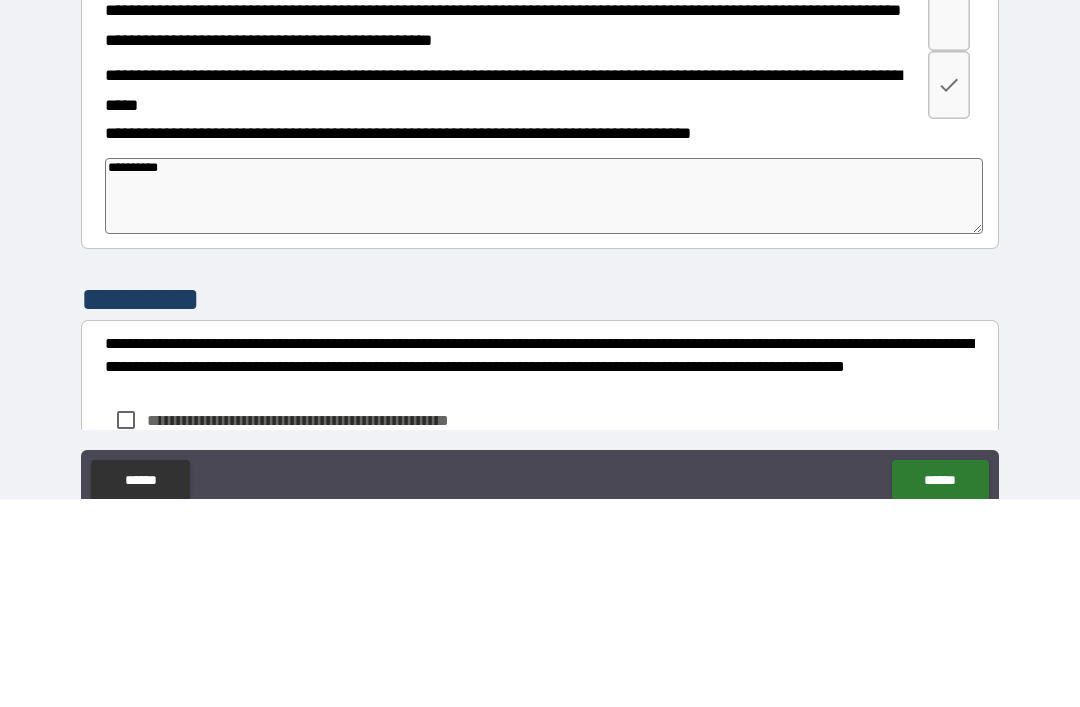 type on "*" 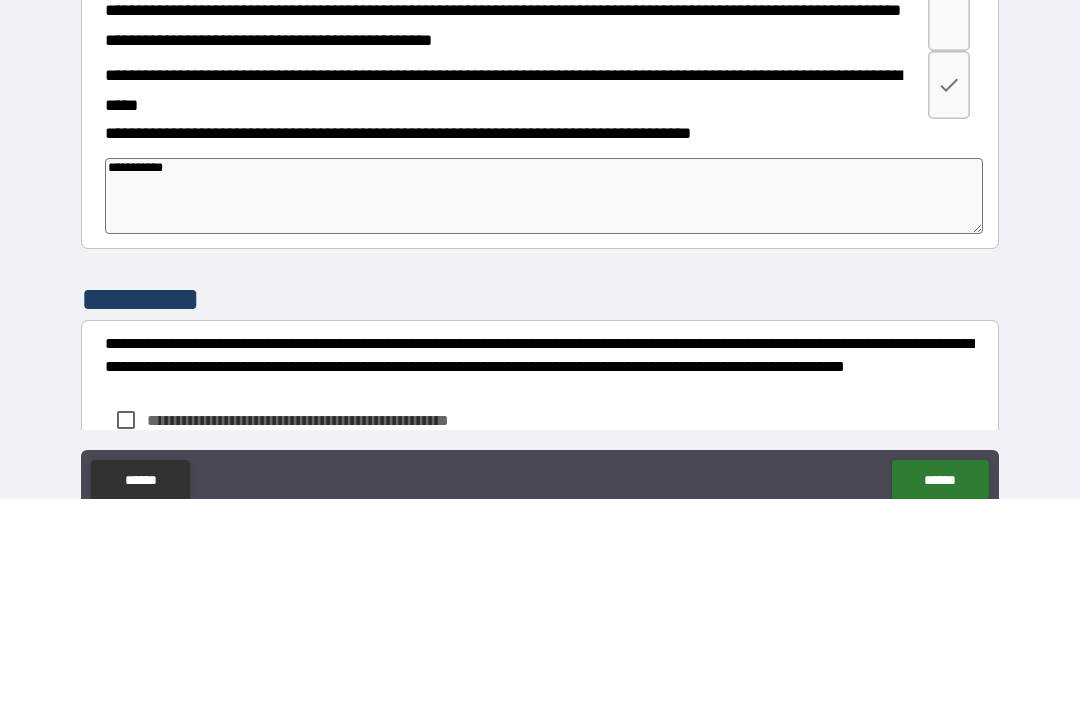 type on "*" 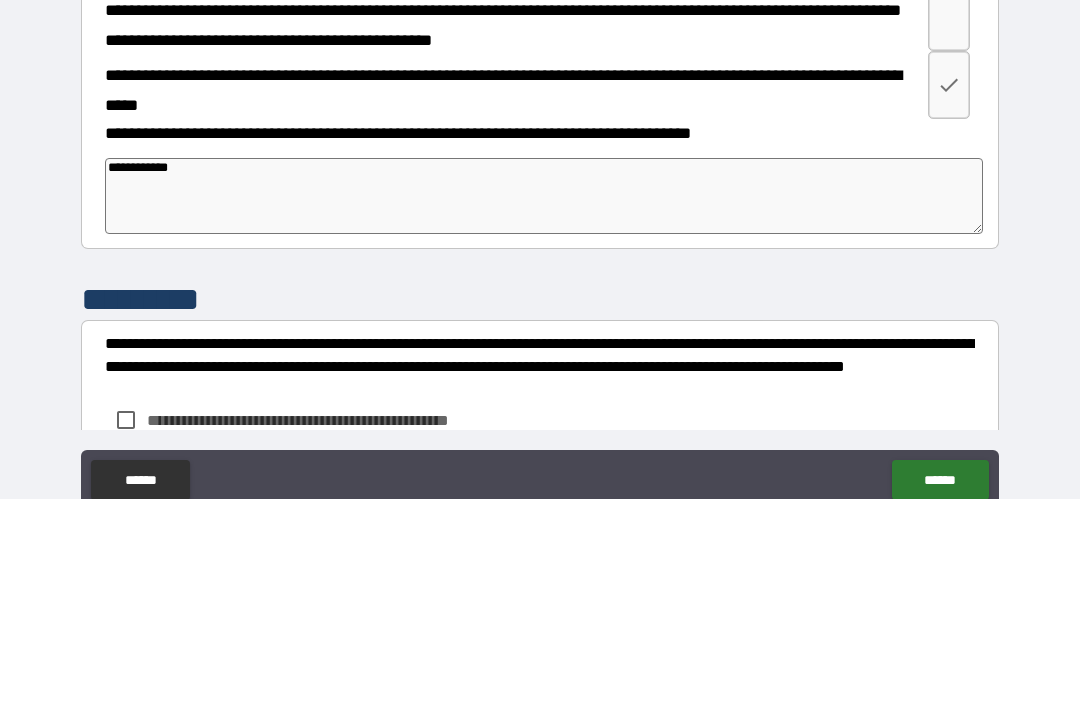type on "*" 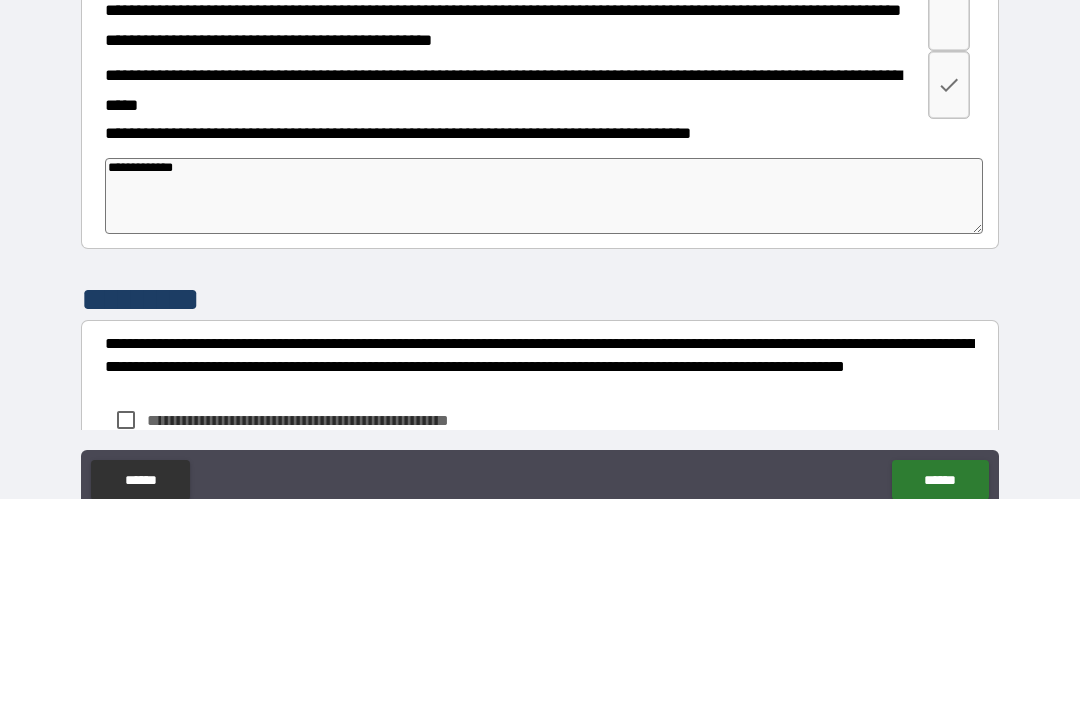 type on "*" 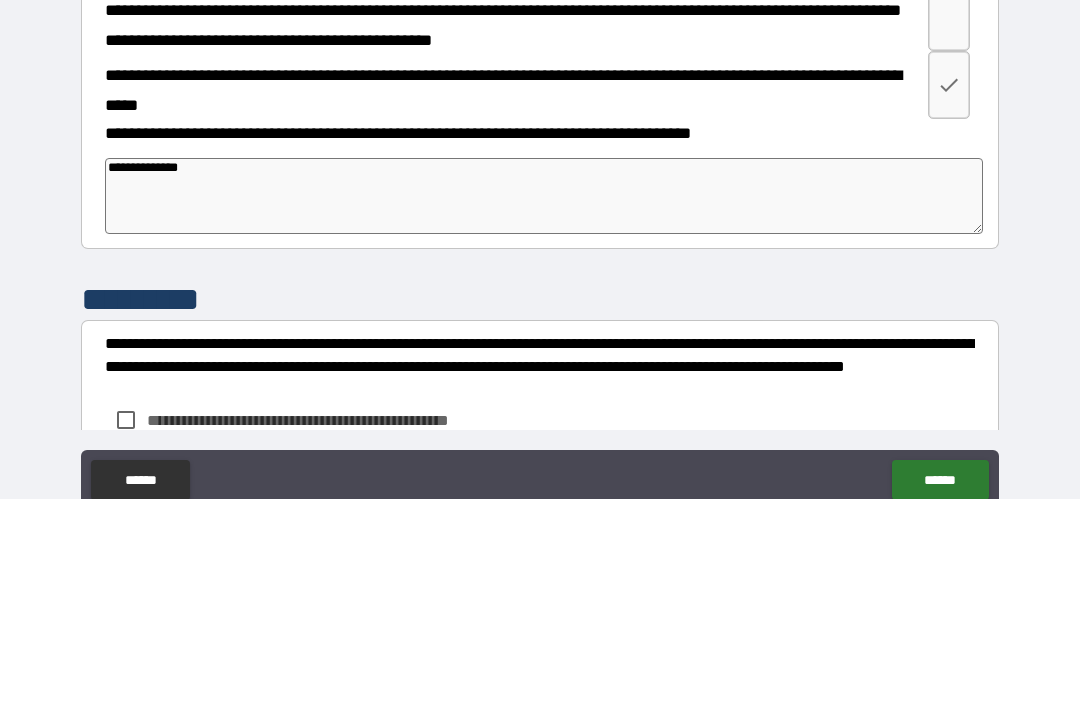 type on "*" 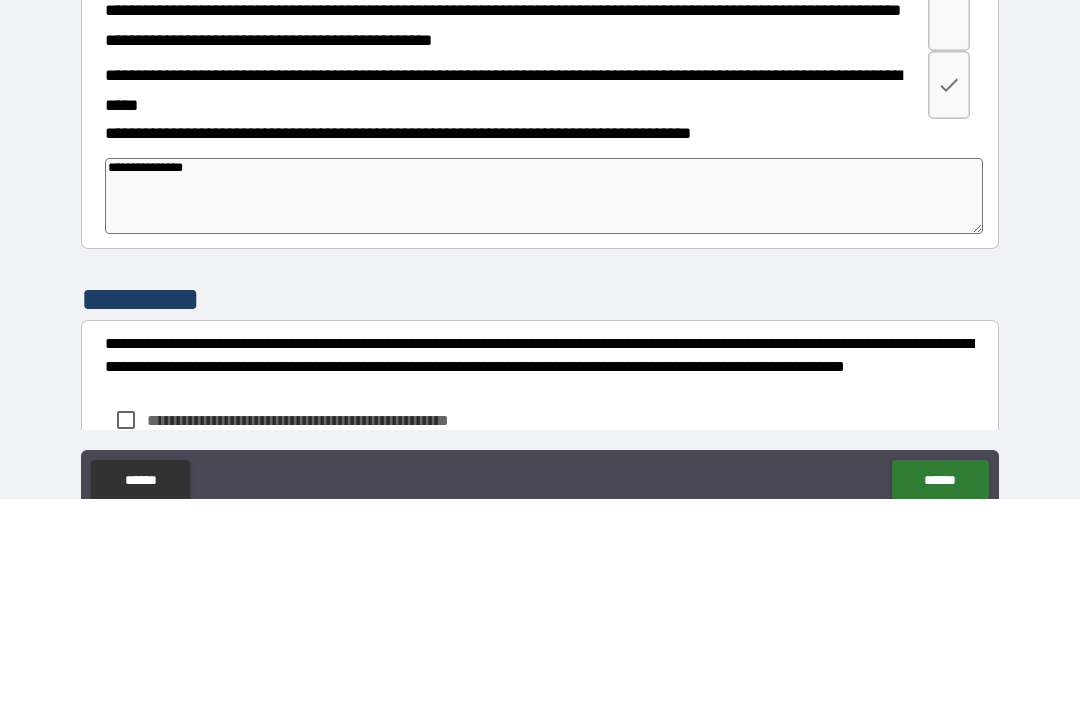 type on "*" 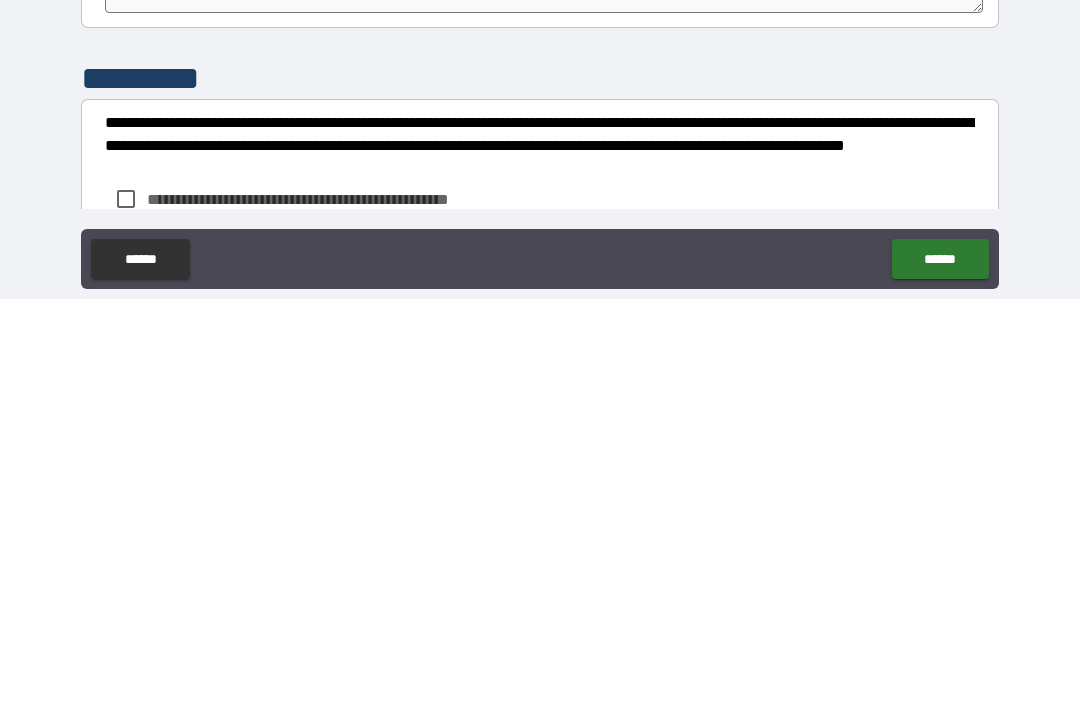 scroll, scrollTop: 64, scrollLeft: 0, axis: vertical 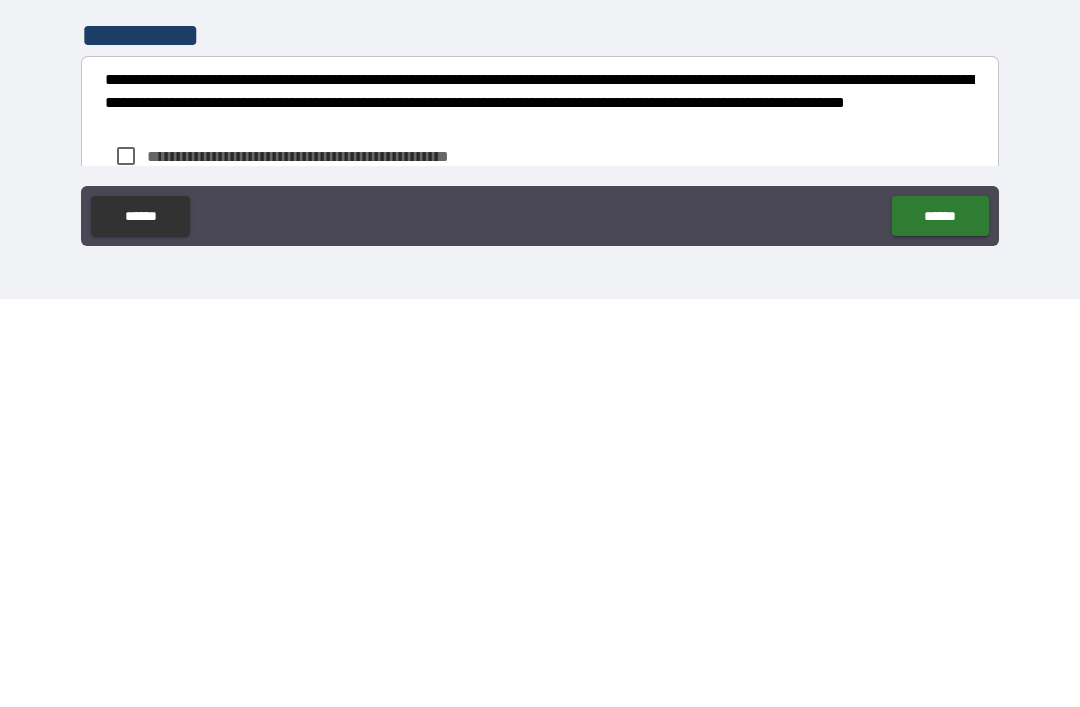 type on "**********" 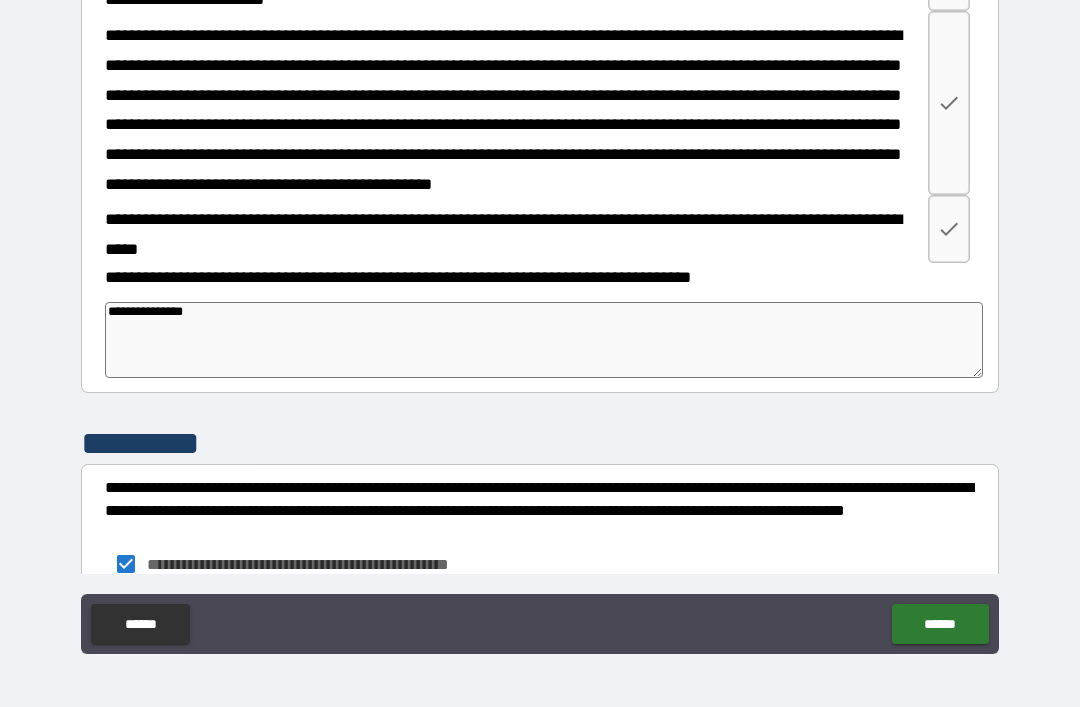 click on "******" at bounding box center [940, 624] 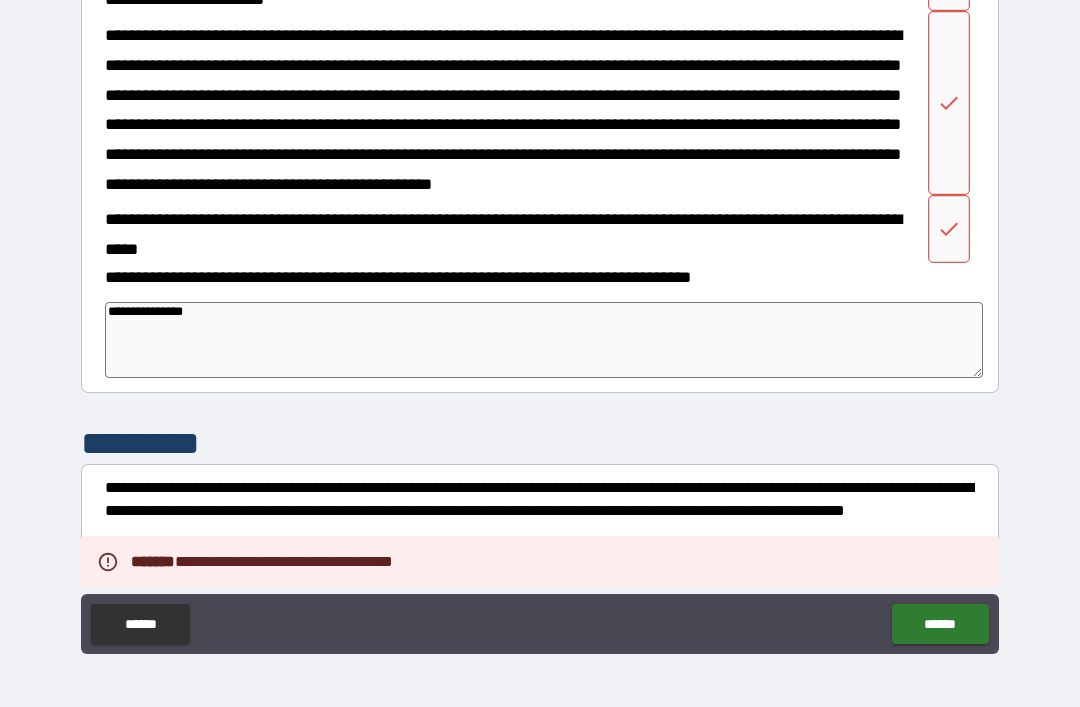 click on "******" at bounding box center [940, 624] 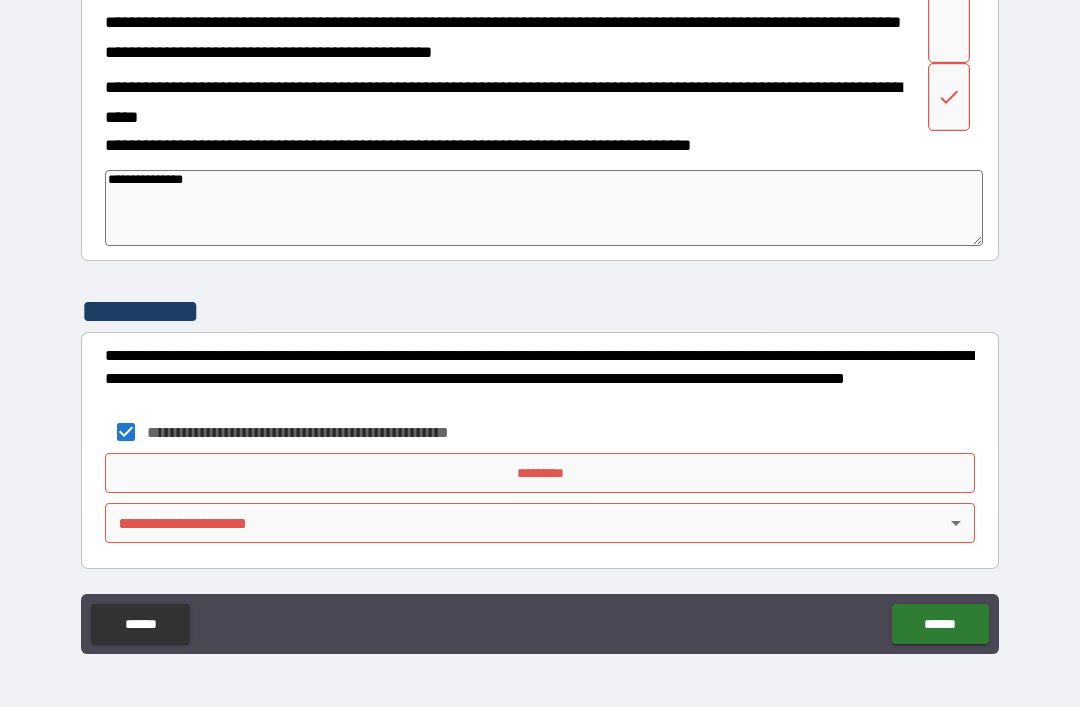 scroll, scrollTop: 4601, scrollLeft: 0, axis: vertical 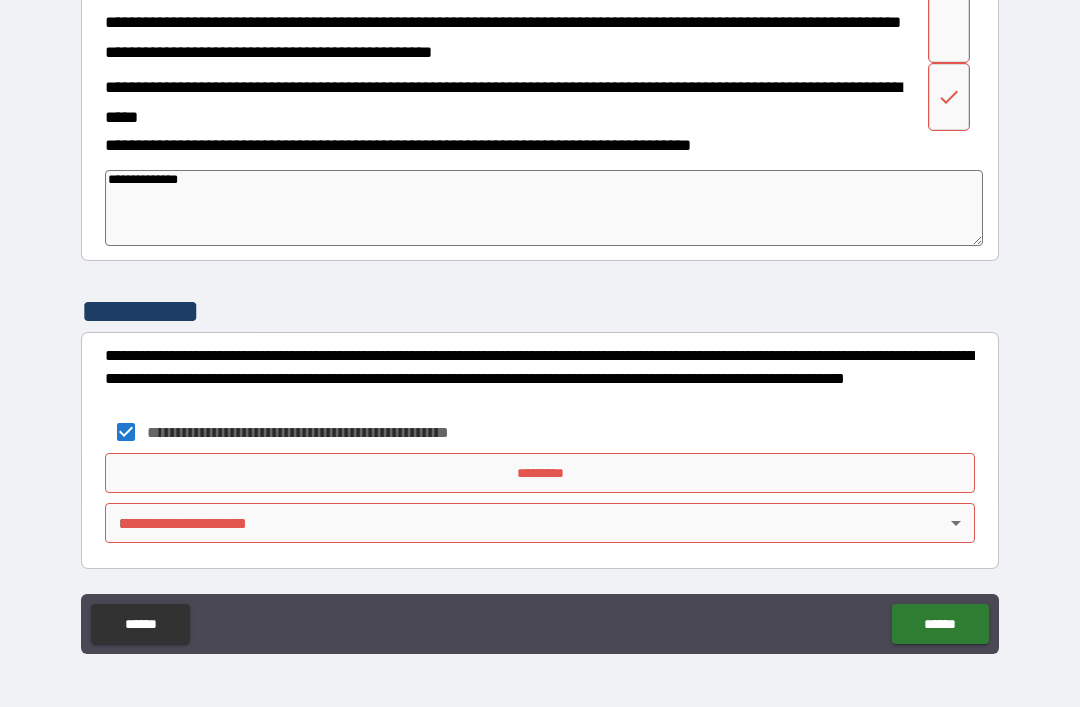 type on "*" 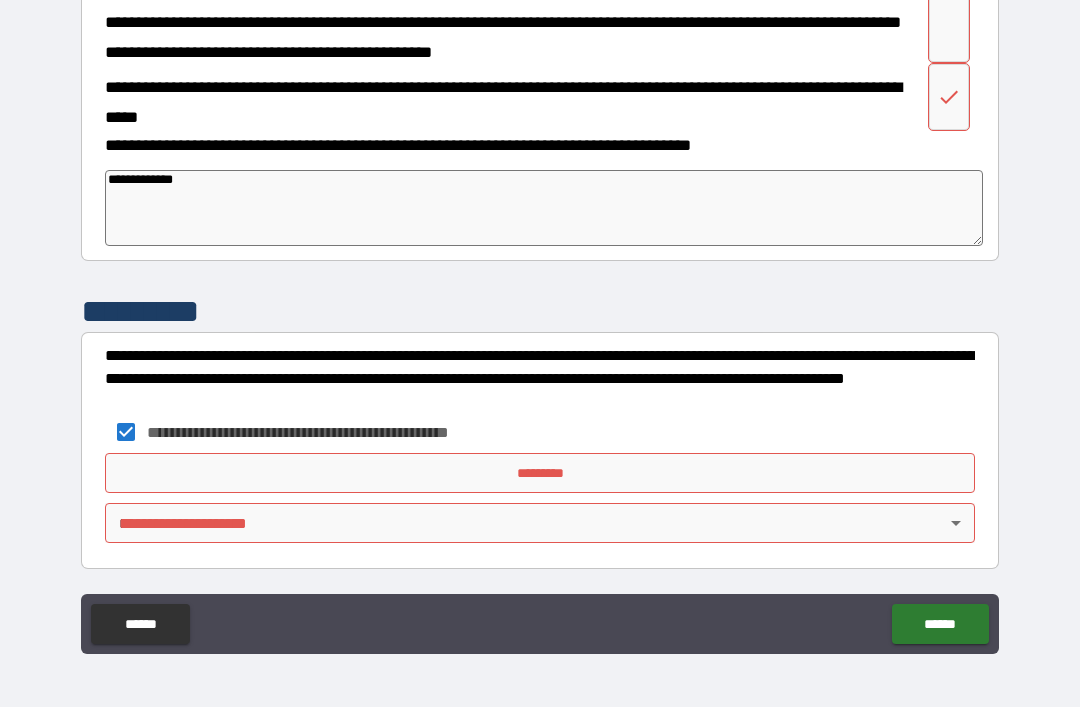 type on "*" 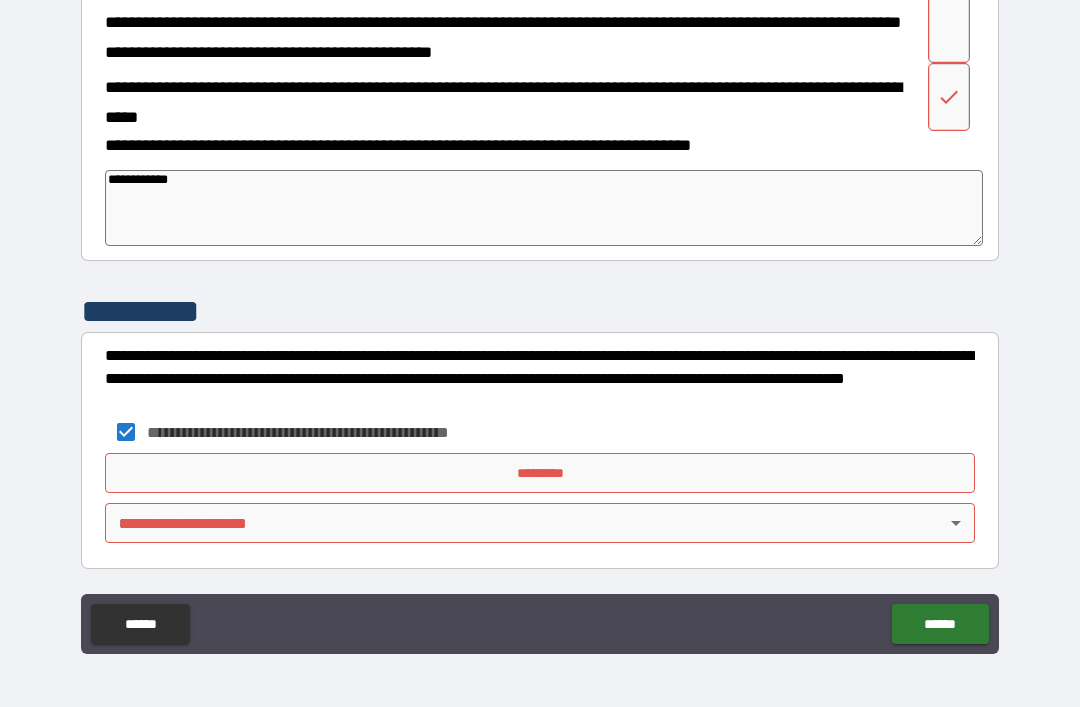 type on "**********" 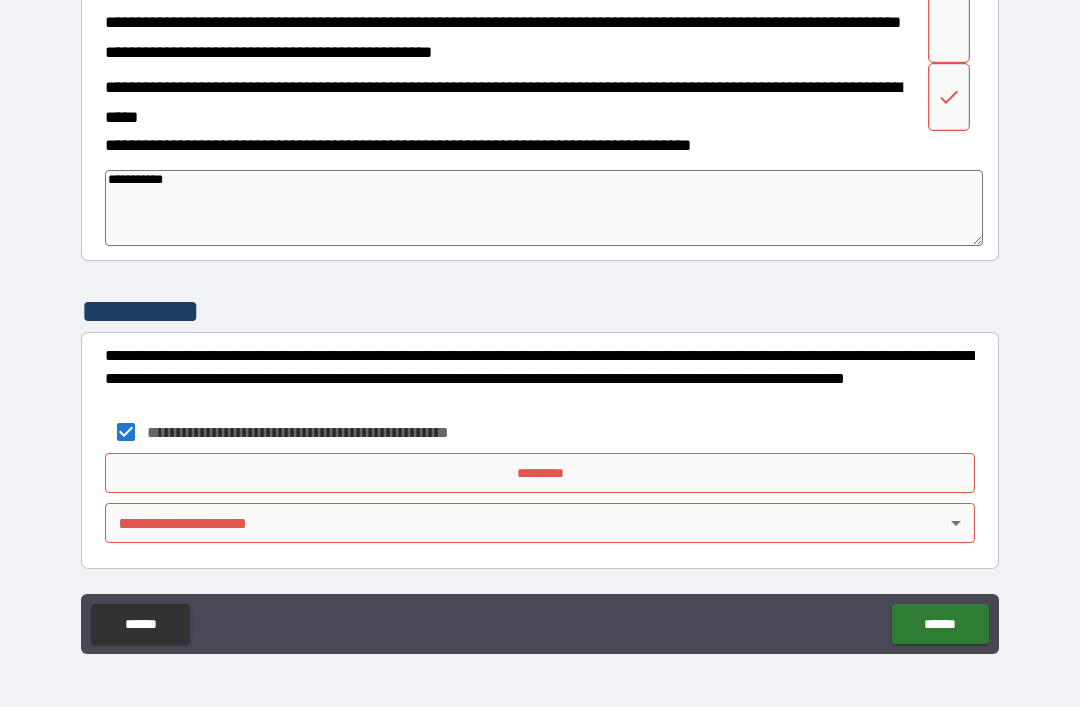 type on "*" 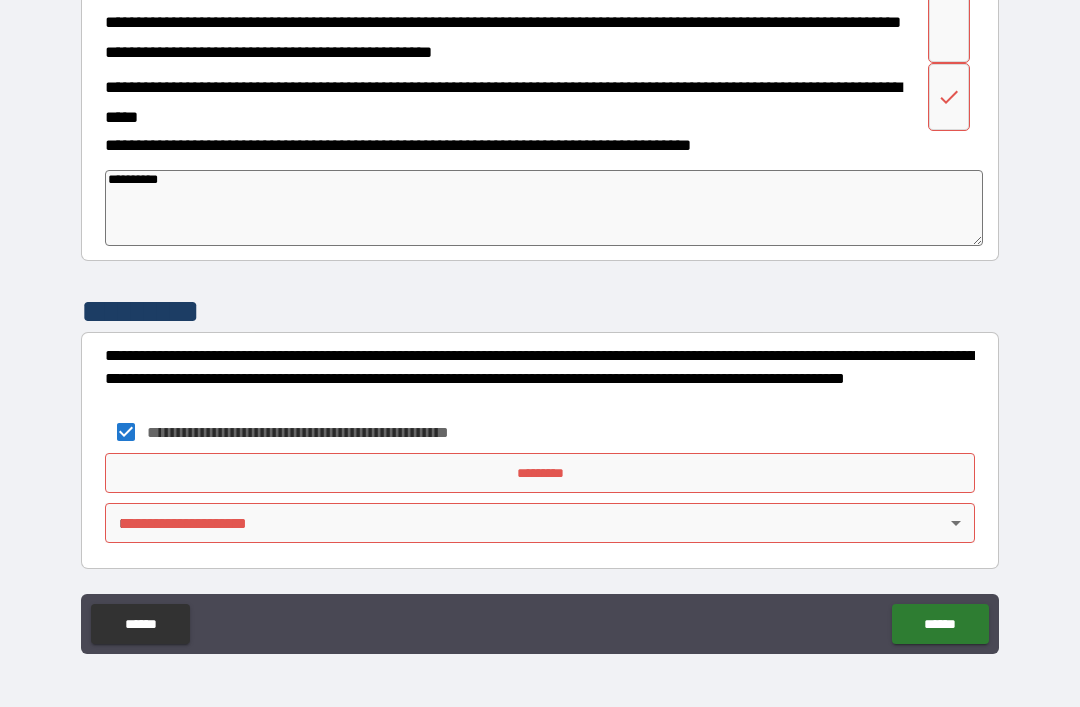 type on "*********" 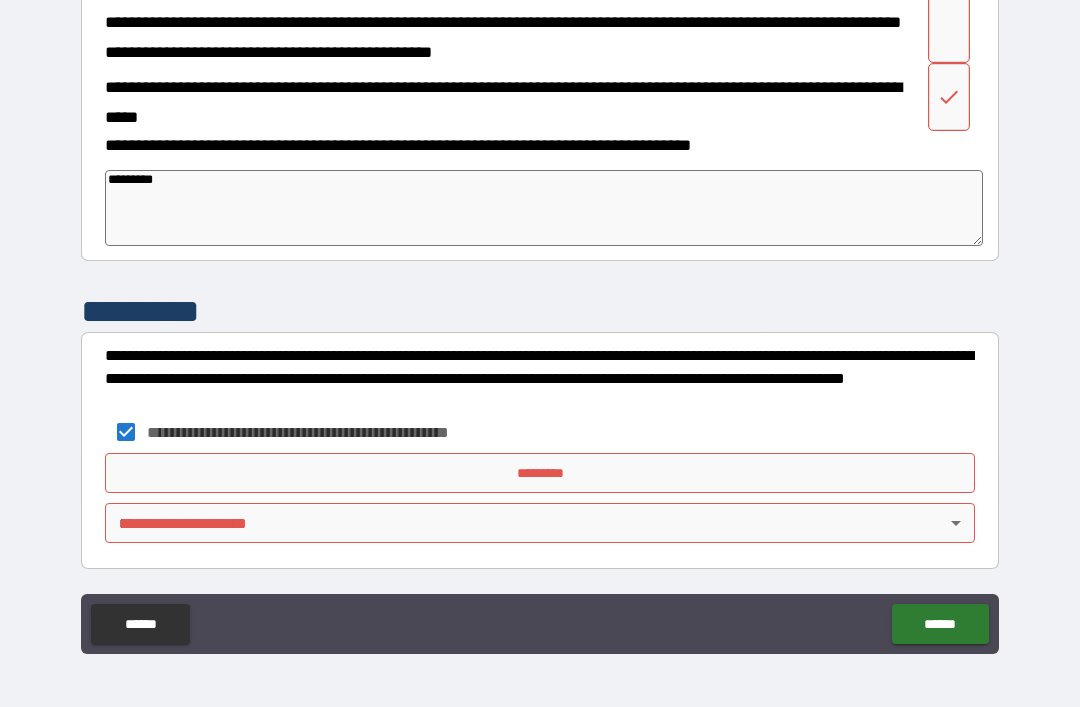 type on "********" 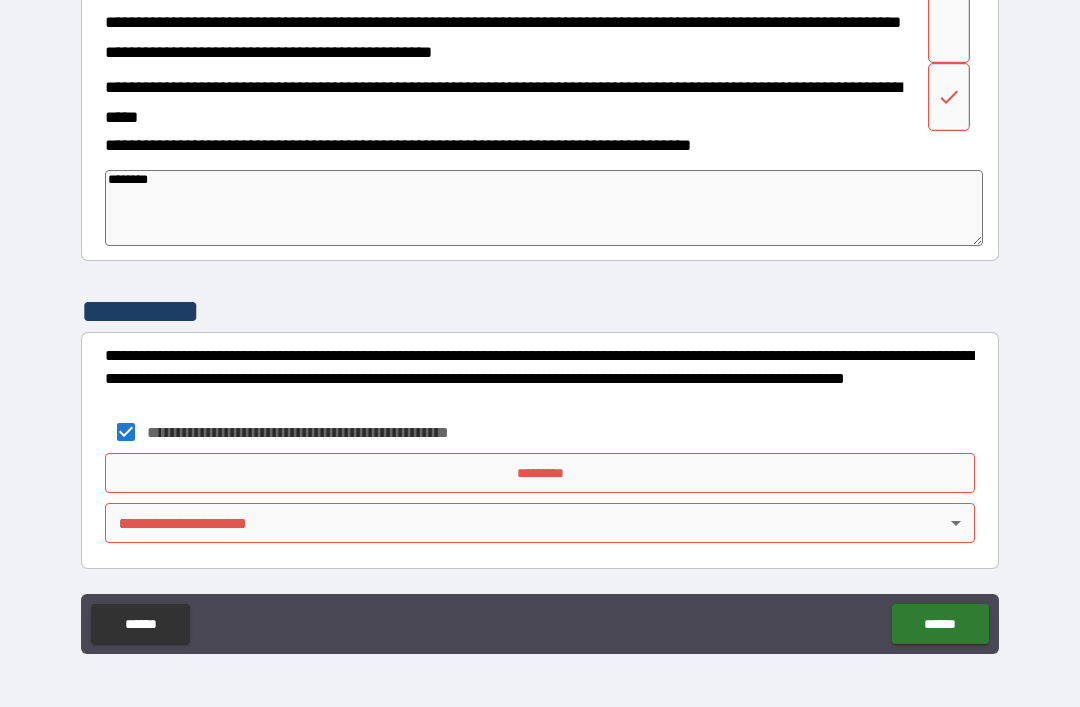 type on "*" 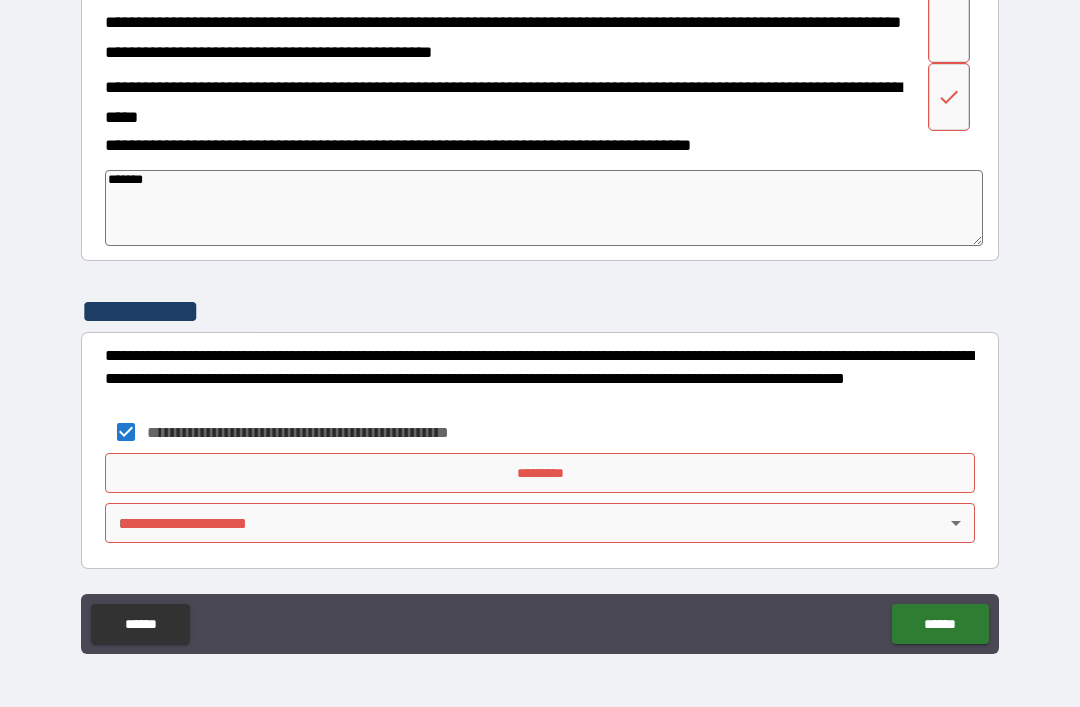 type on "*****" 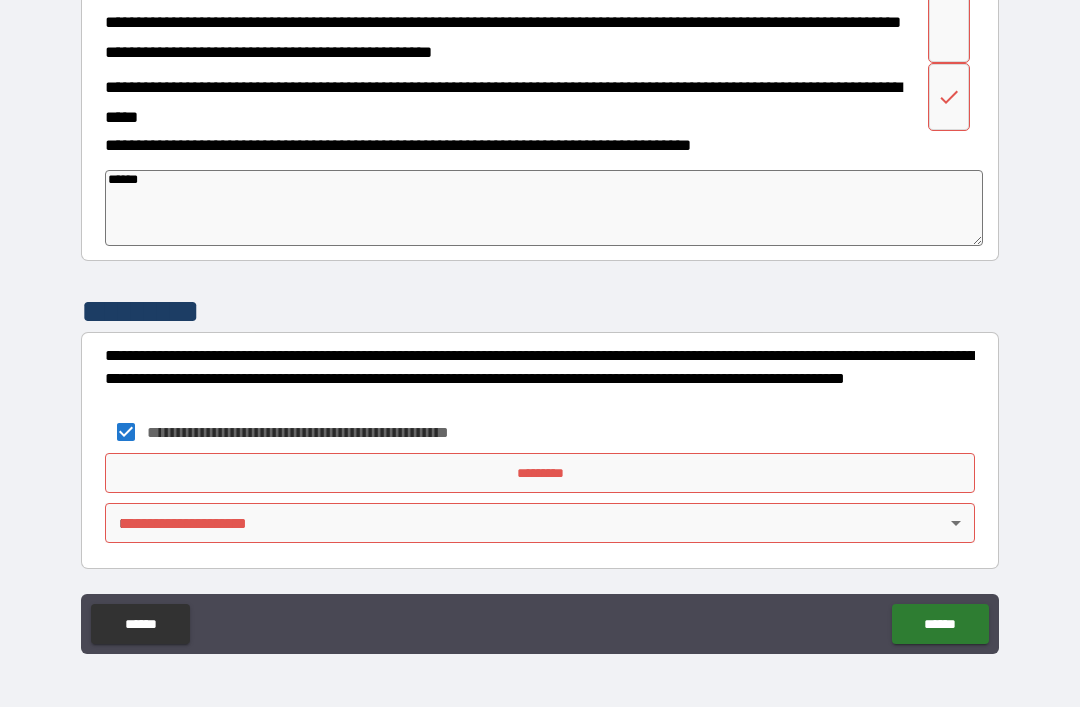 type on "*" 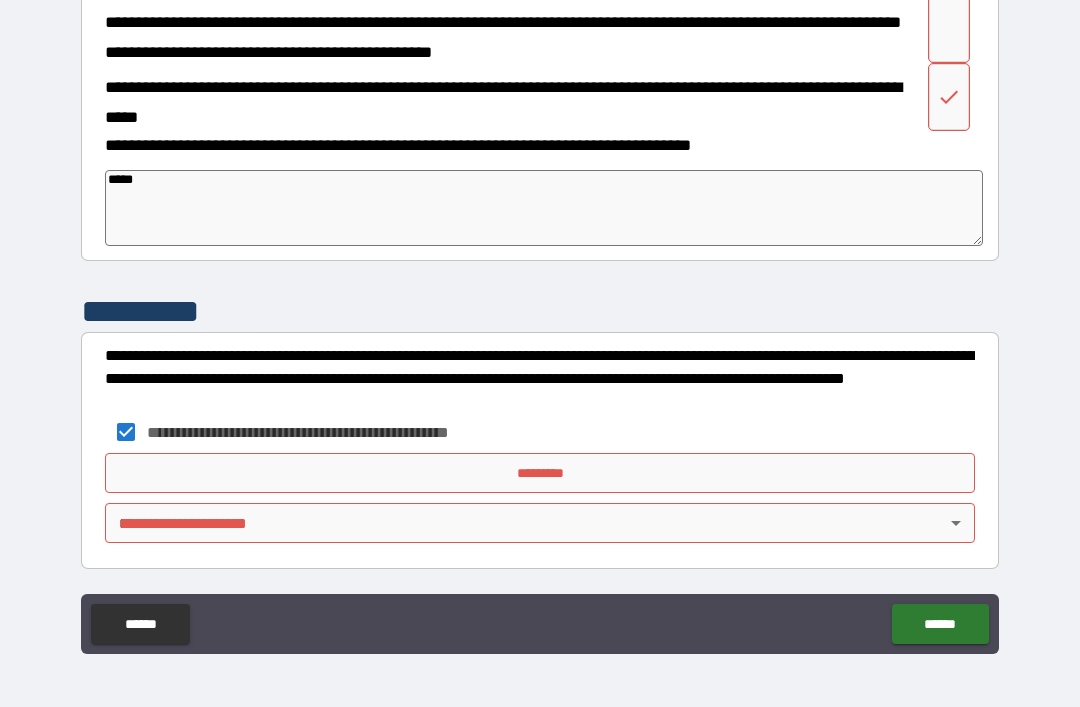 type on "*" 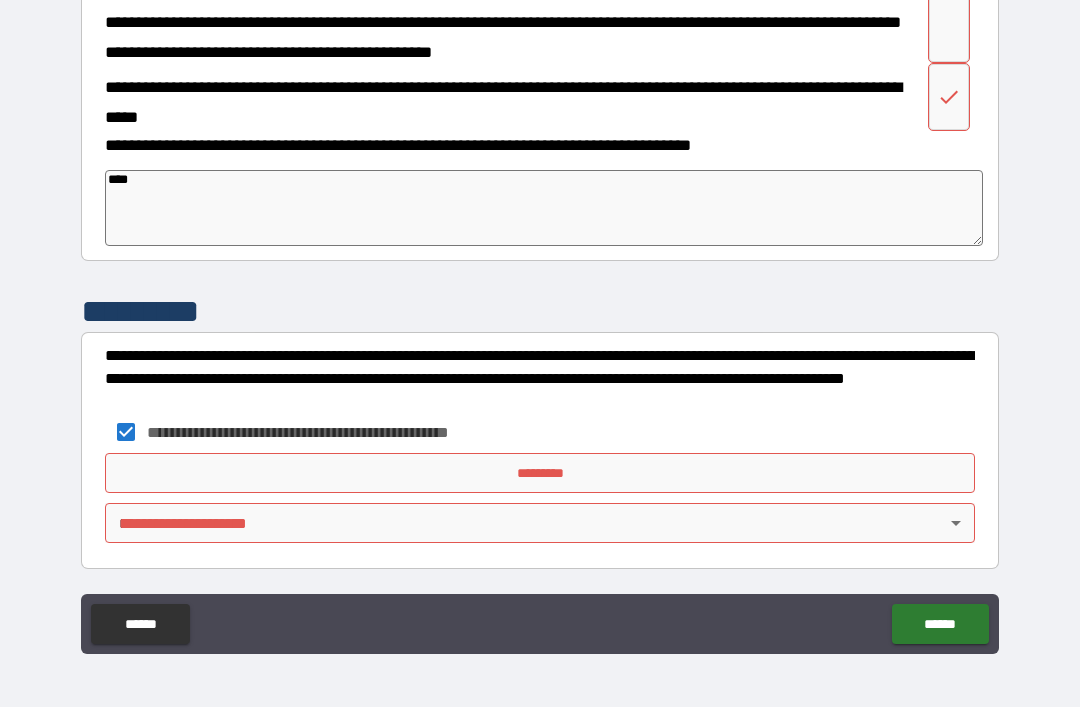 type on "***" 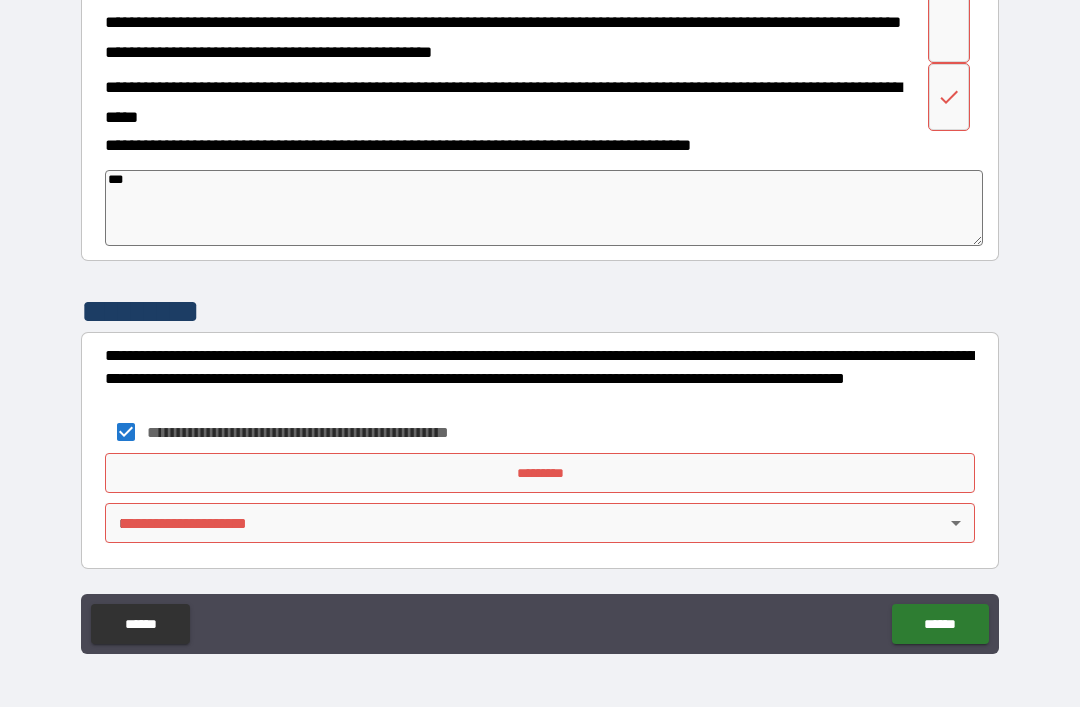 type on "*" 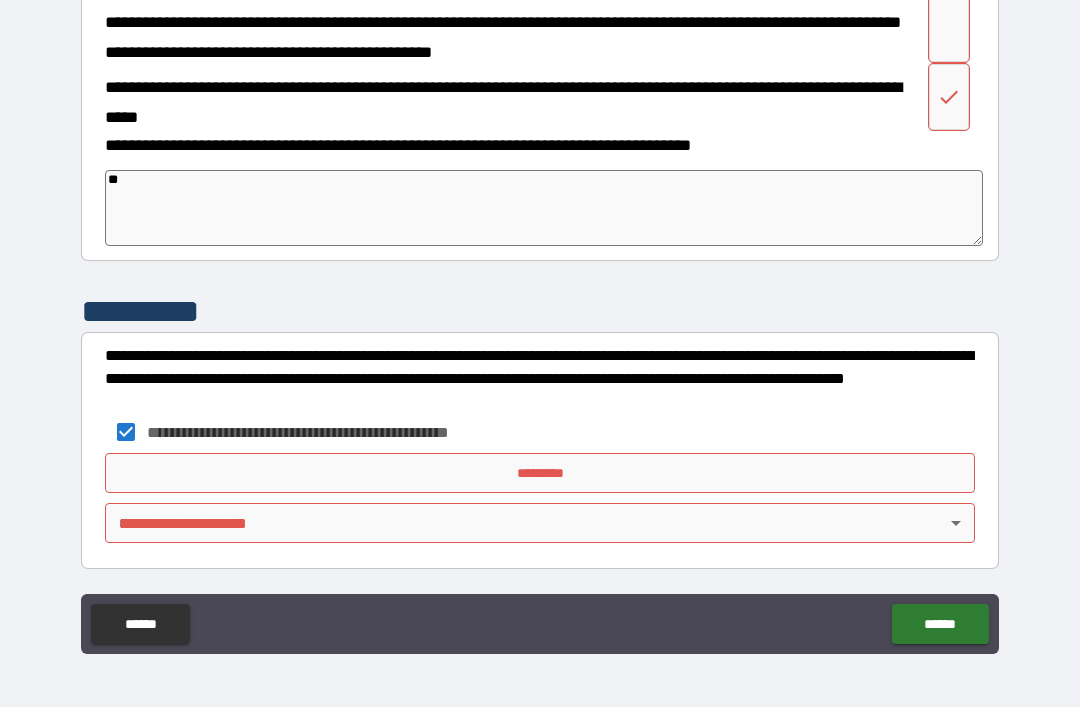 type on "*" 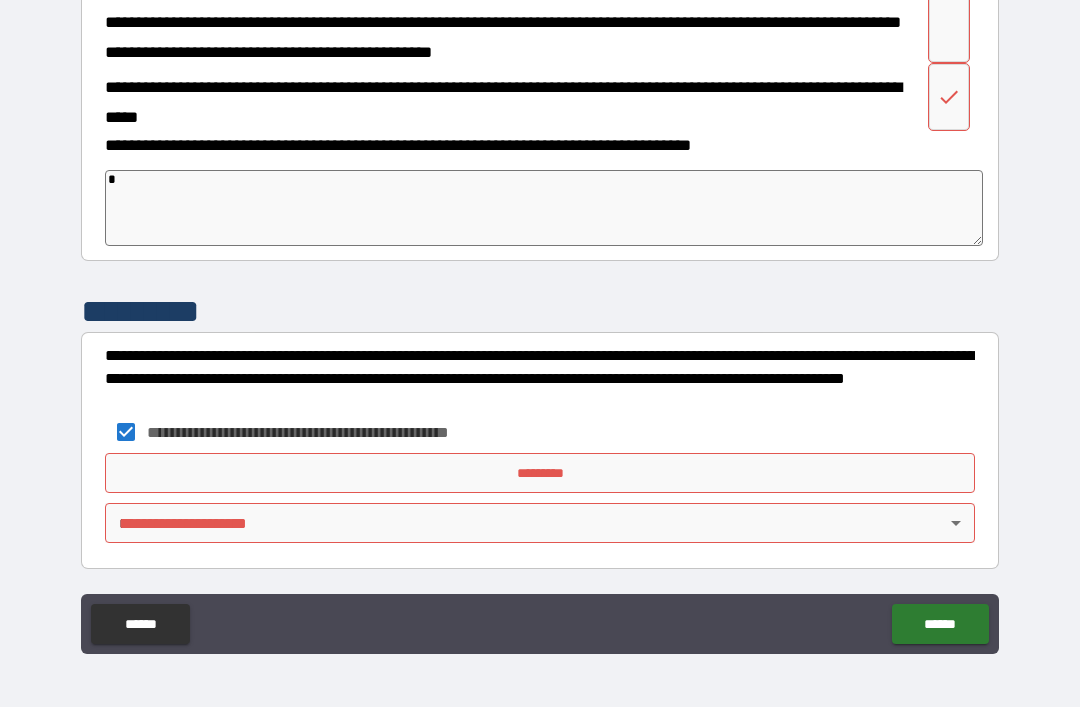 type on "*" 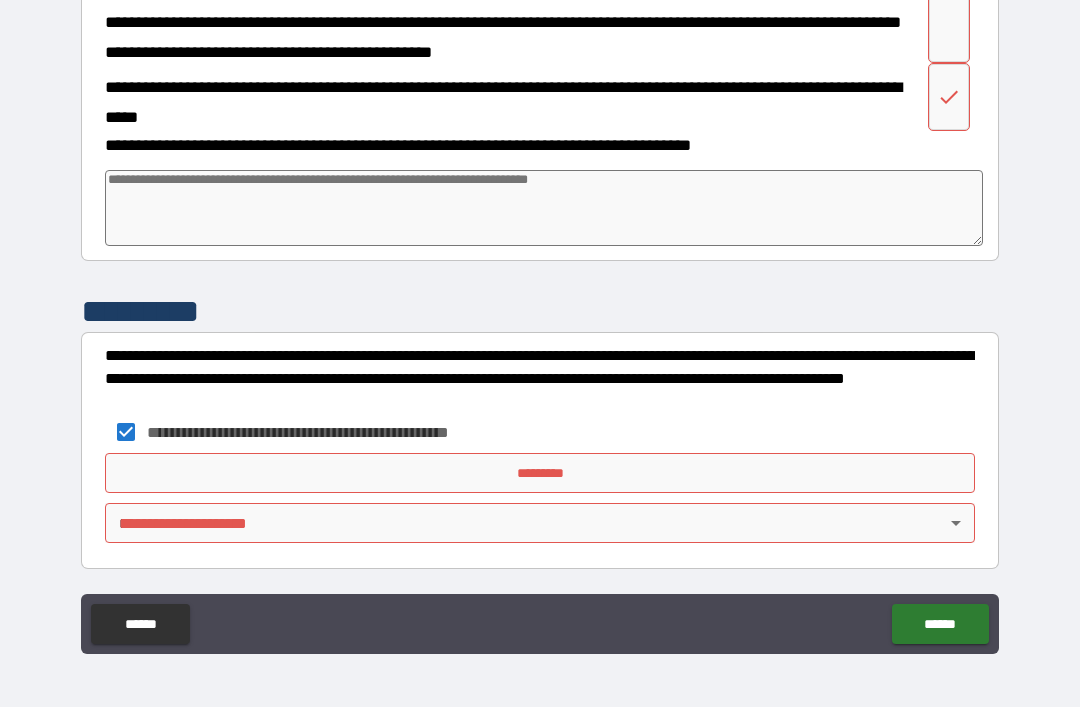 type on "*" 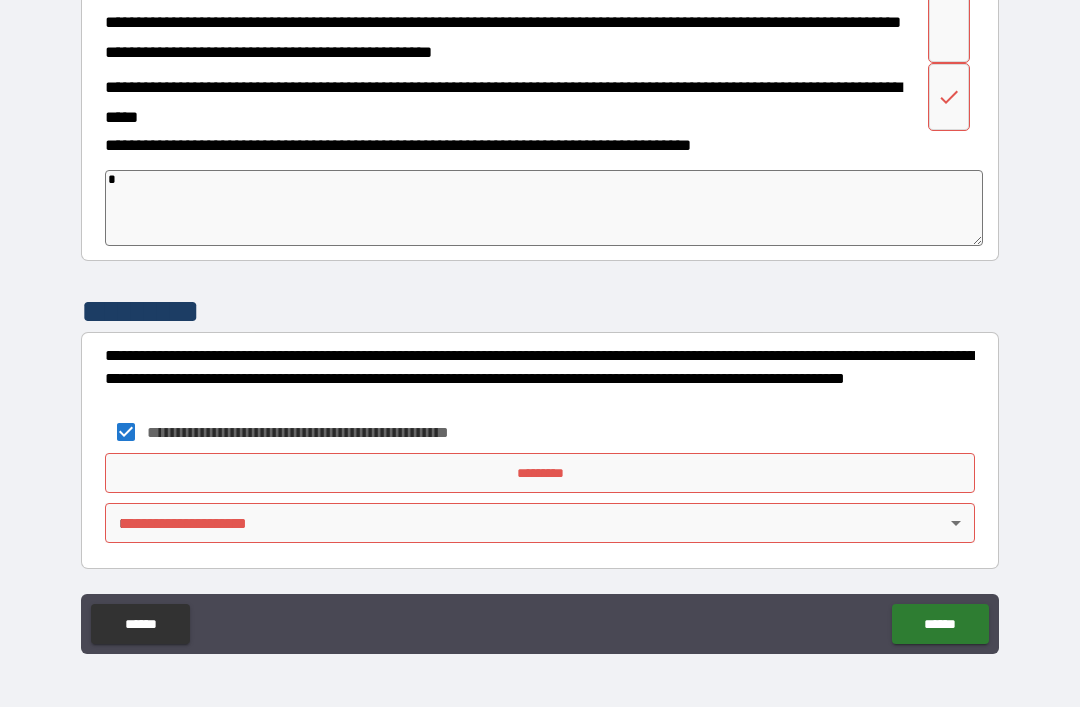 type on "*" 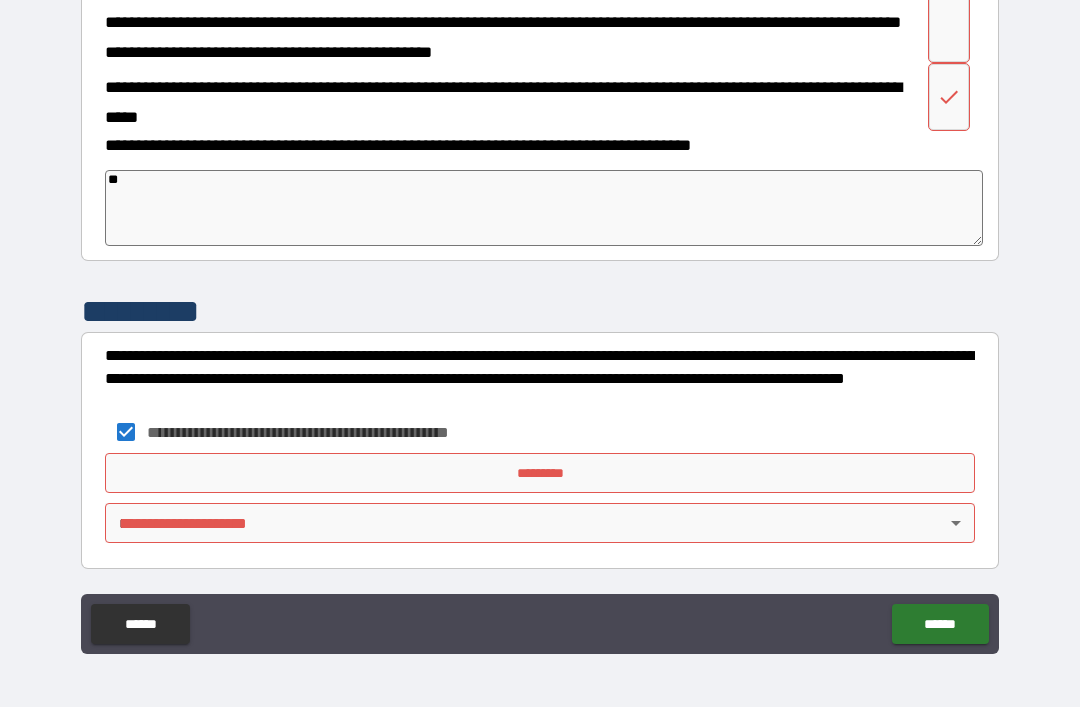 type on "*" 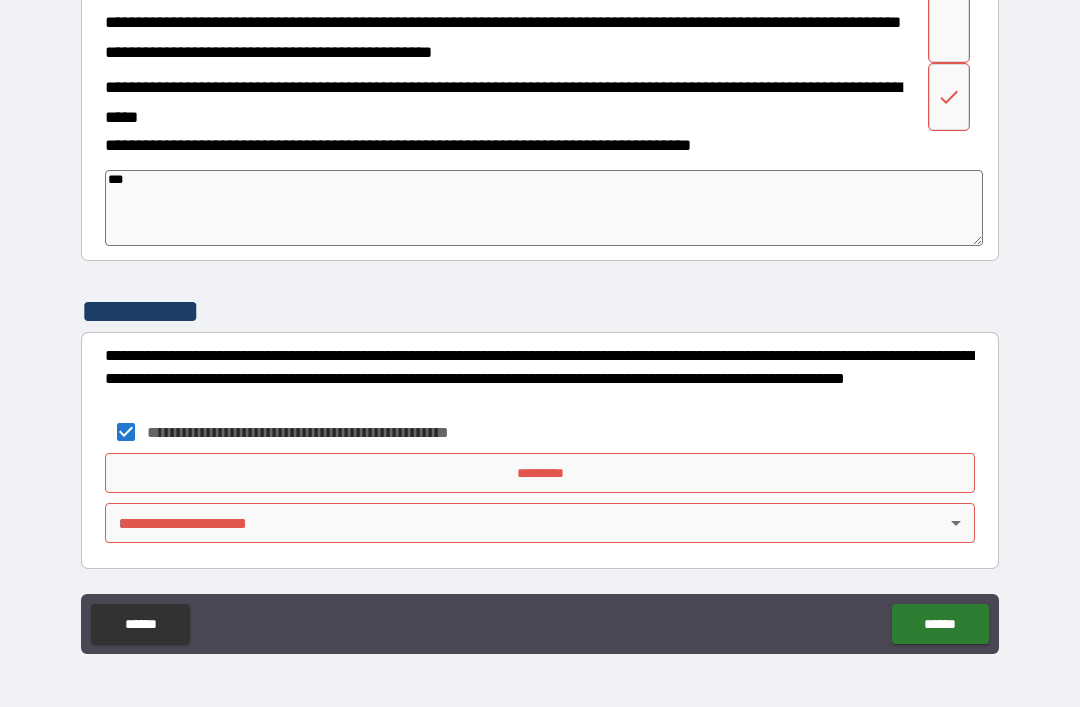 type on "*" 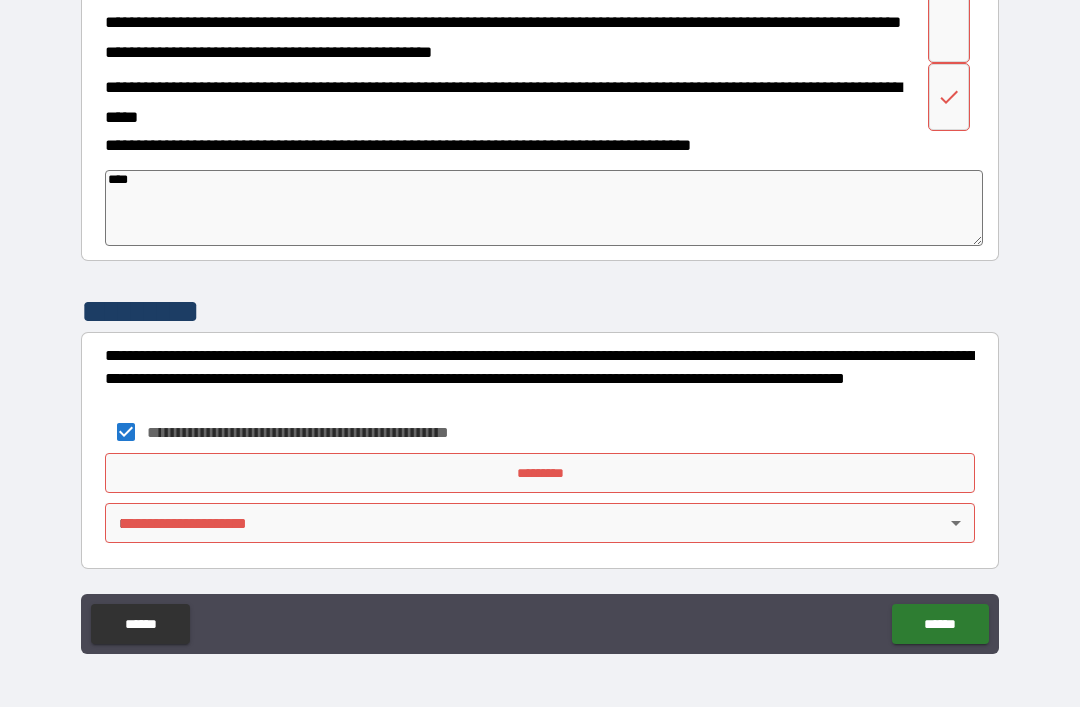 type on "*" 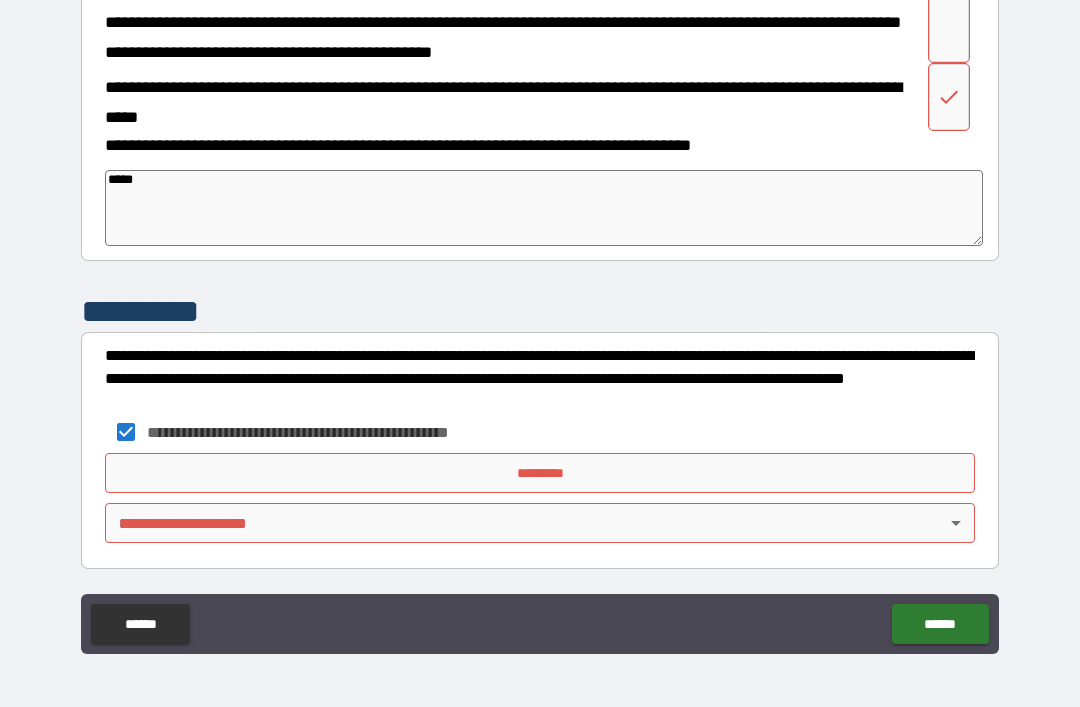 type on "*" 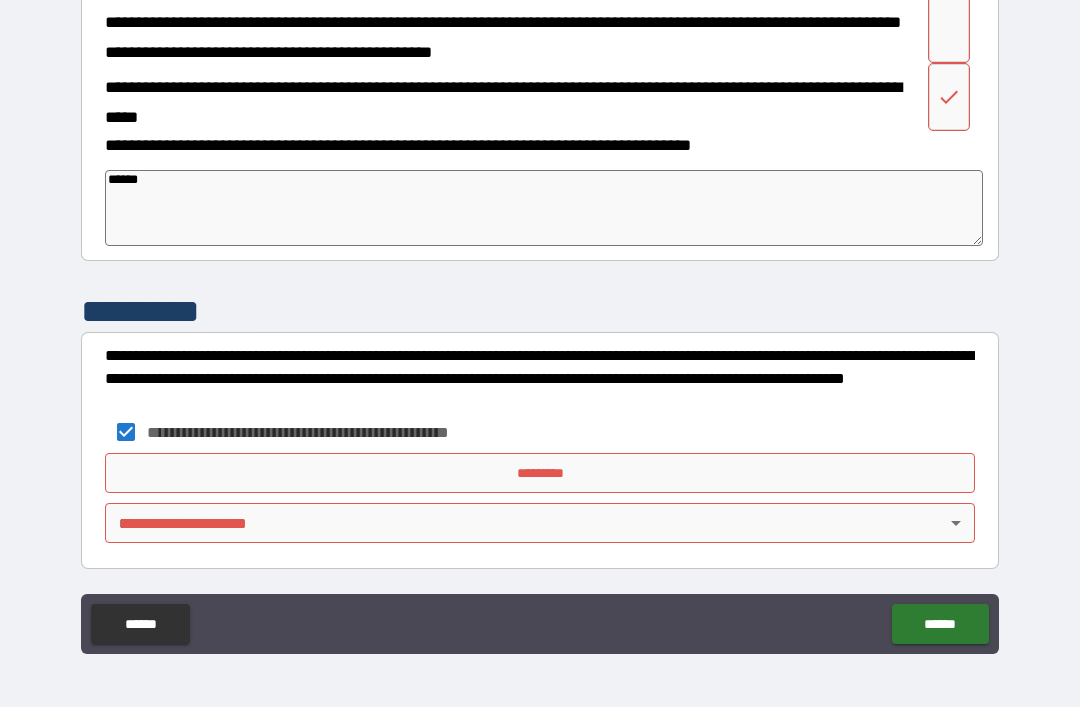 type on "*" 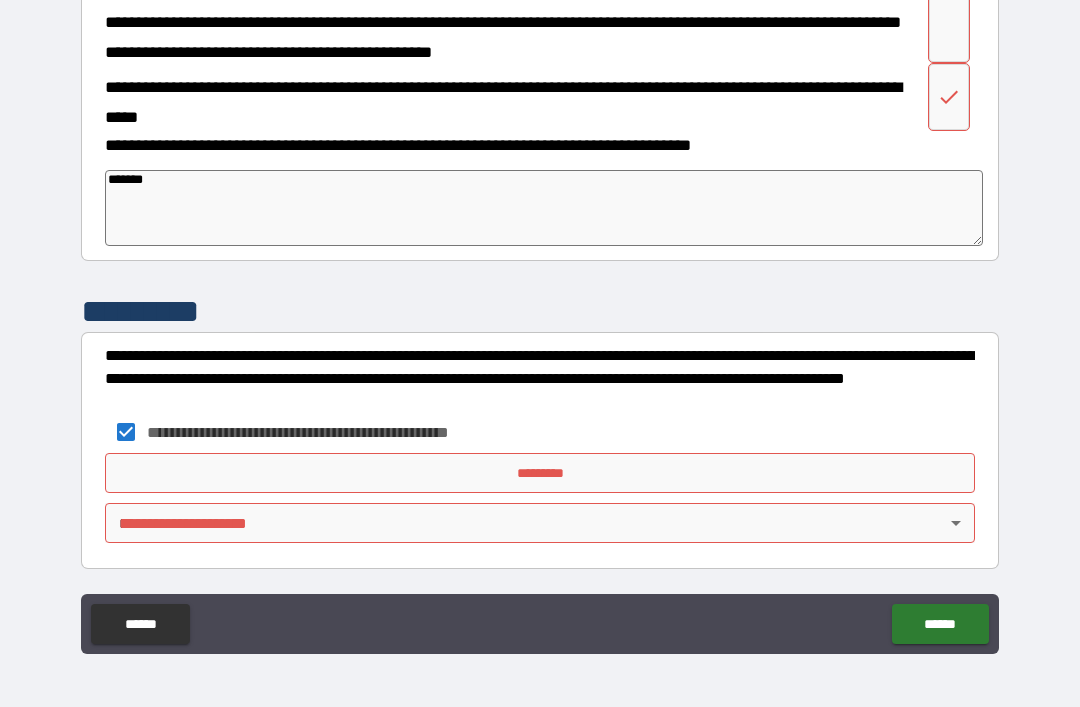 type on "*" 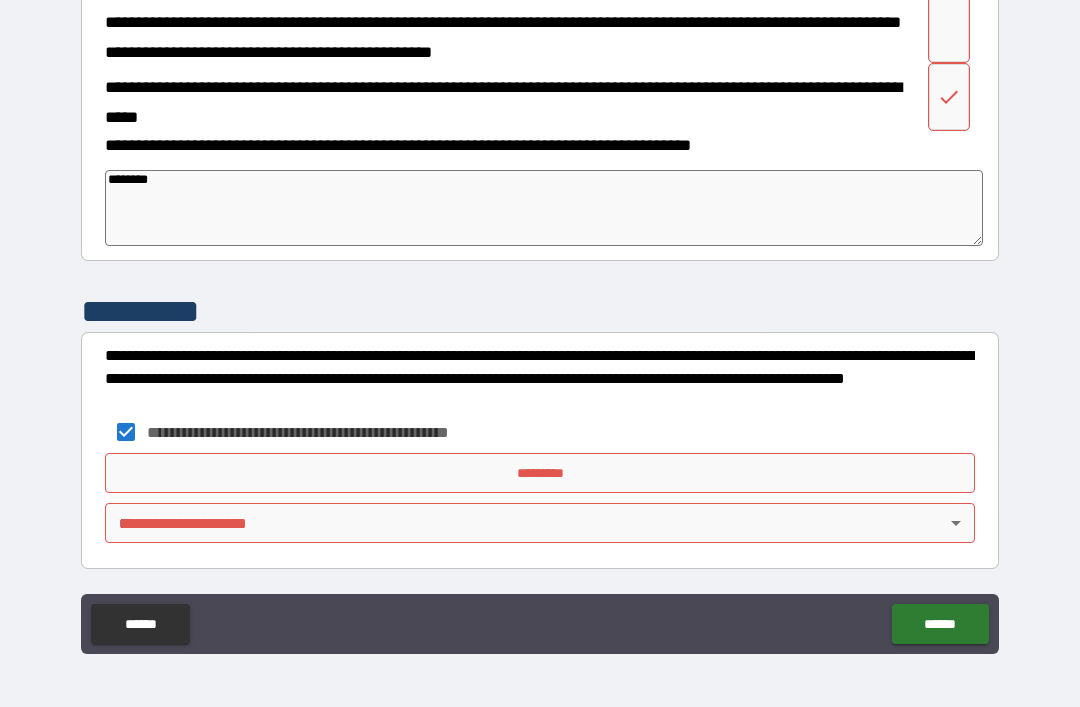 type on "*" 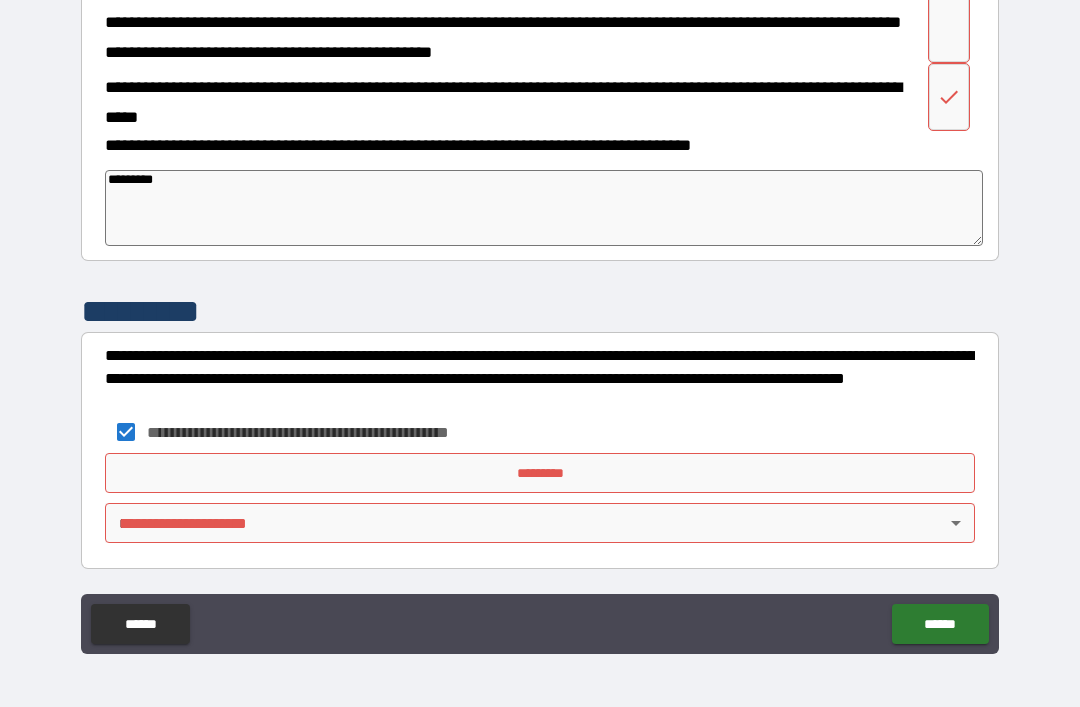 type on "*" 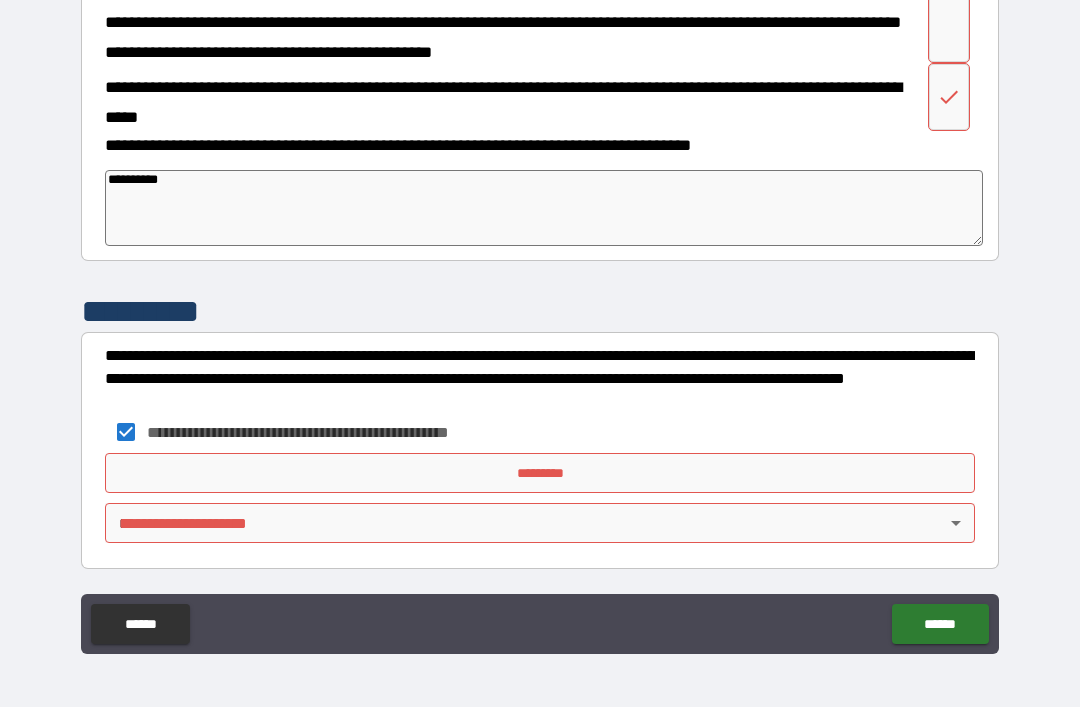 type on "*" 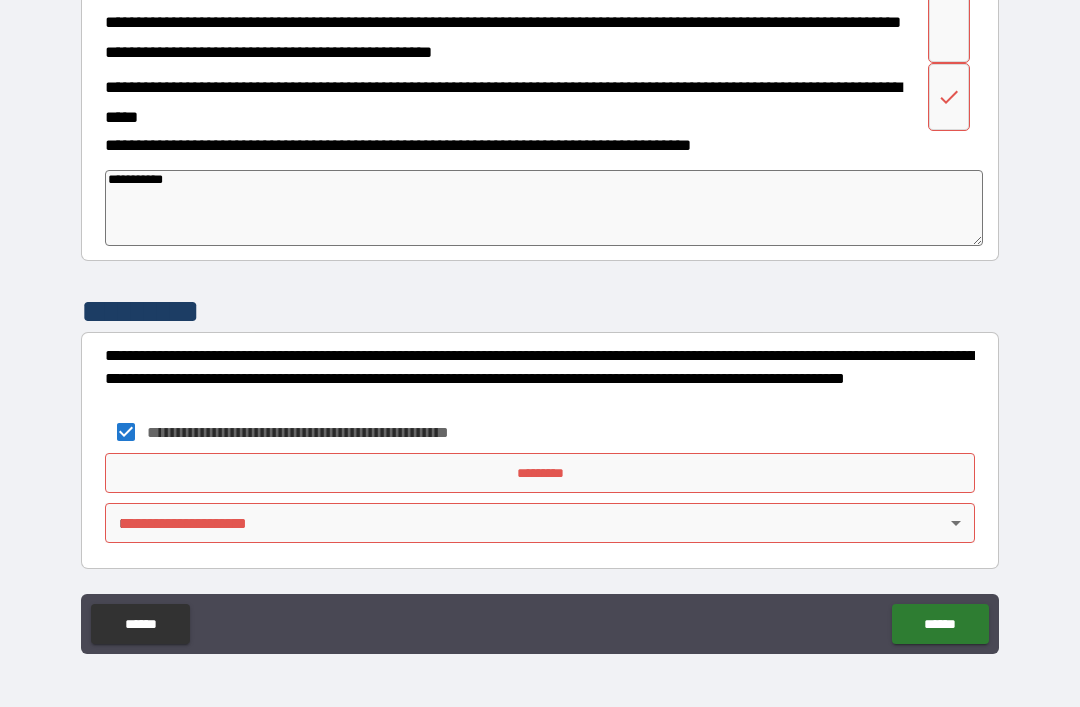 type on "*" 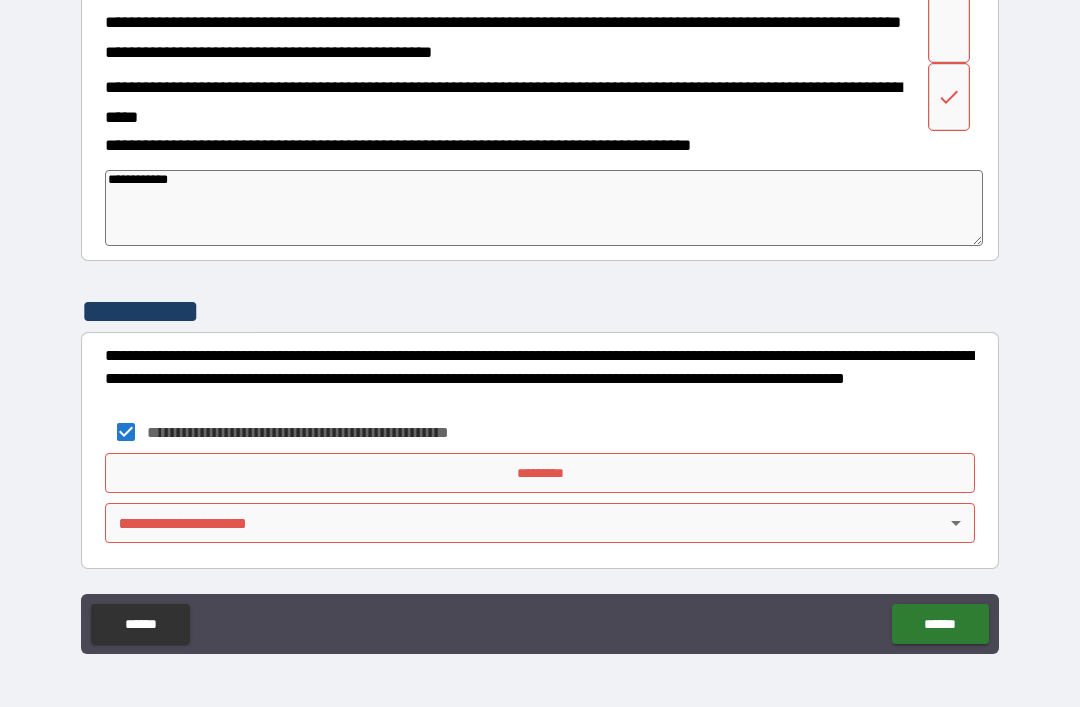 type on "*" 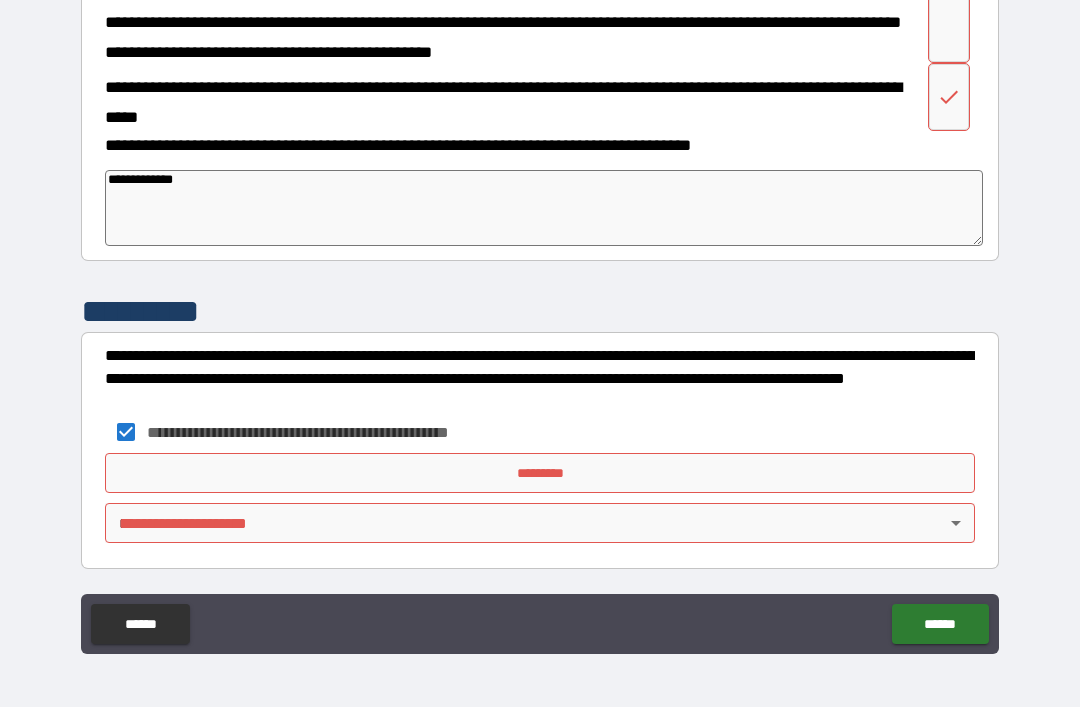 type on "*" 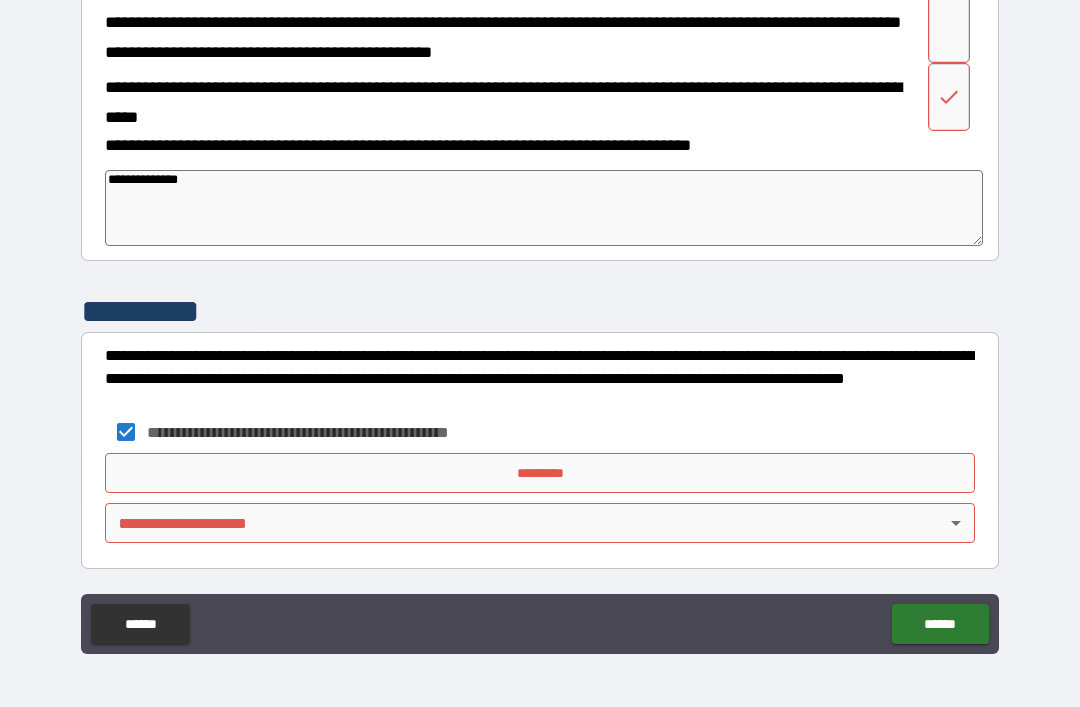 type on "*" 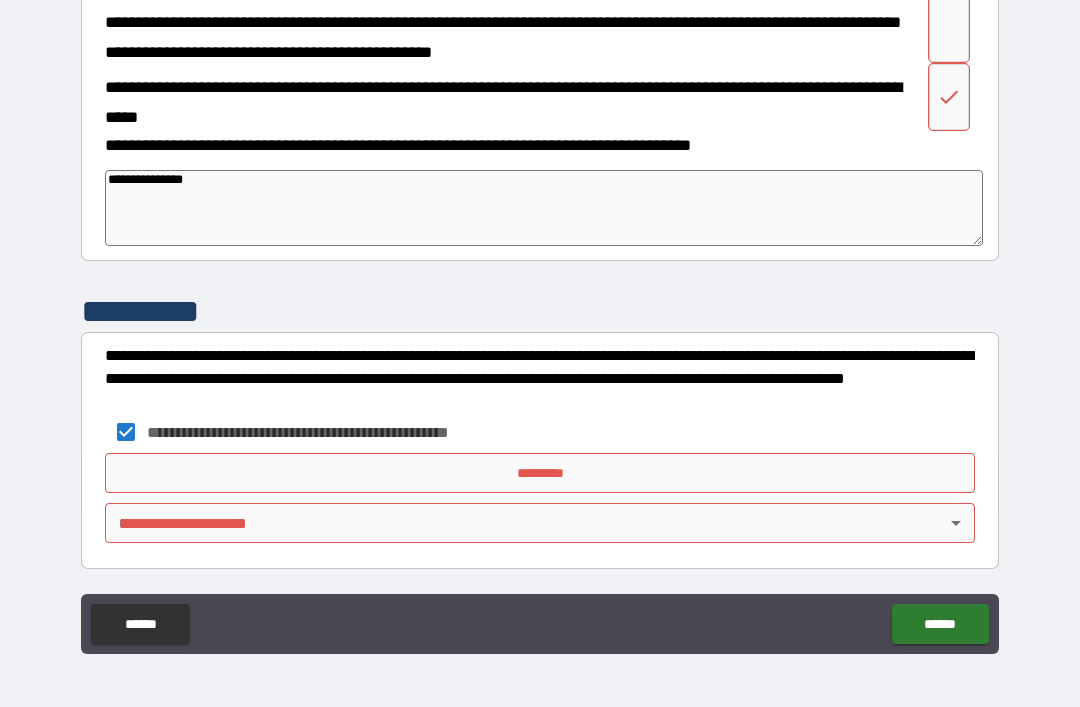type on "*" 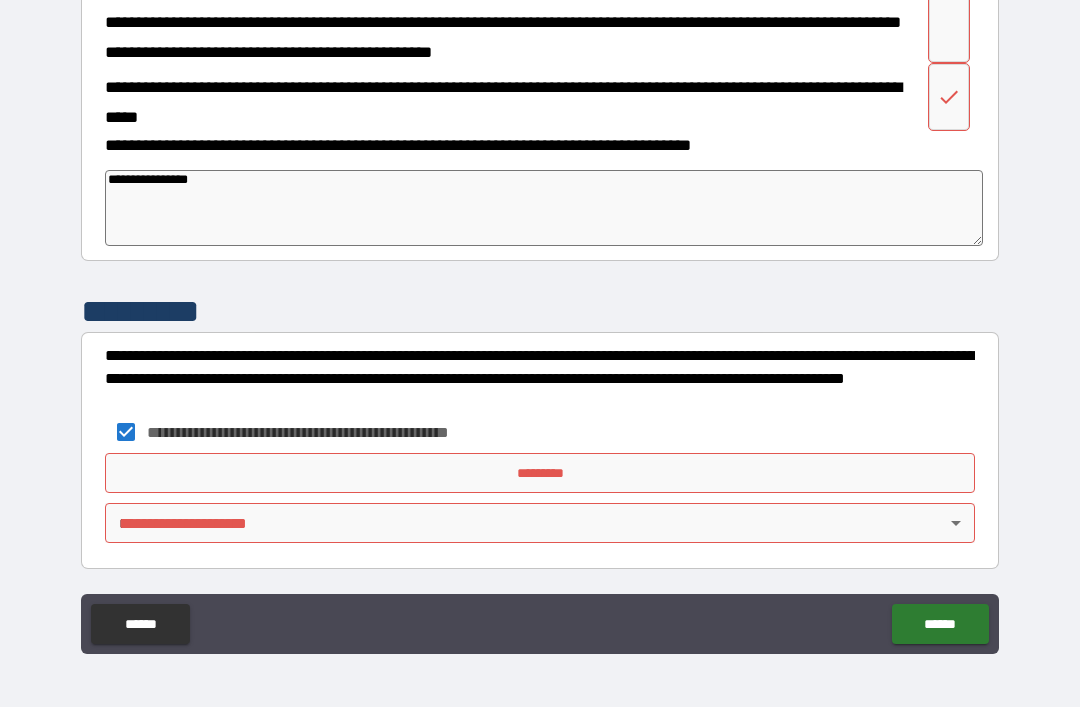 type on "*" 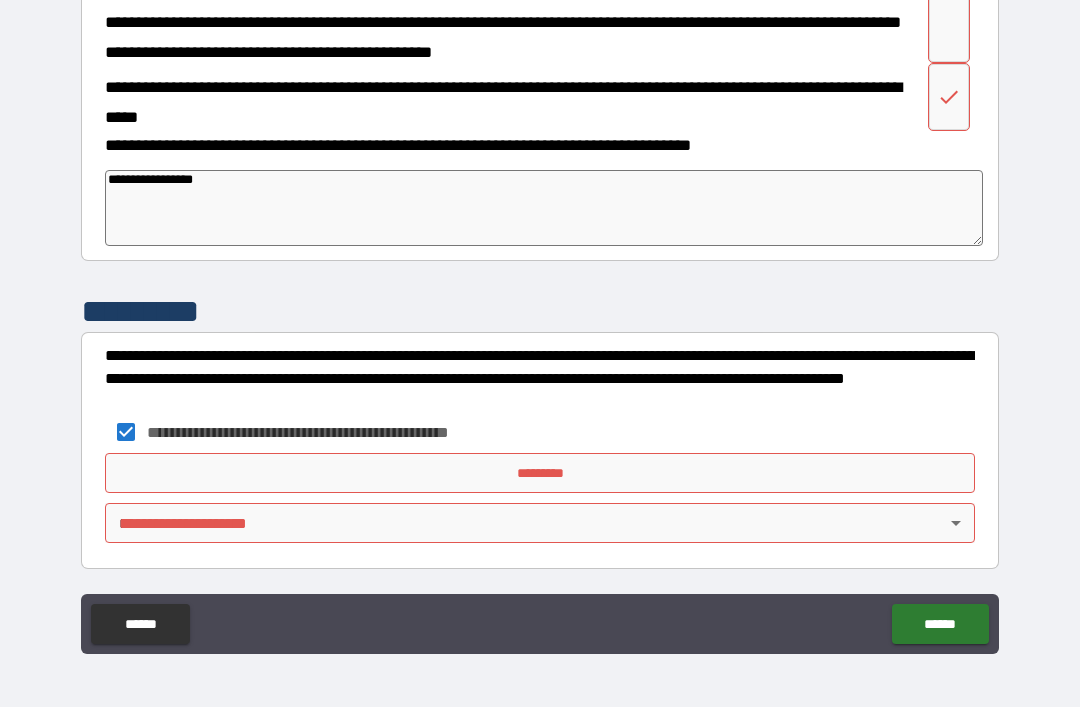 type on "*" 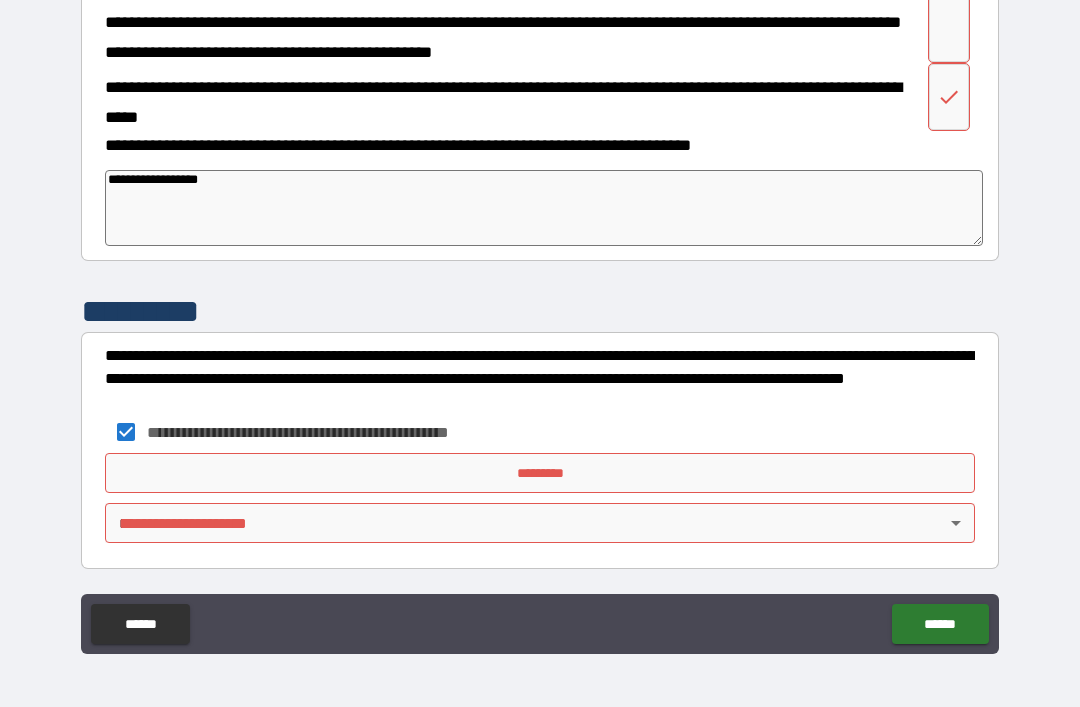 type on "*" 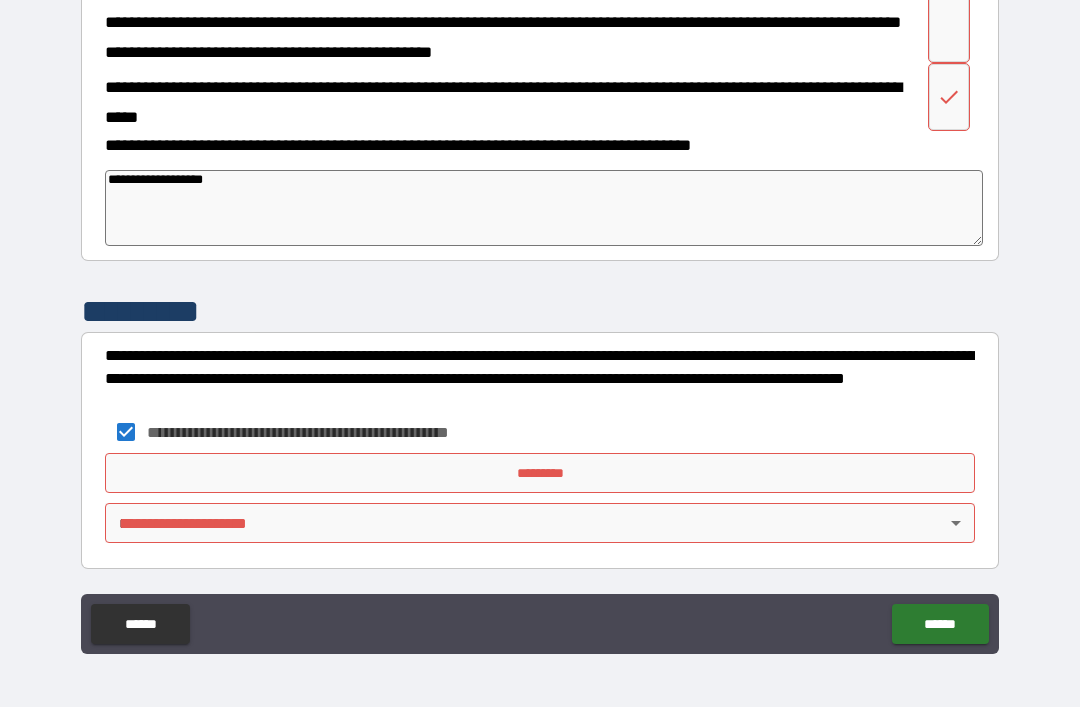 type on "*" 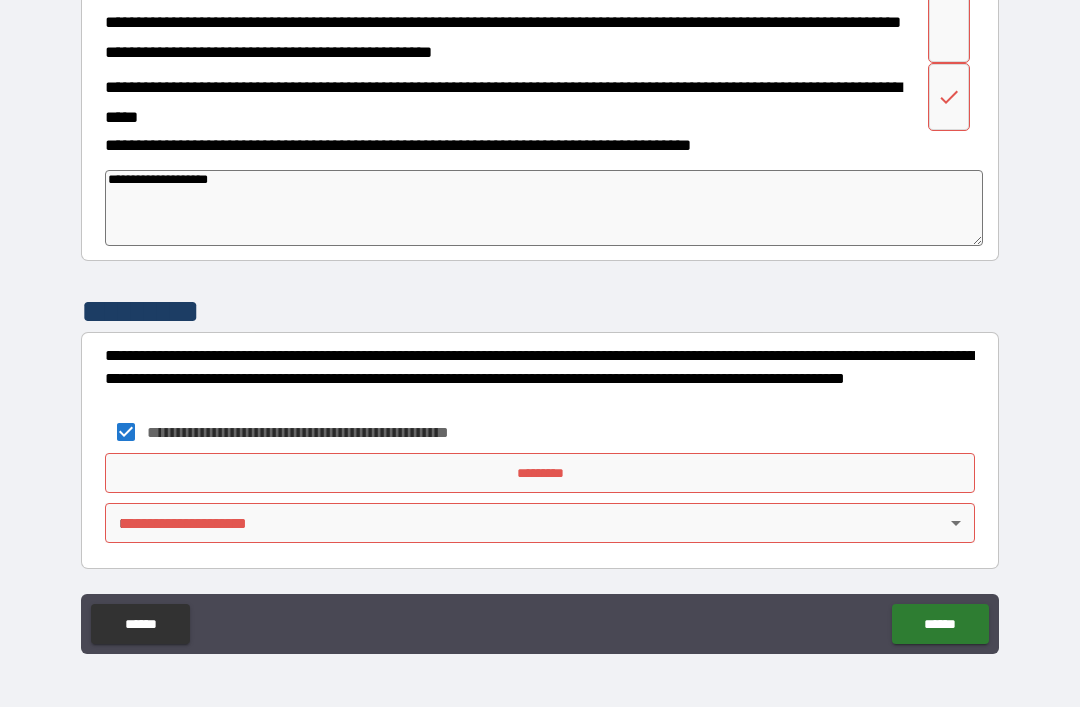 type on "*" 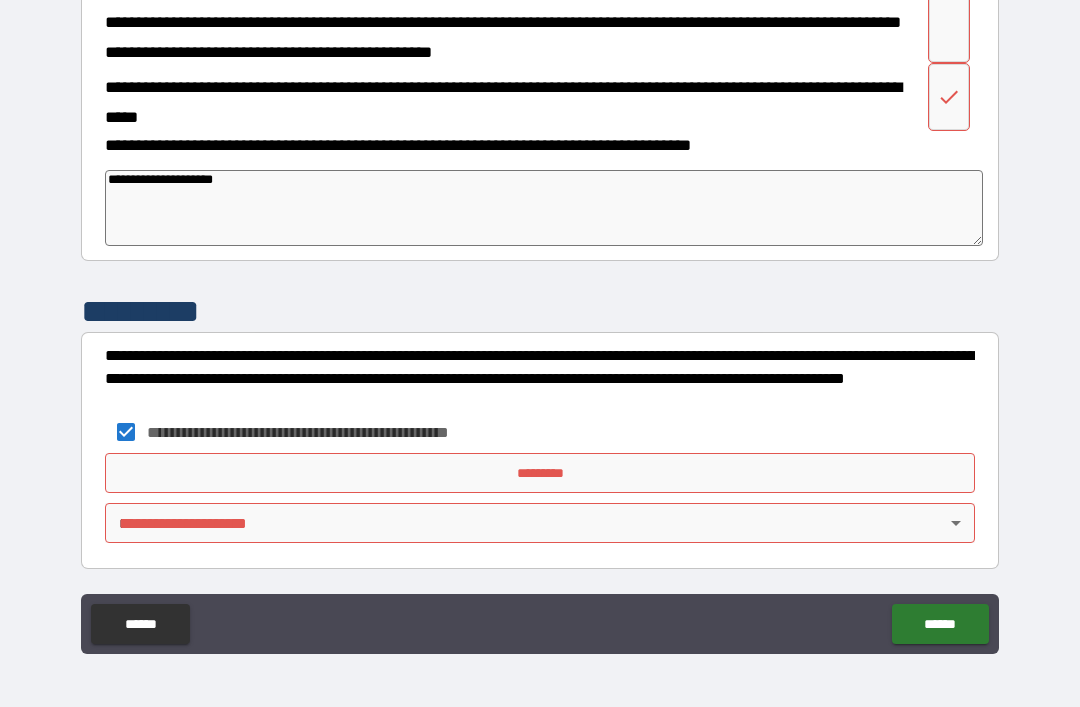 type on "*" 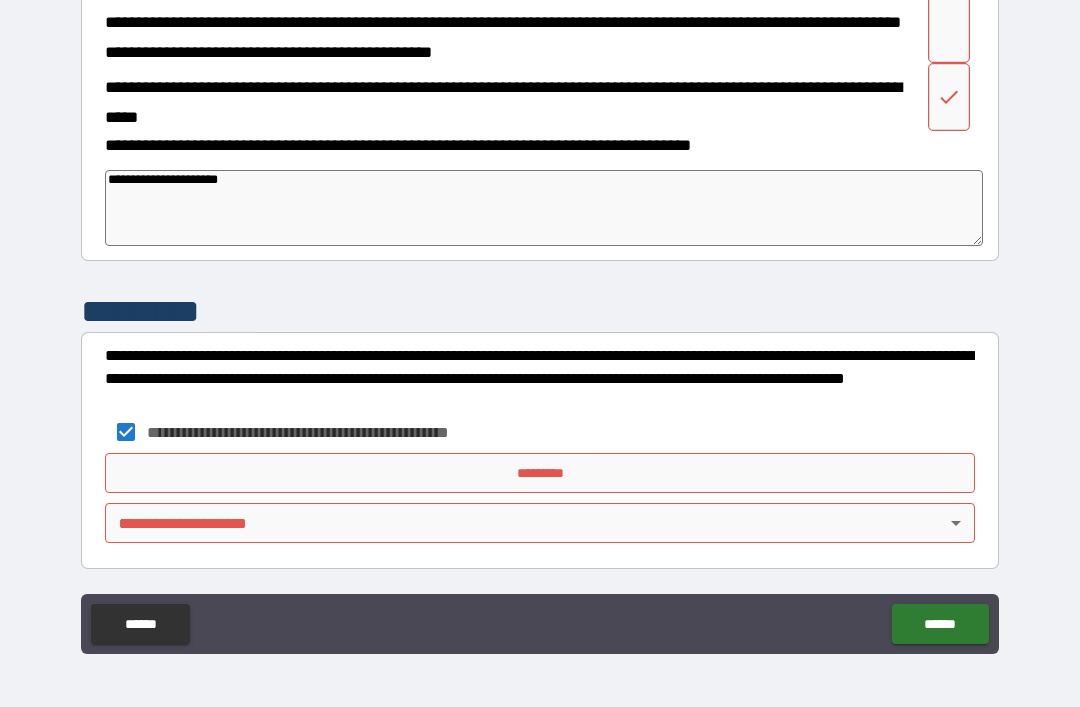 type on "*" 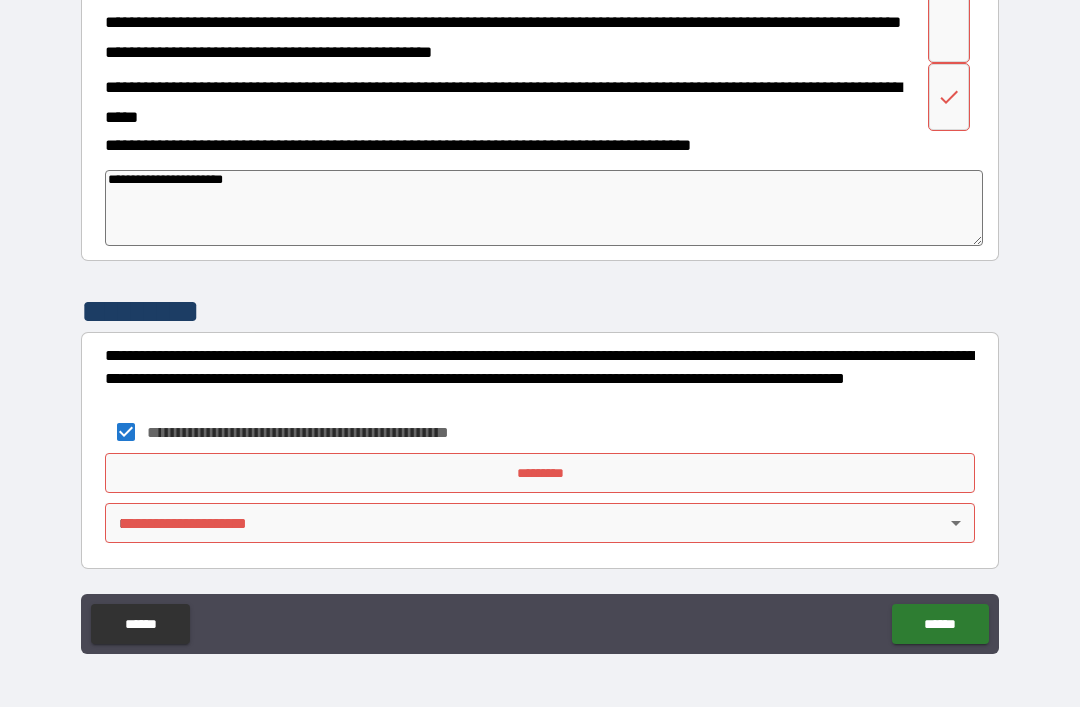 type on "*" 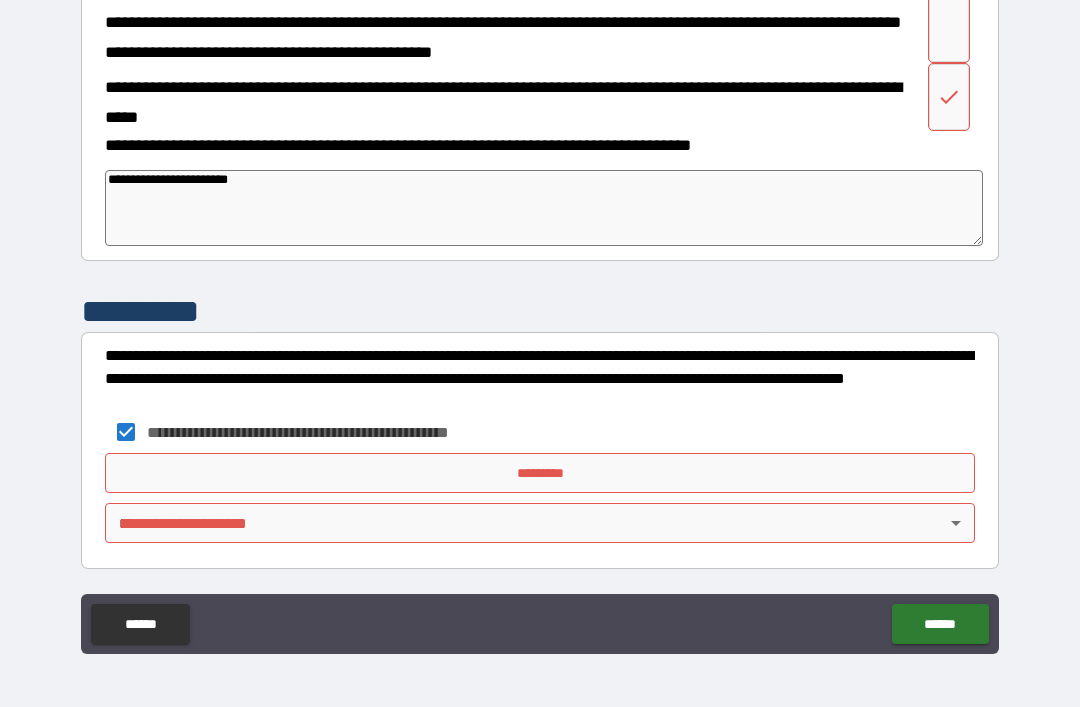 type on "*" 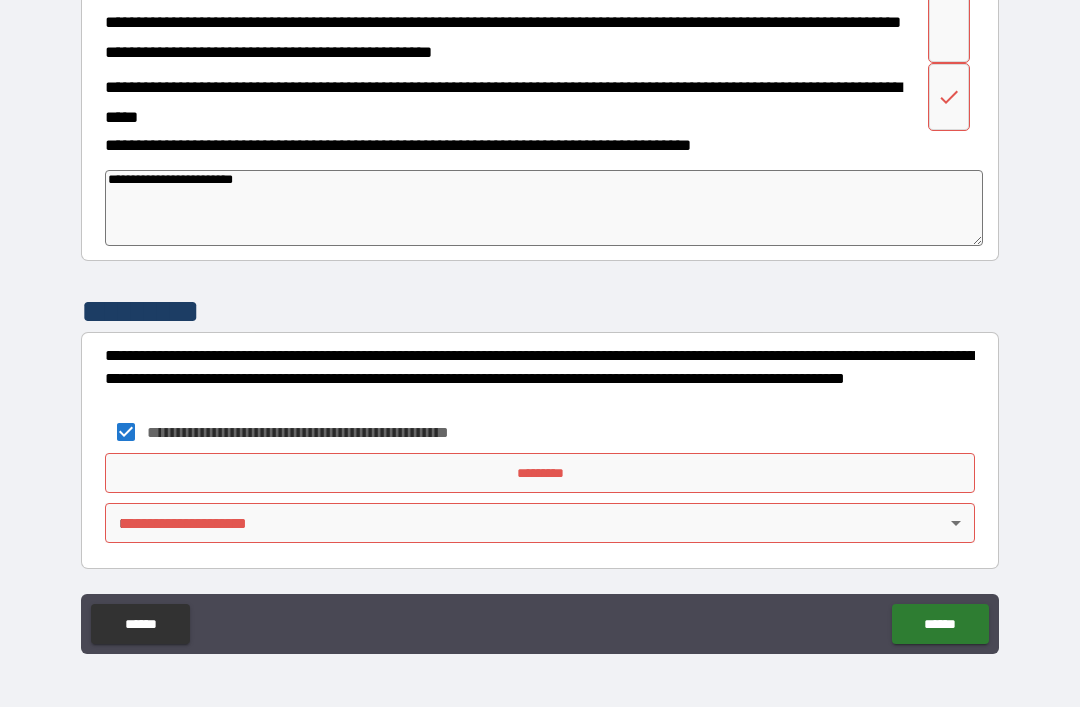 type on "*" 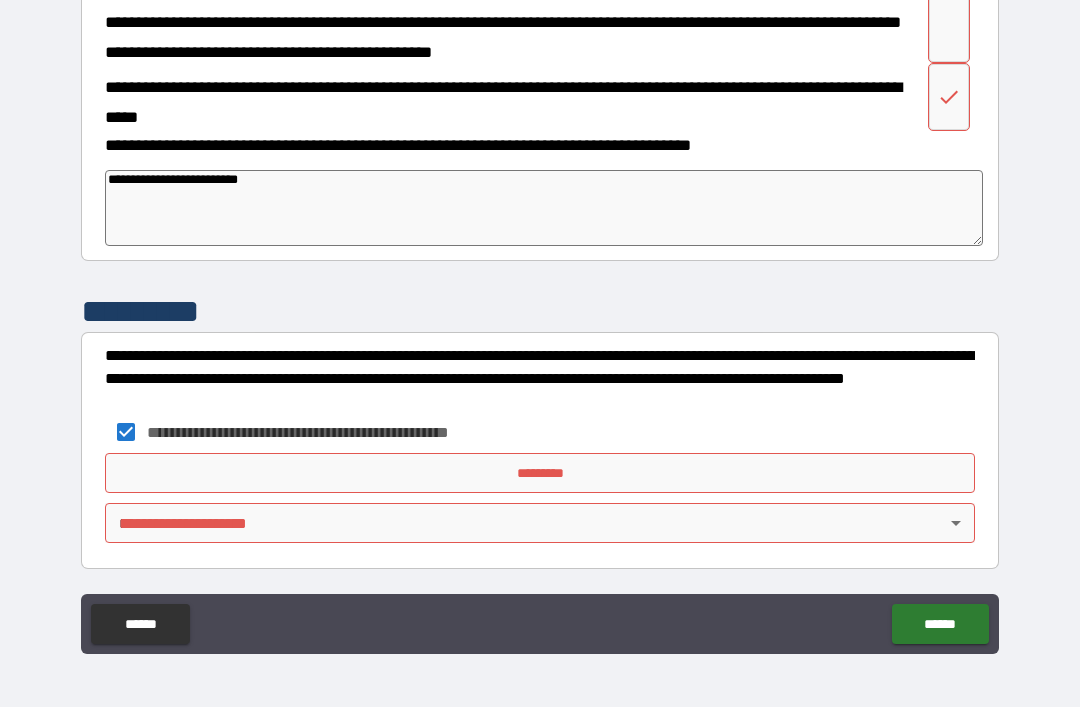 type on "*" 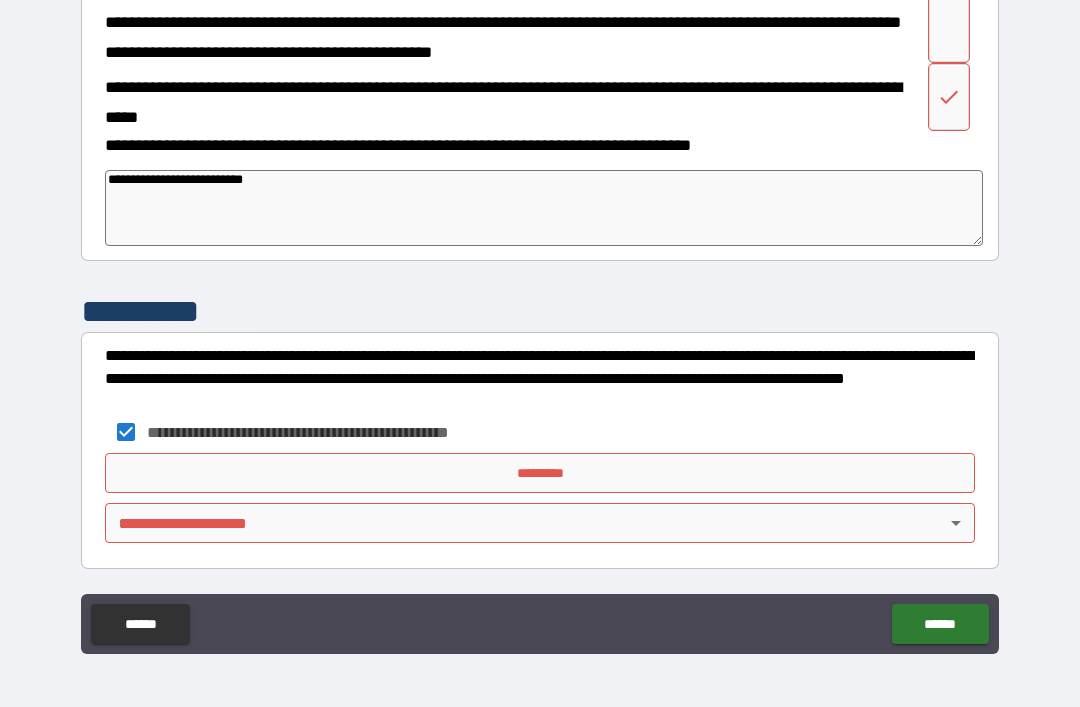 type on "*" 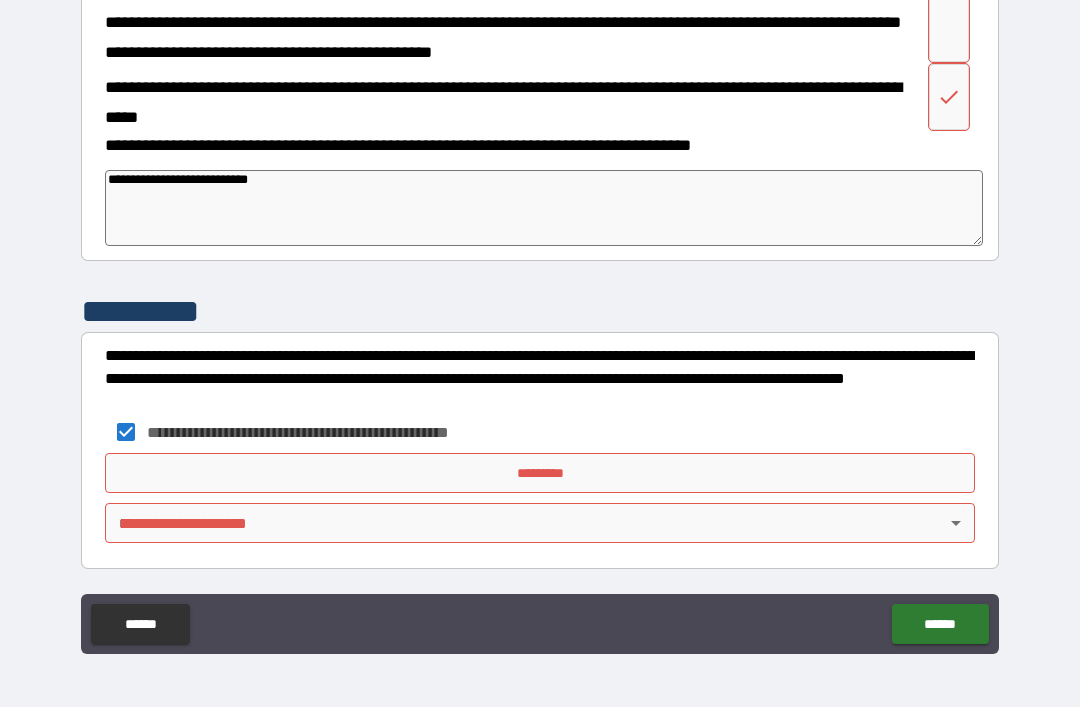 type on "*" 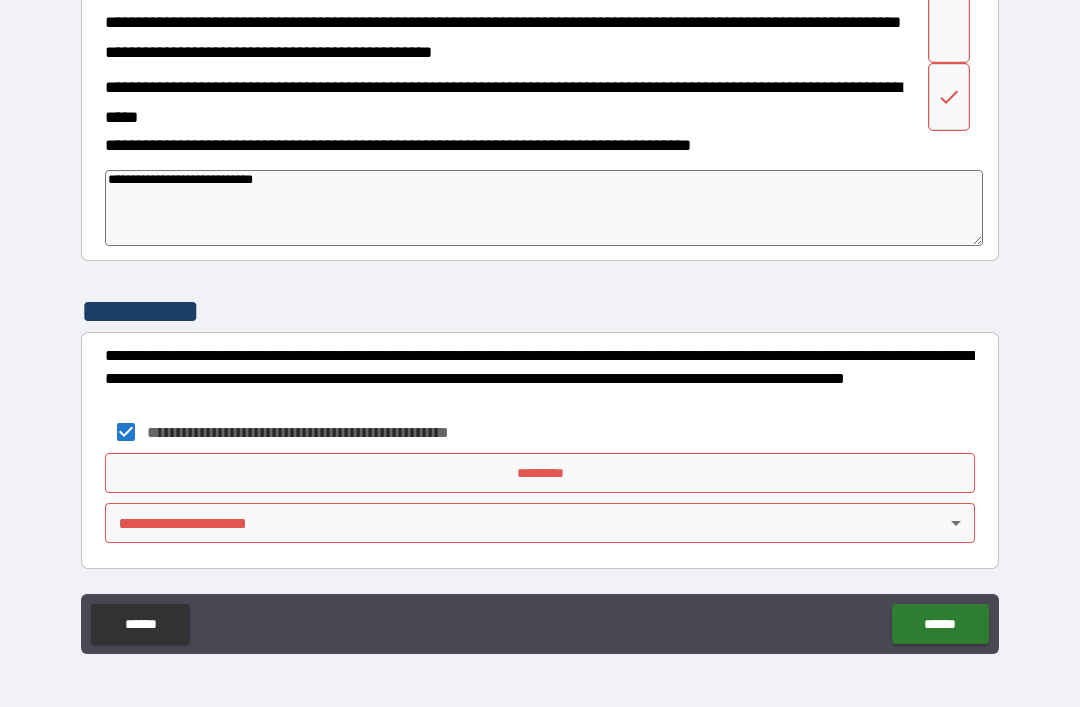 type on "*" 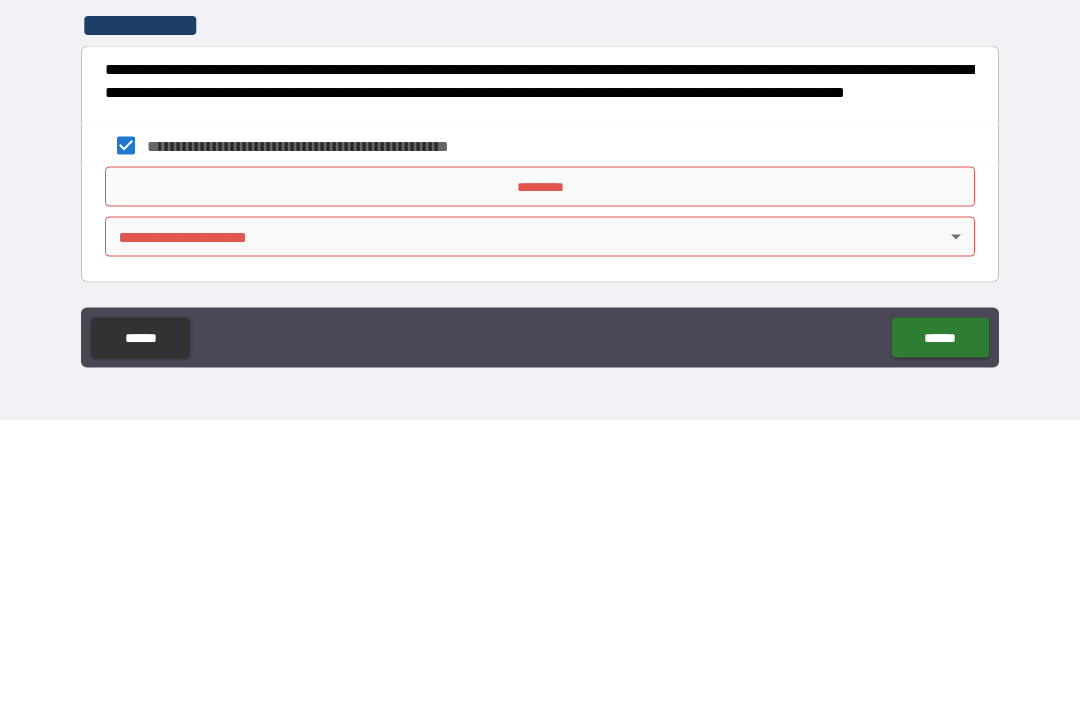 scroll, scrollTop: 4601, scrollLeft: 0, axis: vertical 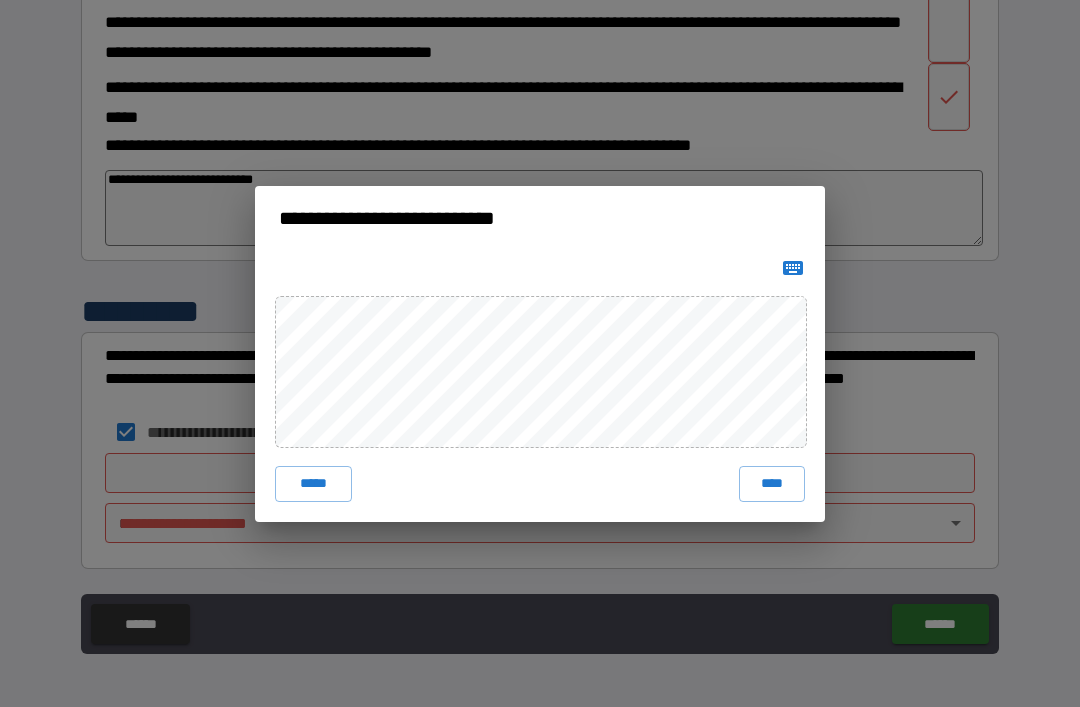 click on "****" at bounding box center [772, 484] 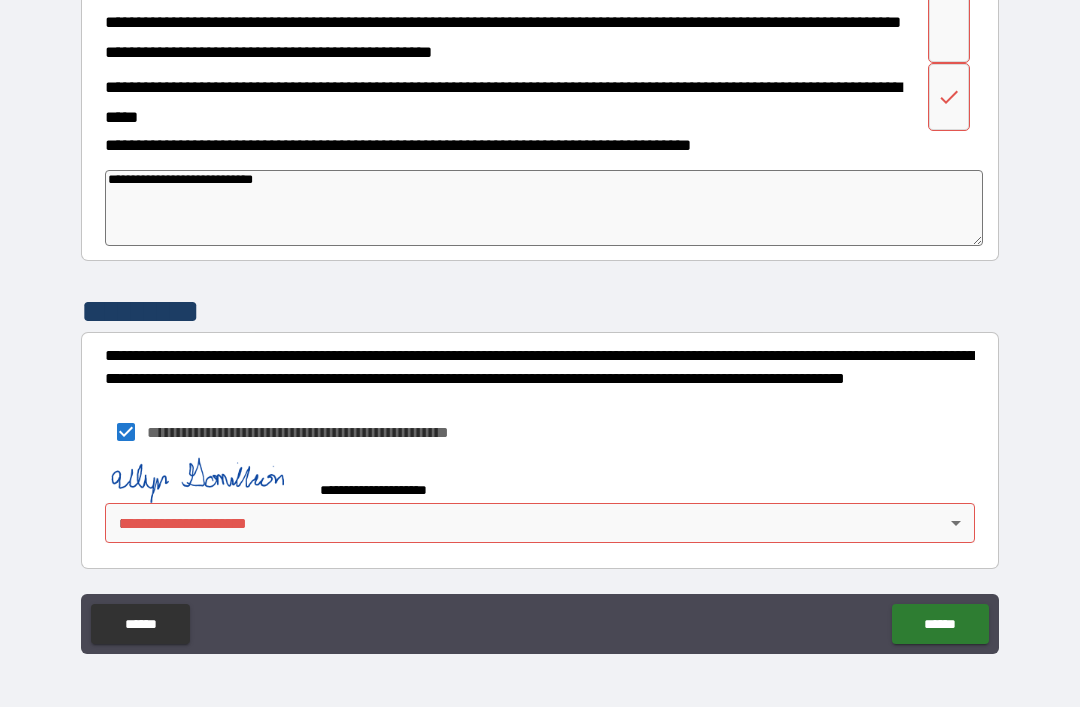 scroll, scrollTop: 4591, scrollLeft: 0, axis: vertical 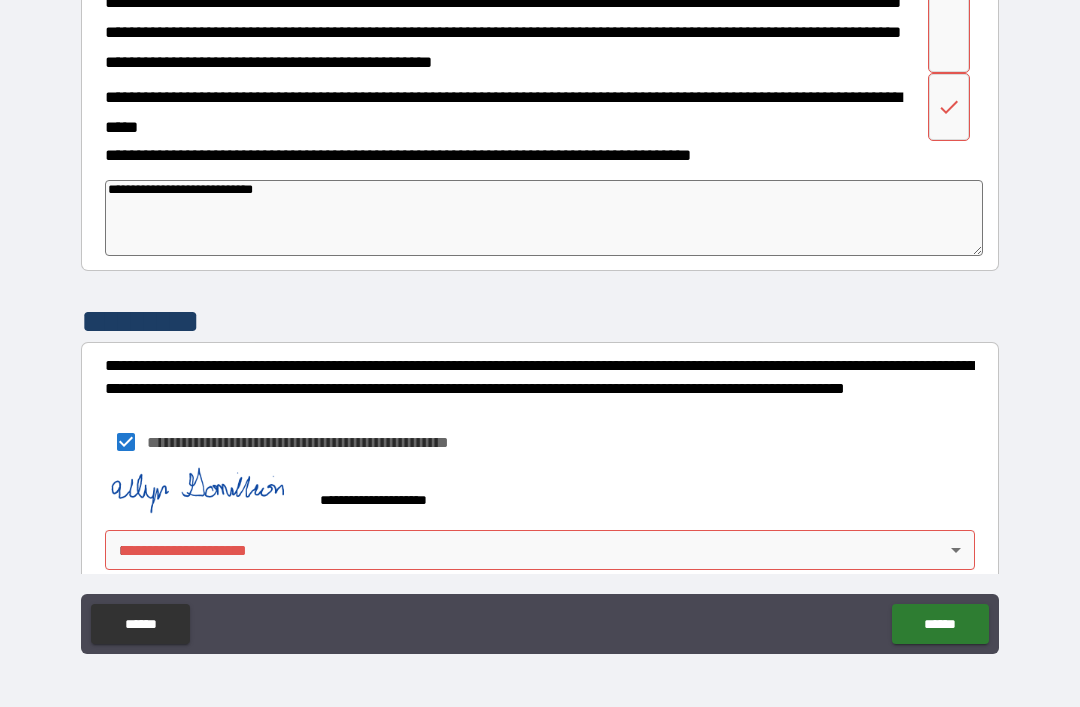 click on "**********" at bounding box center [540, 321] 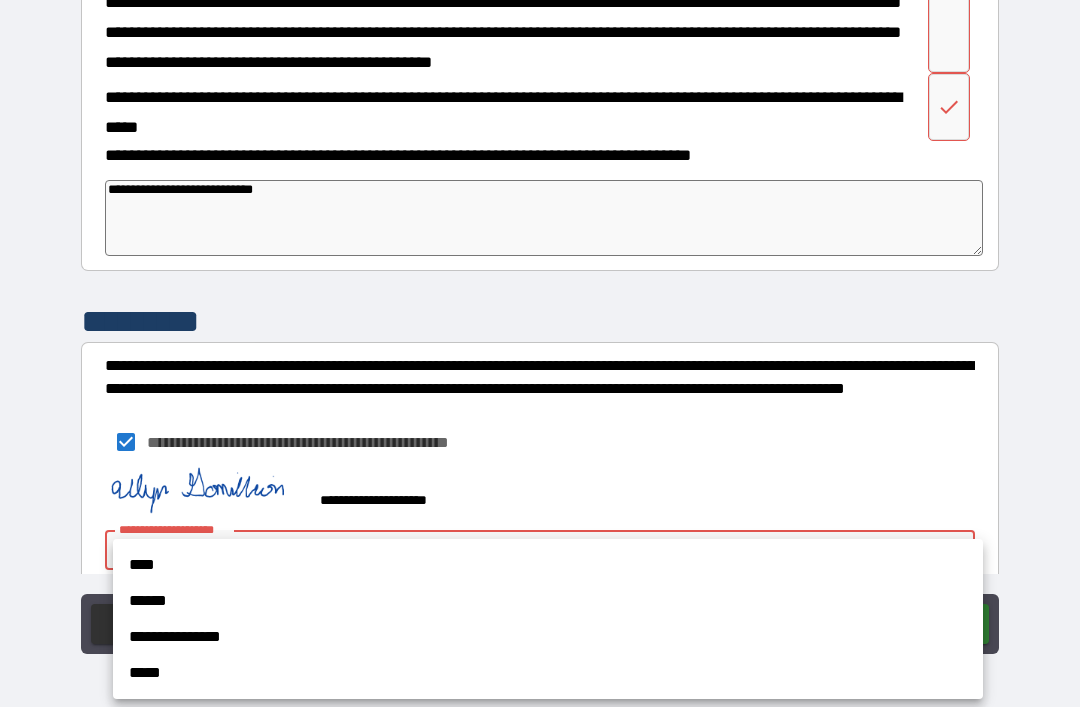 click on "*****" at bounding box center (548, 673) 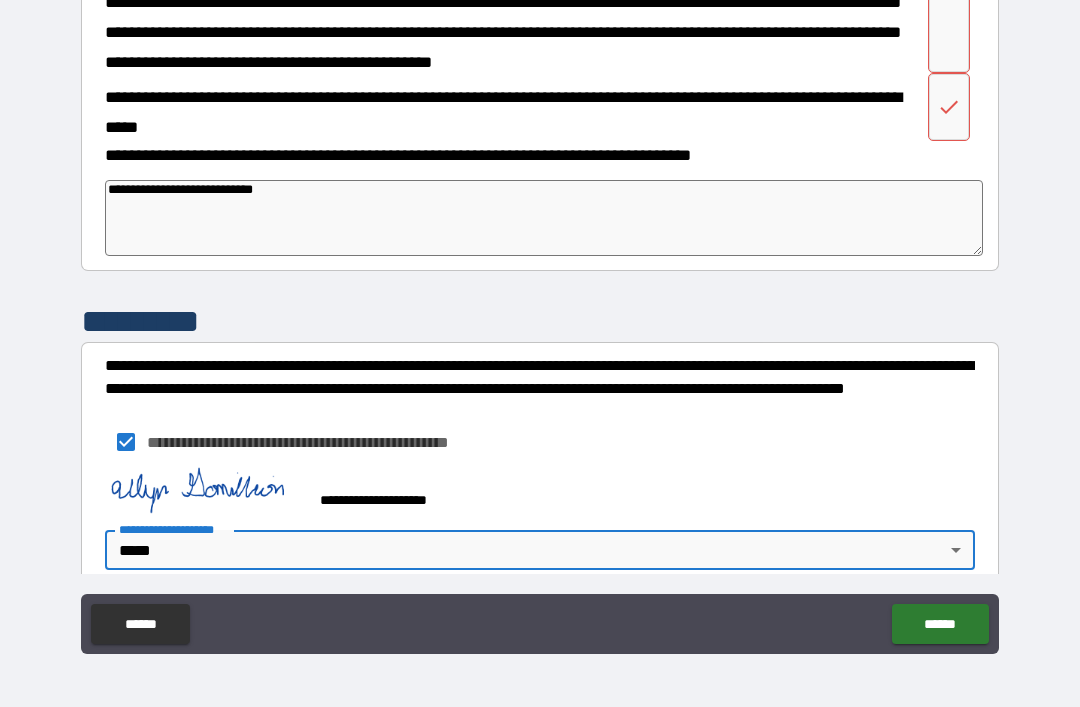 type on "*" 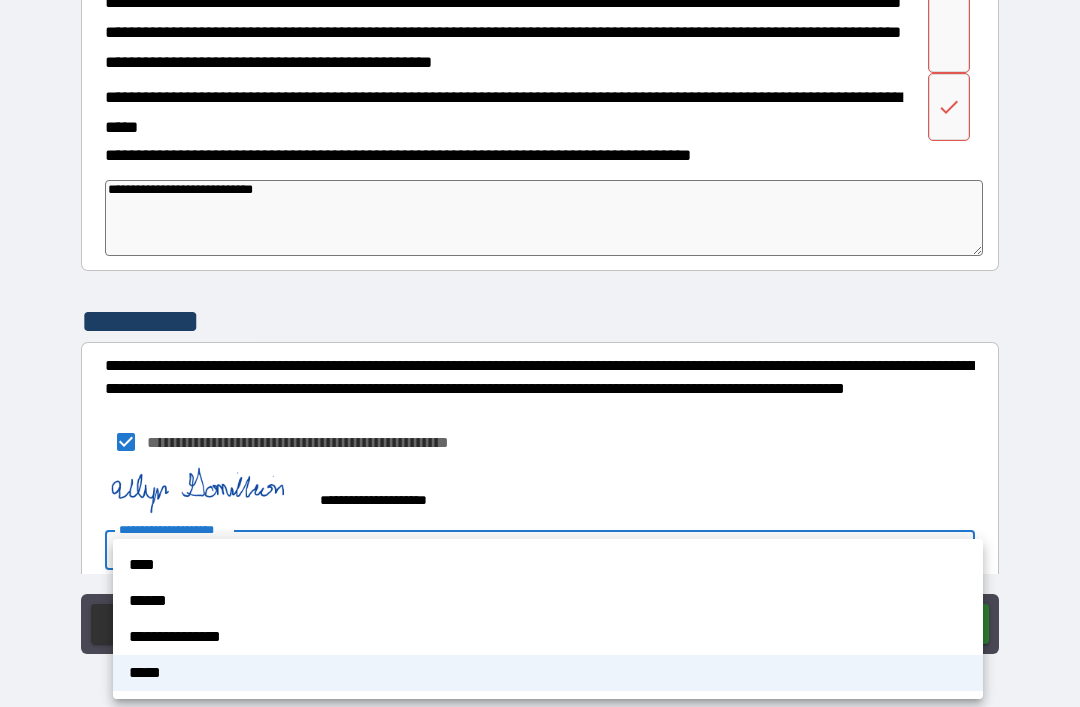 click at bounding box center (540, 353) 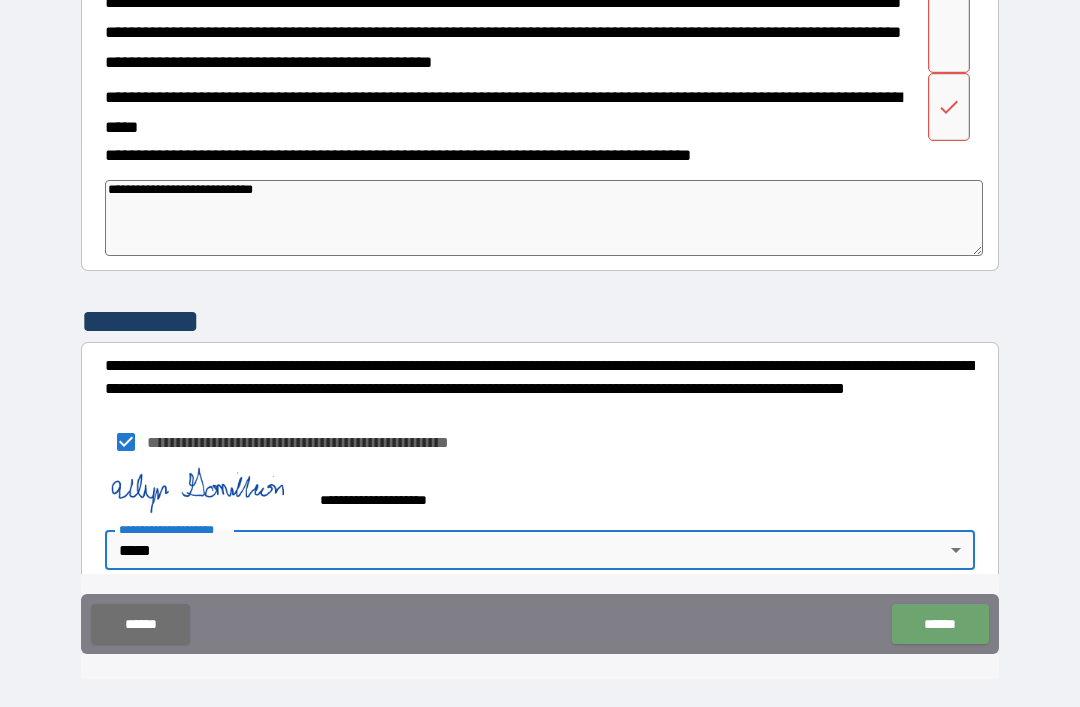 click on "******" at bounding box center [940, 624] 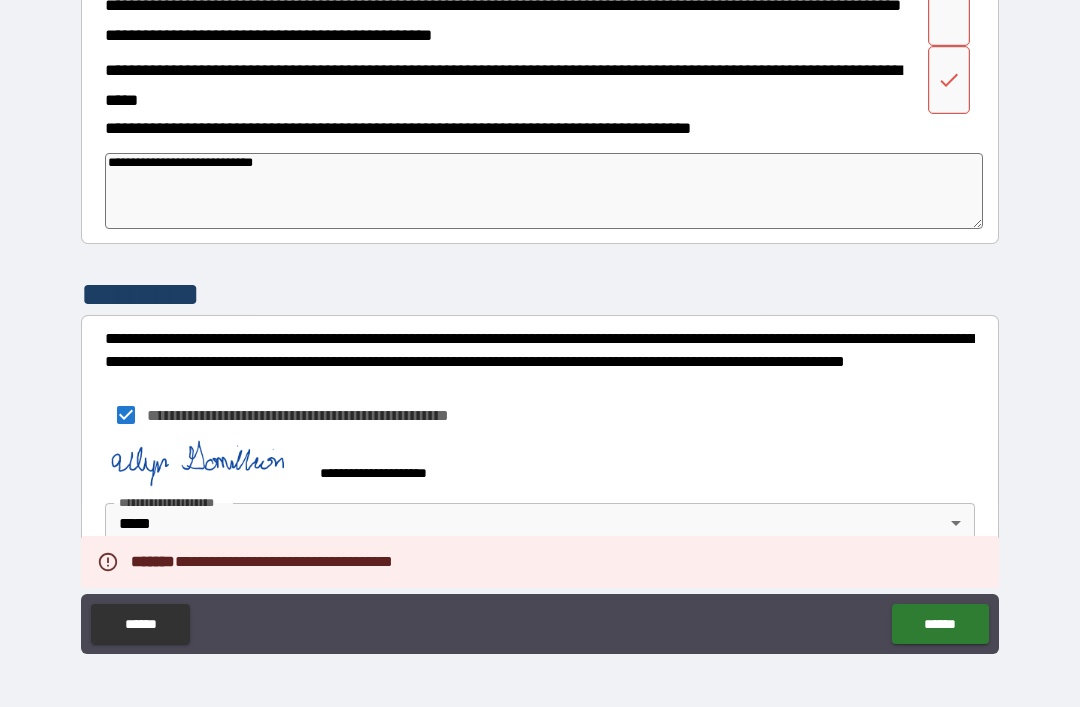 scroll, scrollTop: 4618, scrollLeft: 0, axis: vertical 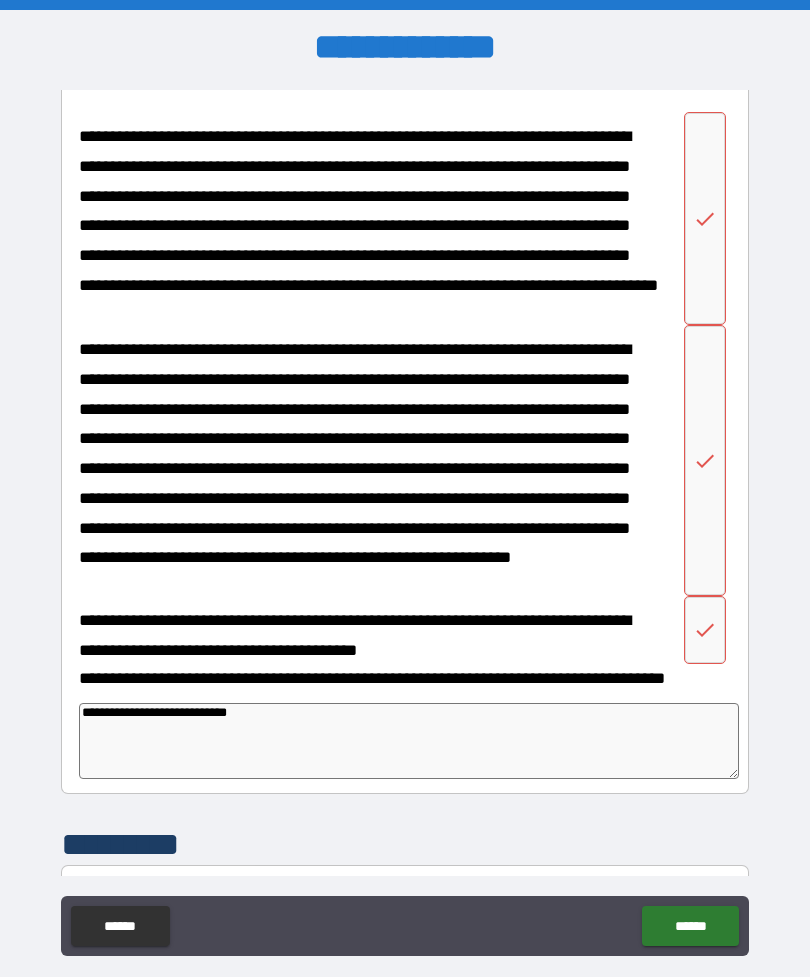 click at bounding box center (705, 218) 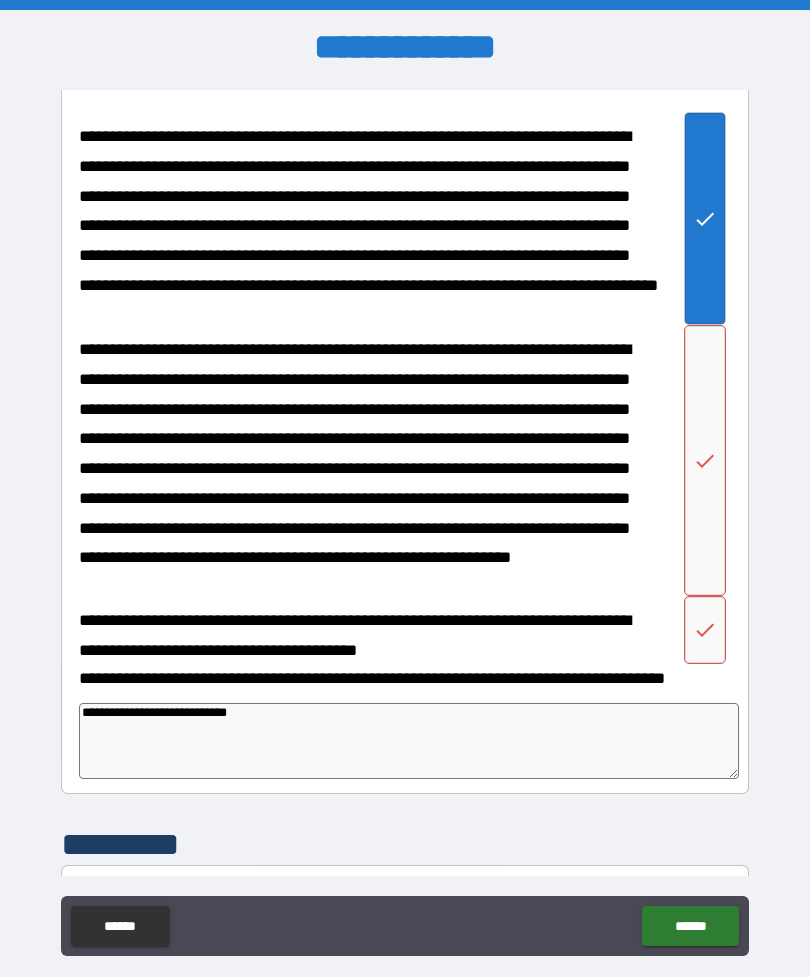 click at bounding box center (705, 460) 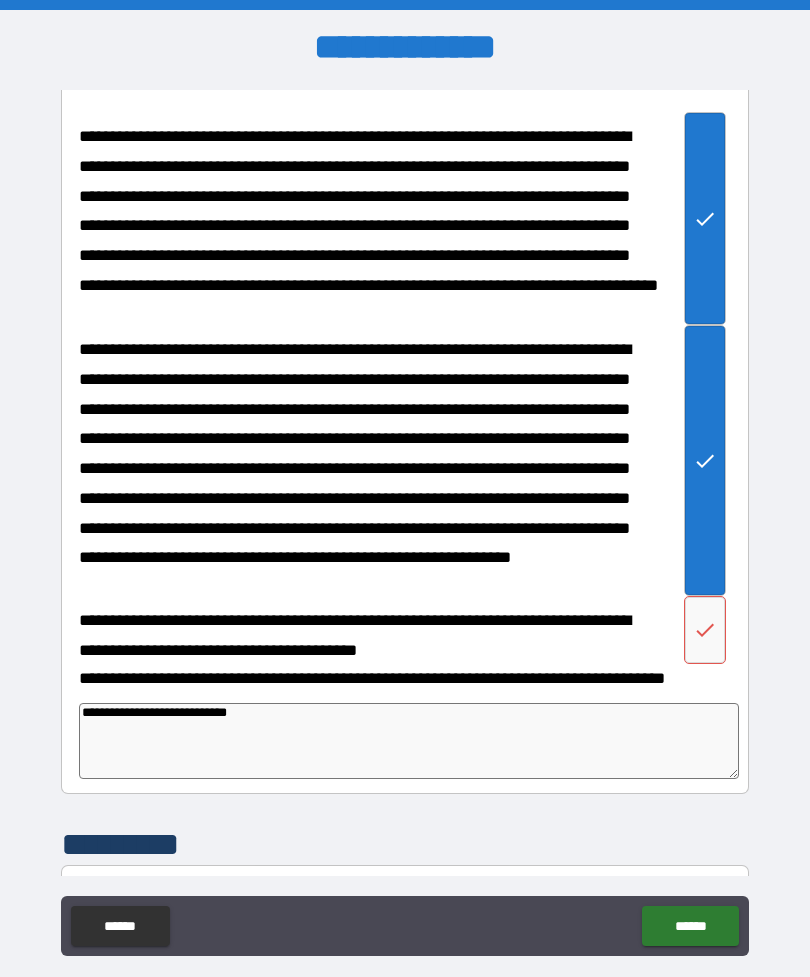 click at bounding box center (705, 630) 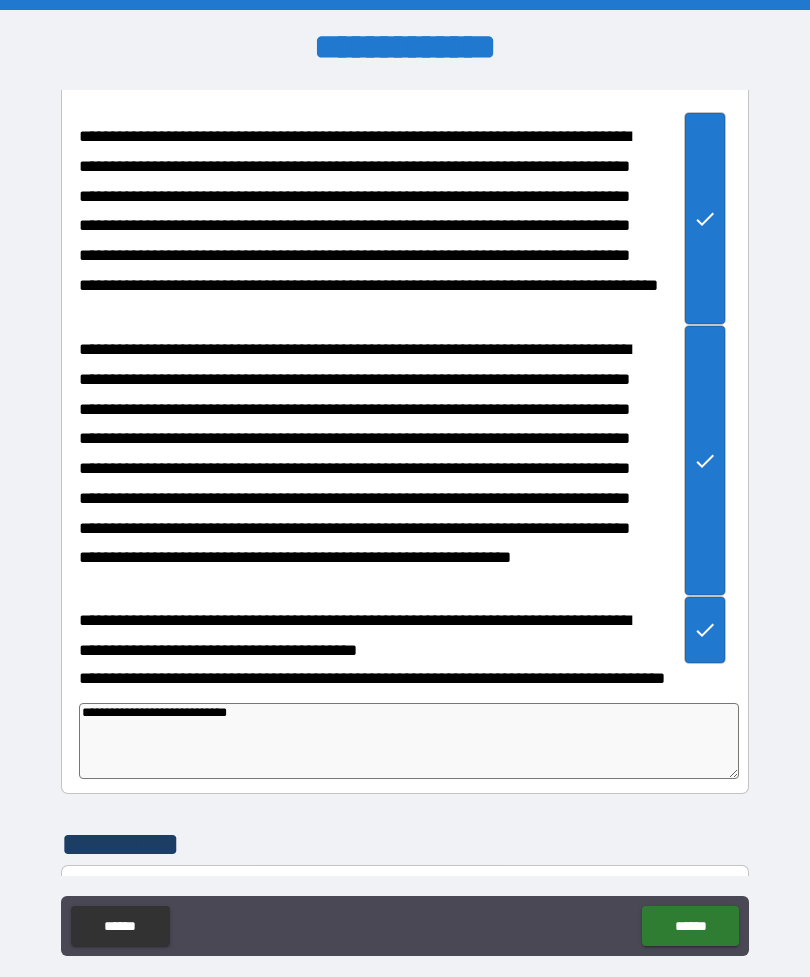 type on "*" 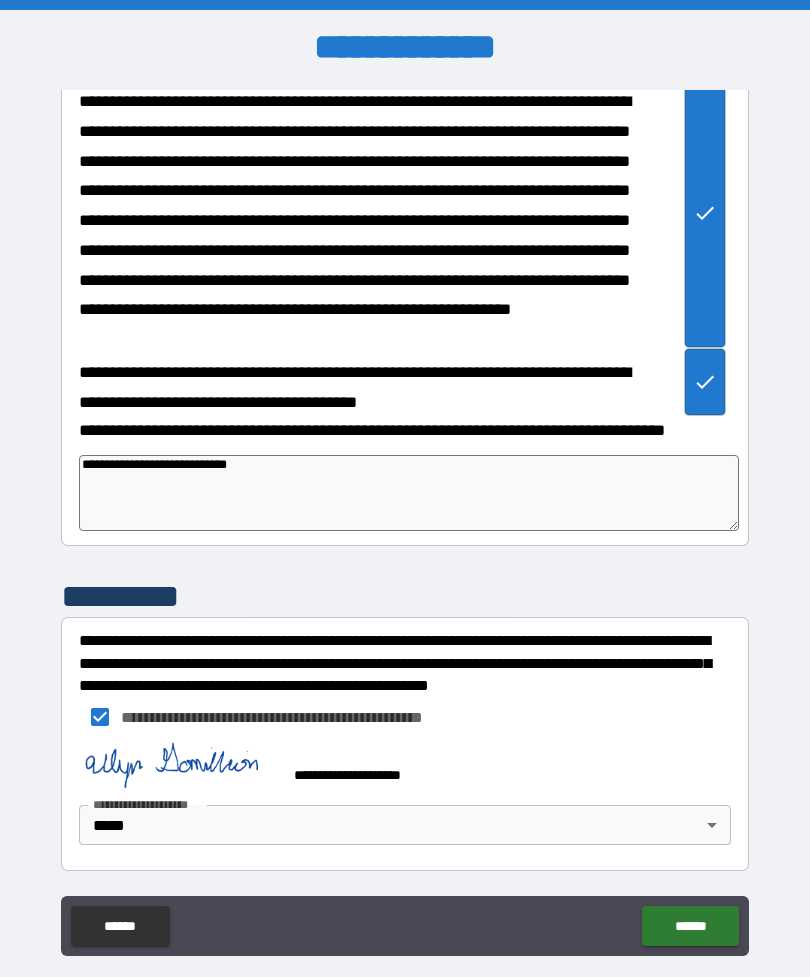 scroll, scrollTop: 5710, scrollLeft: 0, axis: vertical 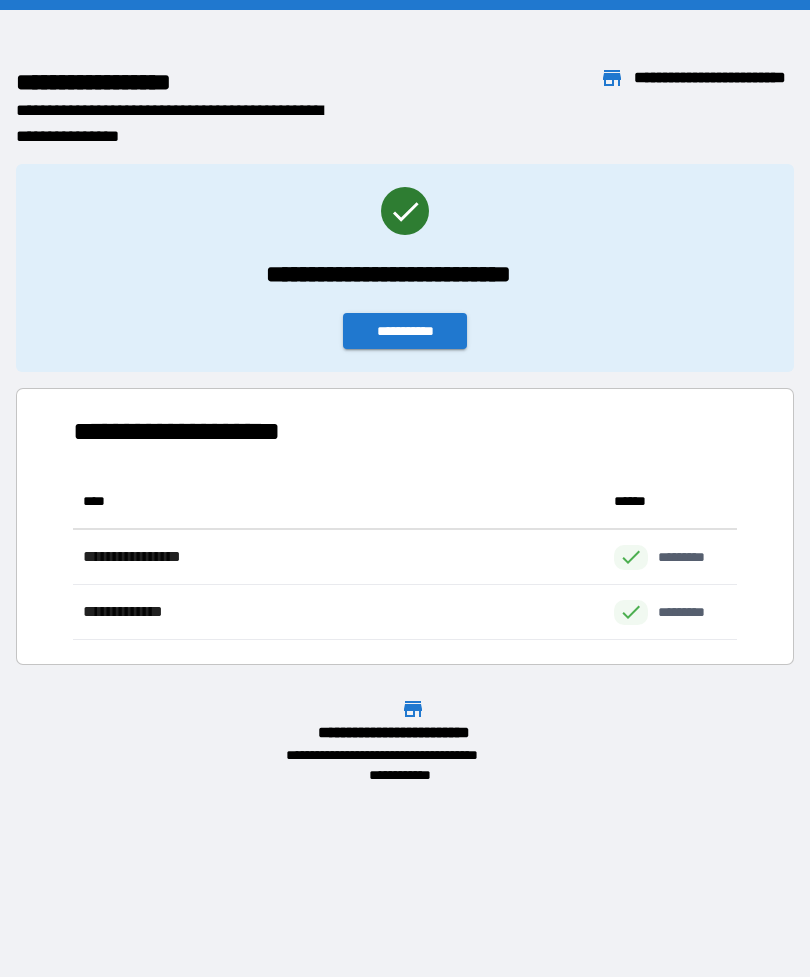 click on "**********" at bounding box center [405, 331] 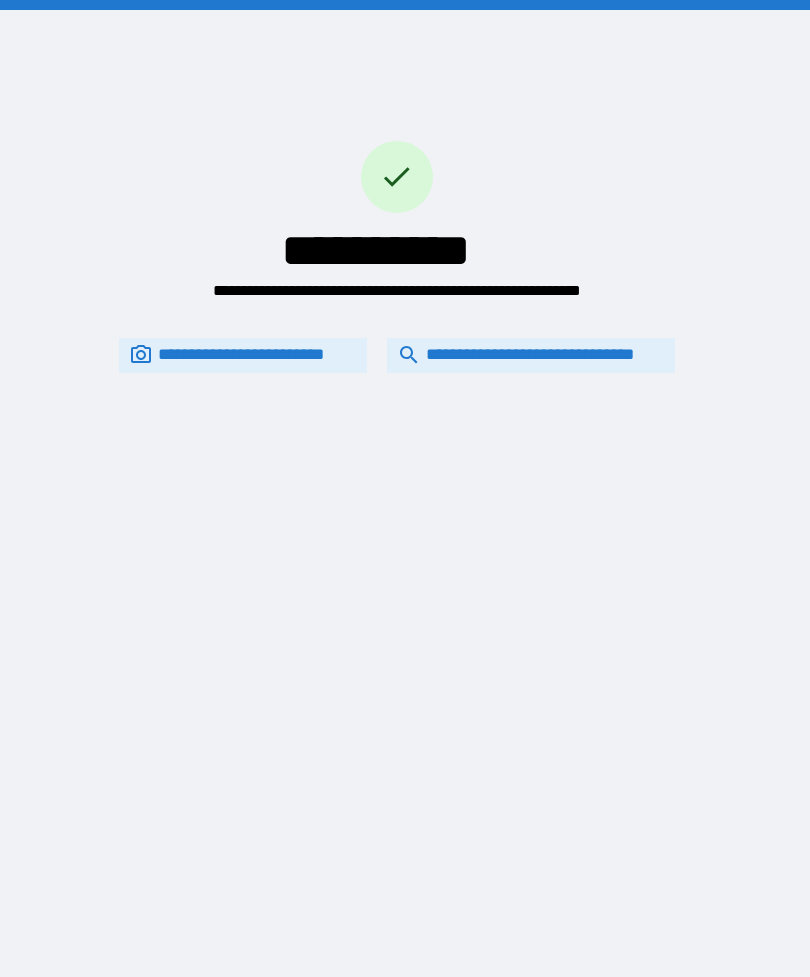 click on "**********" at bounding box center [531, 355] 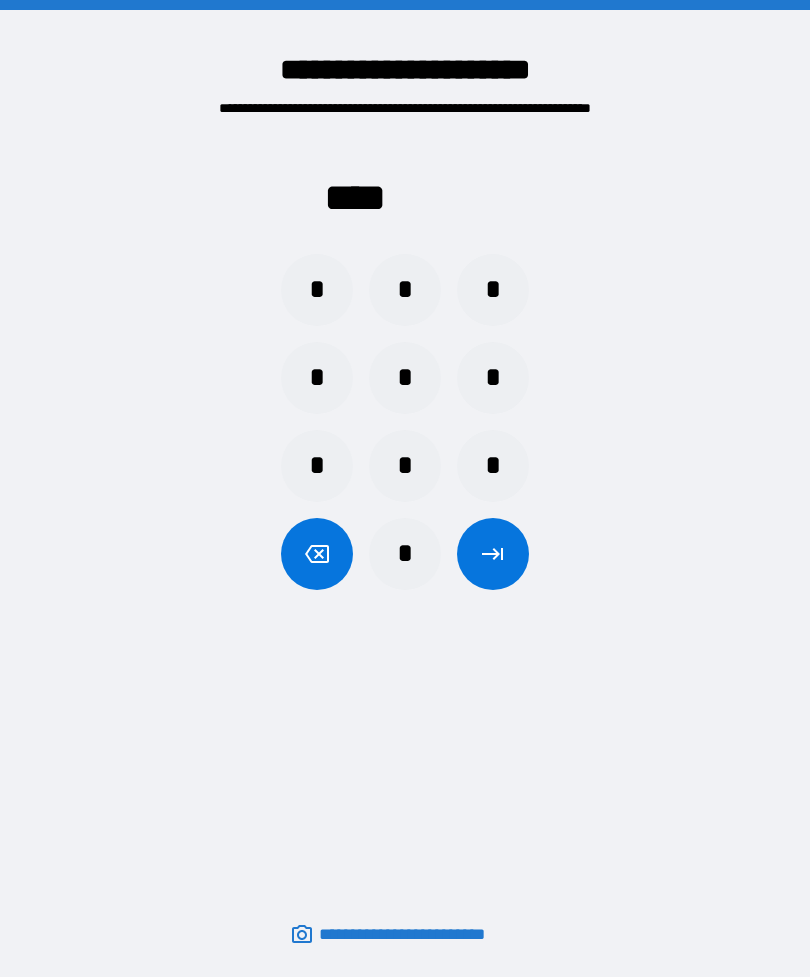 click on "*" at bounding box center (405, 466) 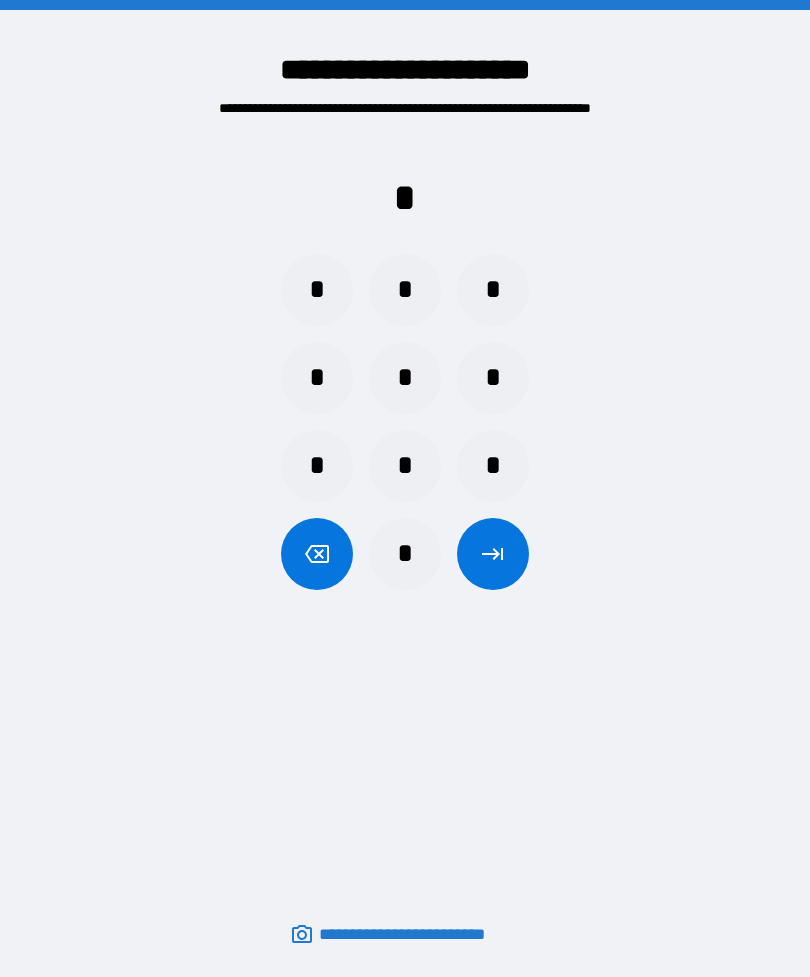 click on "*" at bounding box center (405, 378) 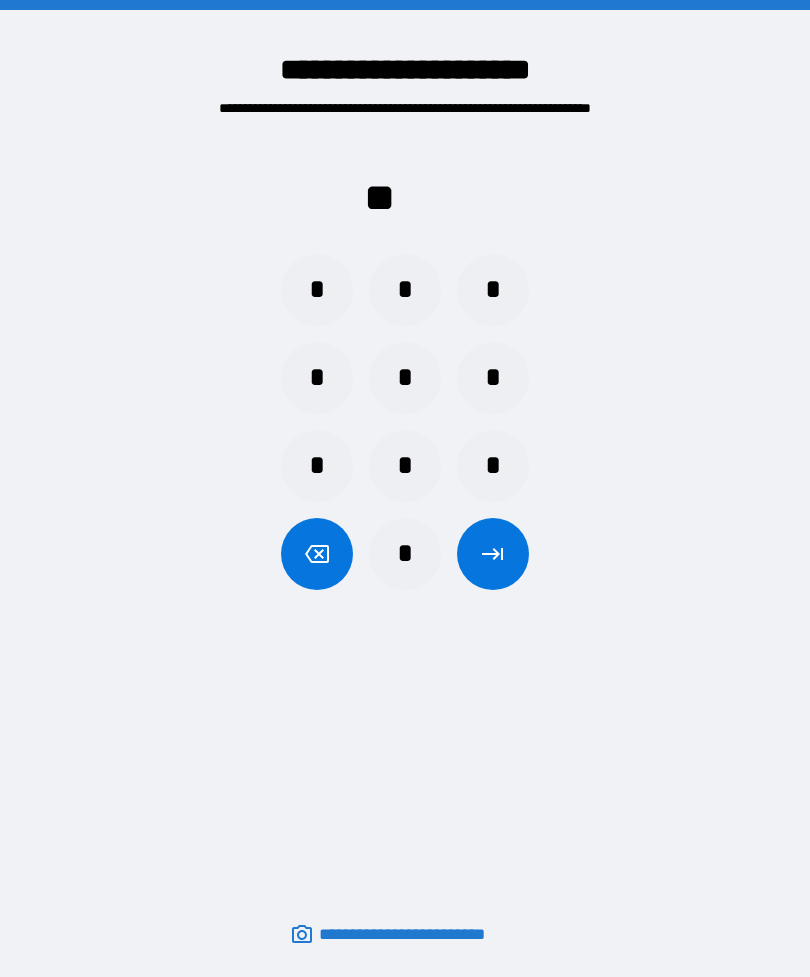 click on "*" at bounding box center [317, 466] 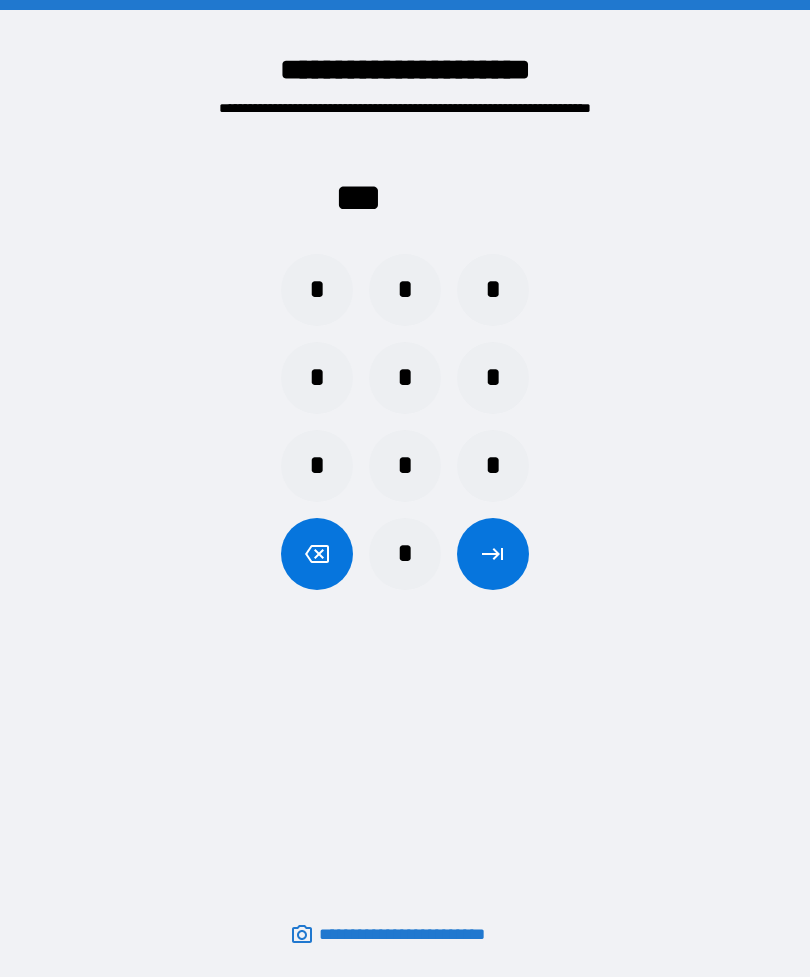 click on "*" at bounding box center [493, 378] 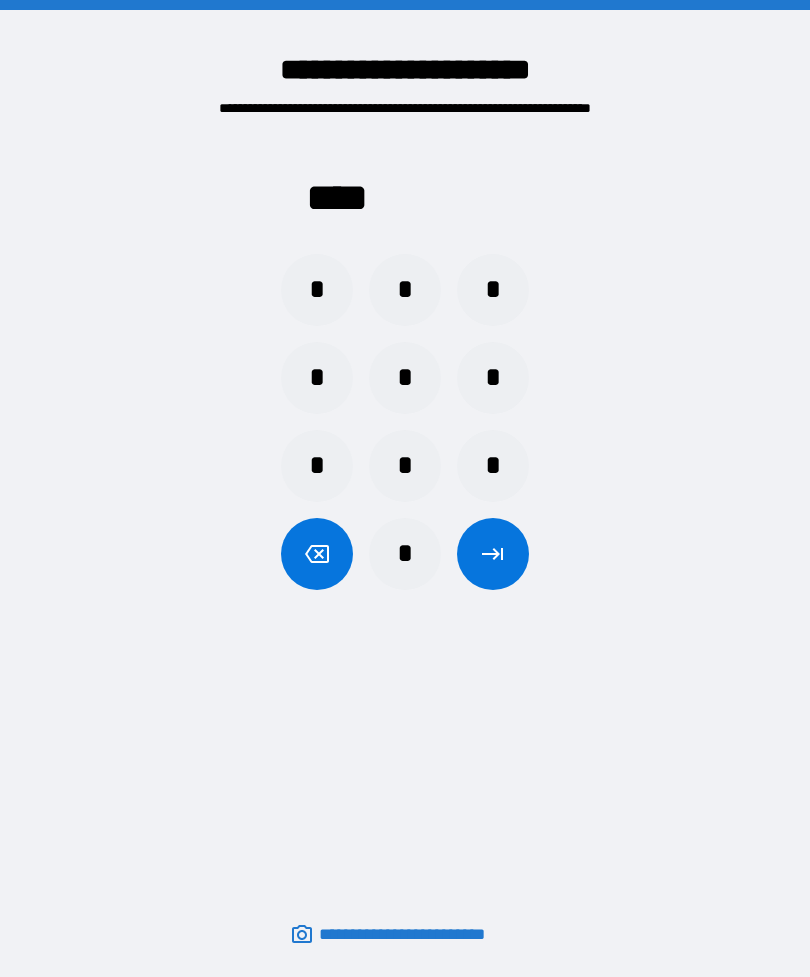 click at bounding box center [493, 554] 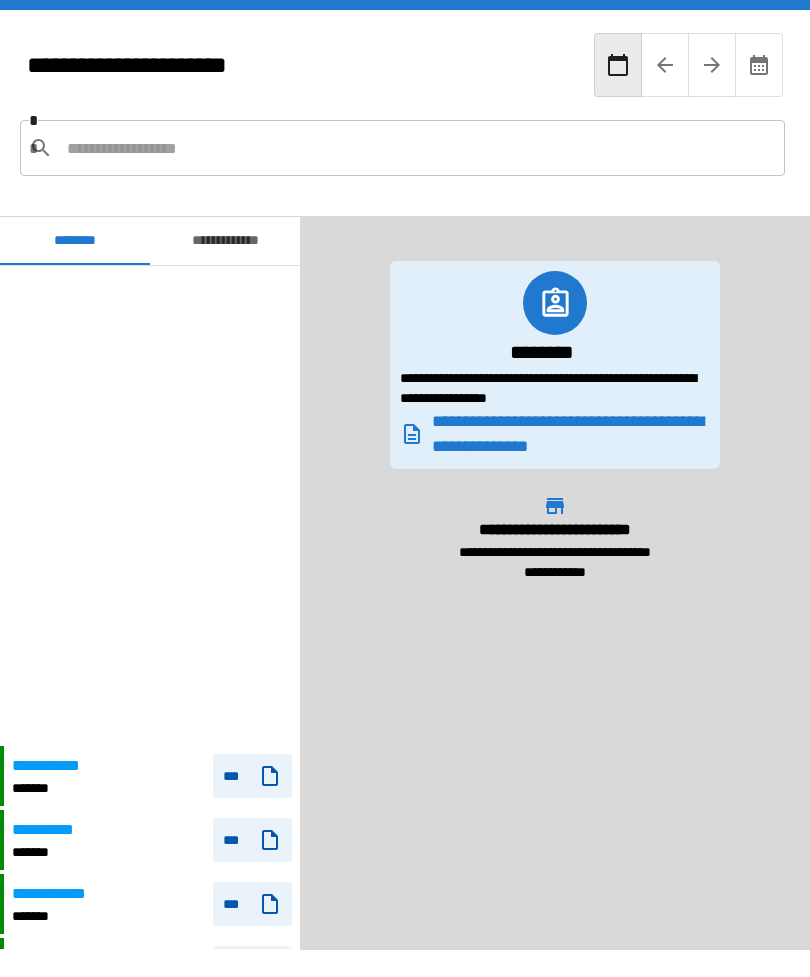 scroll, scrollTop: 480, scrollLeft: 0, axis: vertical 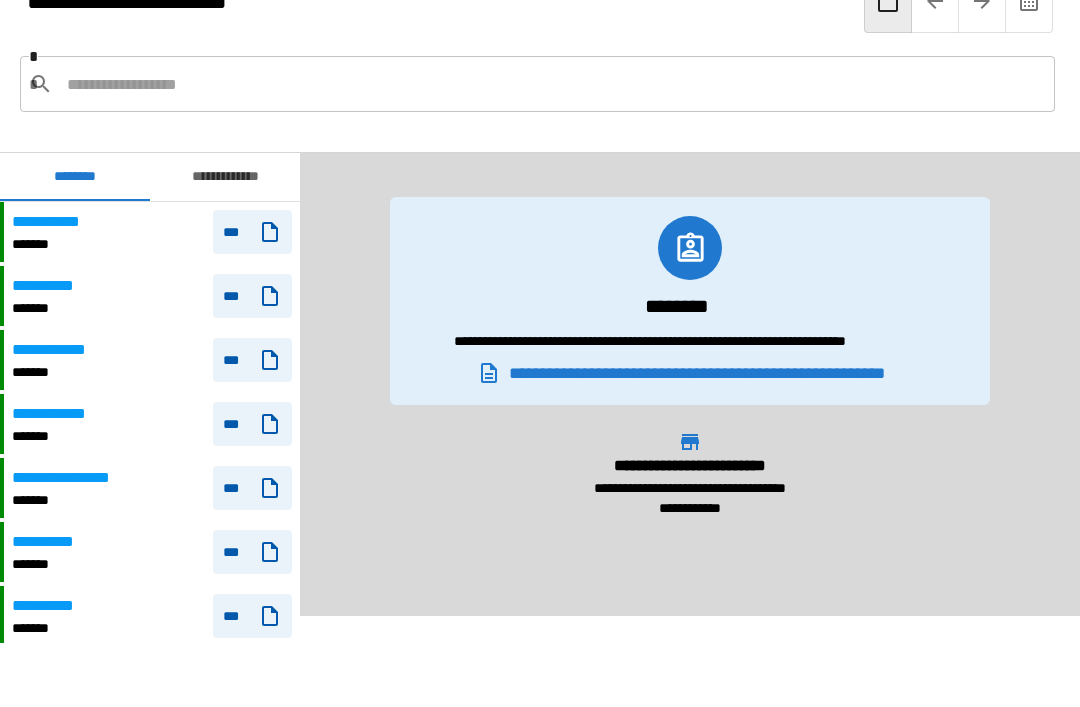 click on "**********" at bounding box center (225, 177) 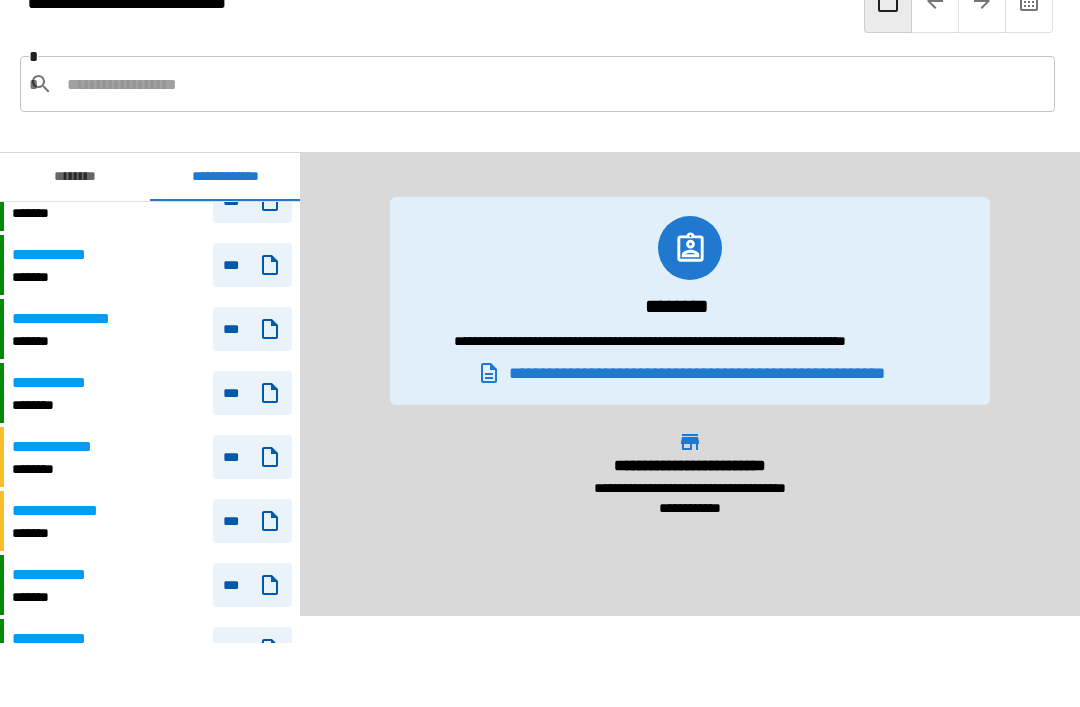 scroll, scrollTop: 63, scrollLeft: 0, axis: vertical 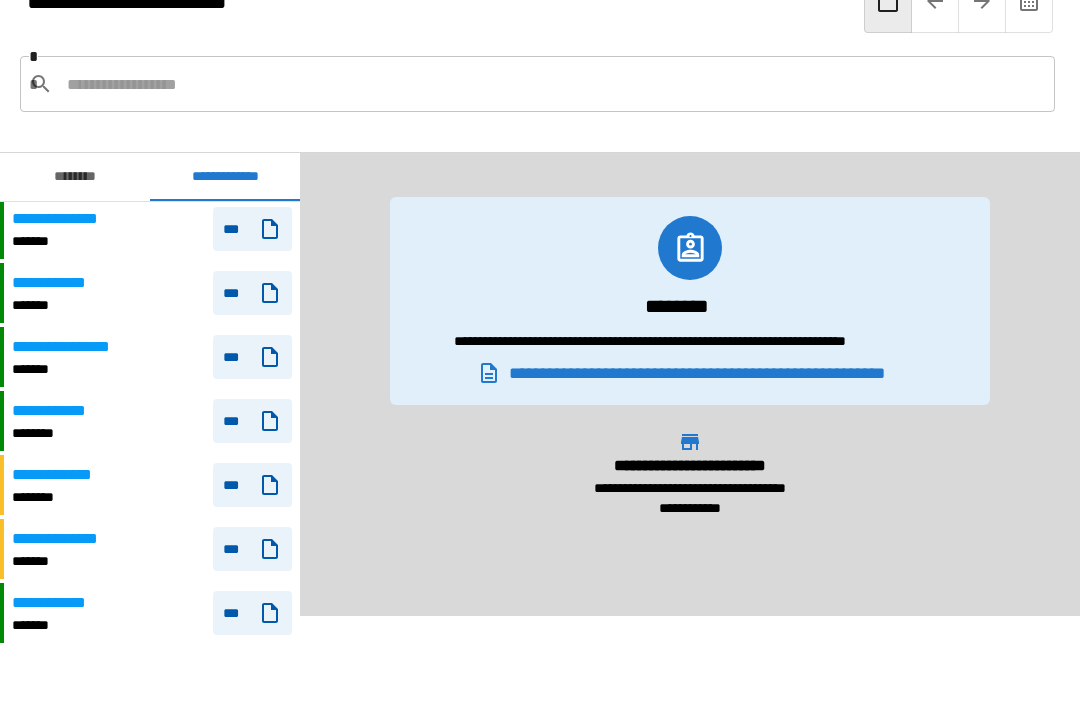 click 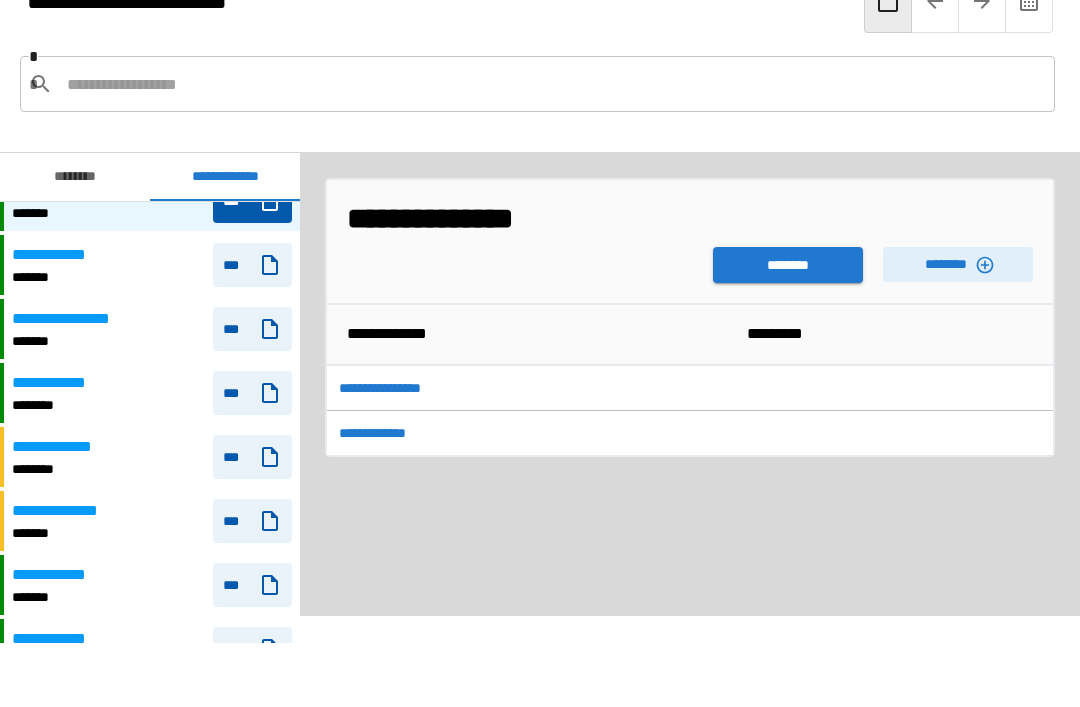 click on "********" at bounding box center (788, 265) 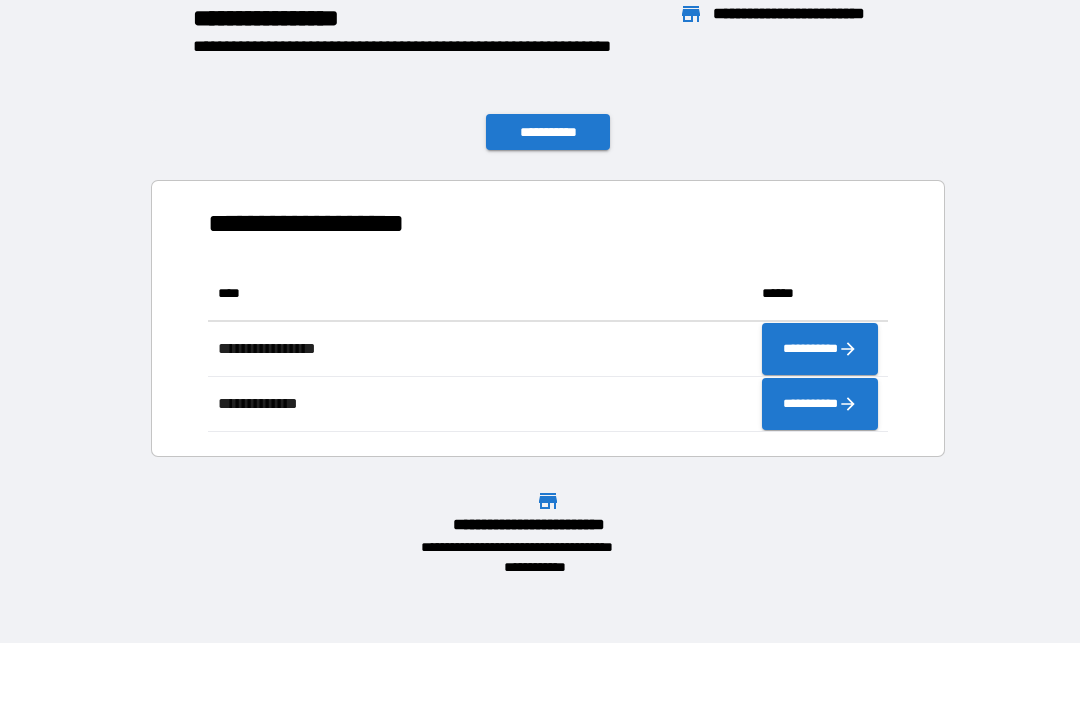 scroll, scrollTop: 1, scrollLeft: 1, axis: both 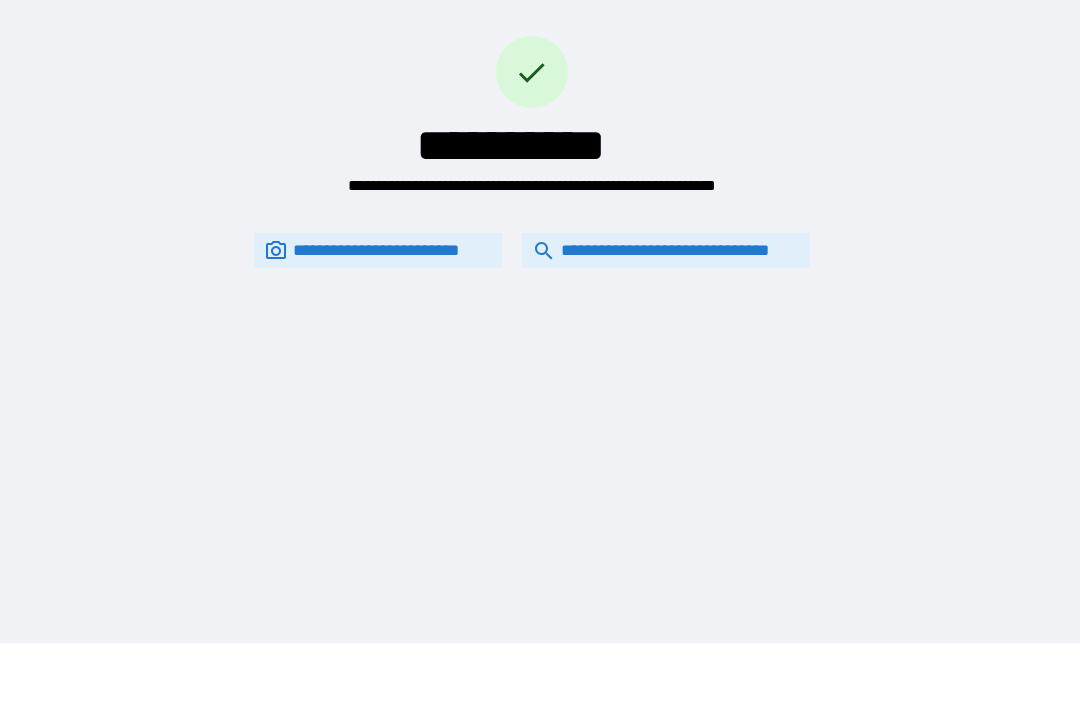 click on "**********" at bounding box center (666, 250) 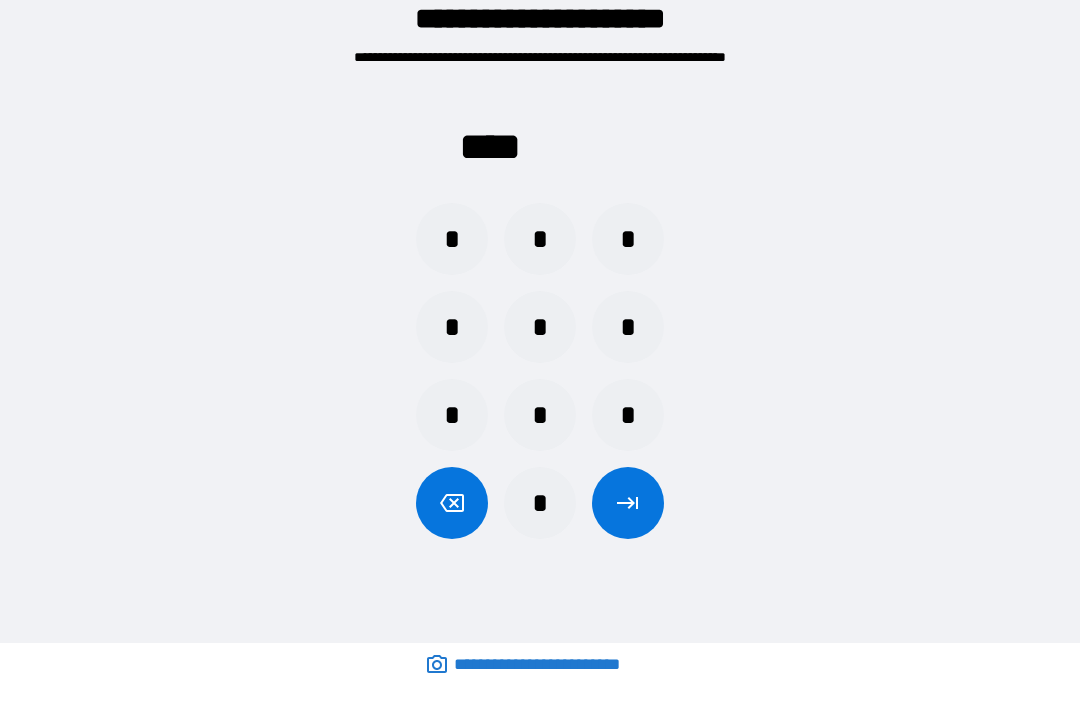 click on "*" at bounding box center [540, 415] 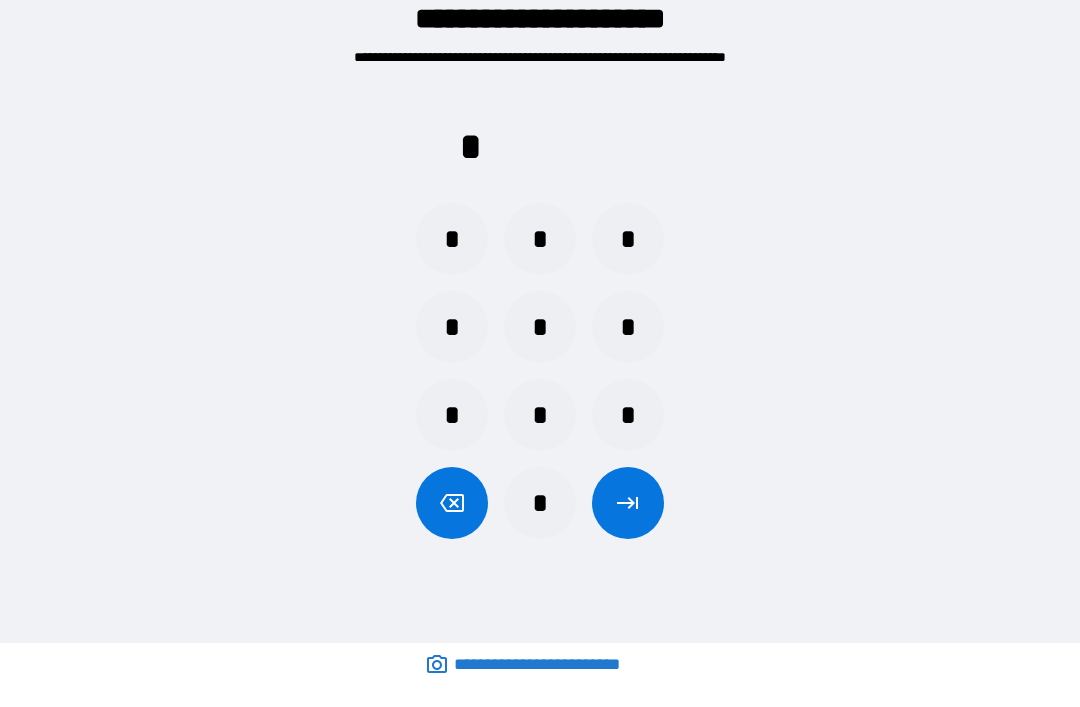 click on "*" at bounding box center [540, 327] 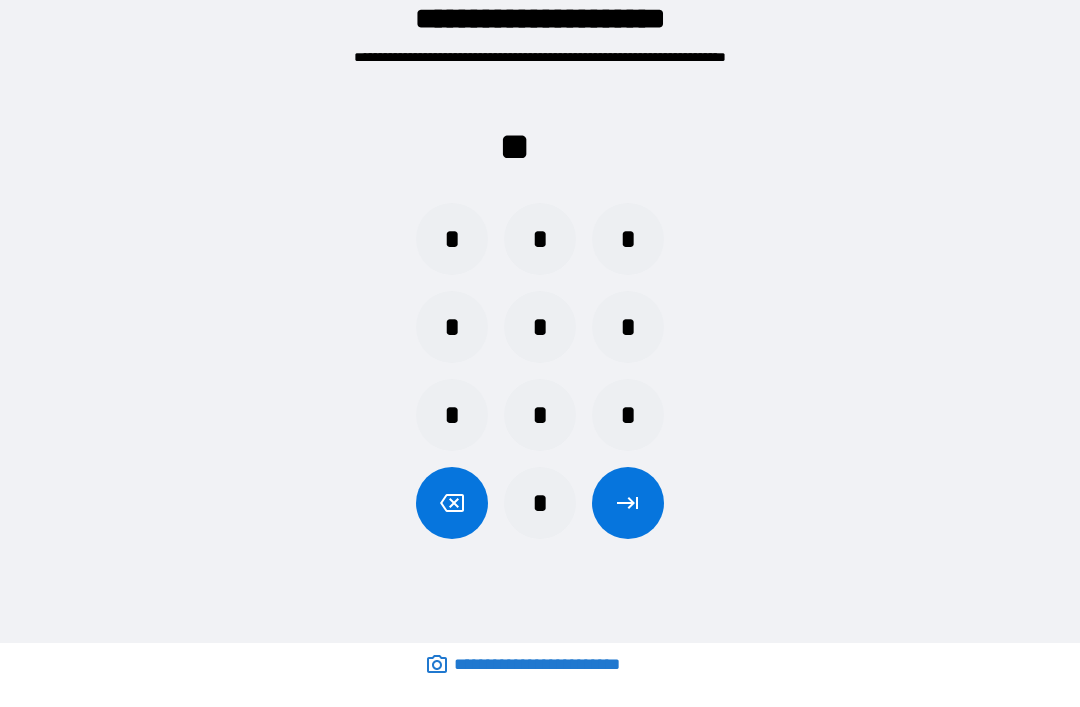 click on "*" at bounding box center [452, 415] 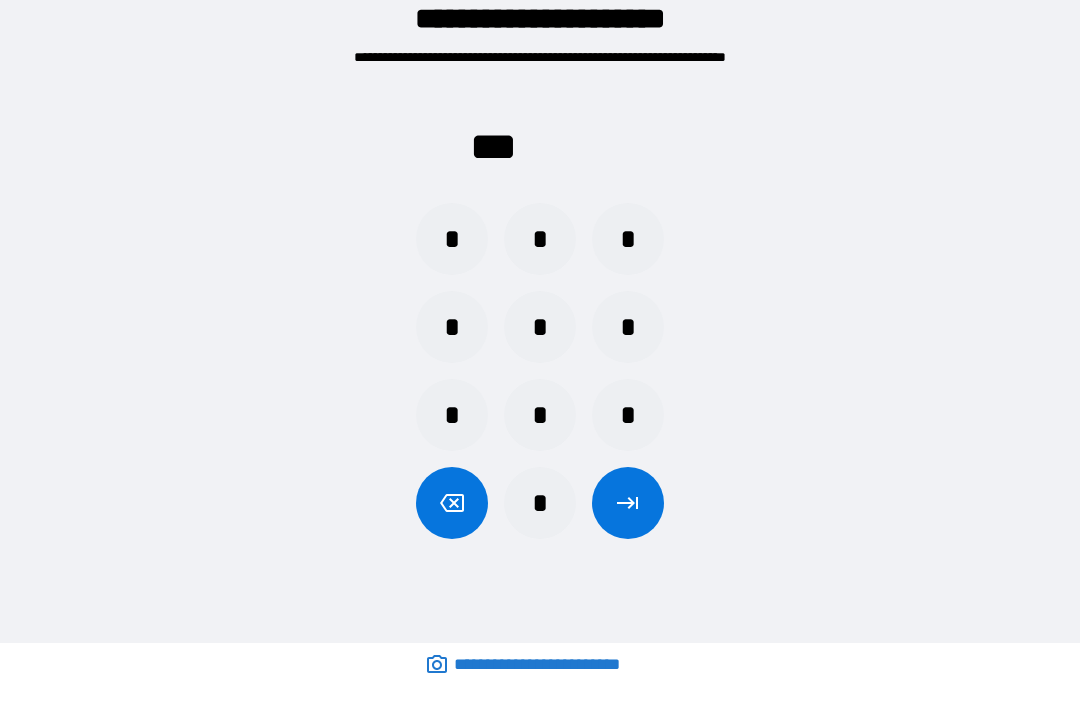 click on "*" at bounding box center (628, 327) 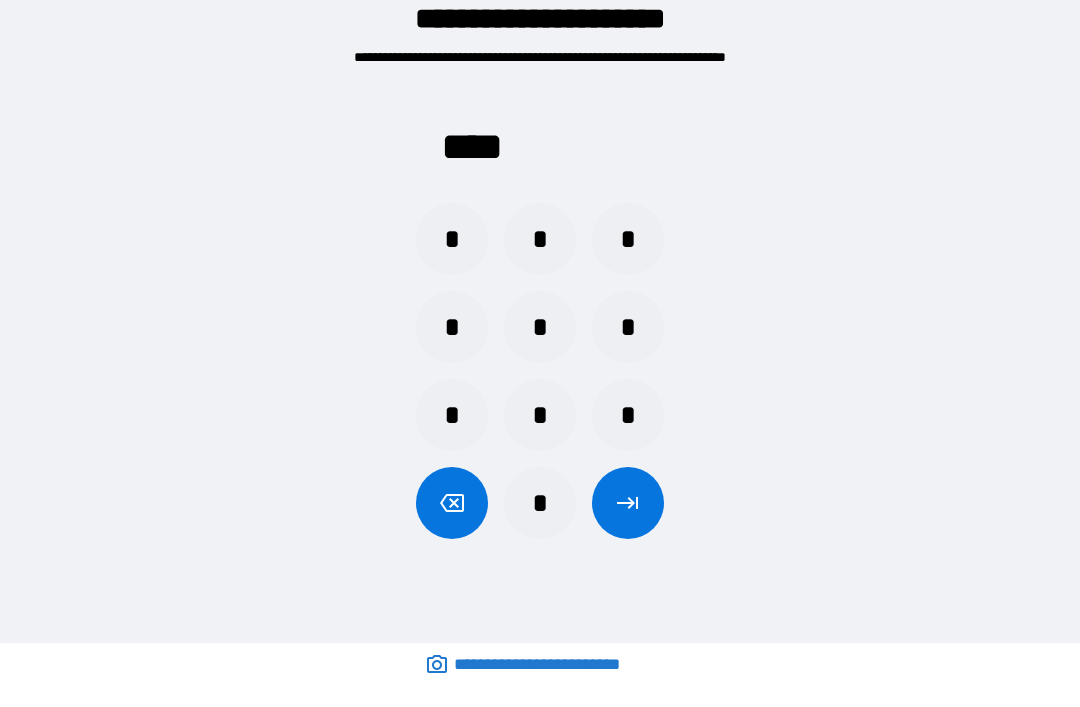 click at bounding box center (628, 503) 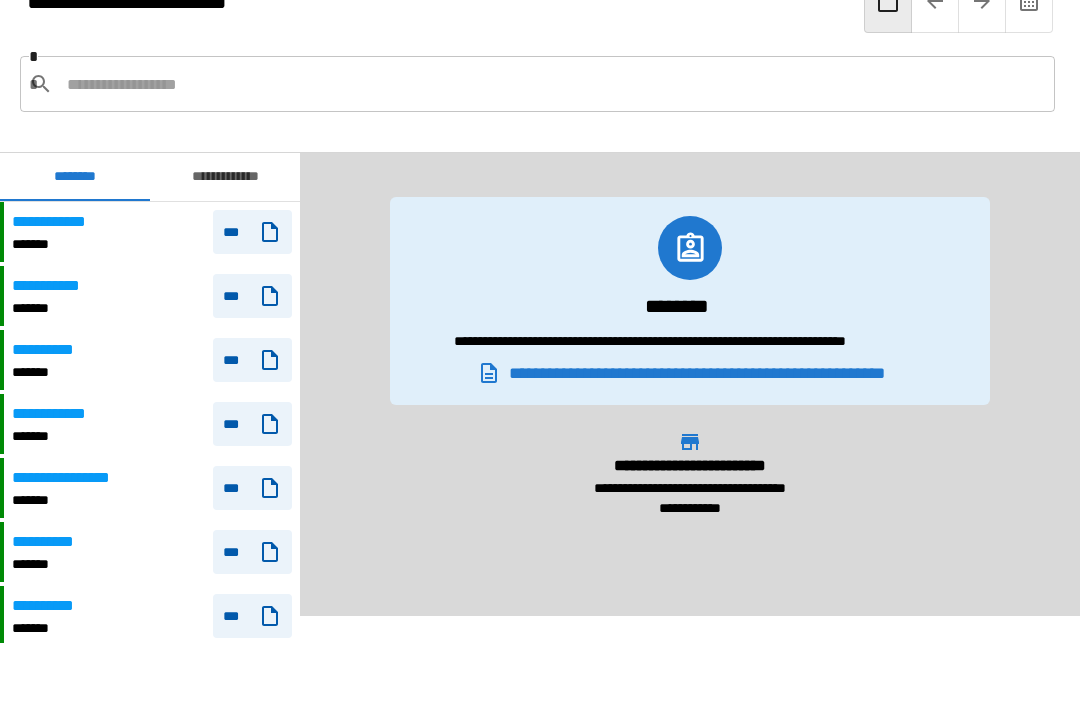 click on "**********" at bounding box center [225, 177] 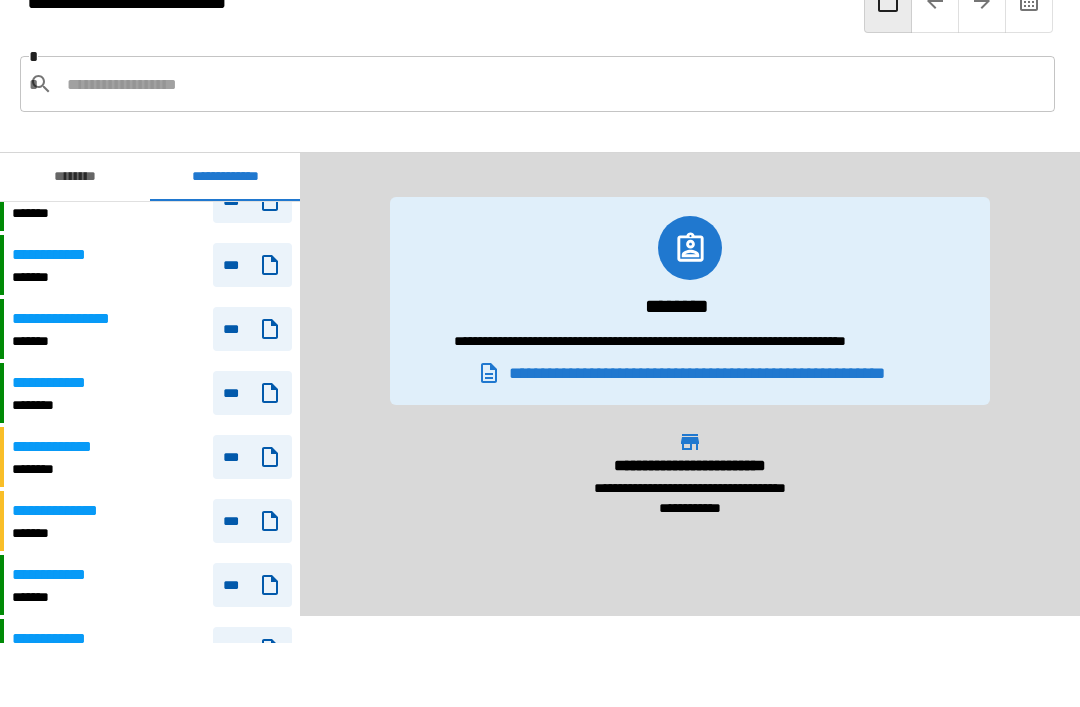 scroll, scrollTop: 63, scrollLeft: 0, axis: vertical 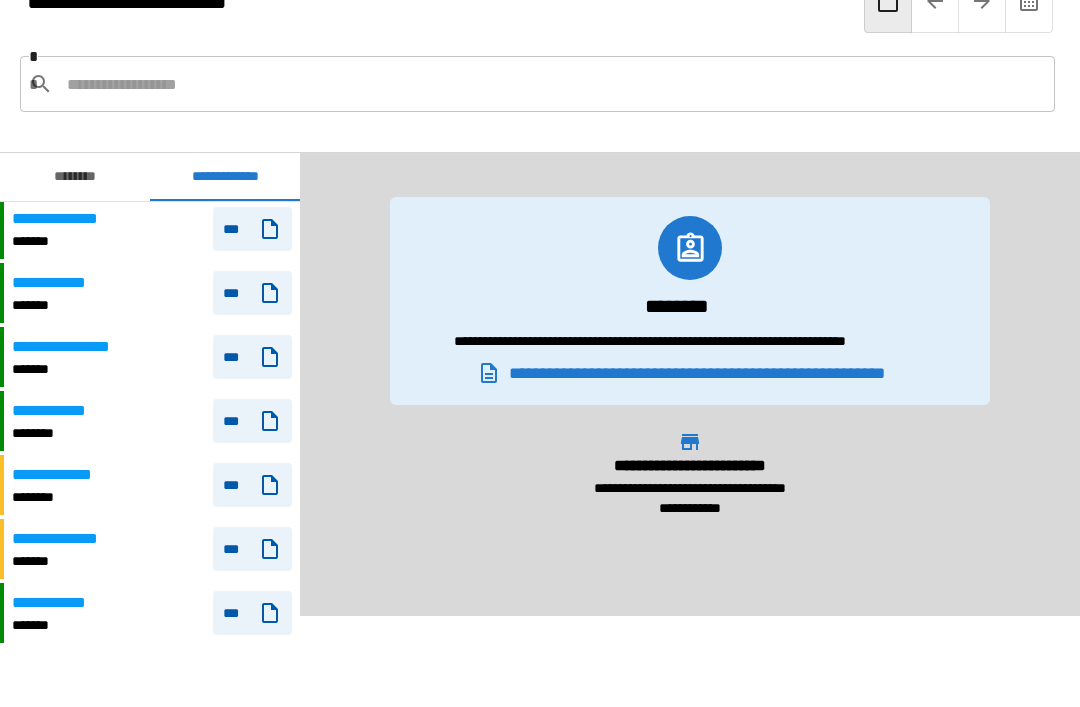 click on "**********" at bounding box center [152, 229] 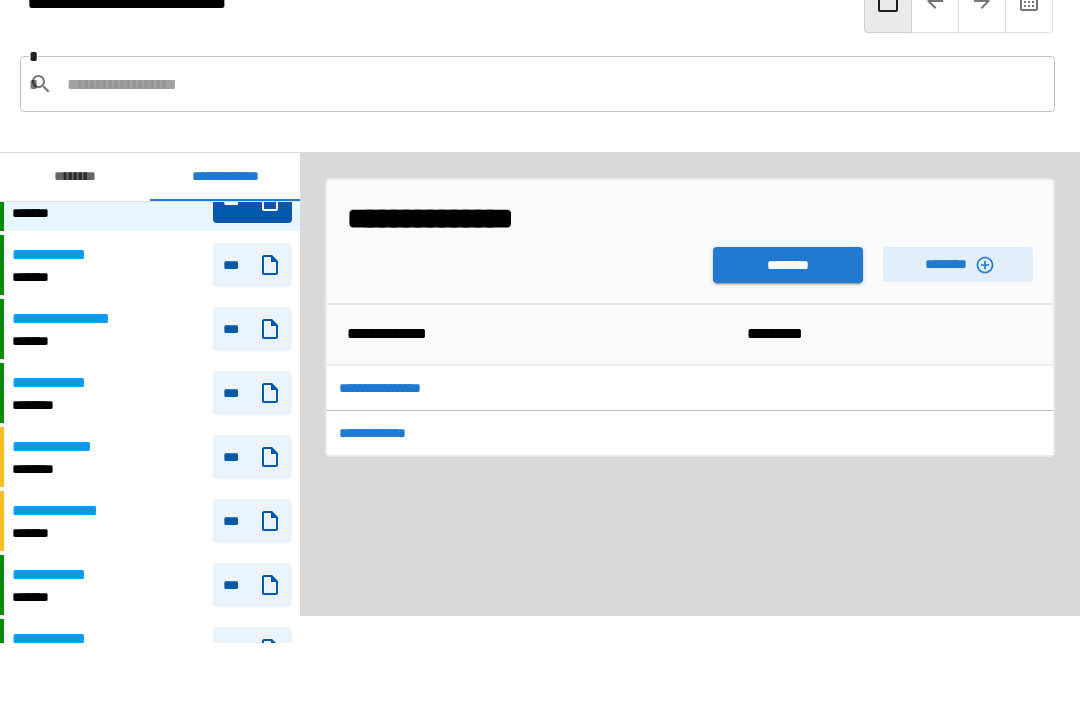 click on "********" at bounding box center (788, 265) 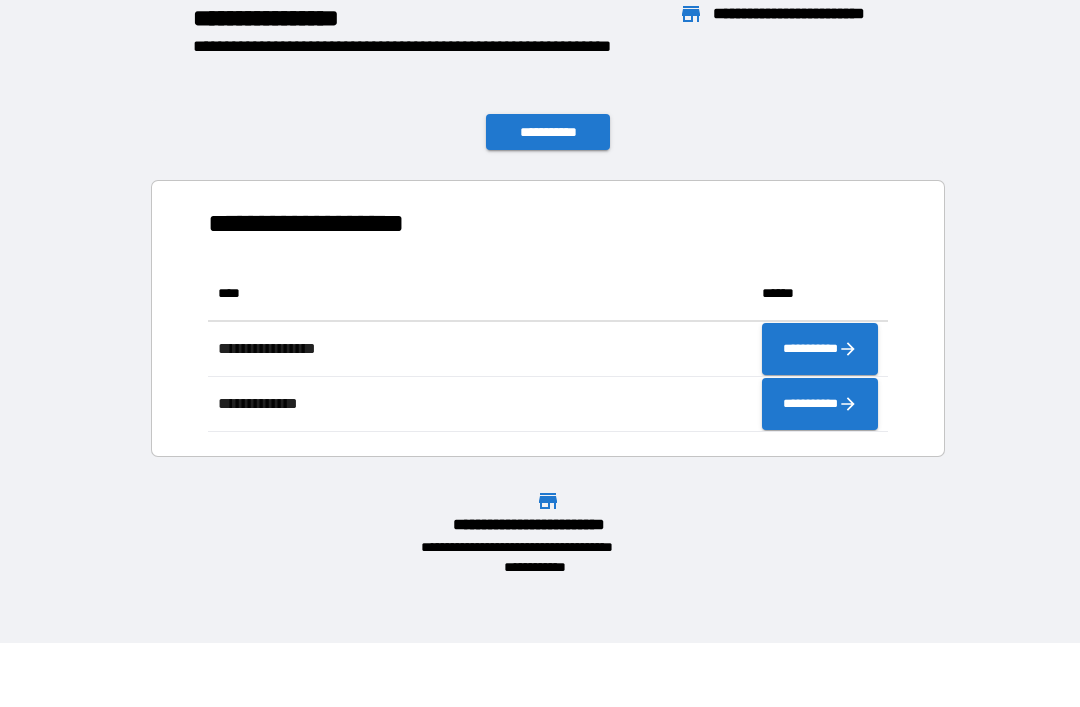 scroll, scrollTop: 1, scrollLeft: 1, axis: both 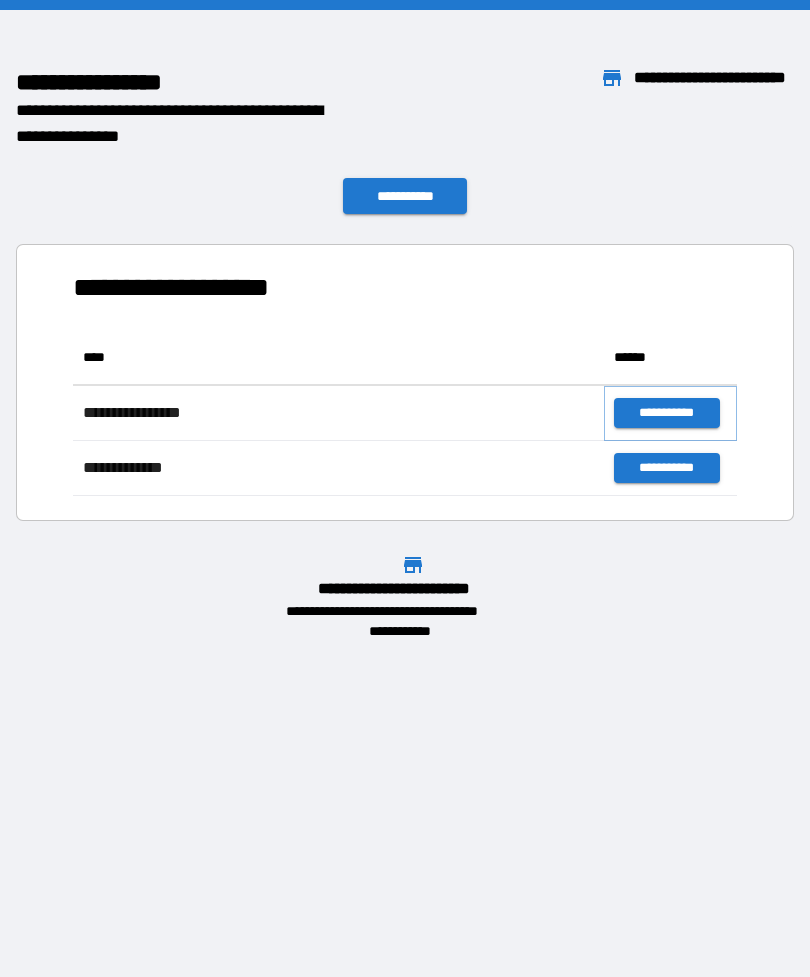 click on "**********" at bounding box center [666, 413] 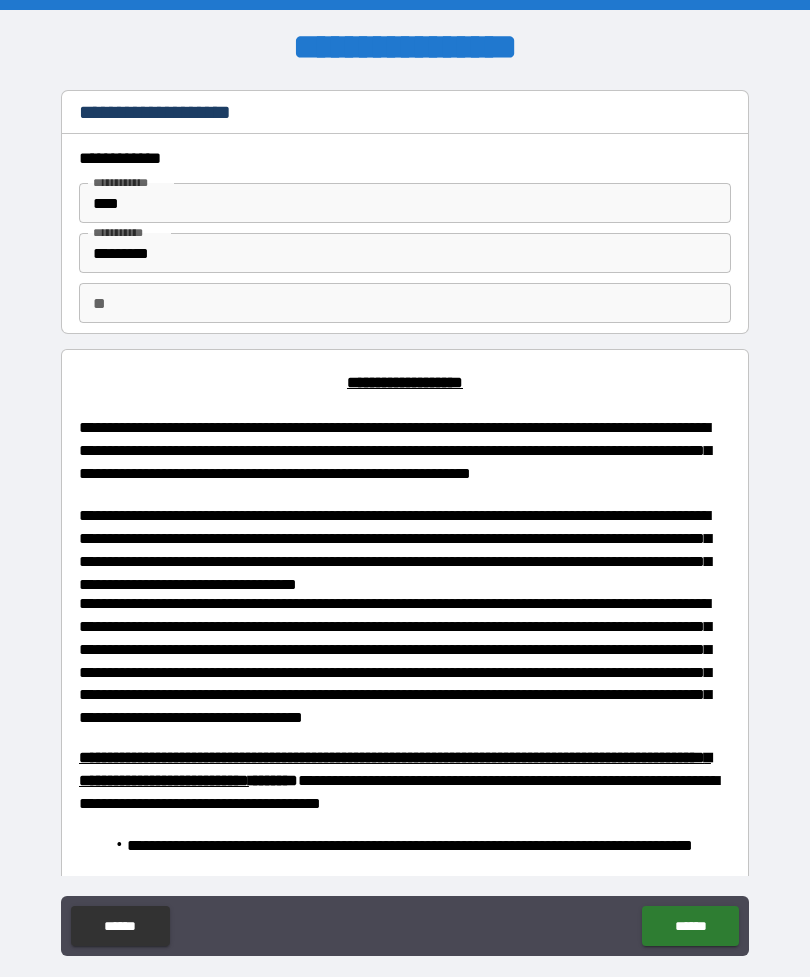 click on "**" at bounding box center (405, 303) 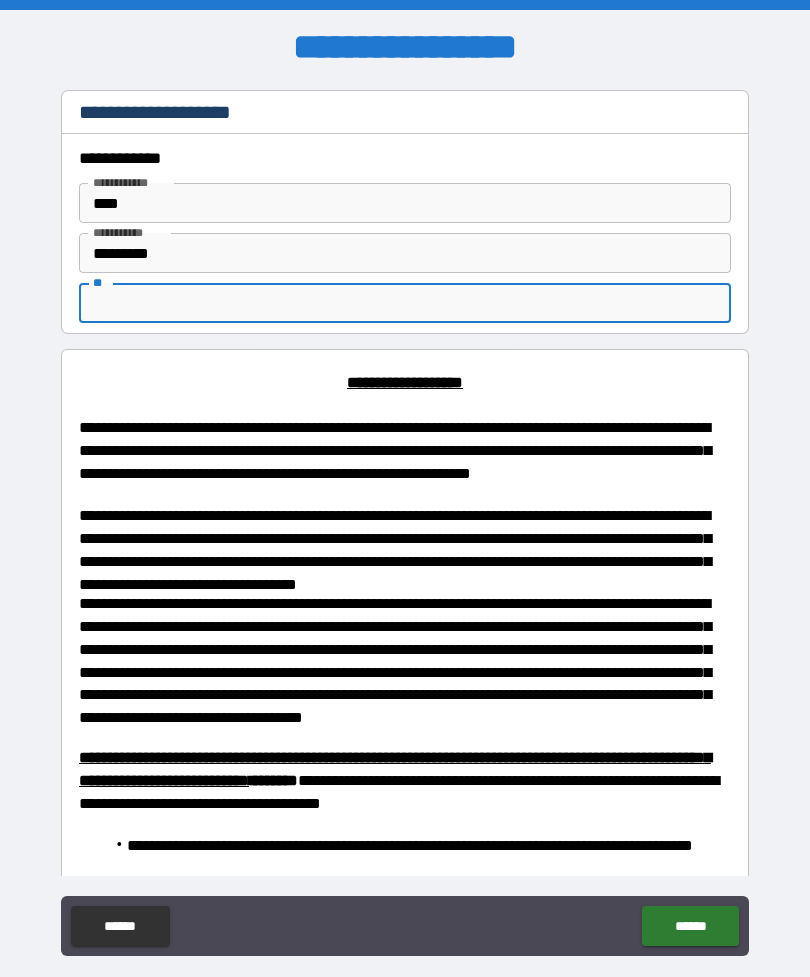 type on "*" 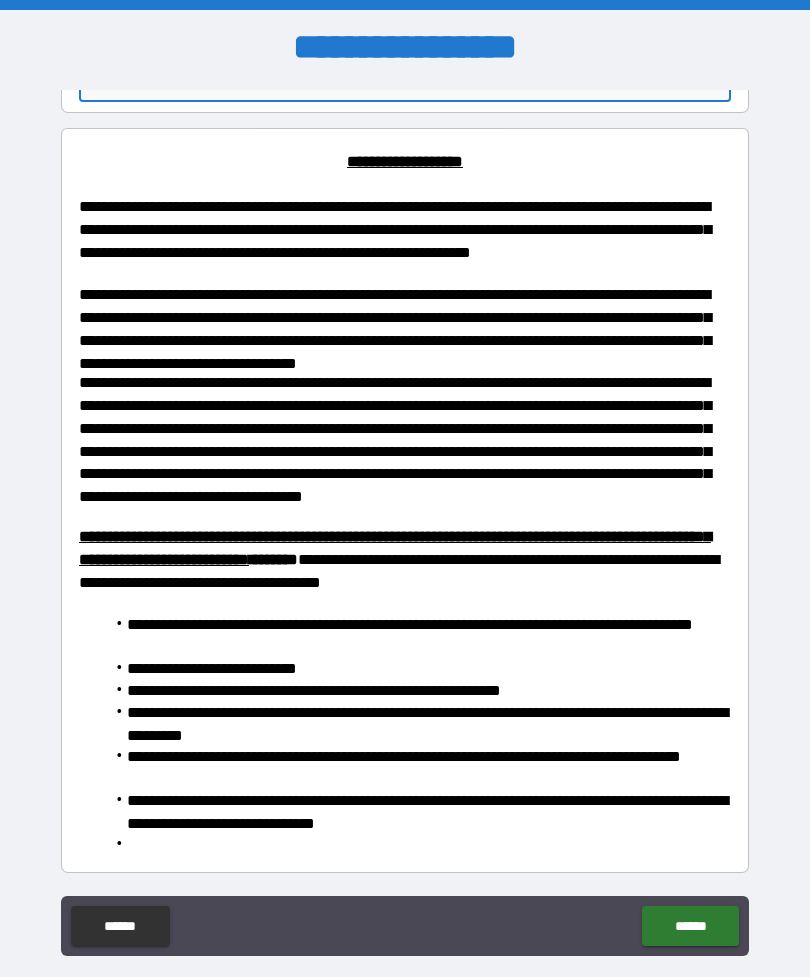 scroll, scrollTop: 221, scrollLeft: 0, axis: vertical 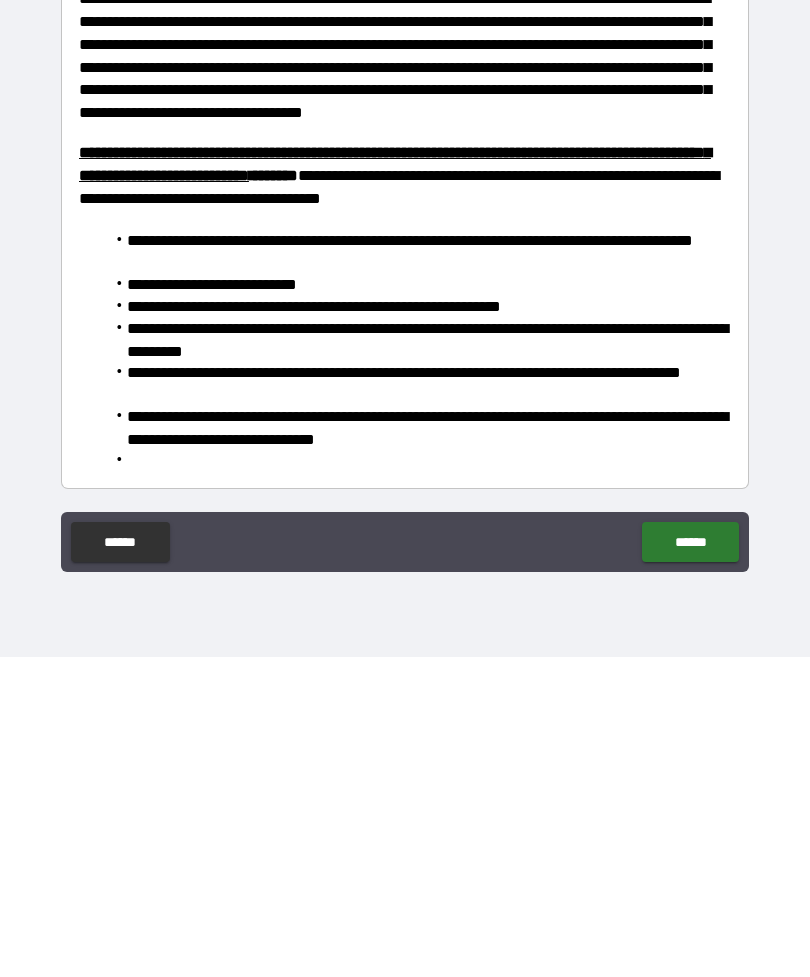 click on "******" at bounding box center [690, 862] 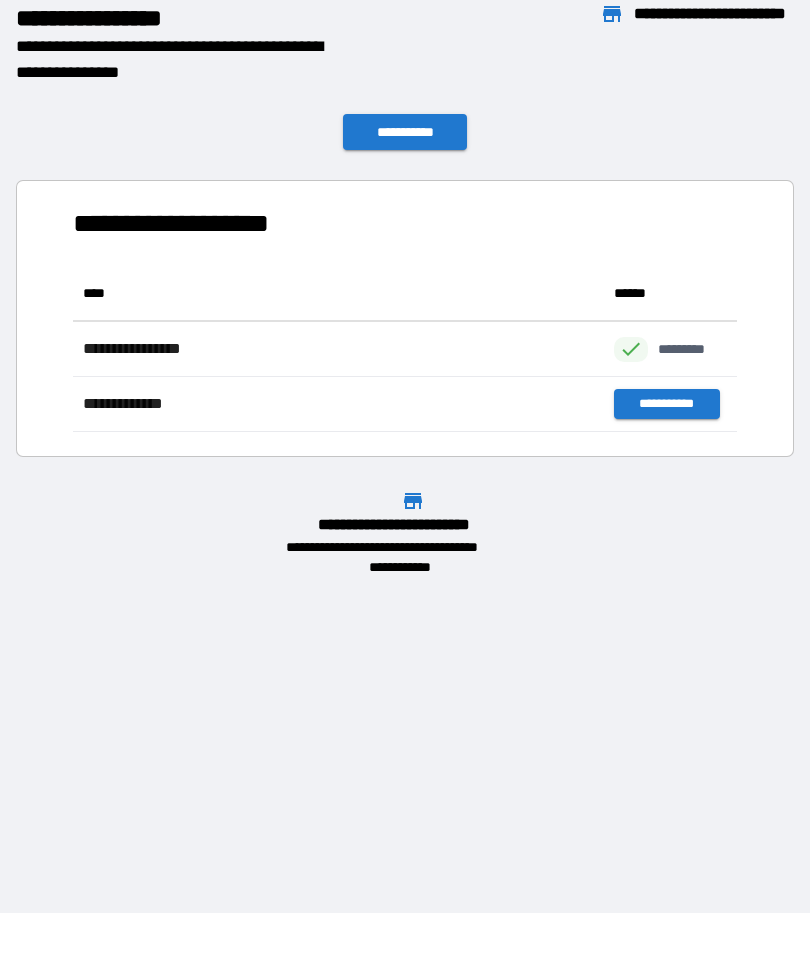 scroll, scrollTop: 1, scrollLeft: 1, axis: both 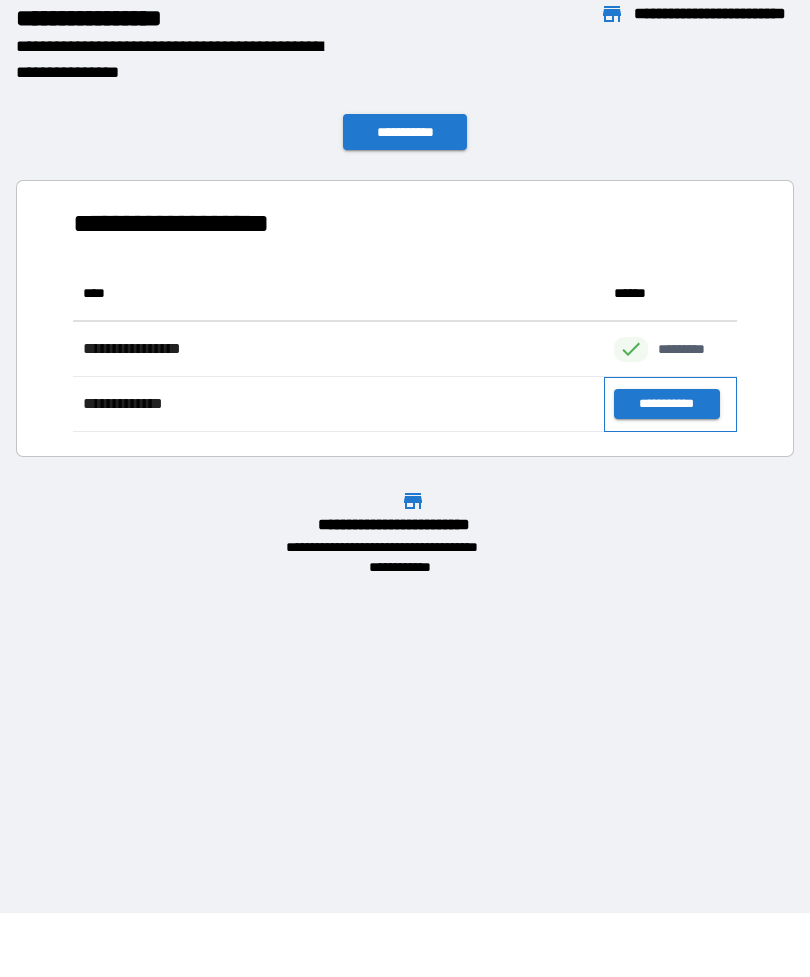 click on "**********" at bounding box center (670, 404) 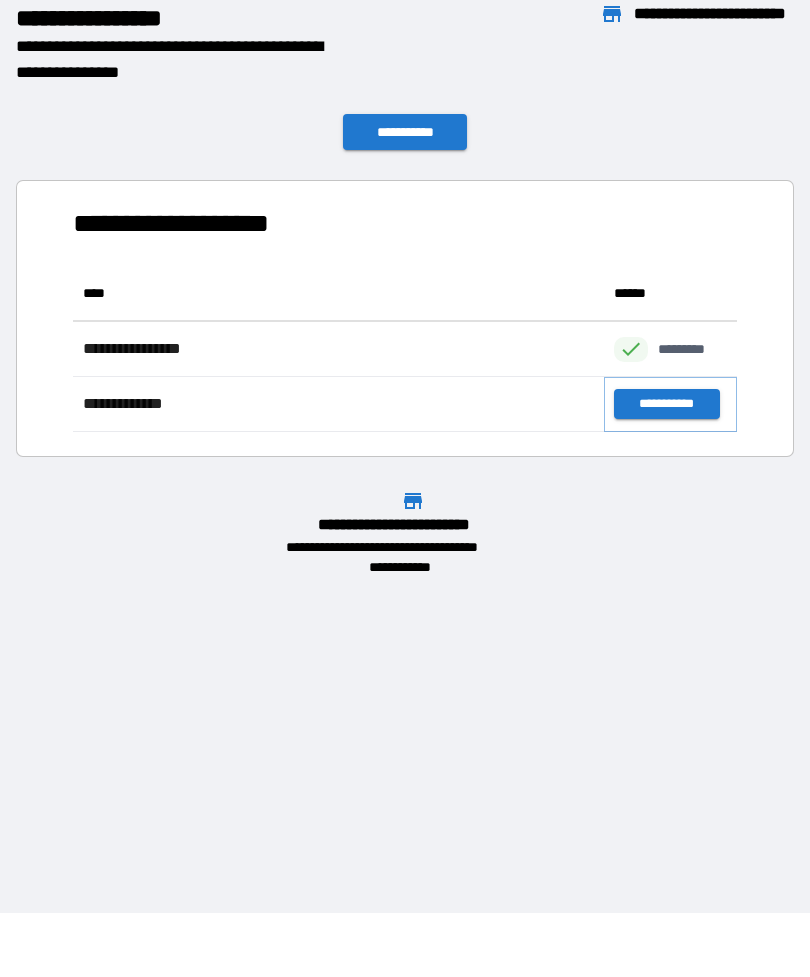 click on "**********" at bounding box center [666, 404] 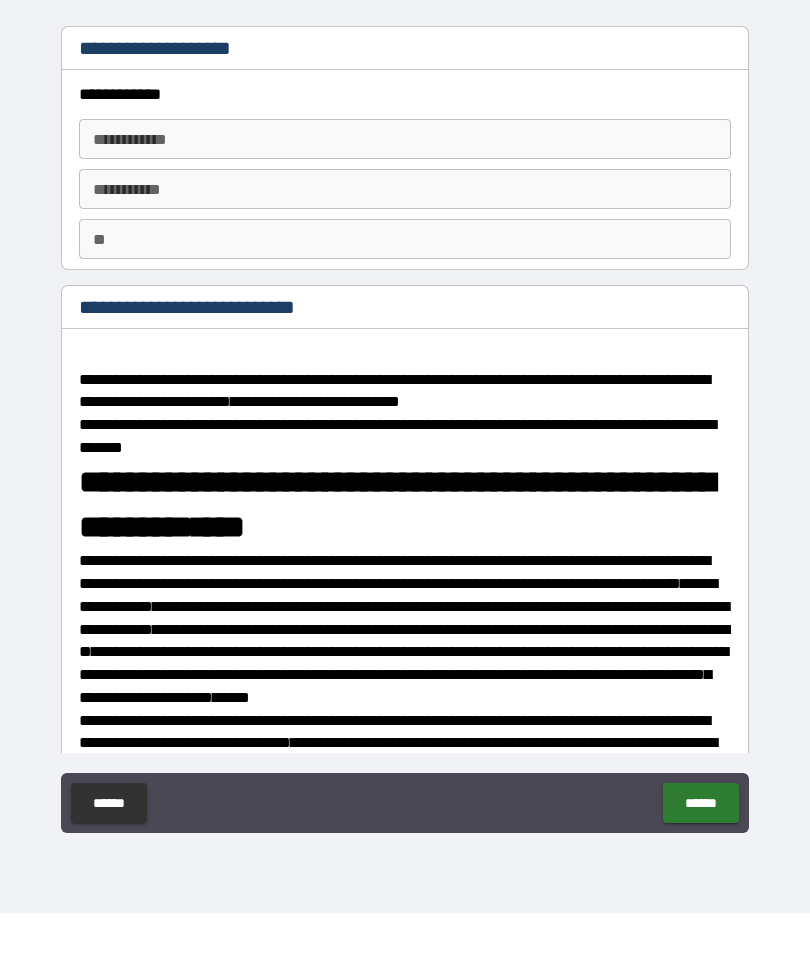 type on "*" 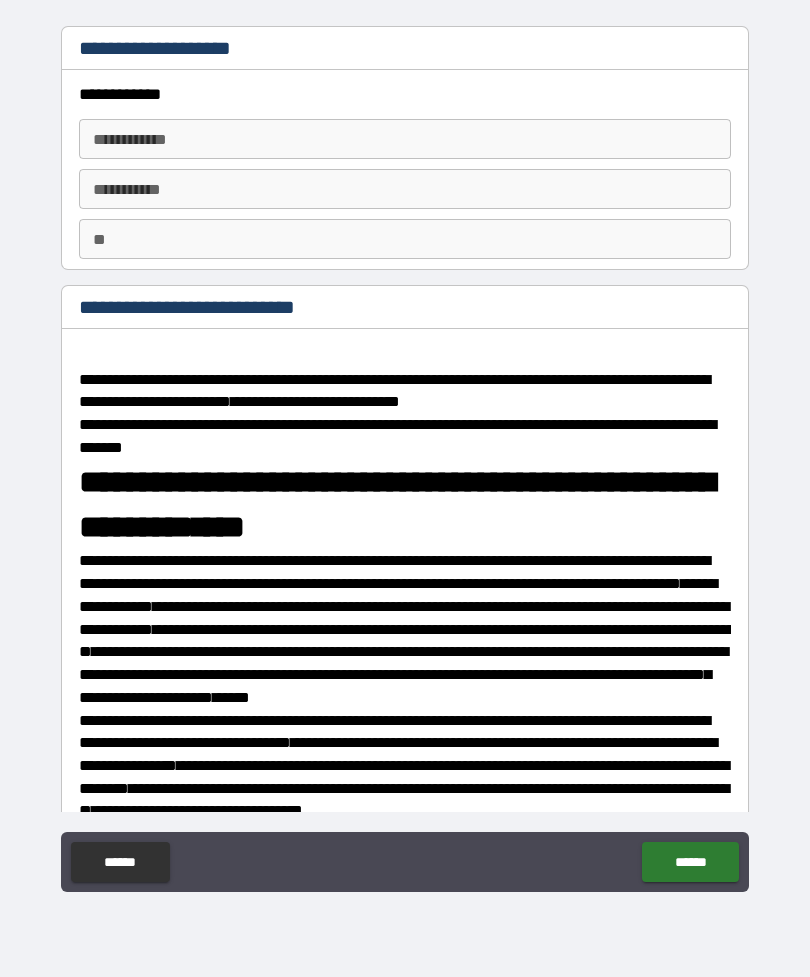 click on "**********" at bounding box center (405, 139) 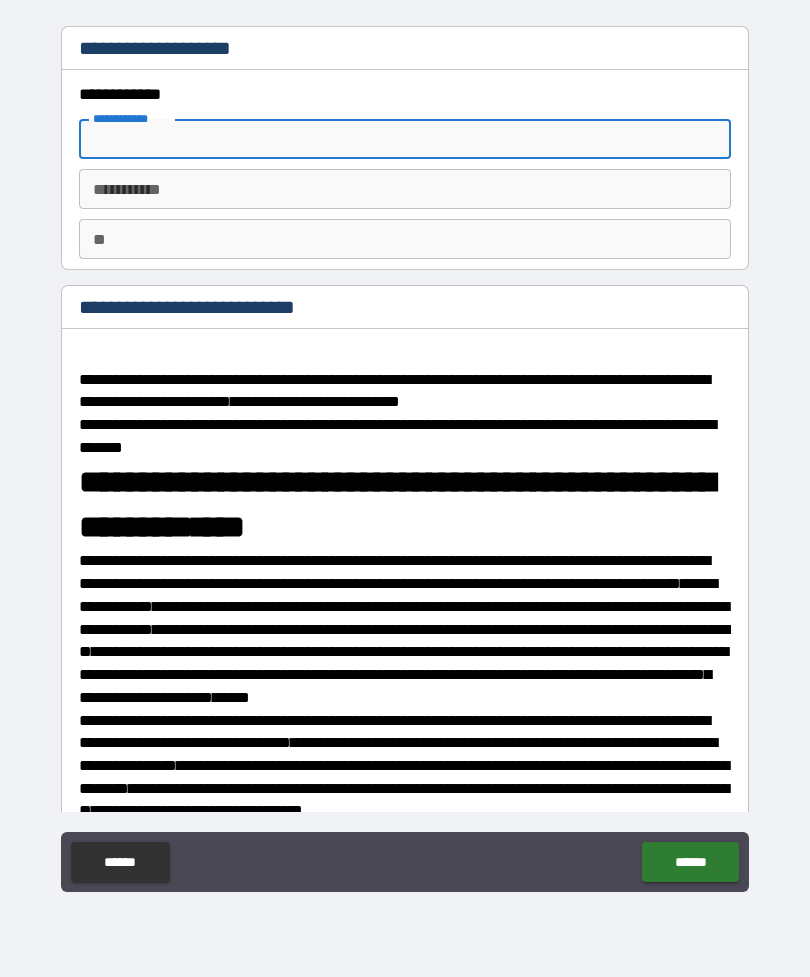 type on "*" 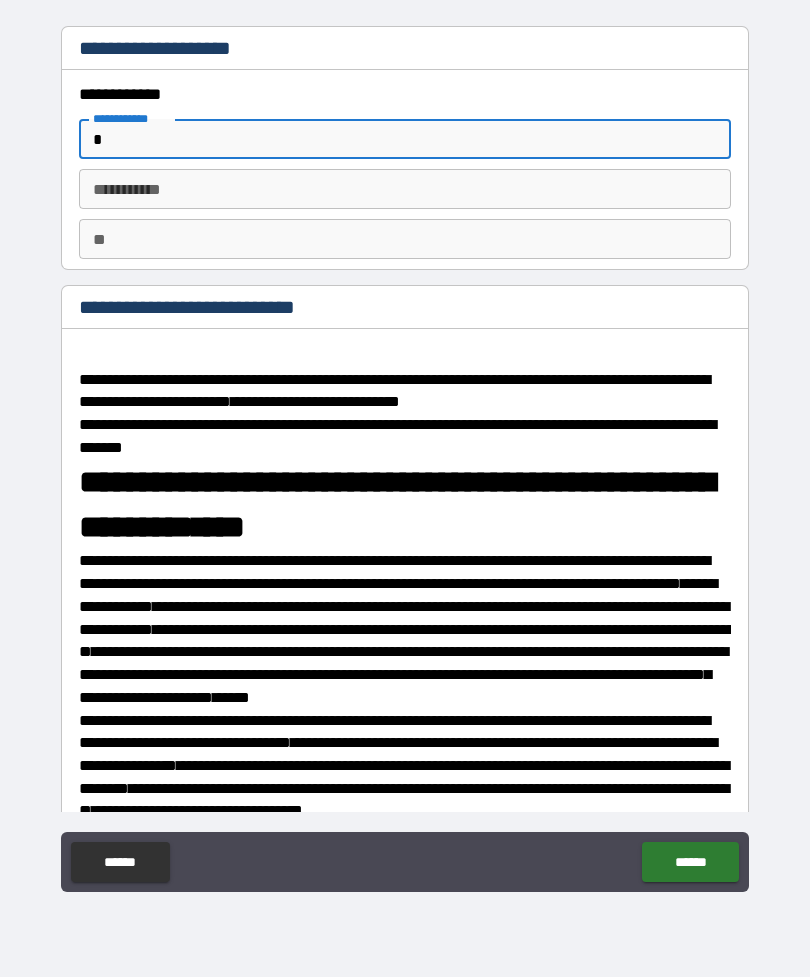 type on "*" 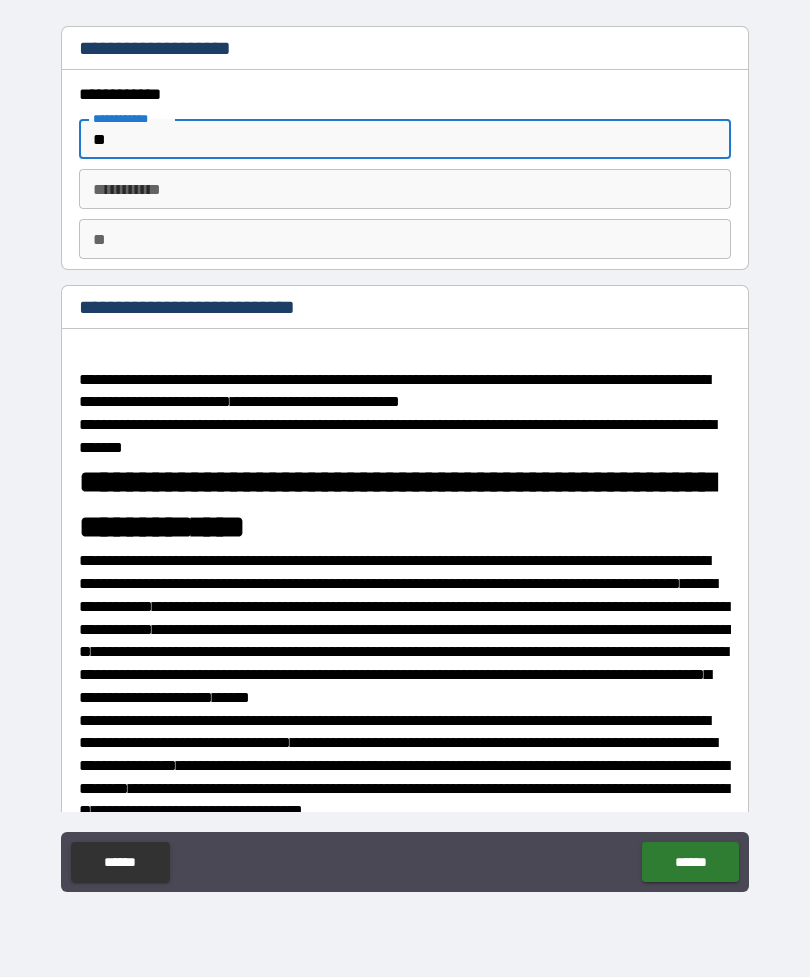 type on "*" 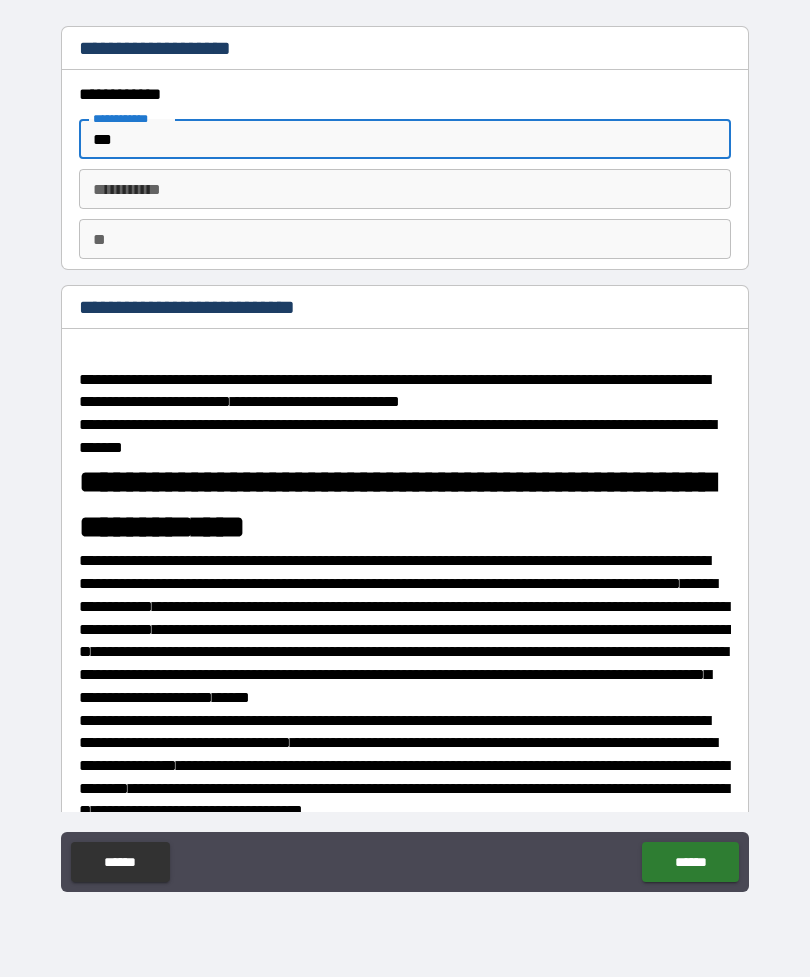 type on "*" 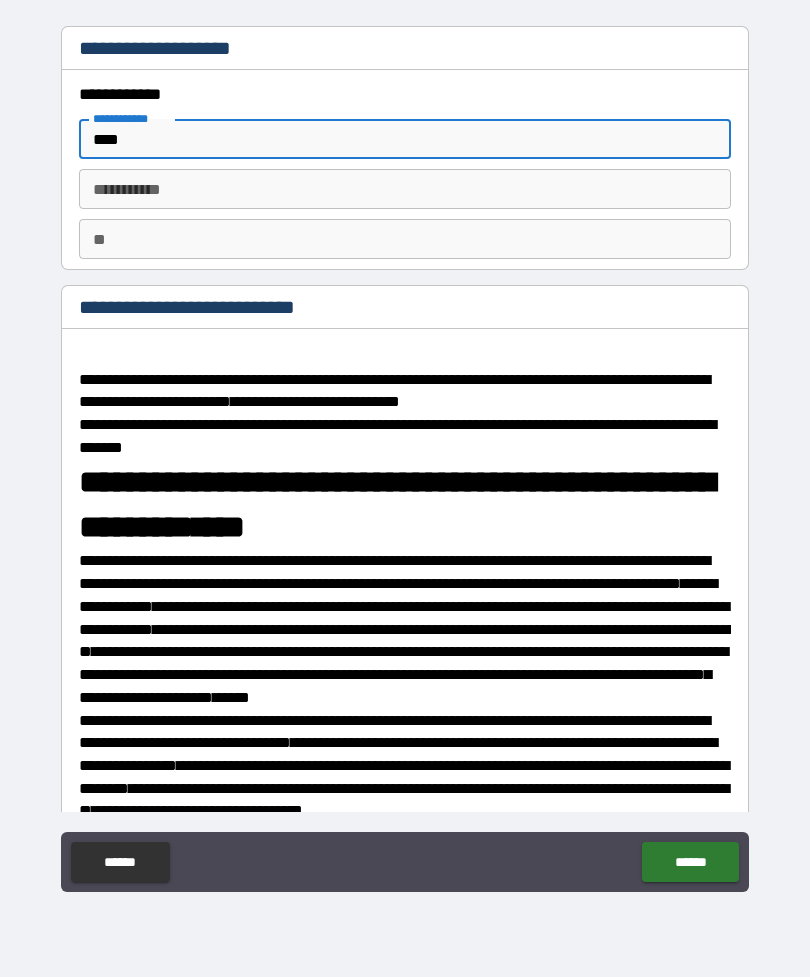 type on "*" 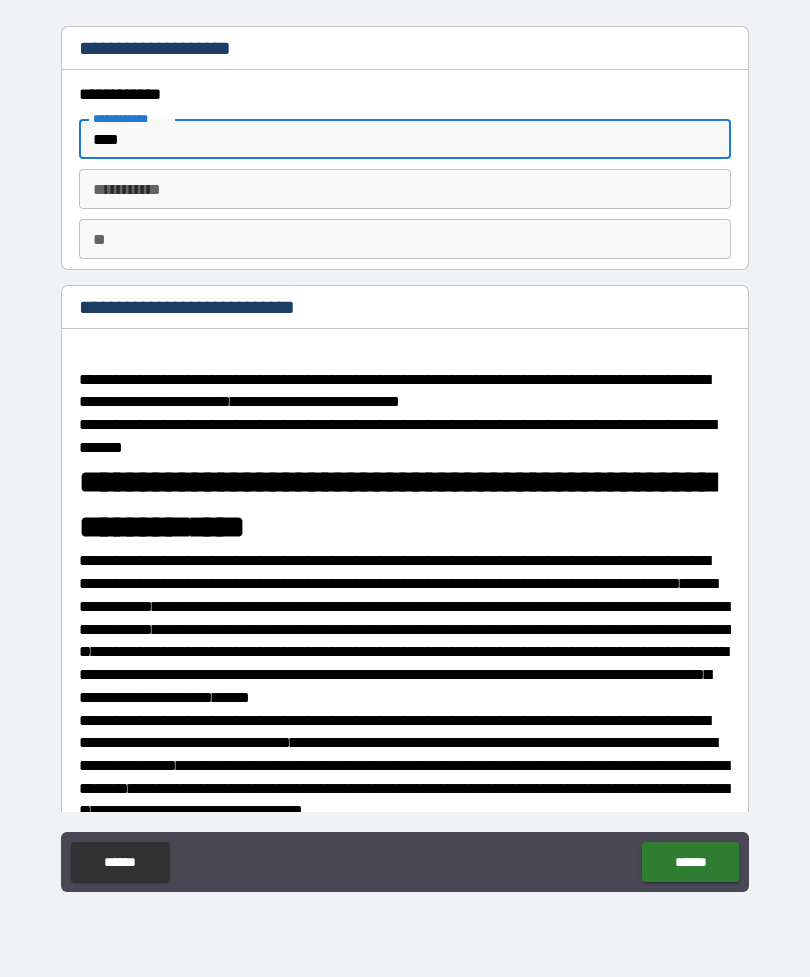 type on "****" 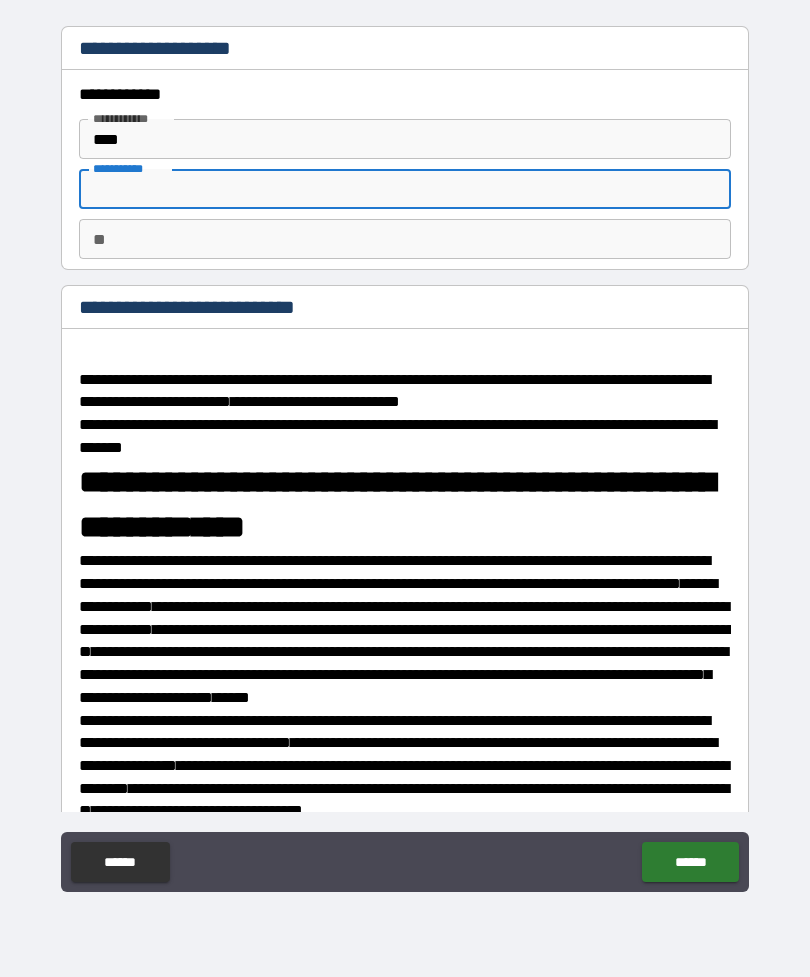 type on "*" 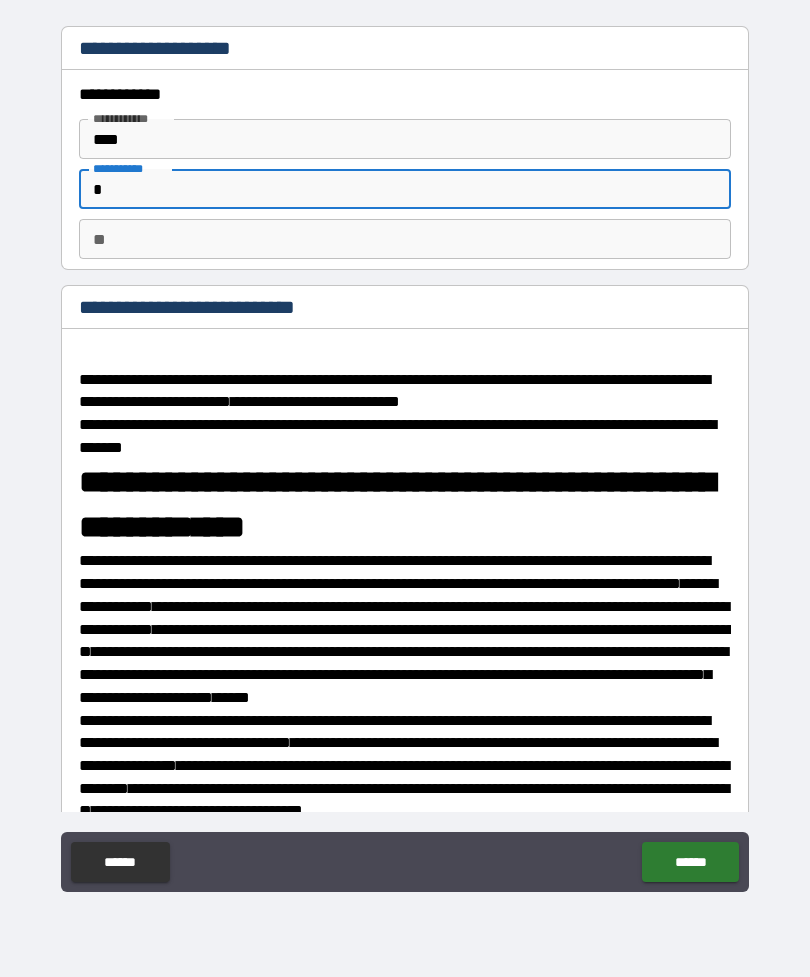 type on "*" 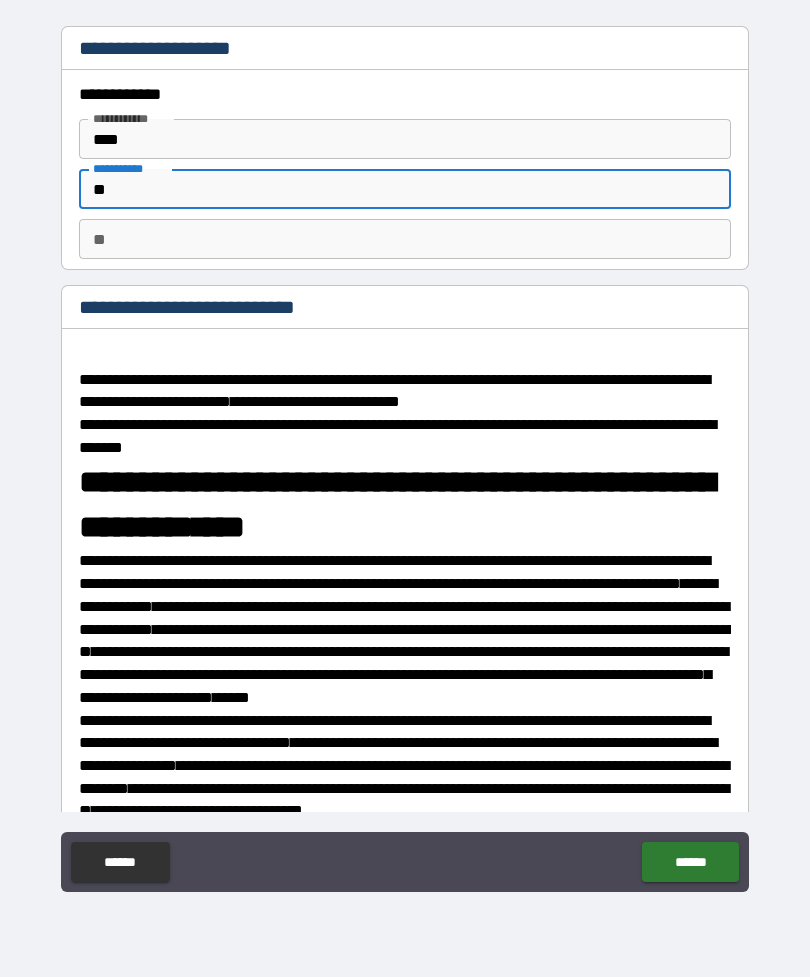 type on "*" 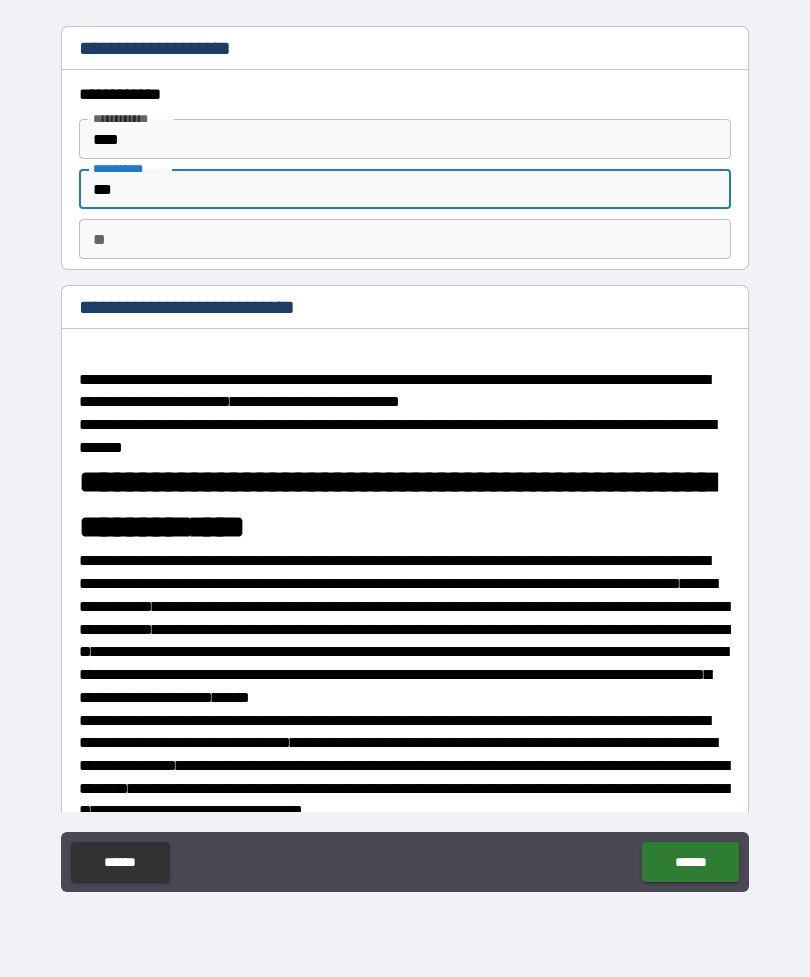 type on "*" 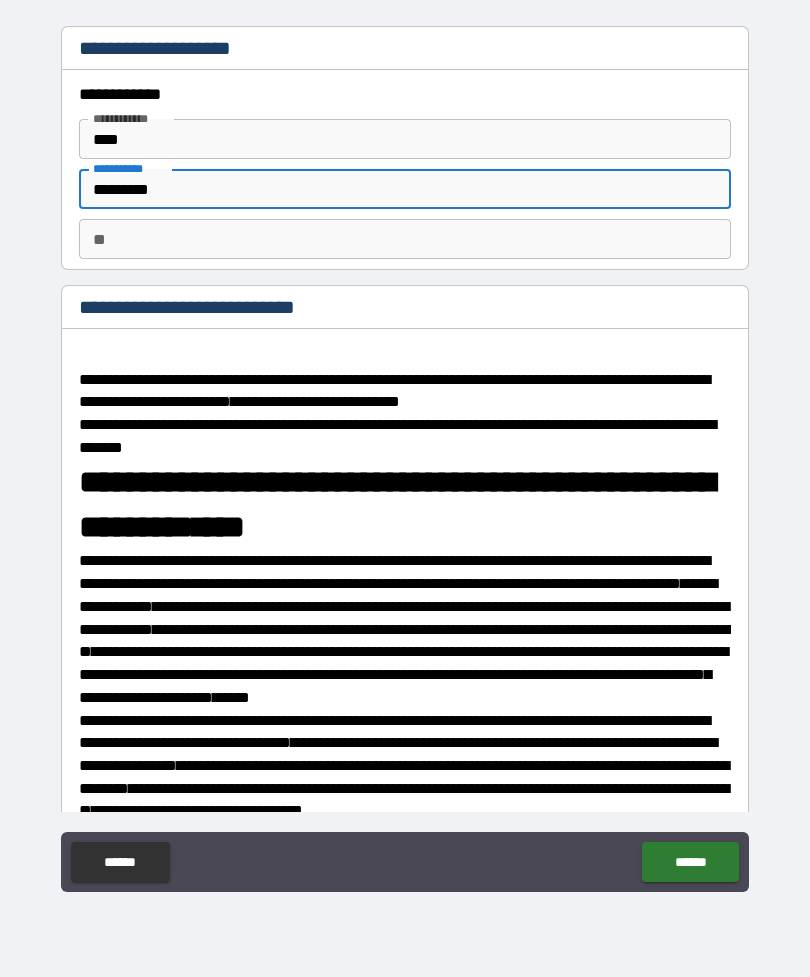 click on "**" at bounding box center (405, 239) 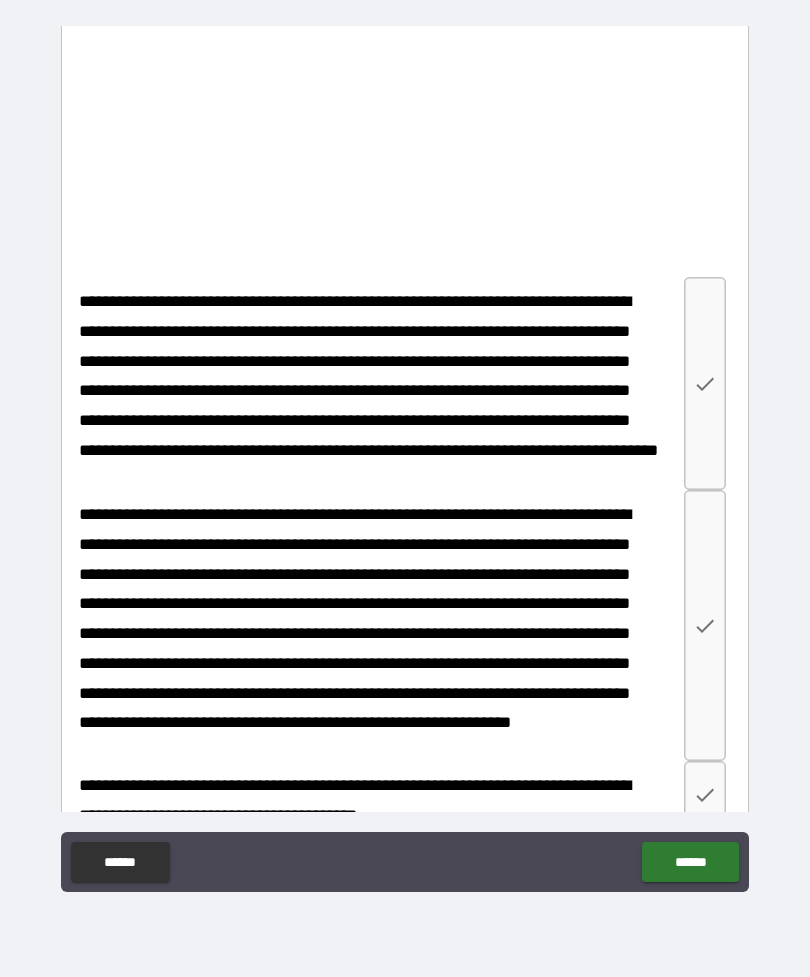 scroll, scrollTop: 5243, scrollLeft: 0, axis: vertical 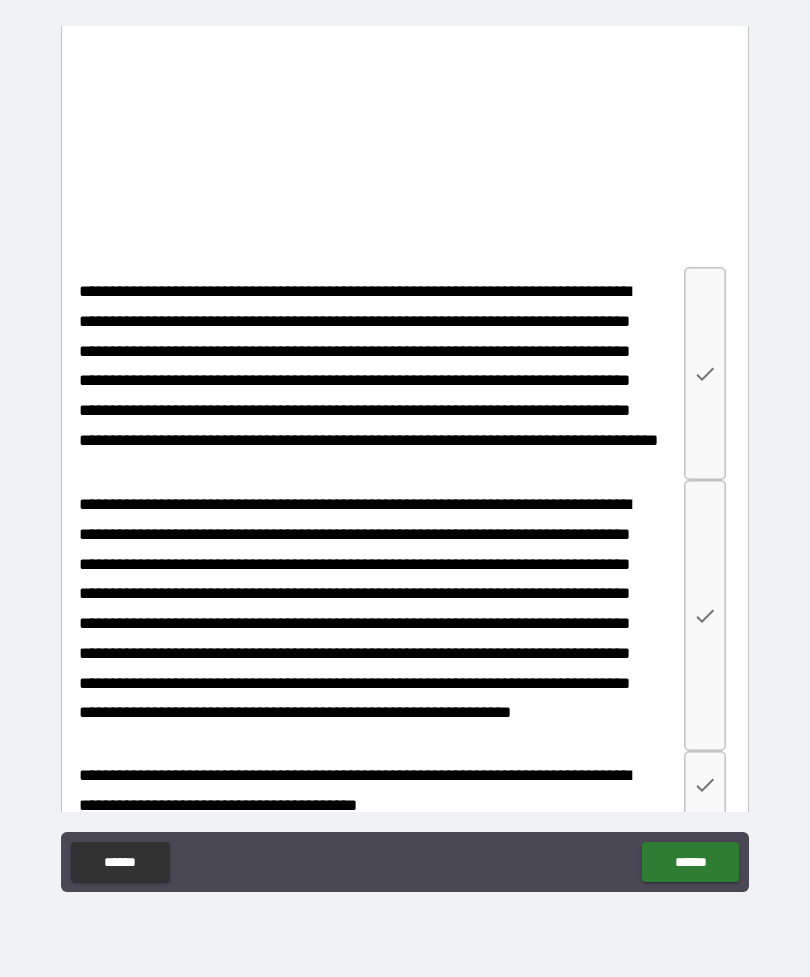 click 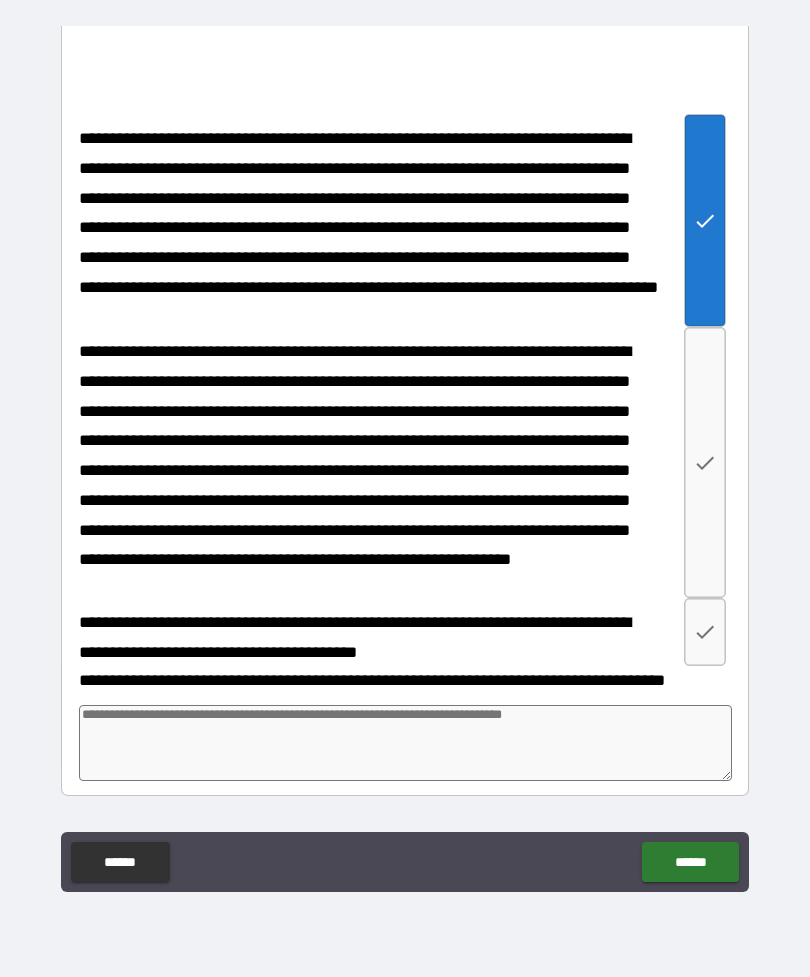 scroll, scrollTop: 5427, scrollLeft: 0, axis: vertical 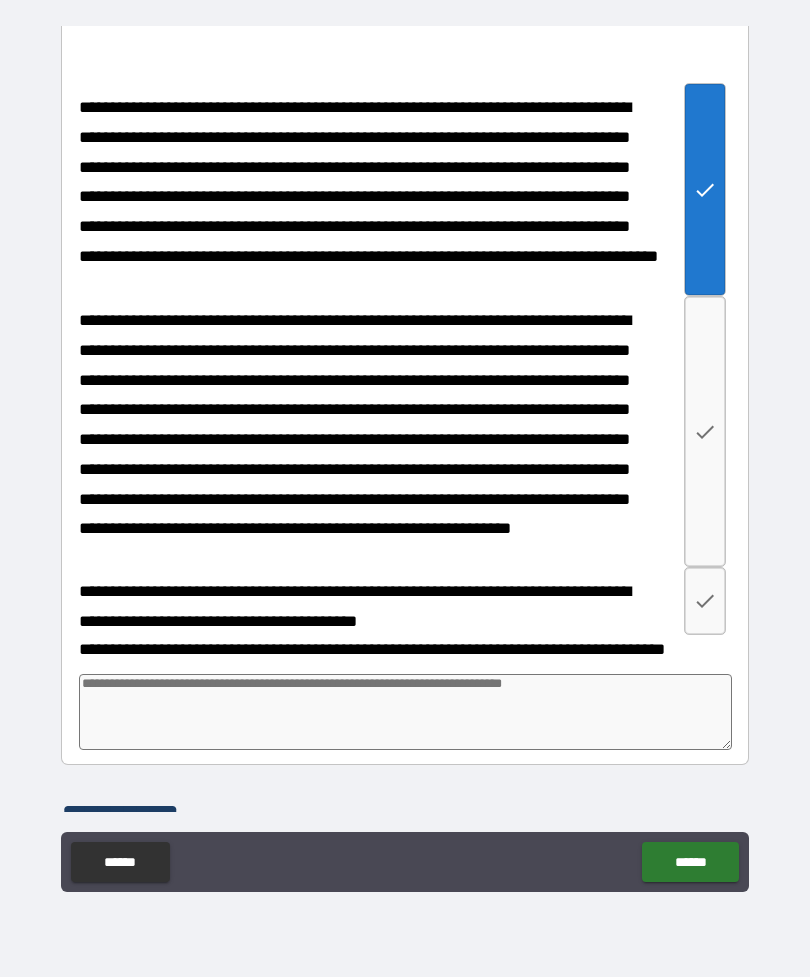 click 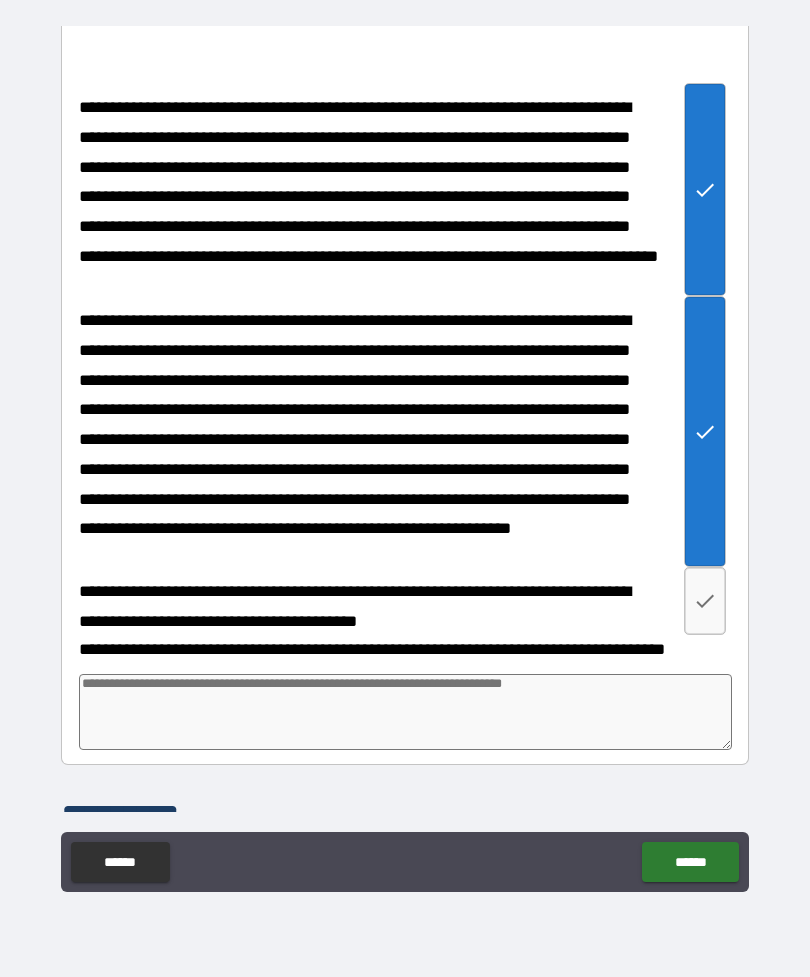 click at bounding box center (705, 601) 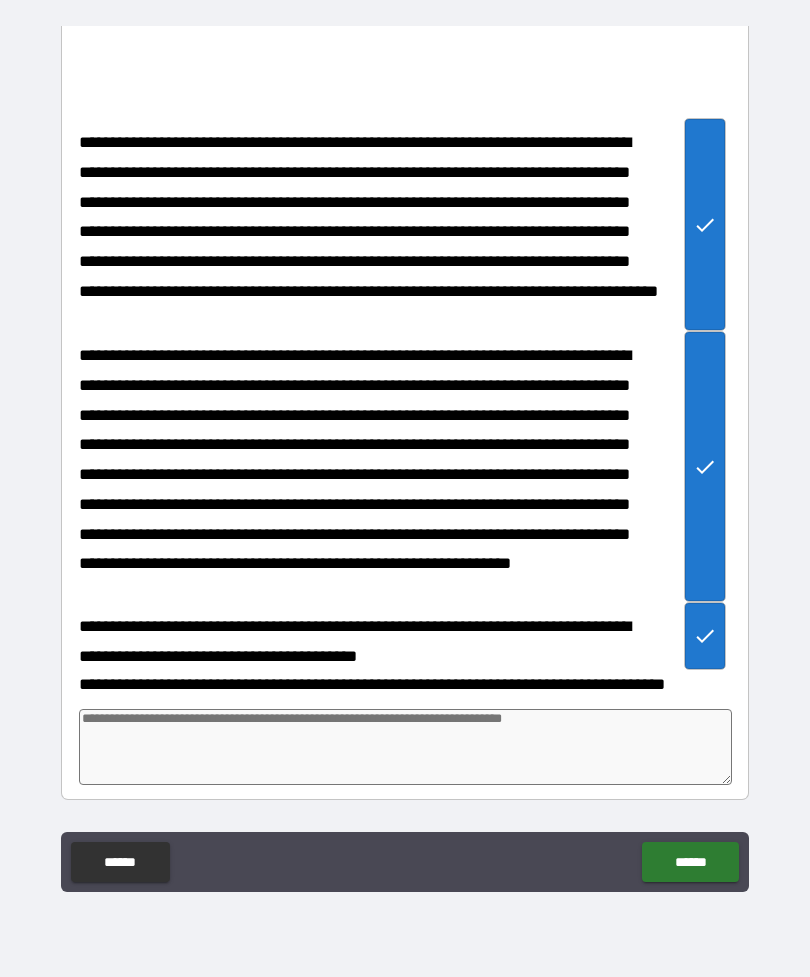 scroll, scrollTop: 5394, scrollLeft: 0, axis: vertical 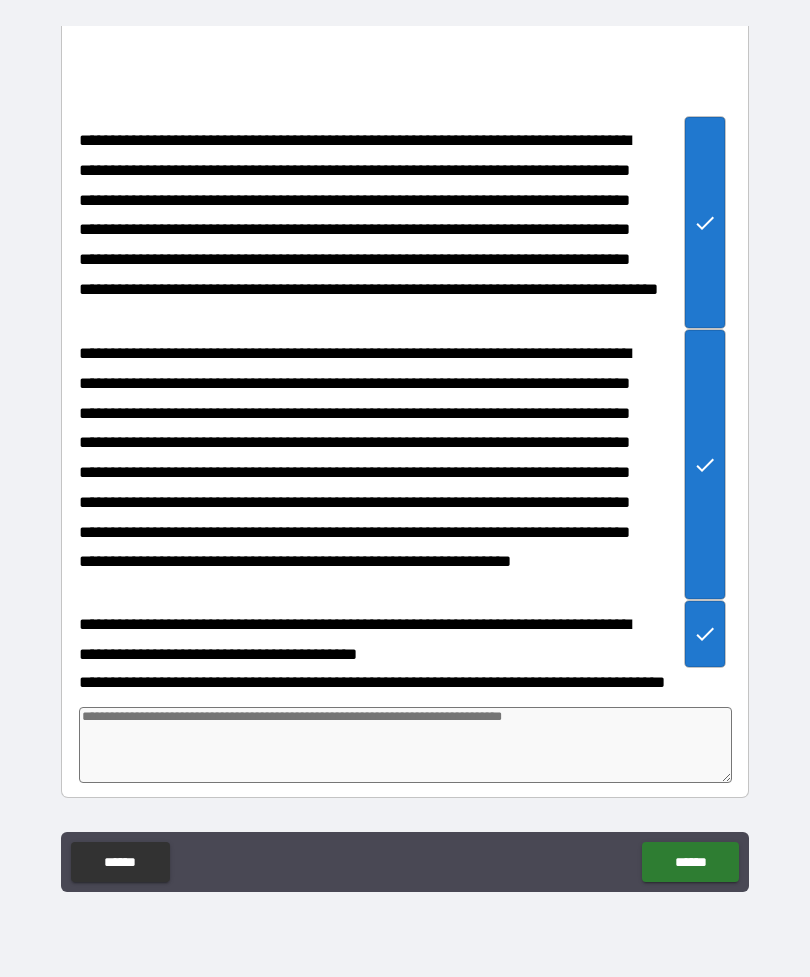 click at bounding box center [405, 745] 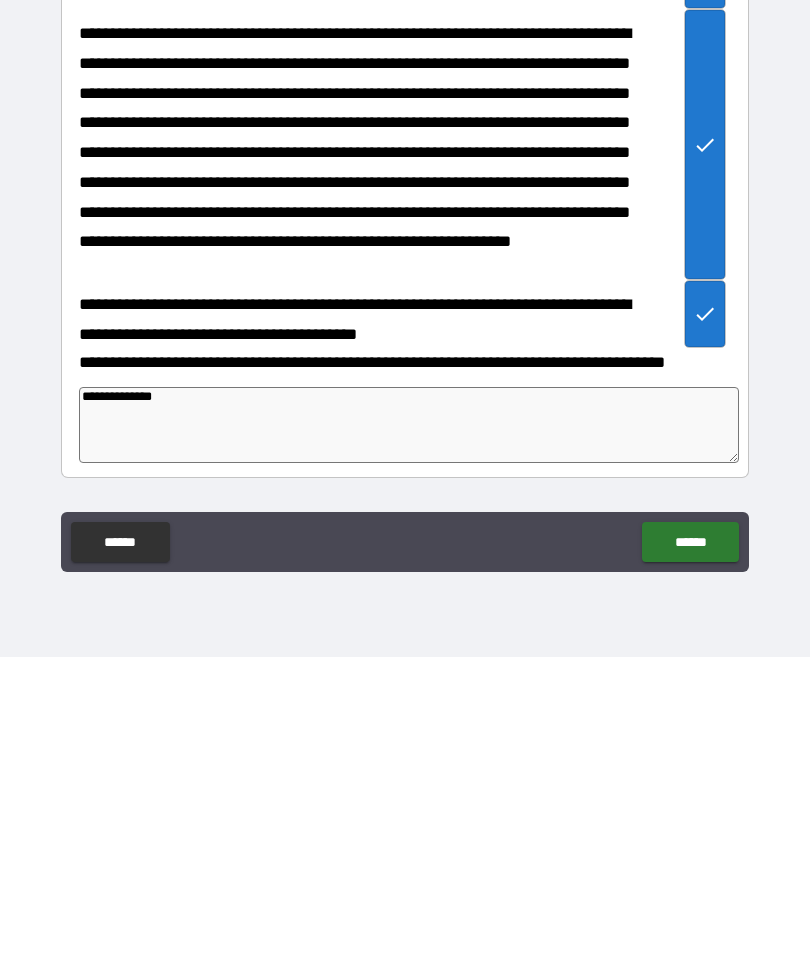 click on "******" at bounding box center [690, 862] 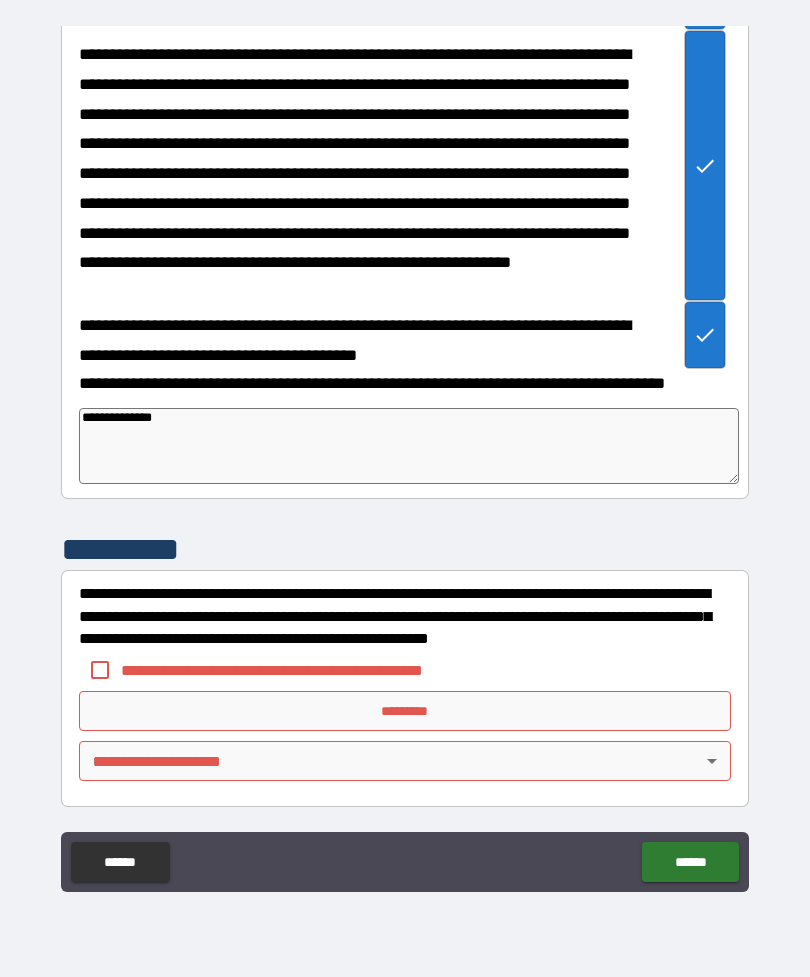 scroll, scrollTop: 5693, scrollLeft: 0, axis: vertical 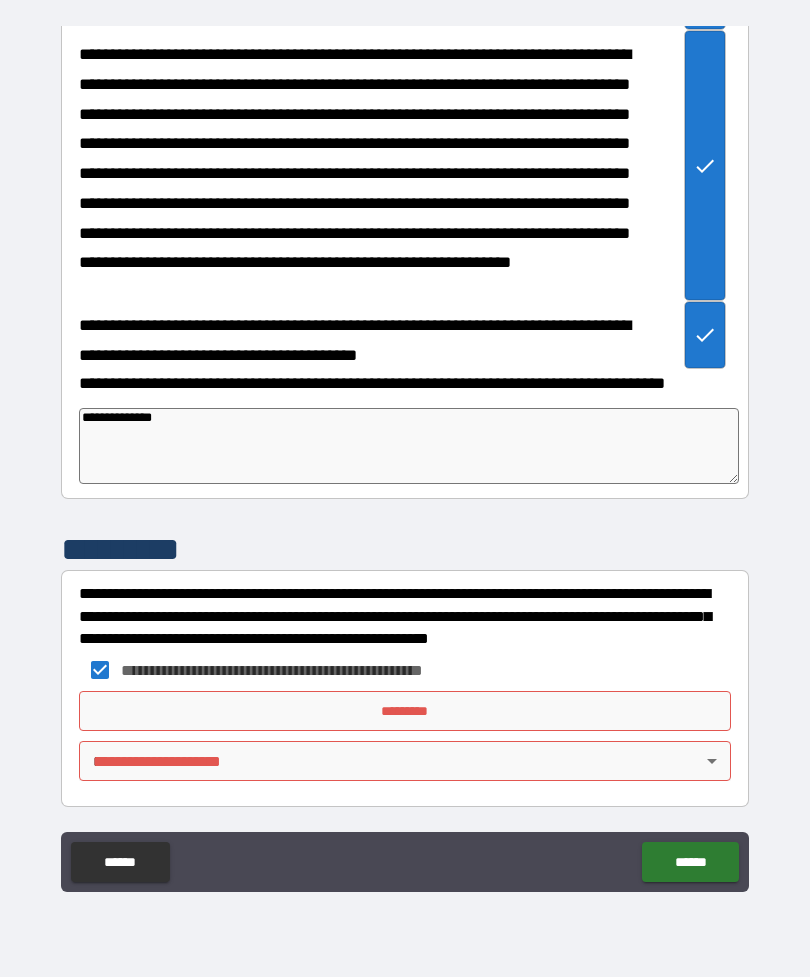 click on "*********" at bounding box center (405, 711) 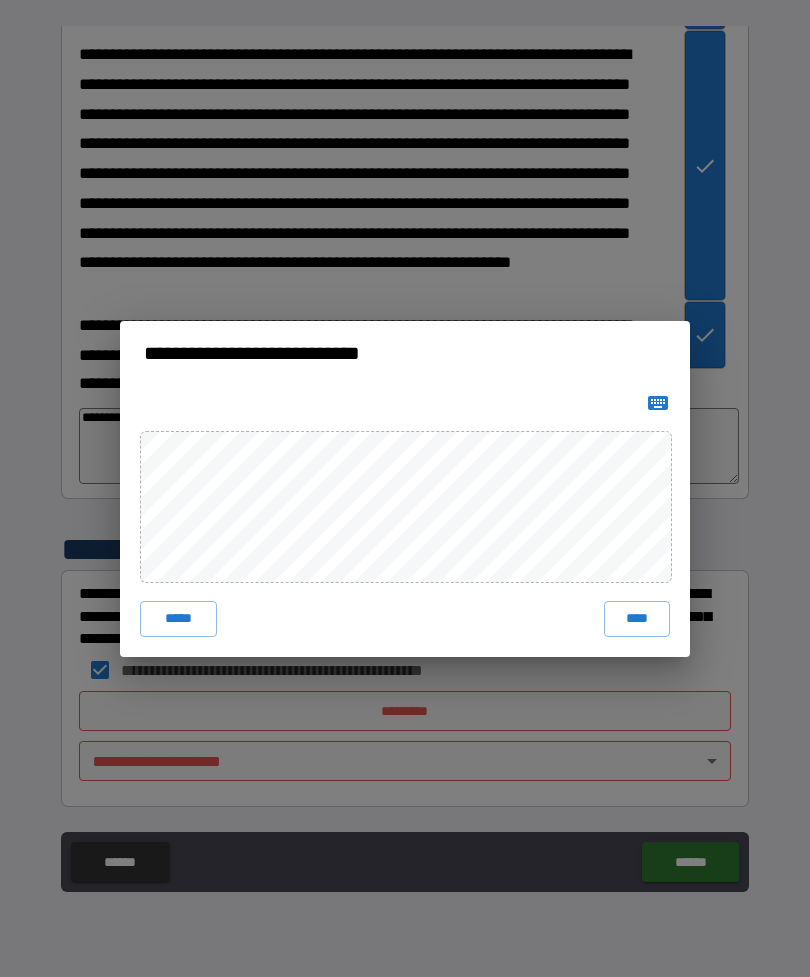 click on "****" at bounding box center [637, 619] 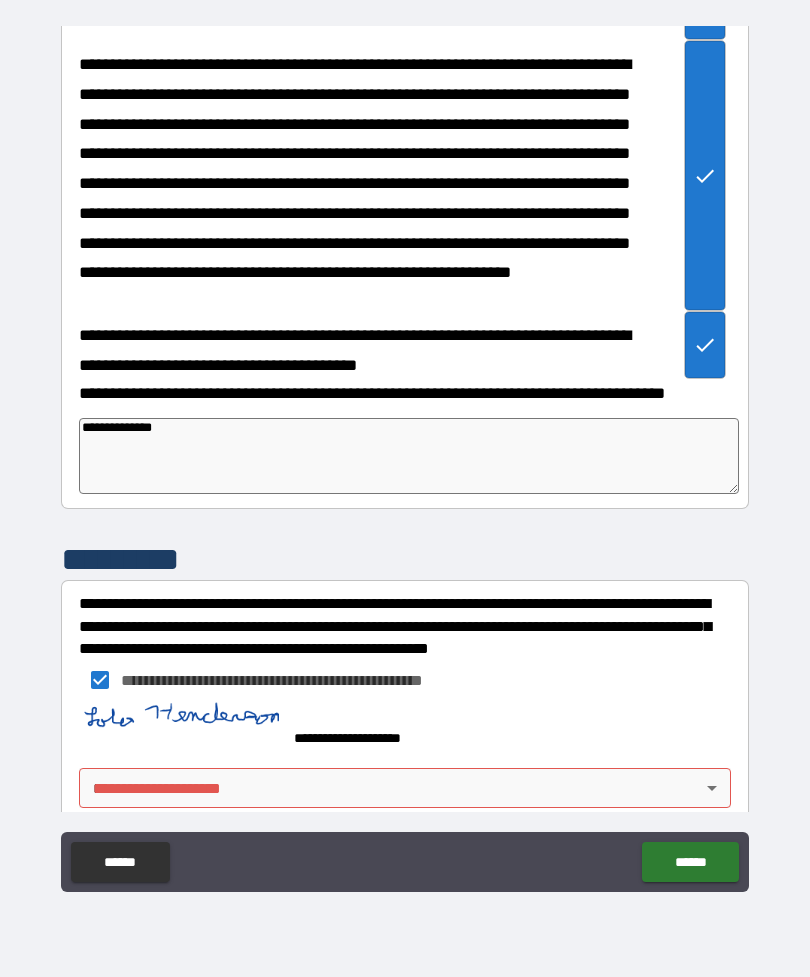 click on "**********" at bounding box center (405, 456) 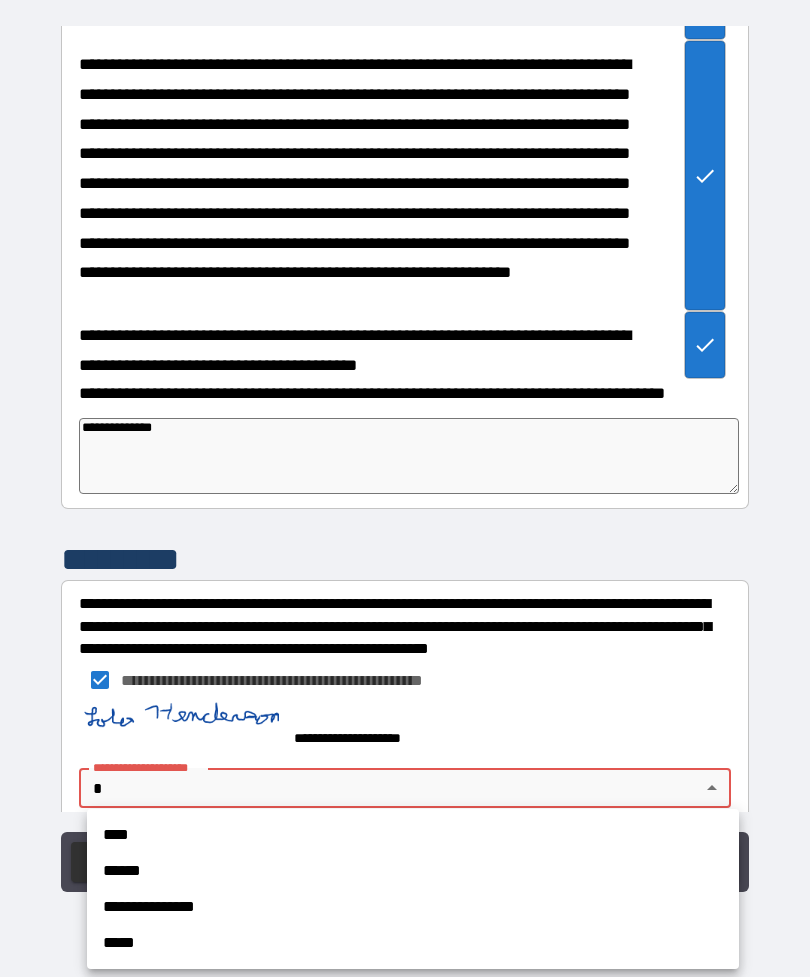 click on "****" at bounding box center (413, 835) 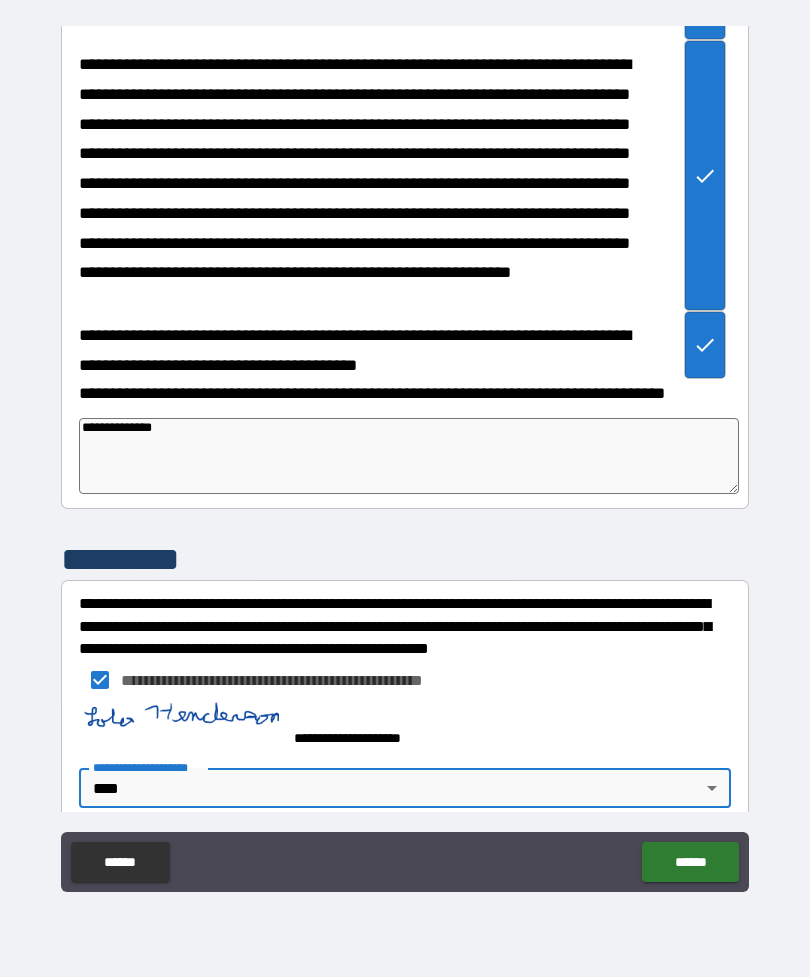 click on "******" at bounding box center (690, 862) 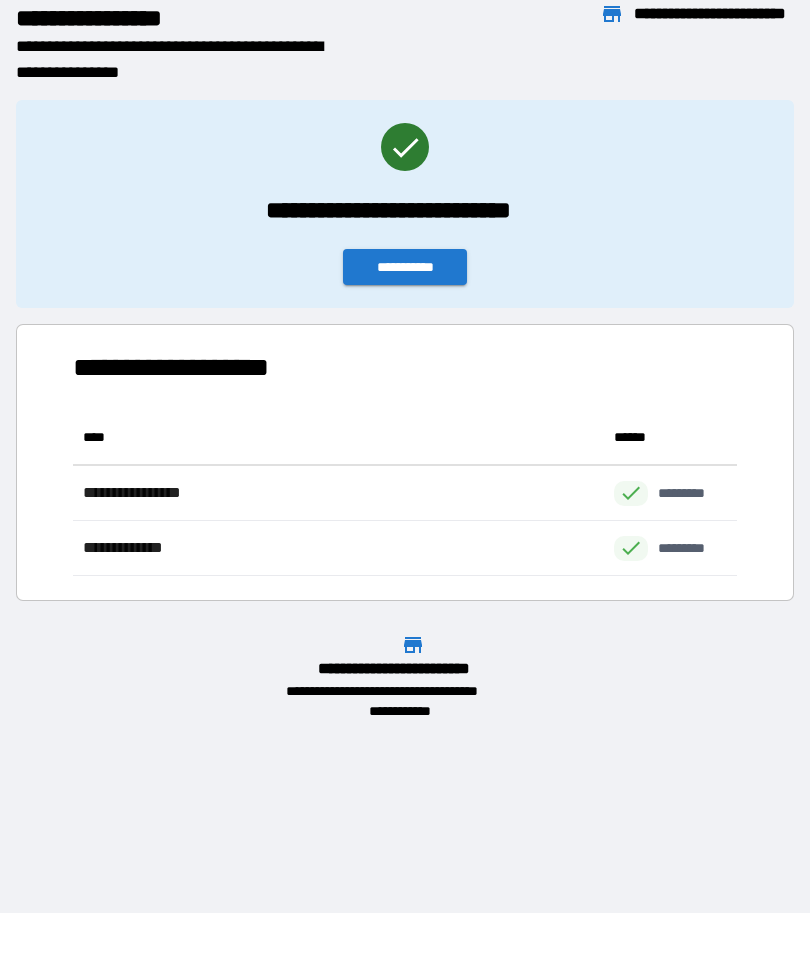 scroll, scrollTop: 166, scrollLeft: 664, axis: both 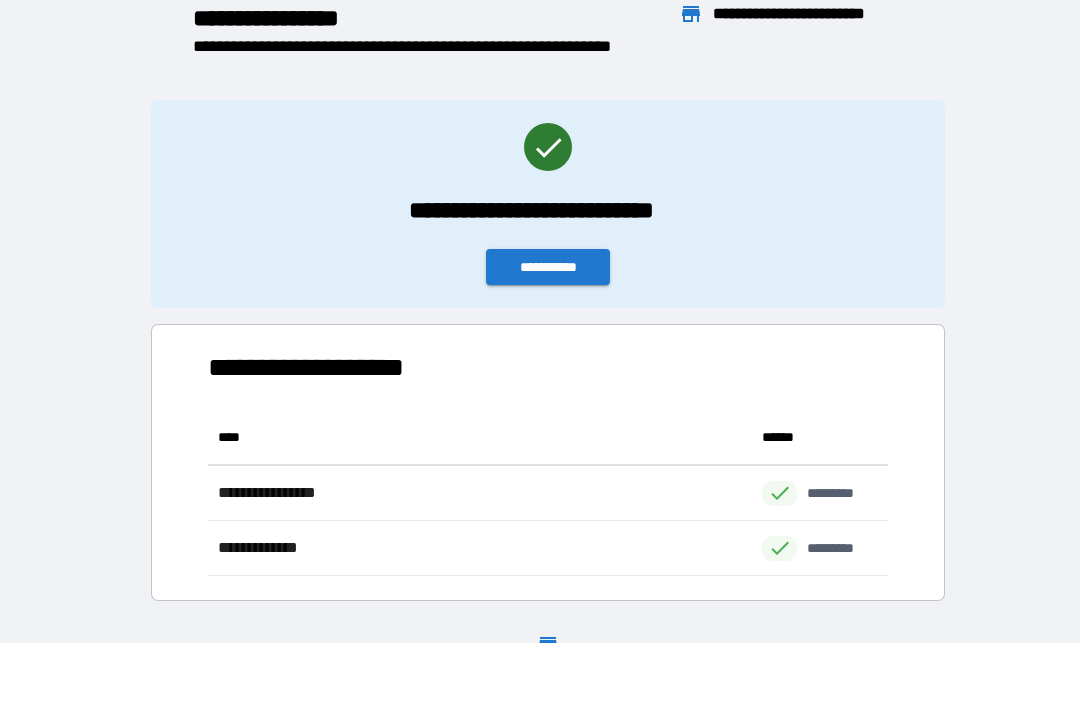 click on "**********" at bounding box center (548, 267) 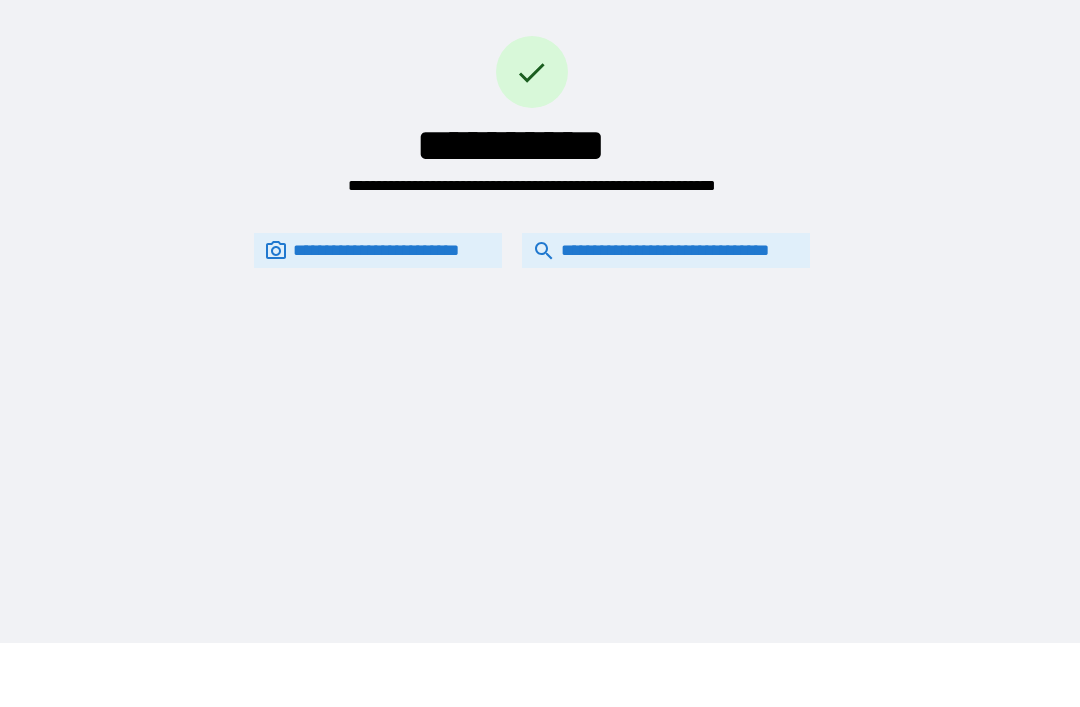 click on "**********" at bounding box center (532, 250) 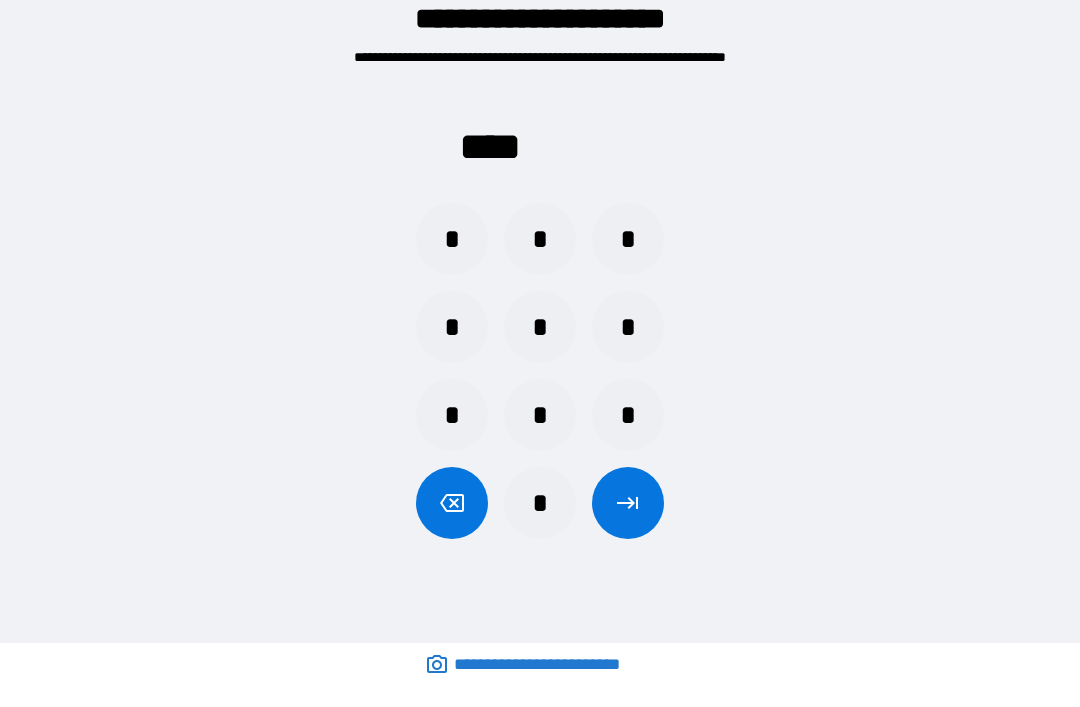 click on "*" at bounding box center [540, 415] 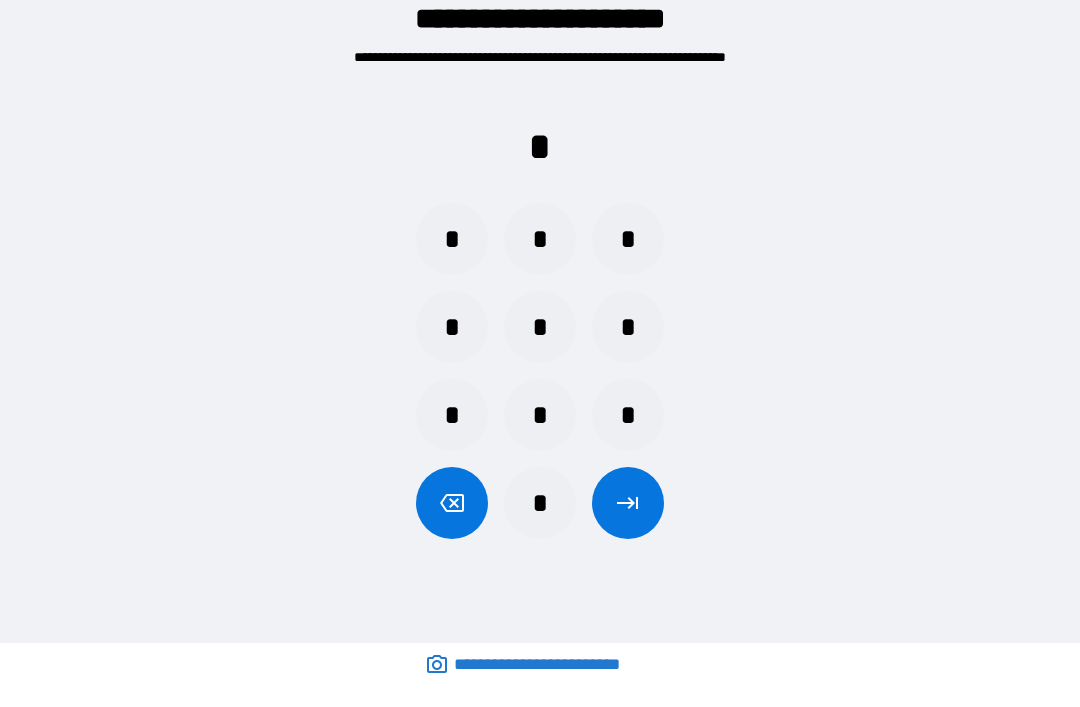 click on "*" at bounding box center (540, 327) 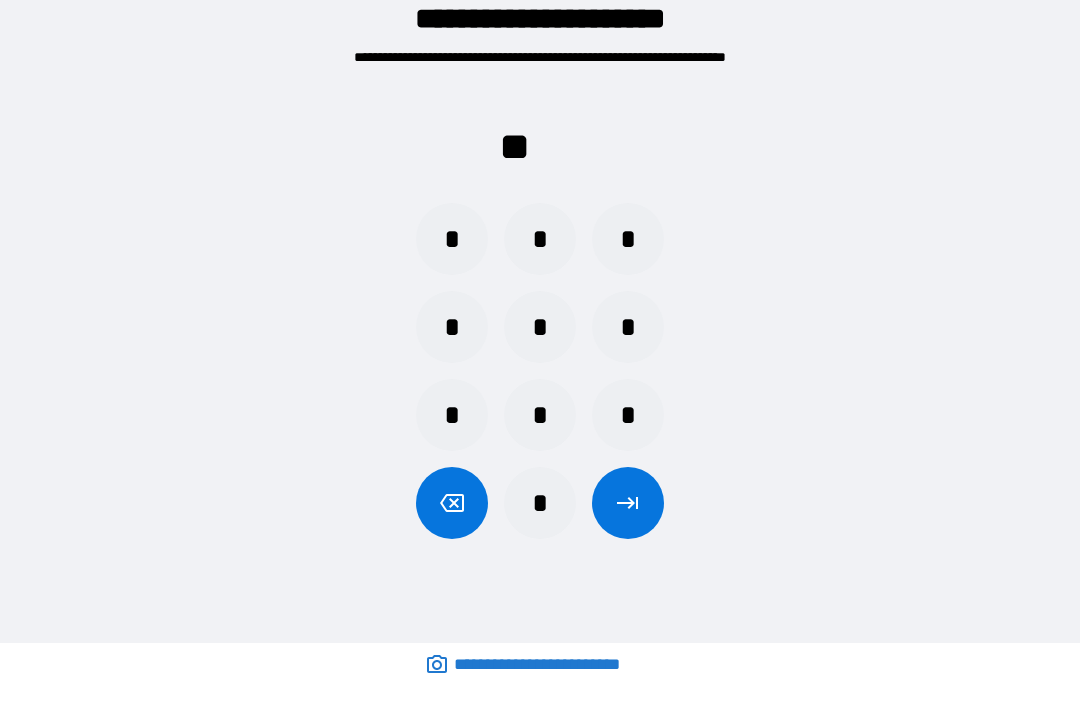 click on "** * * * * * * * * * *" at bounding box center [540, 307] 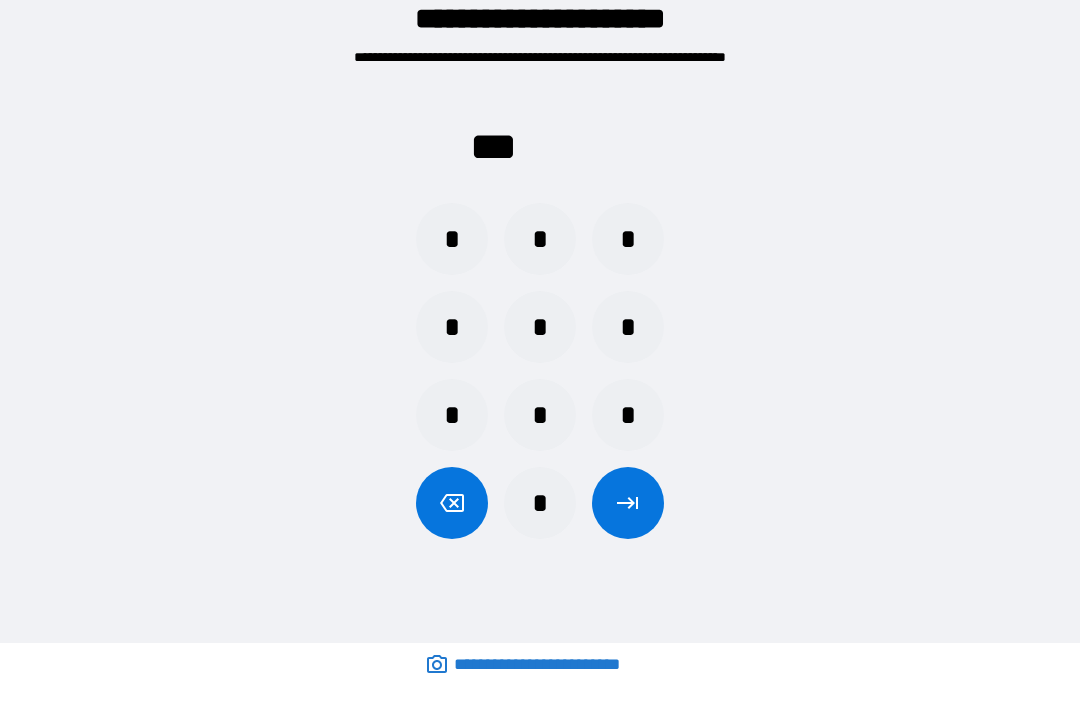 click 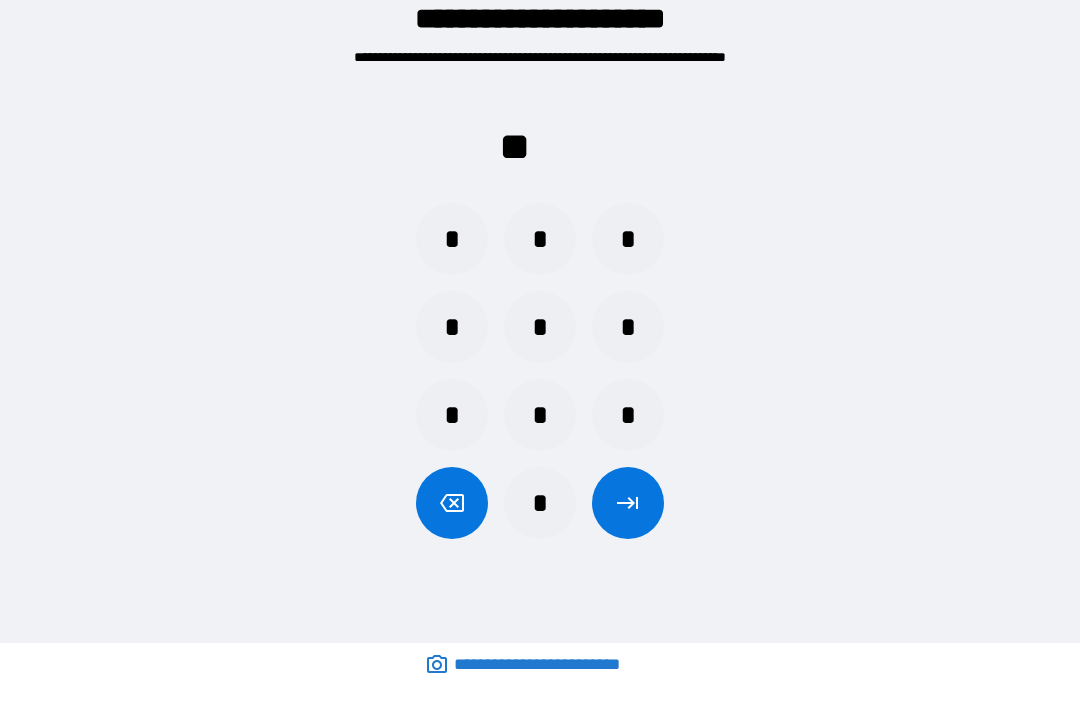 click on "*" at bounding box center [452, 415] 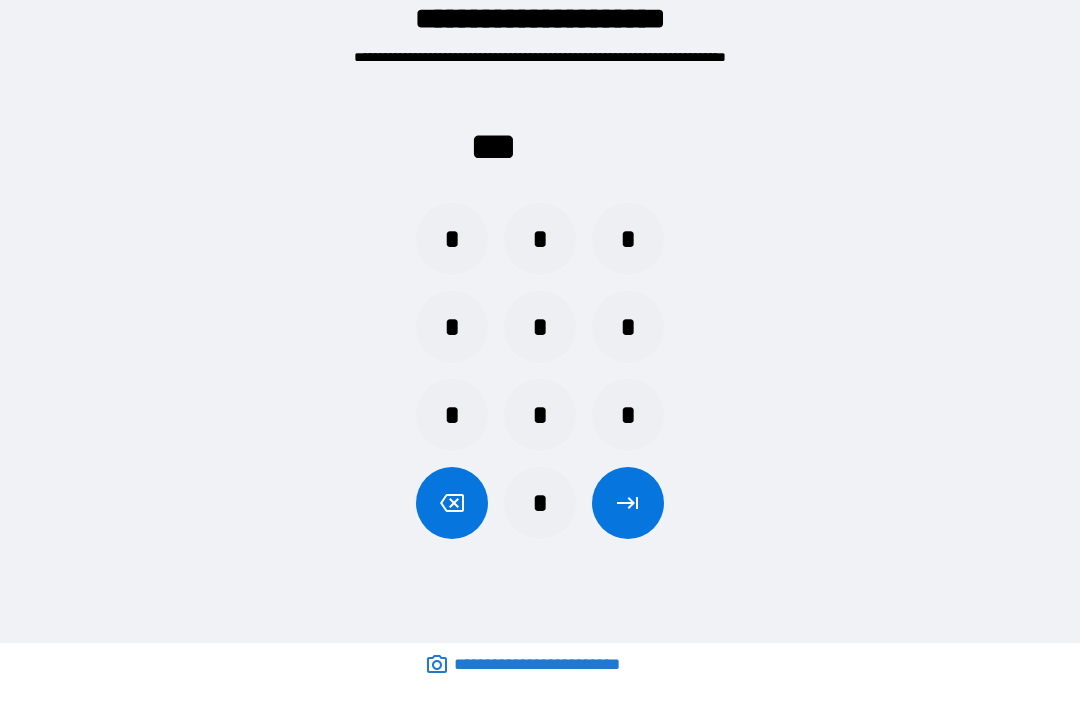 click on "*" at bounding box center (628, 327) 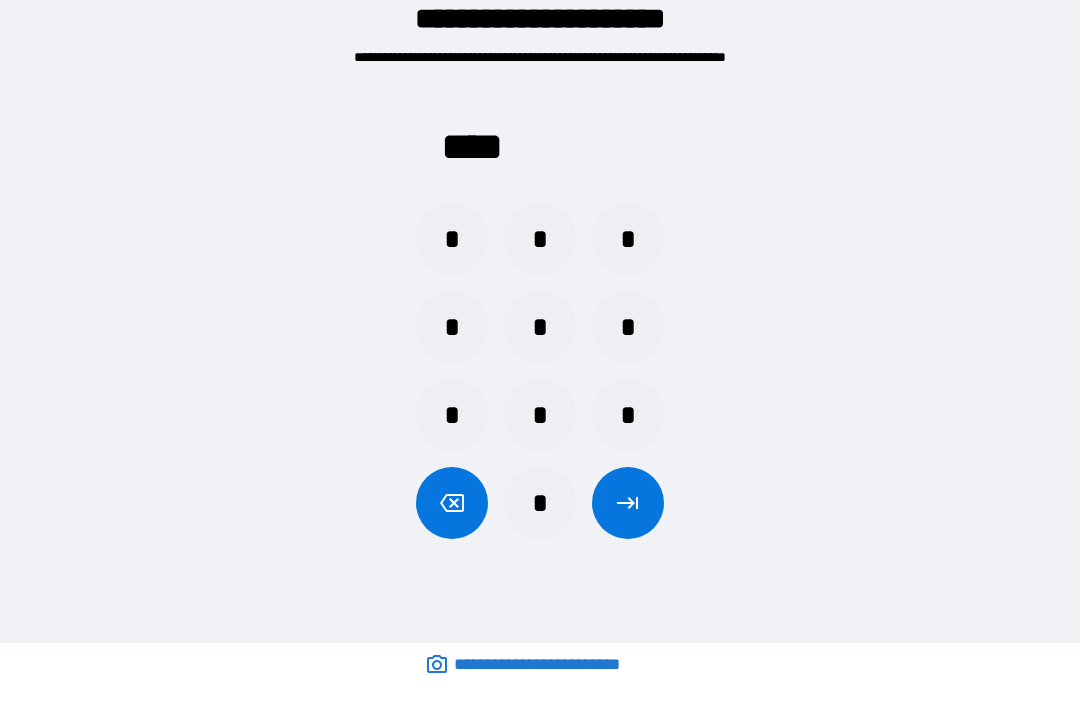 click 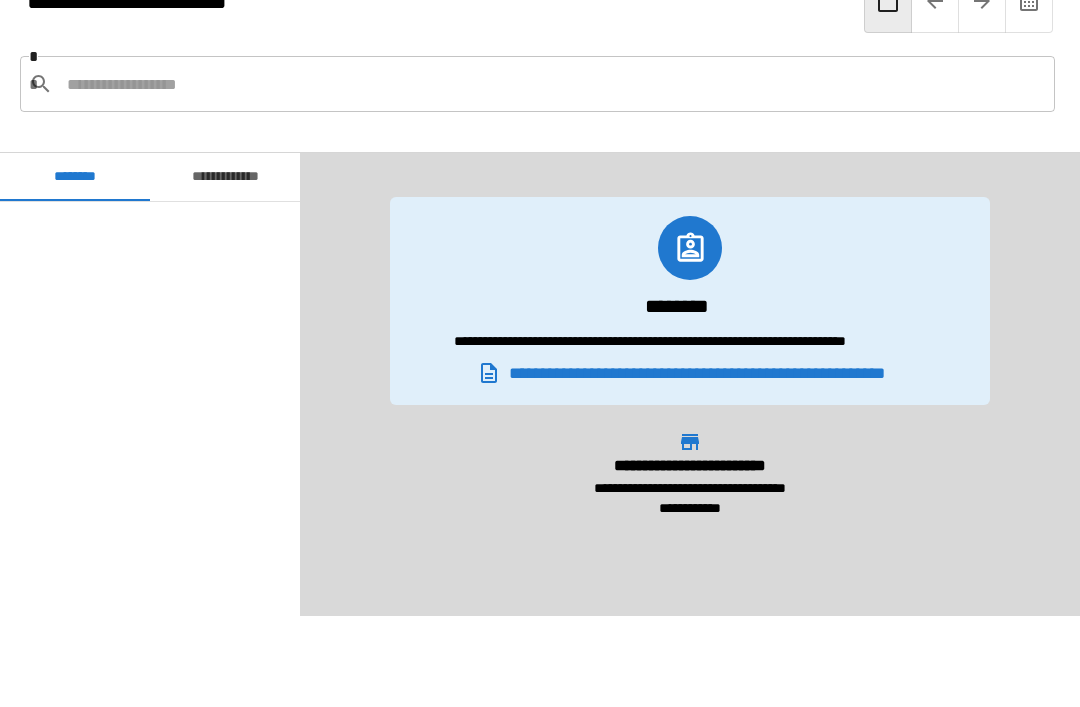 scroll, scrollTop: 660, scrollLeft: 0, axis: vertical 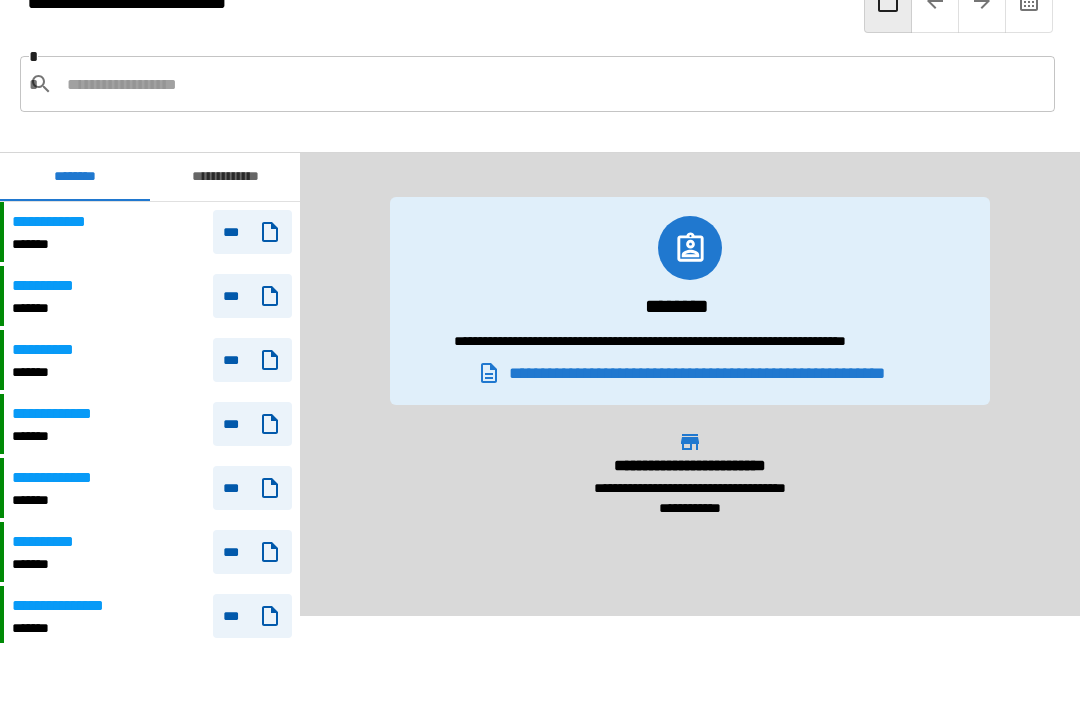 click on "**********" at bounding box center (225, 177) 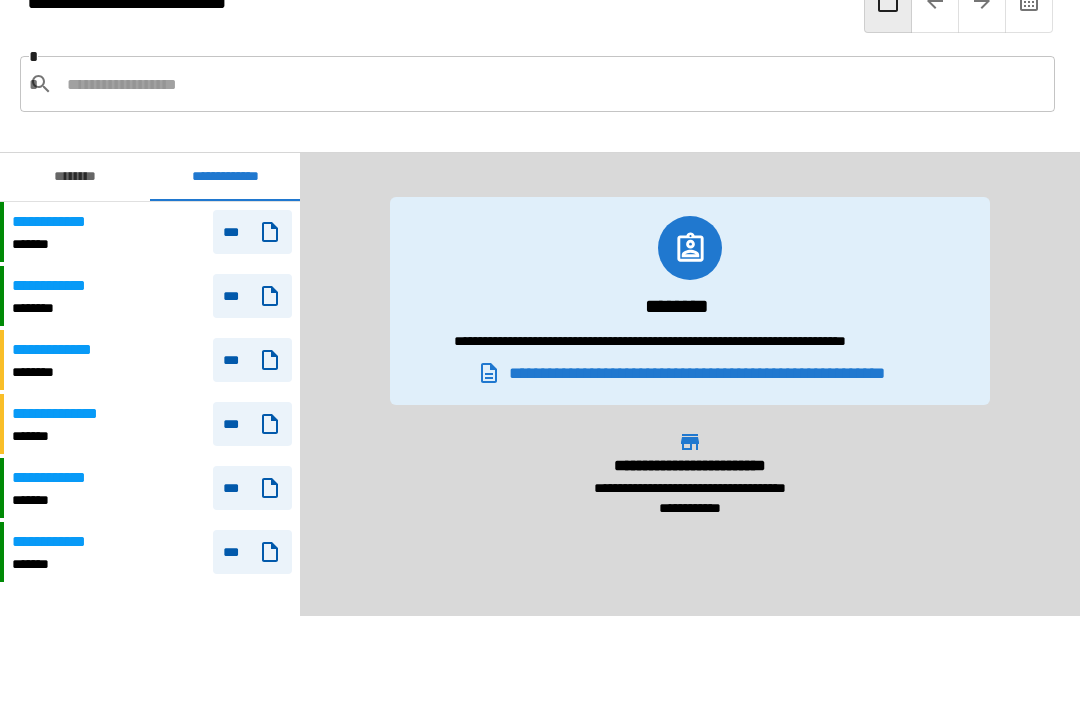 scroll, scrollTop: 0, scrollLeft: 0, axis: both 